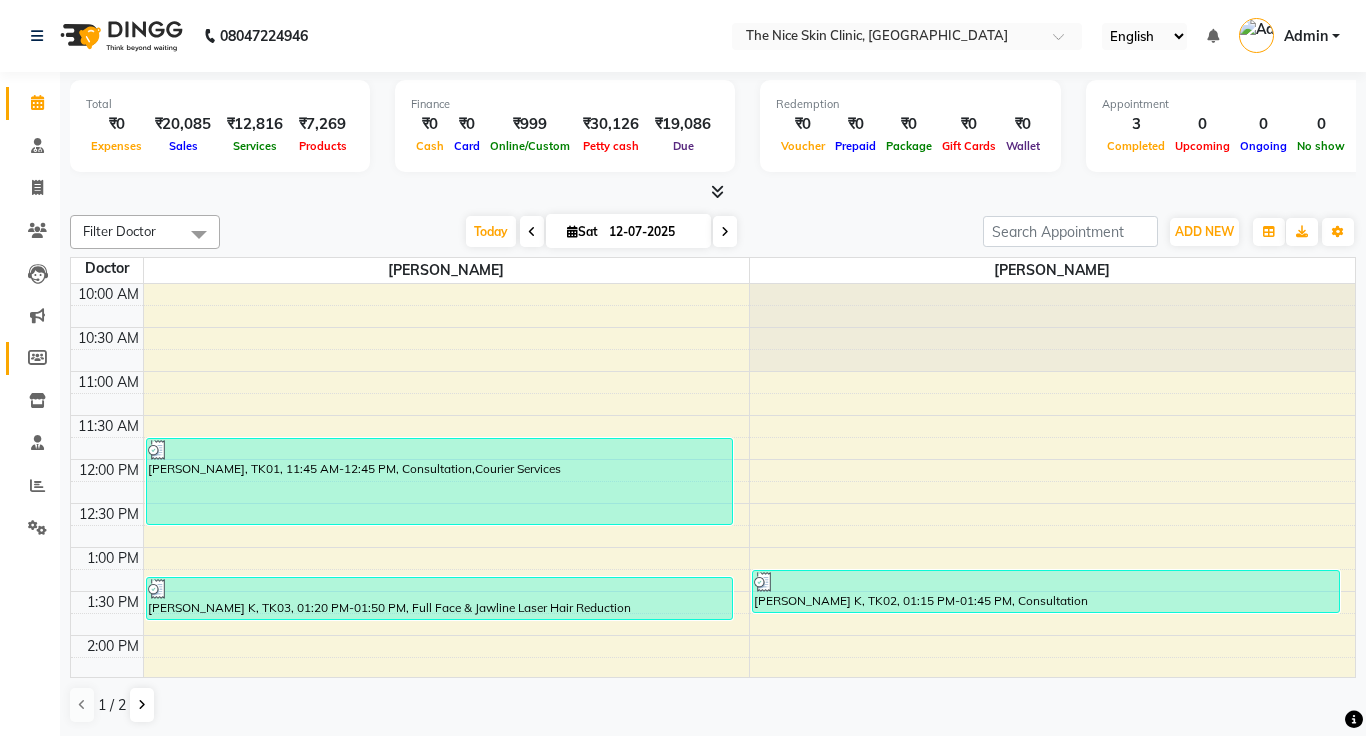 scroll, scrollTop: 0, scrollLeft: 0, axis: both 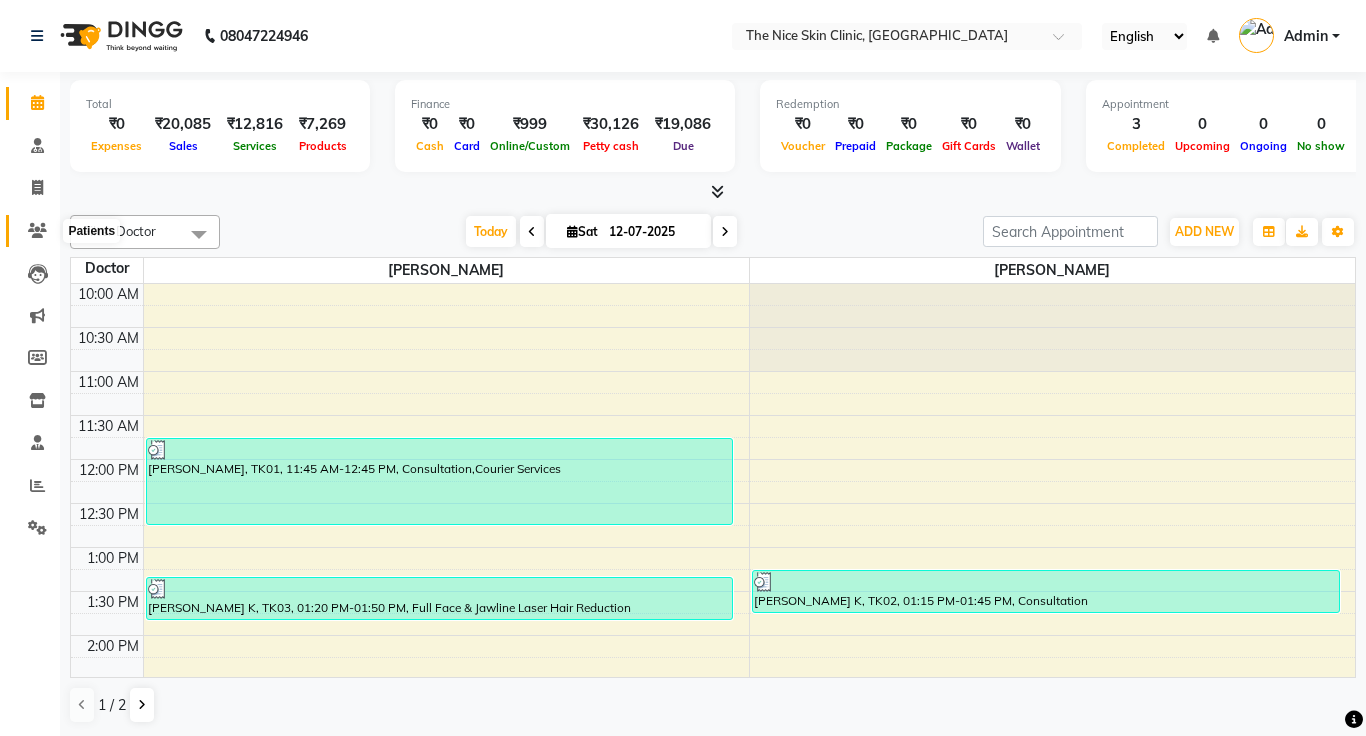 click 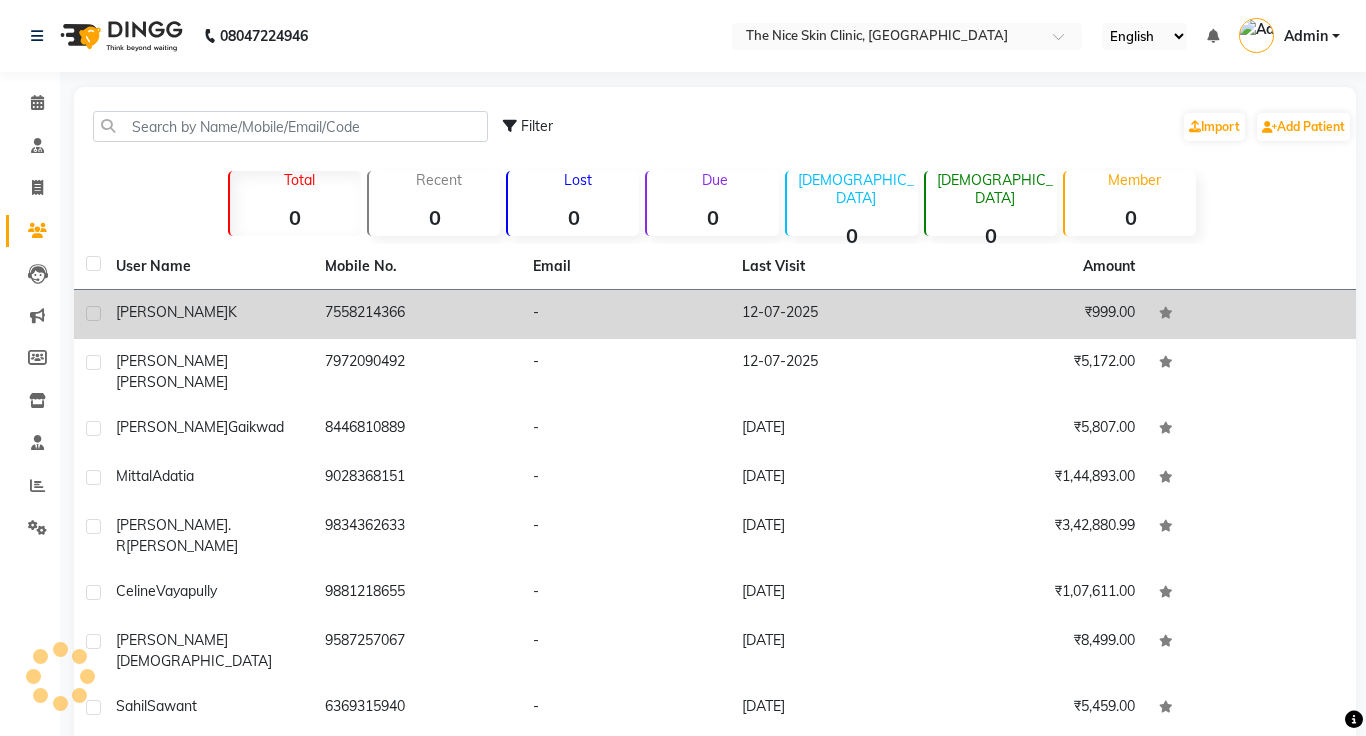 click on "-" 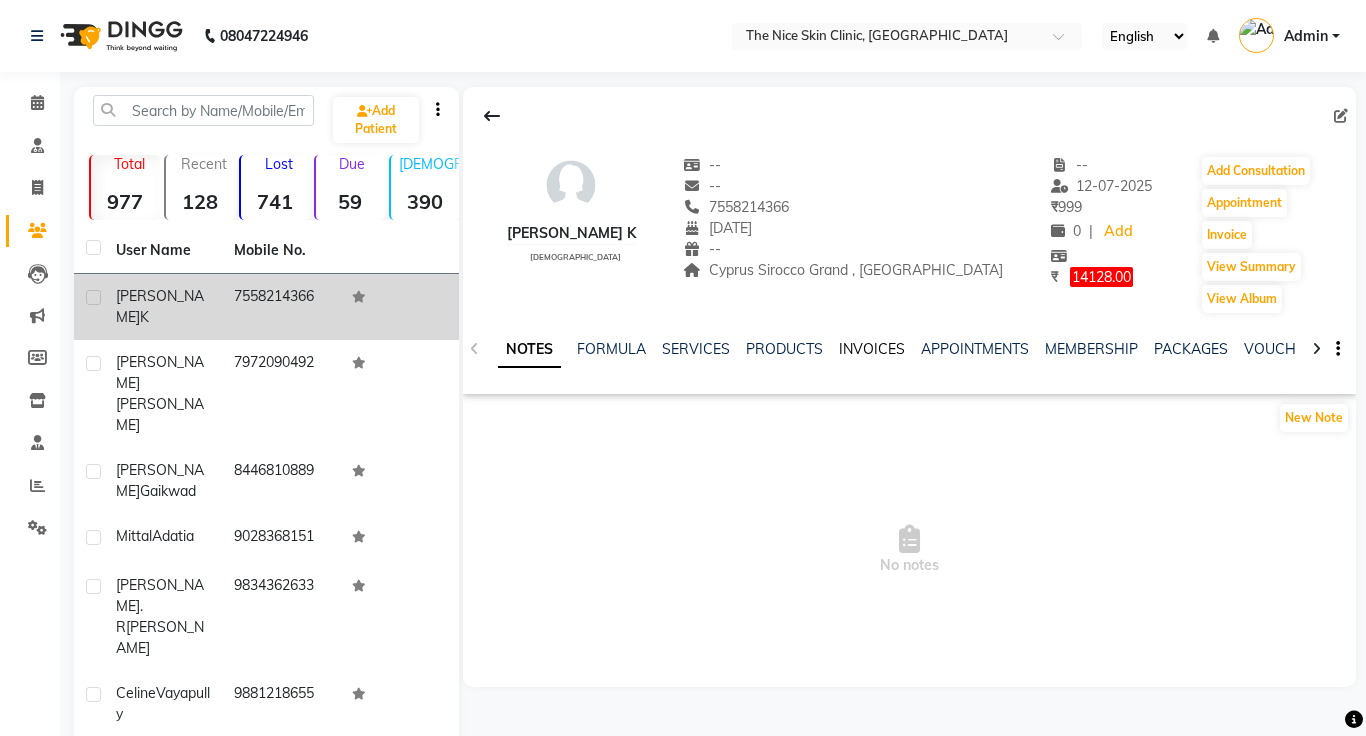 click on "INVOICES" 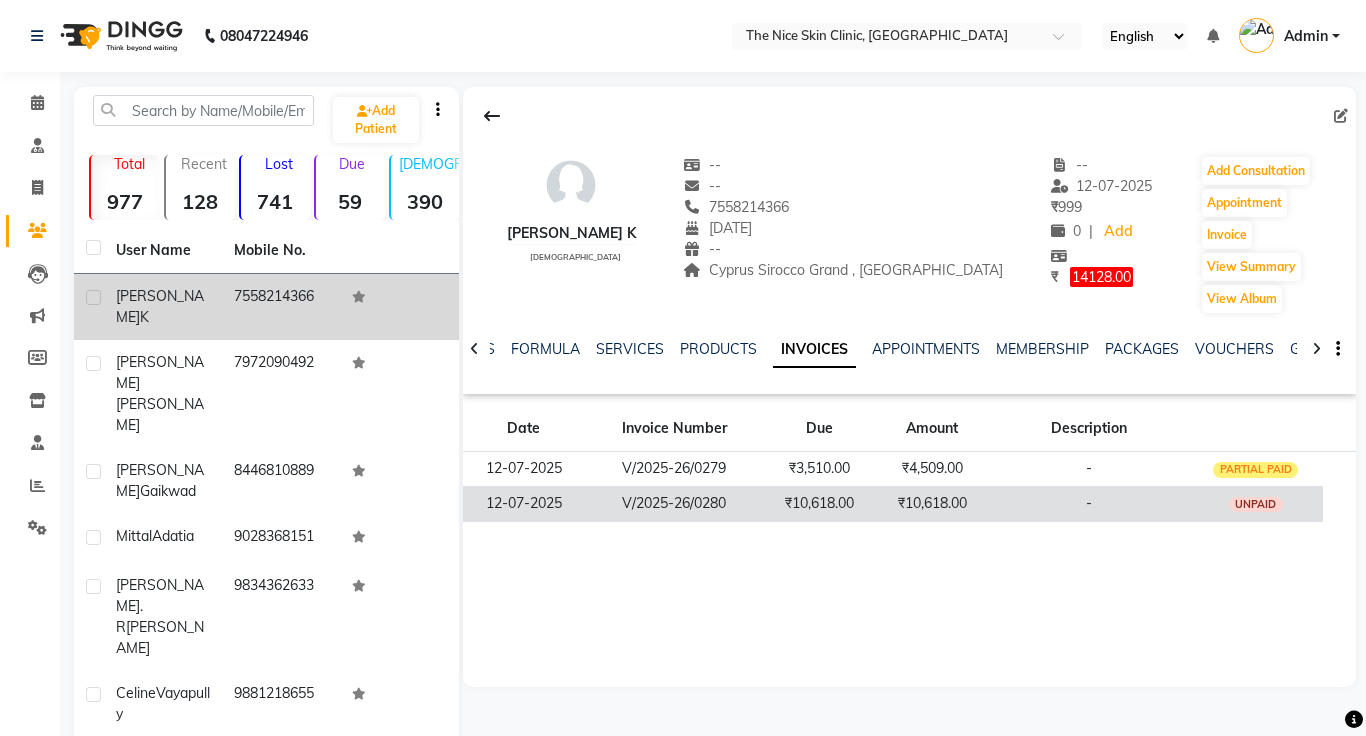 click on "₹10,618.00" 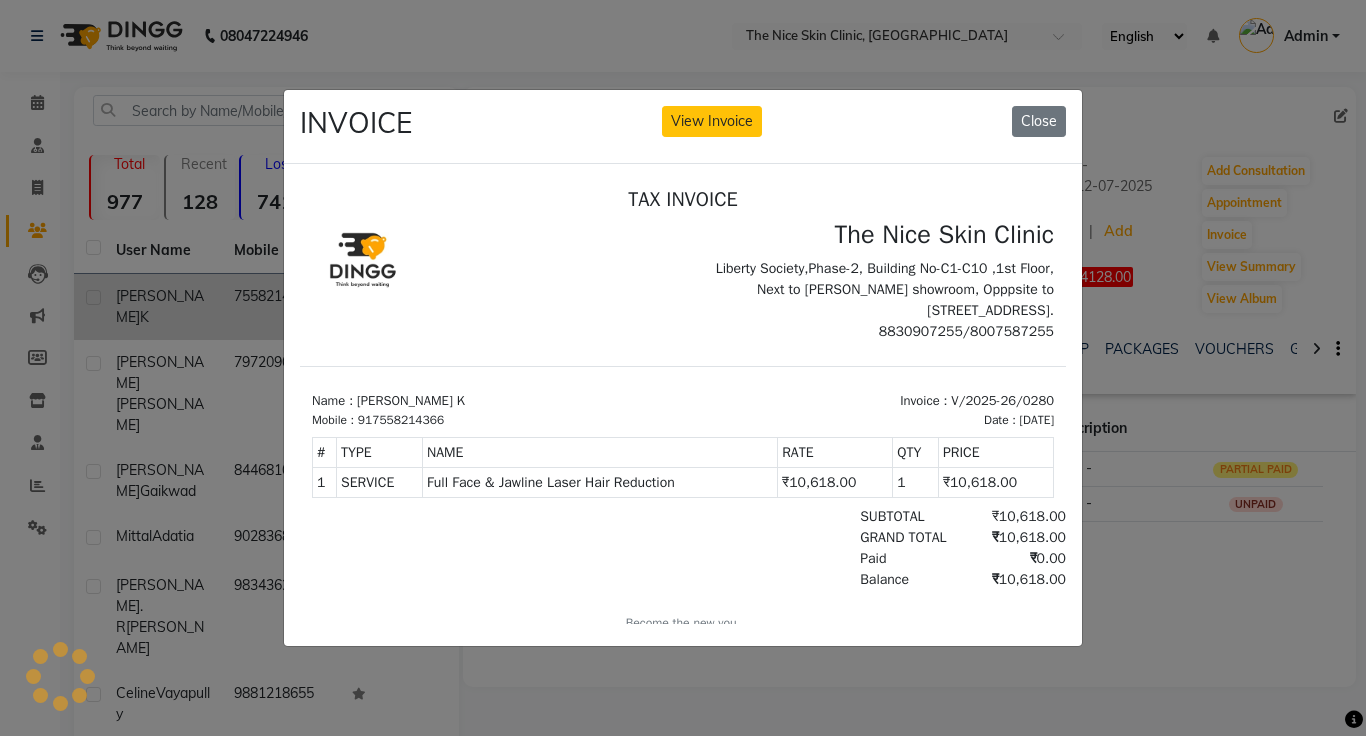 scroll, scrollTop: 0, scrollLeft: 0, axis: both 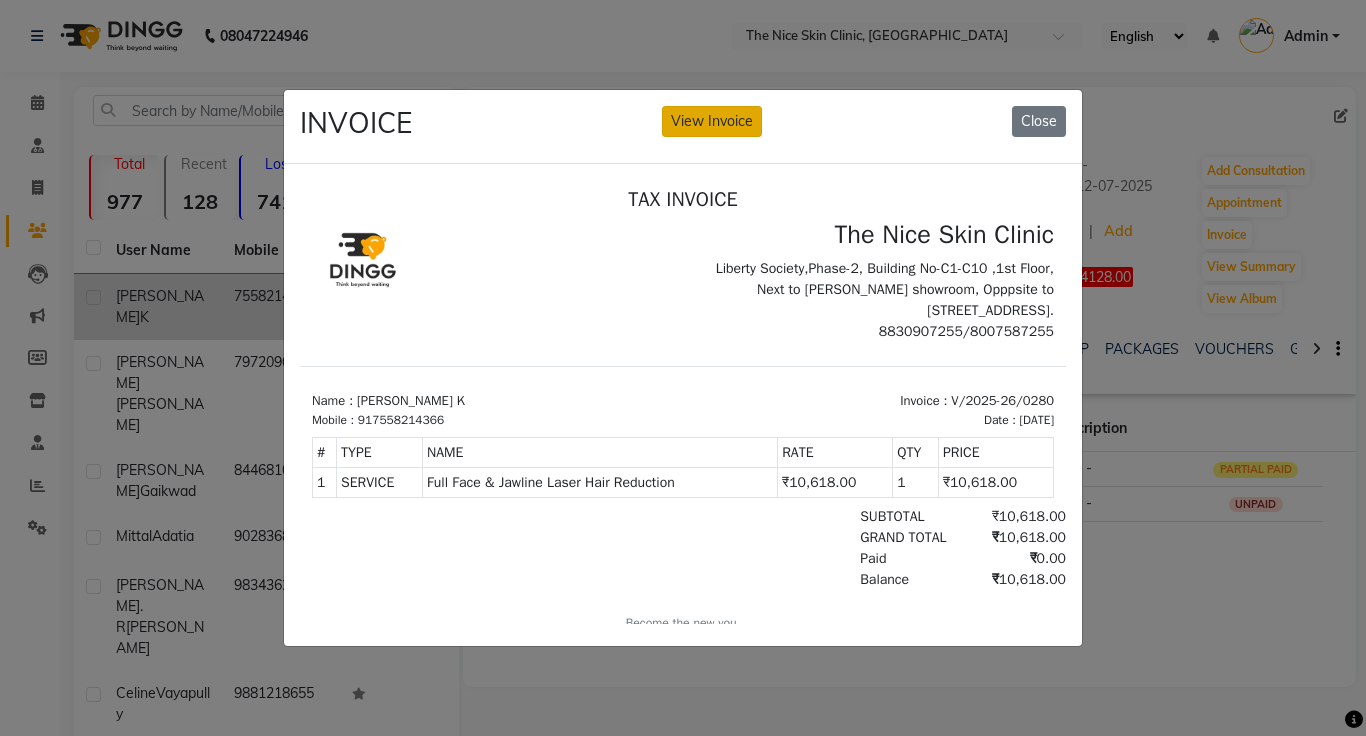 click on "View Invoice" 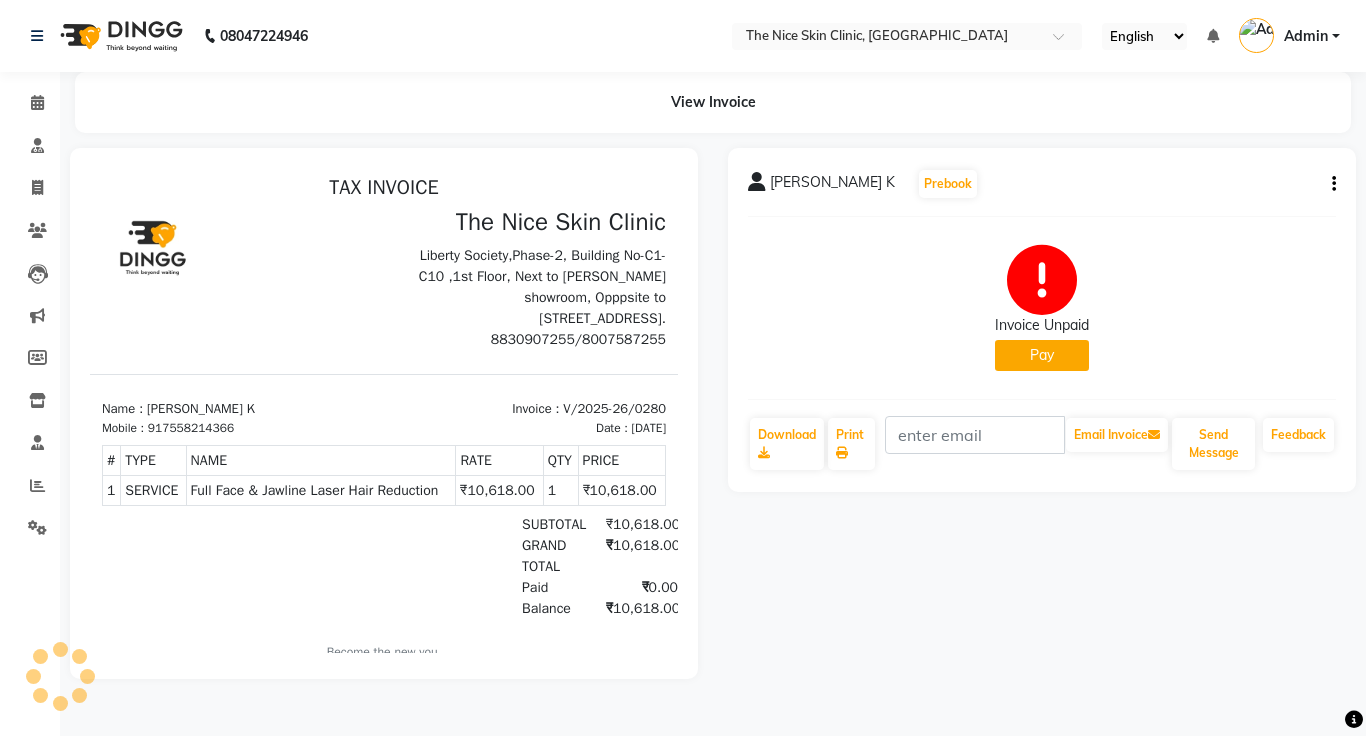 scroll, scrollTop: 0, scrollLeft: 0, axis: both 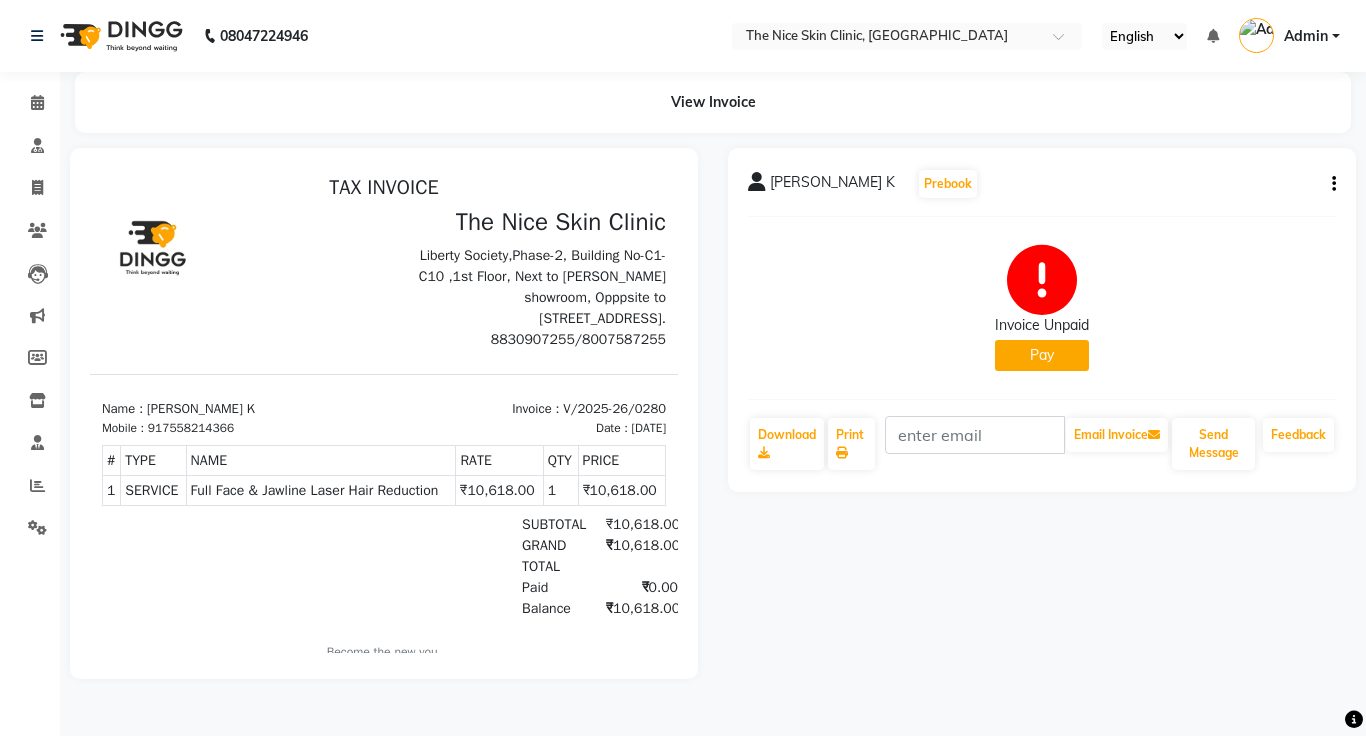 click 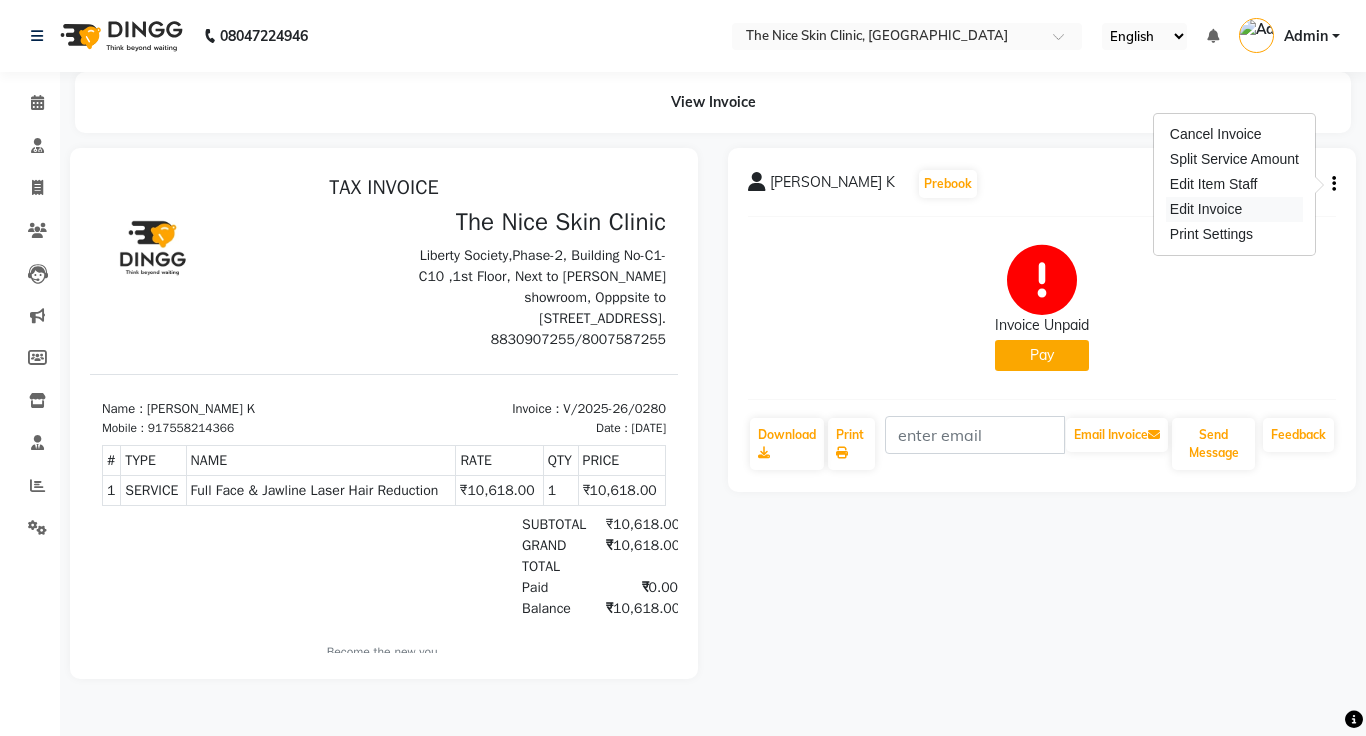 click on "Edit Invoice" at bounding box center (1234, 209) 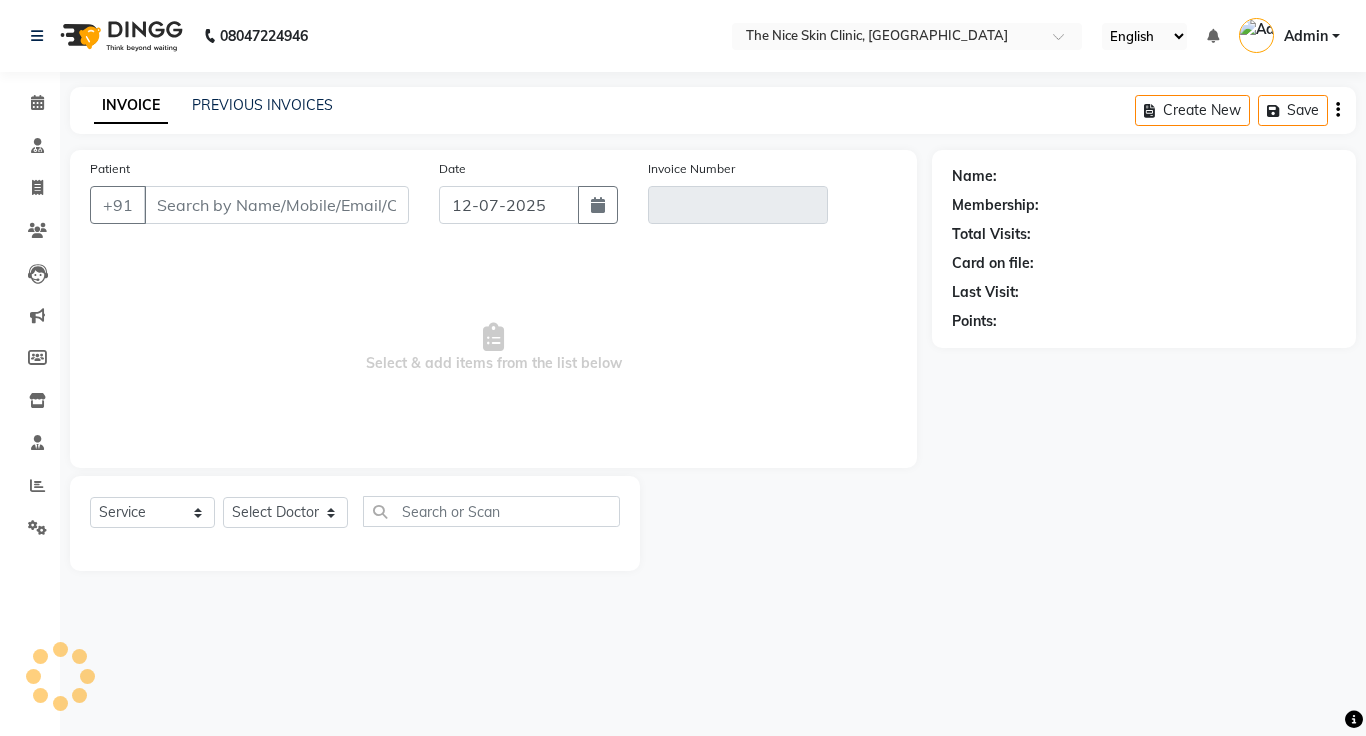 click 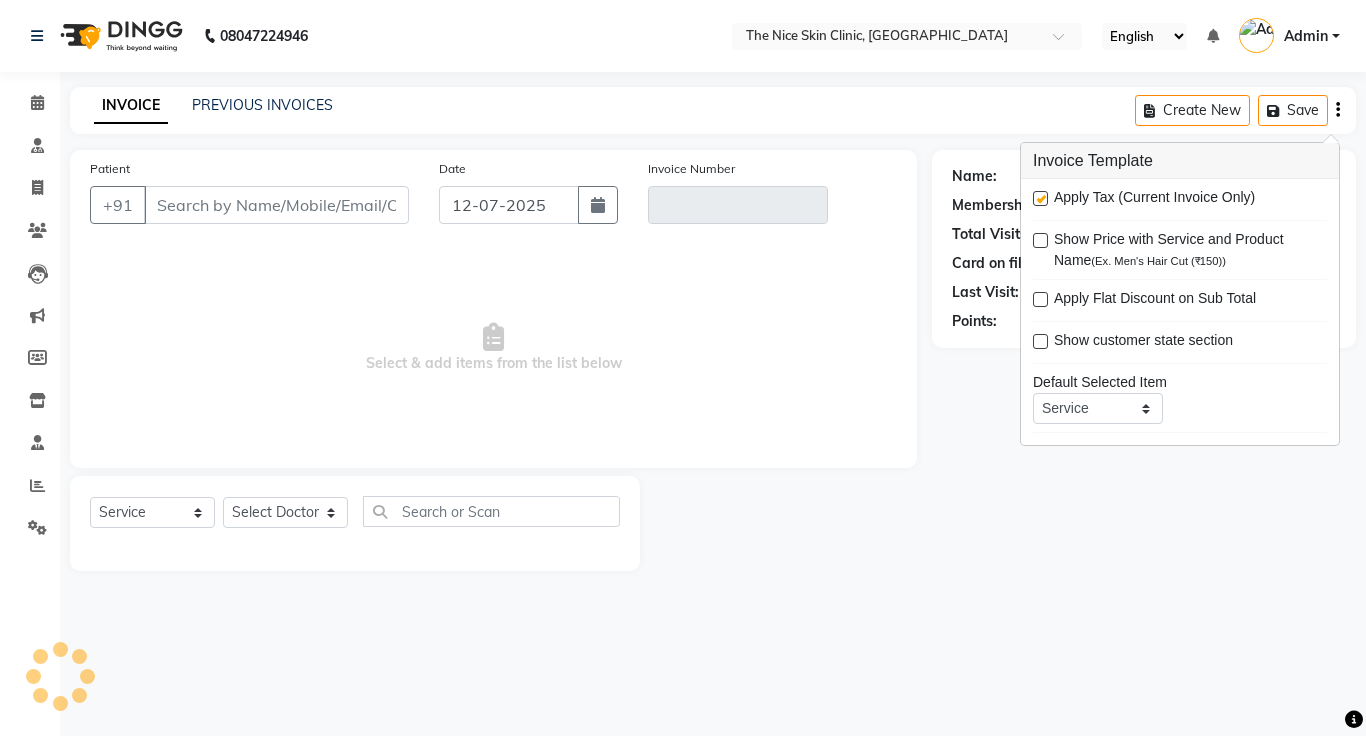 click at bounding box center [1040, 198] 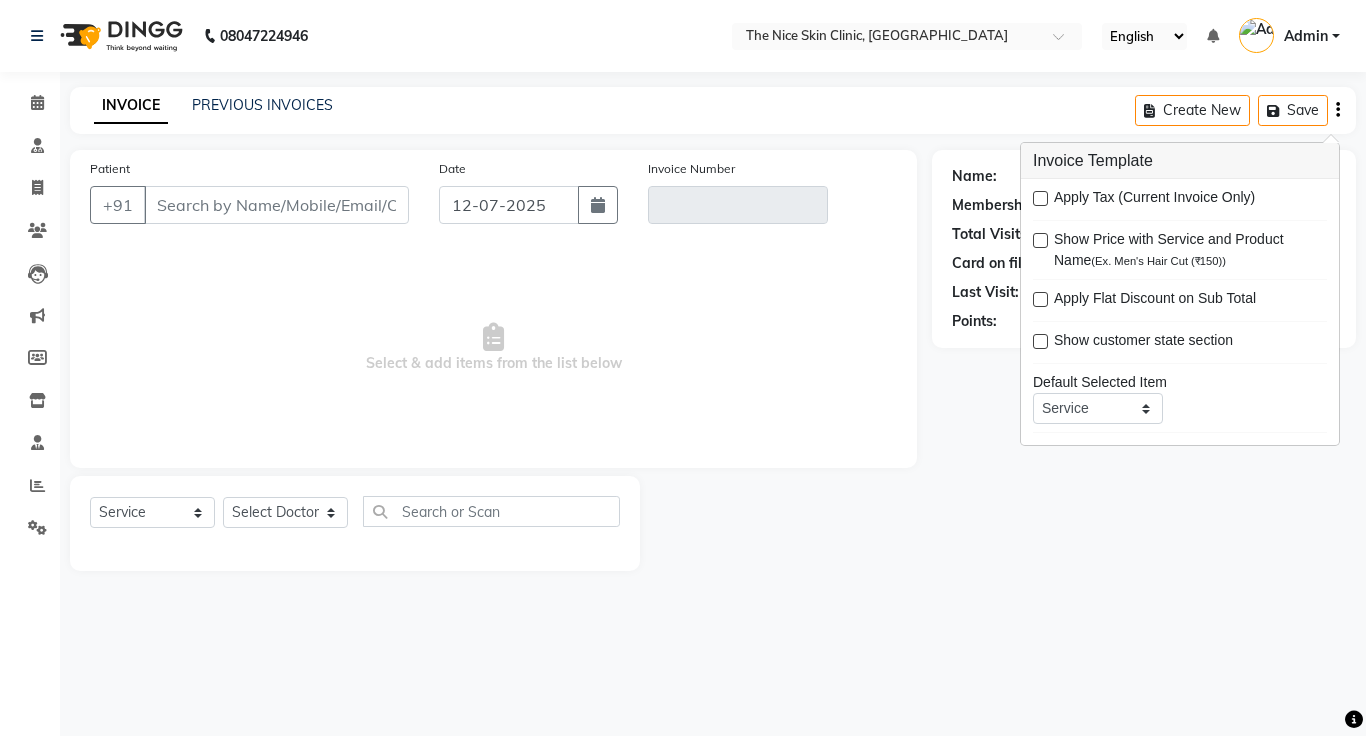 type on "7558214366" 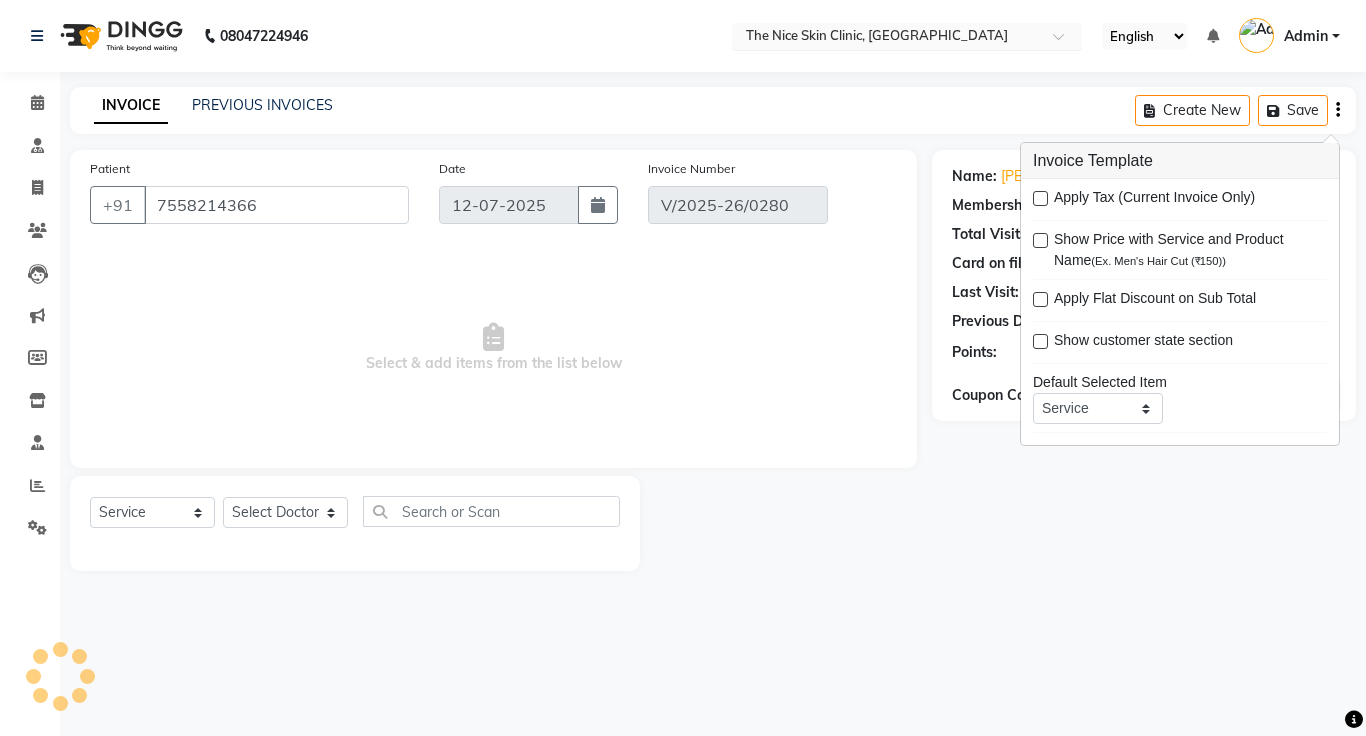 select on "select" 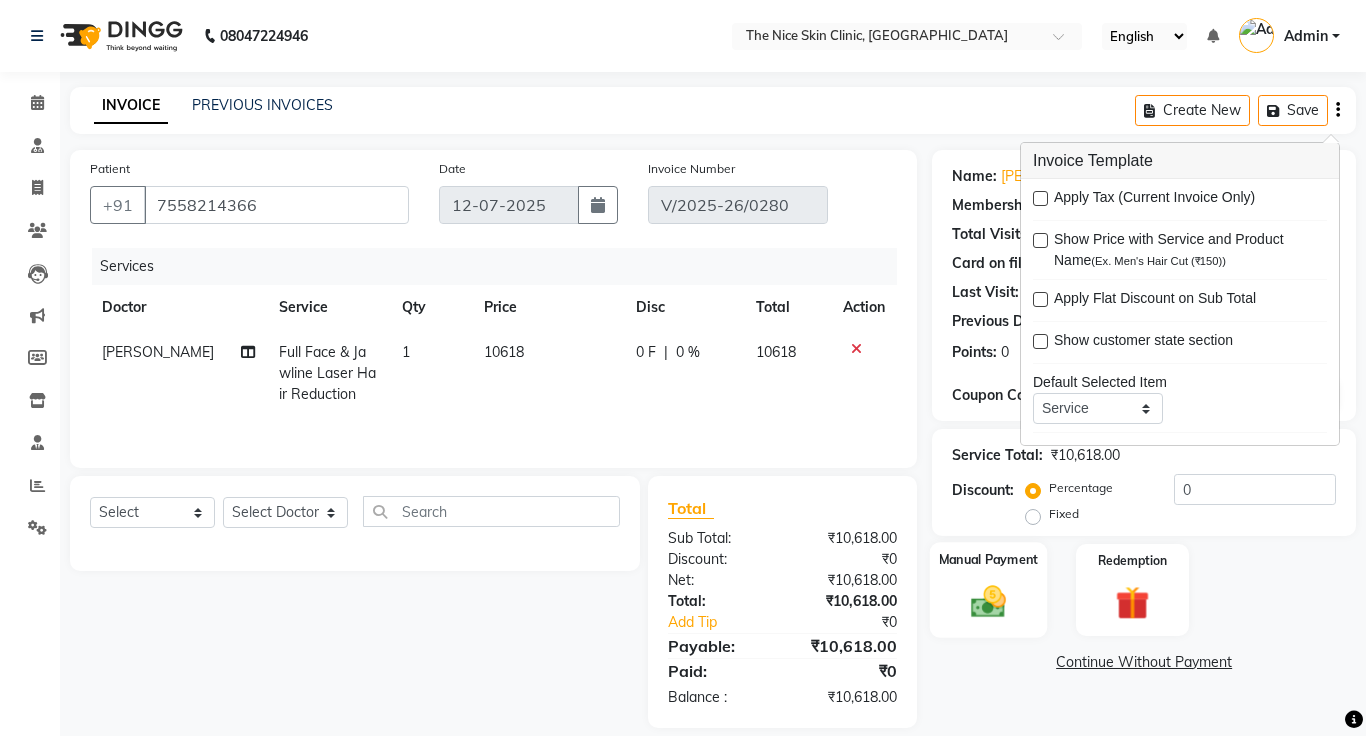click 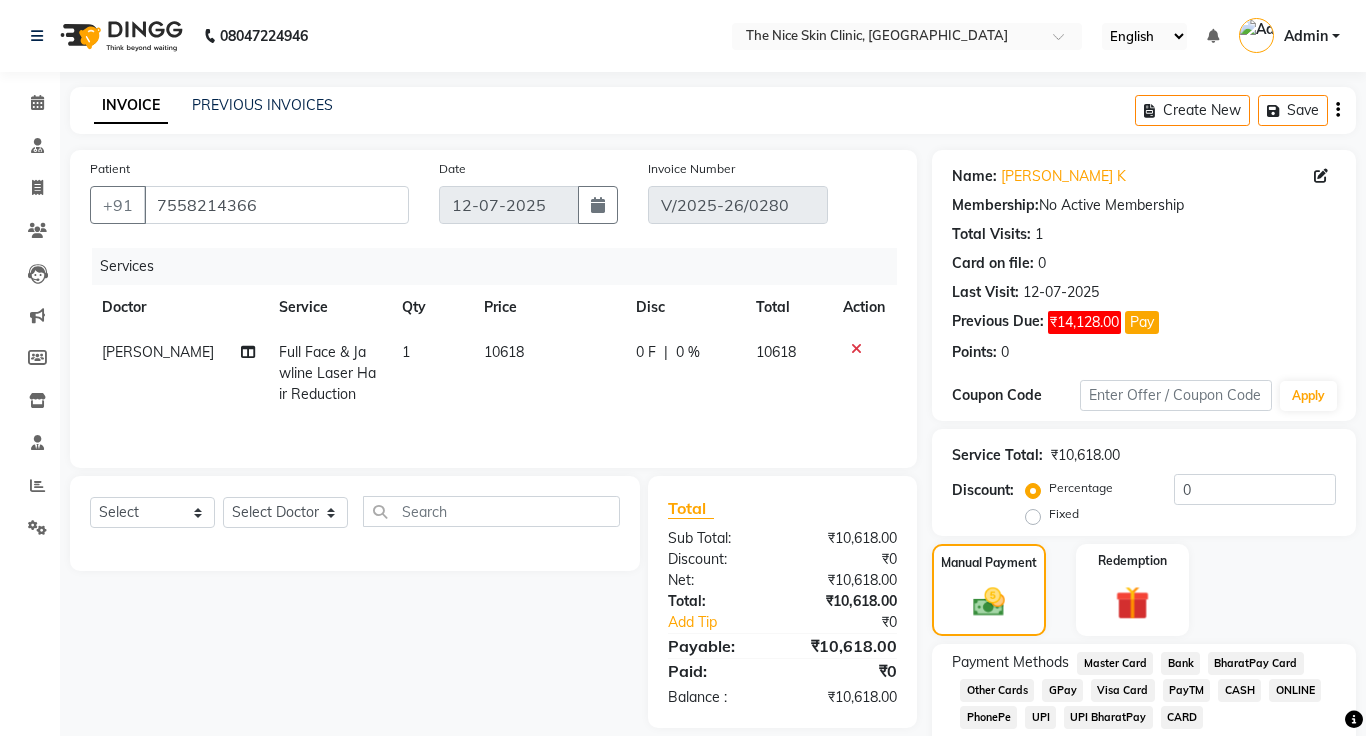 click on "ONLINE" 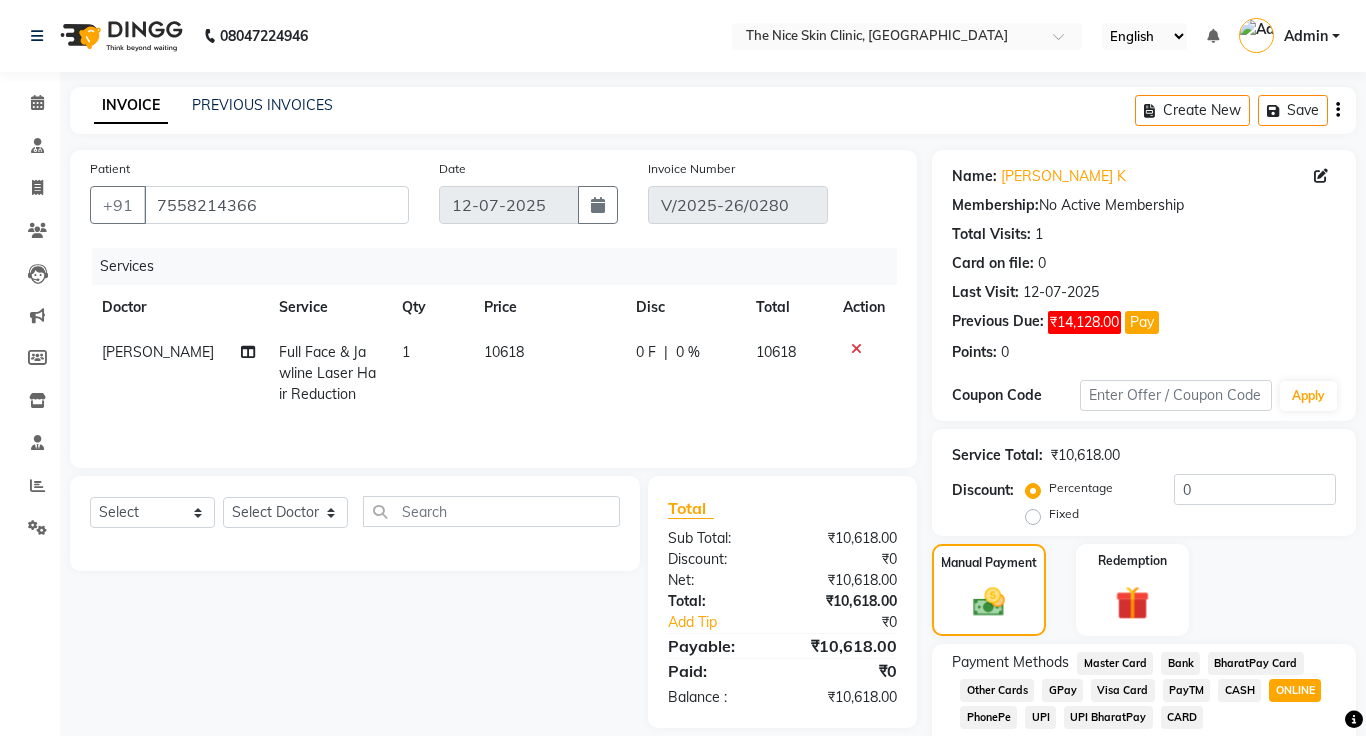 scroll, scrollTop: 182, scrollLeft: 0, axis: vertical 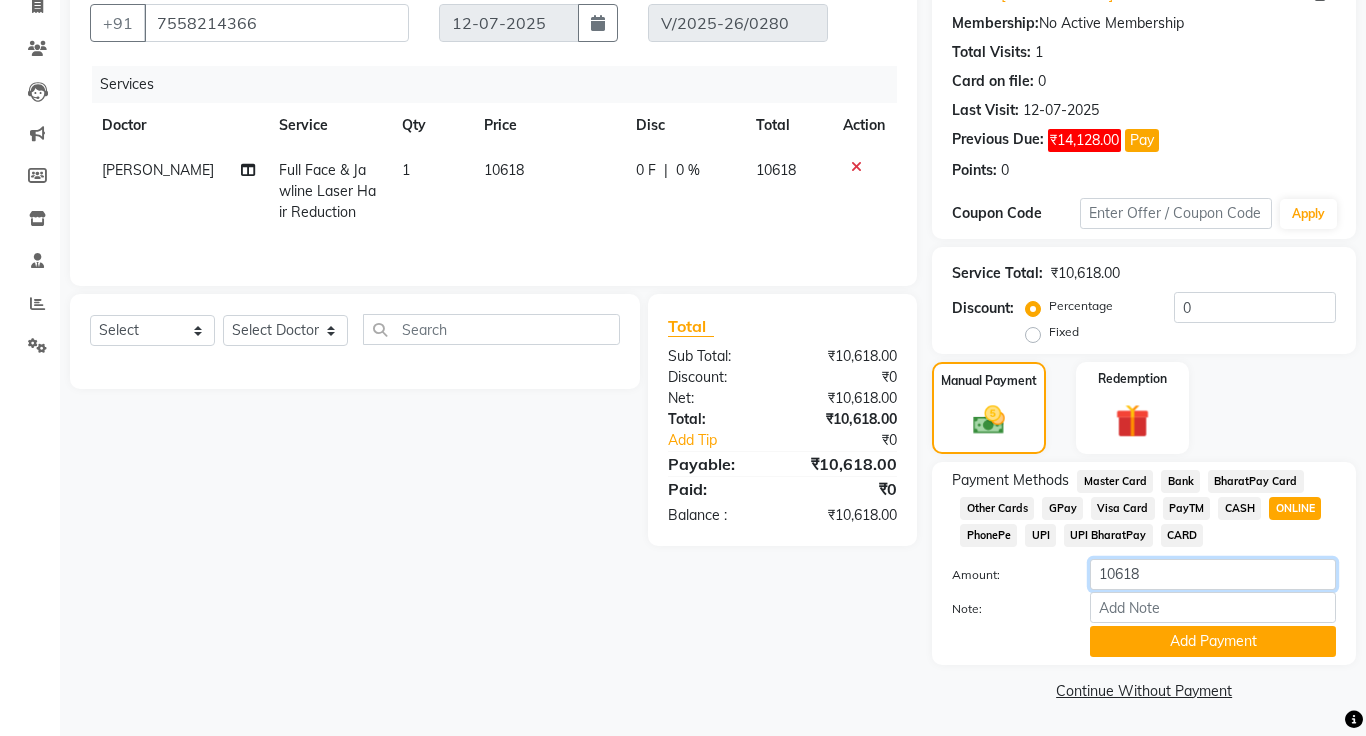 click on "10618" 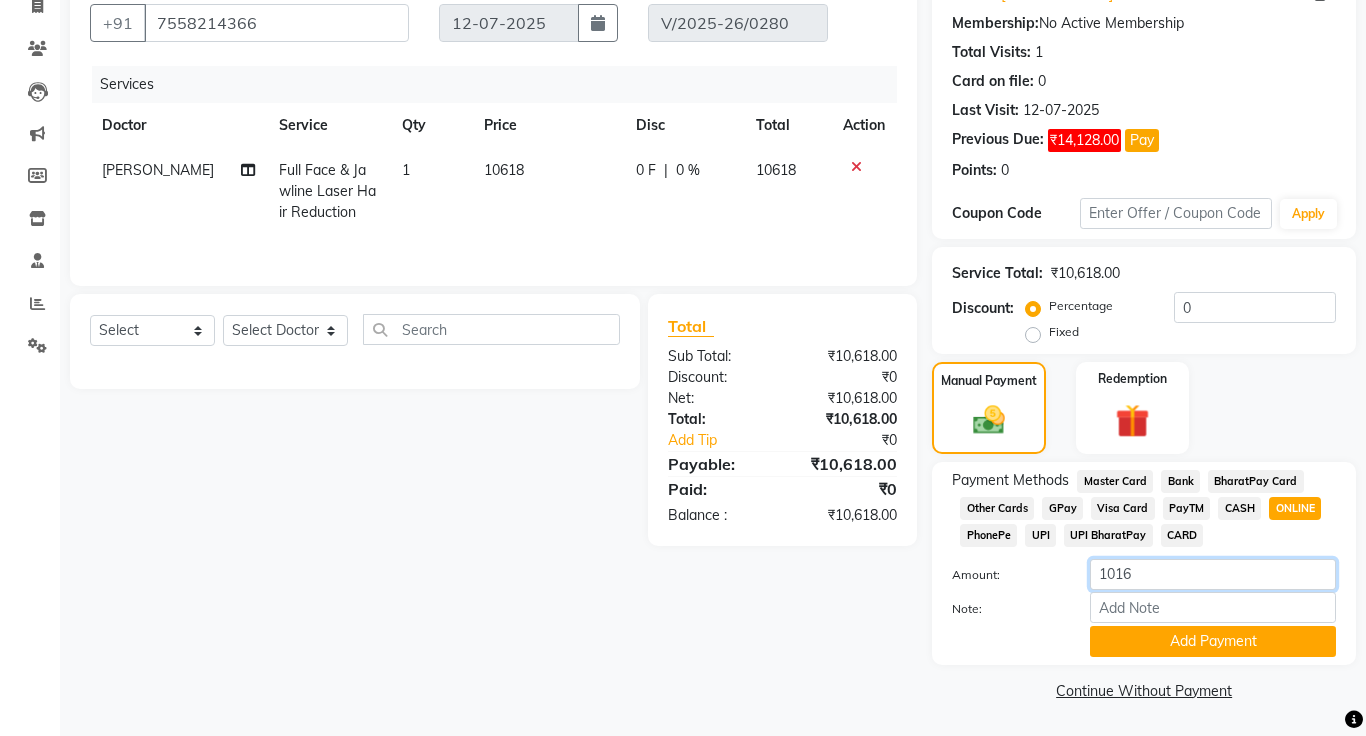 type on "10168" 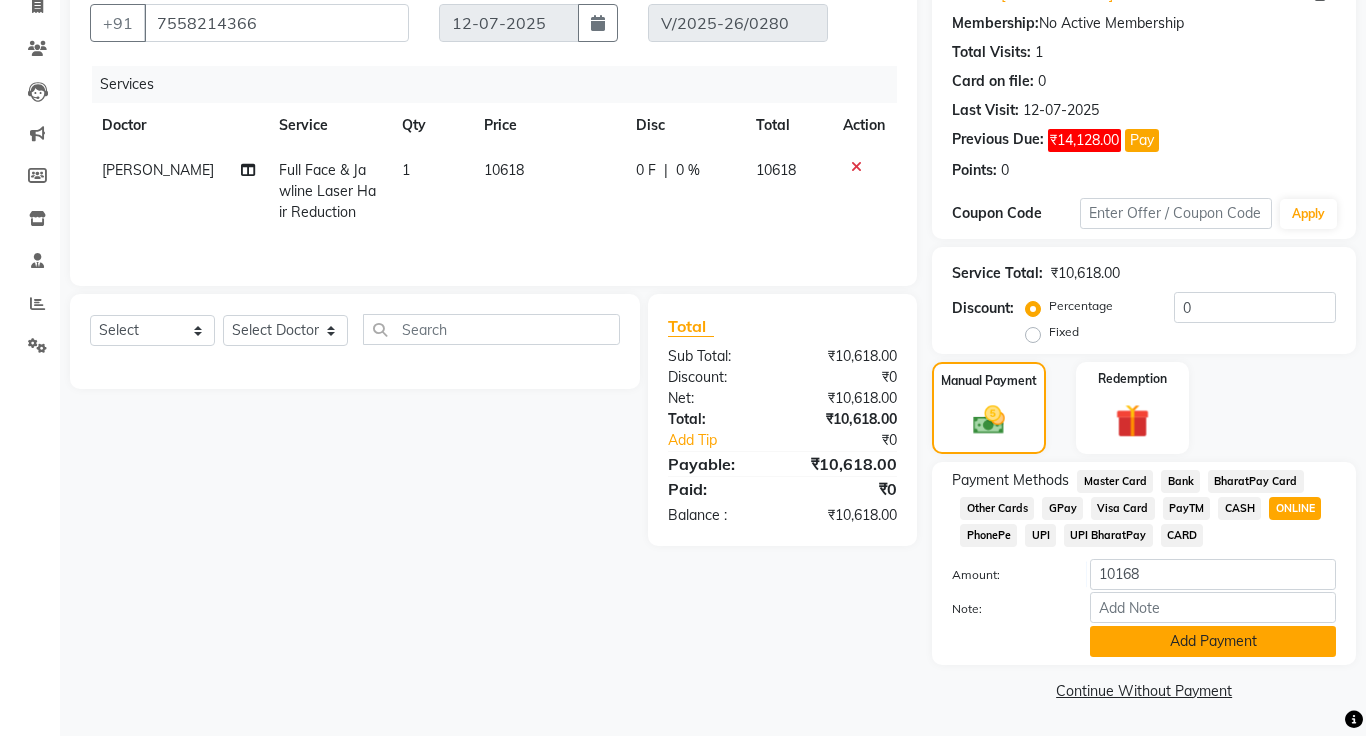 click on "Add Payment" 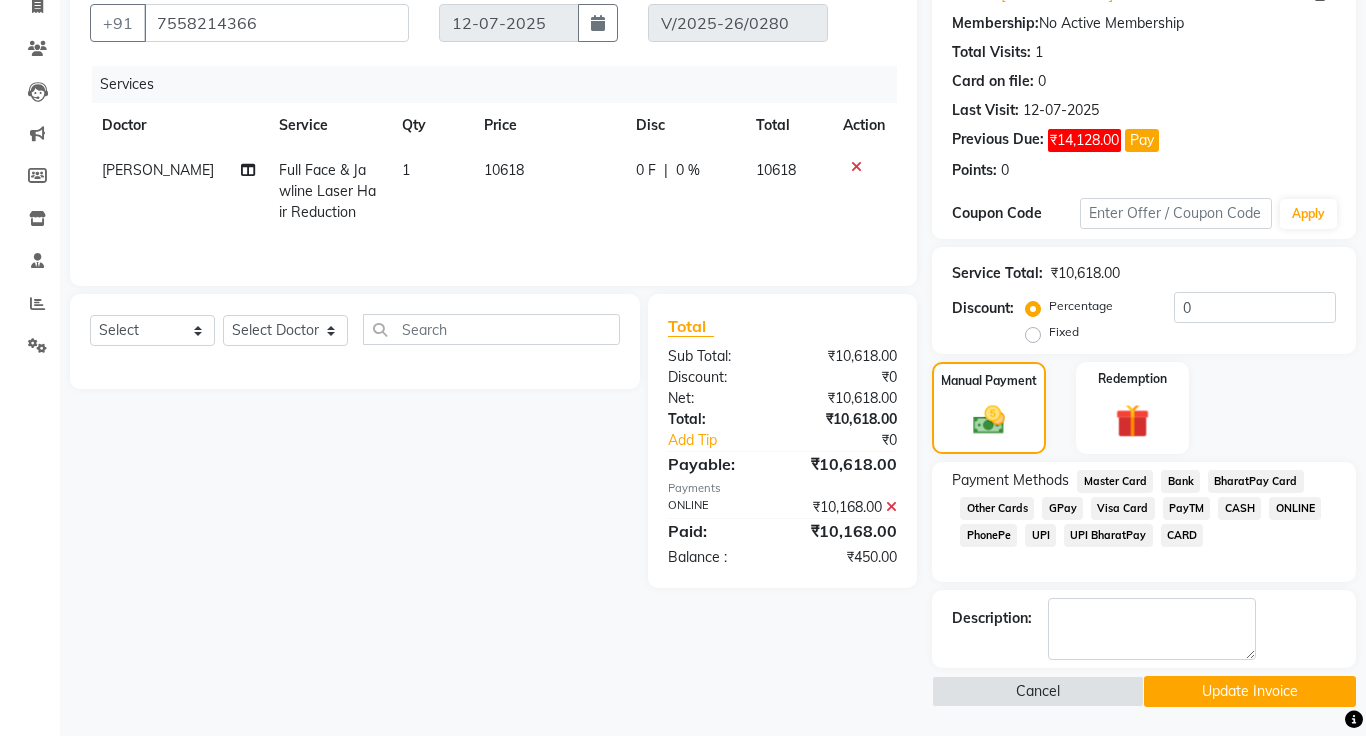 scroll, scrollTop: 183, scrollLeft: 0, axis: vertical 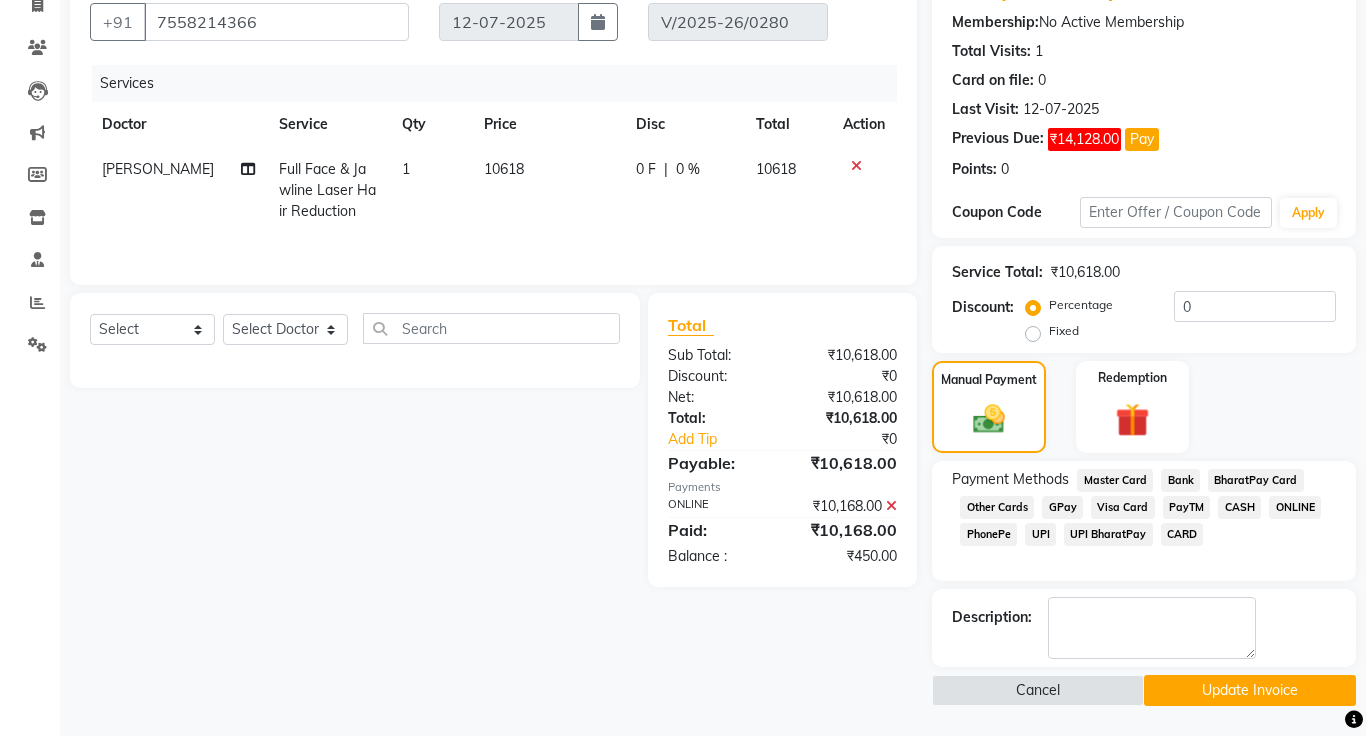 click on "ONLINE" 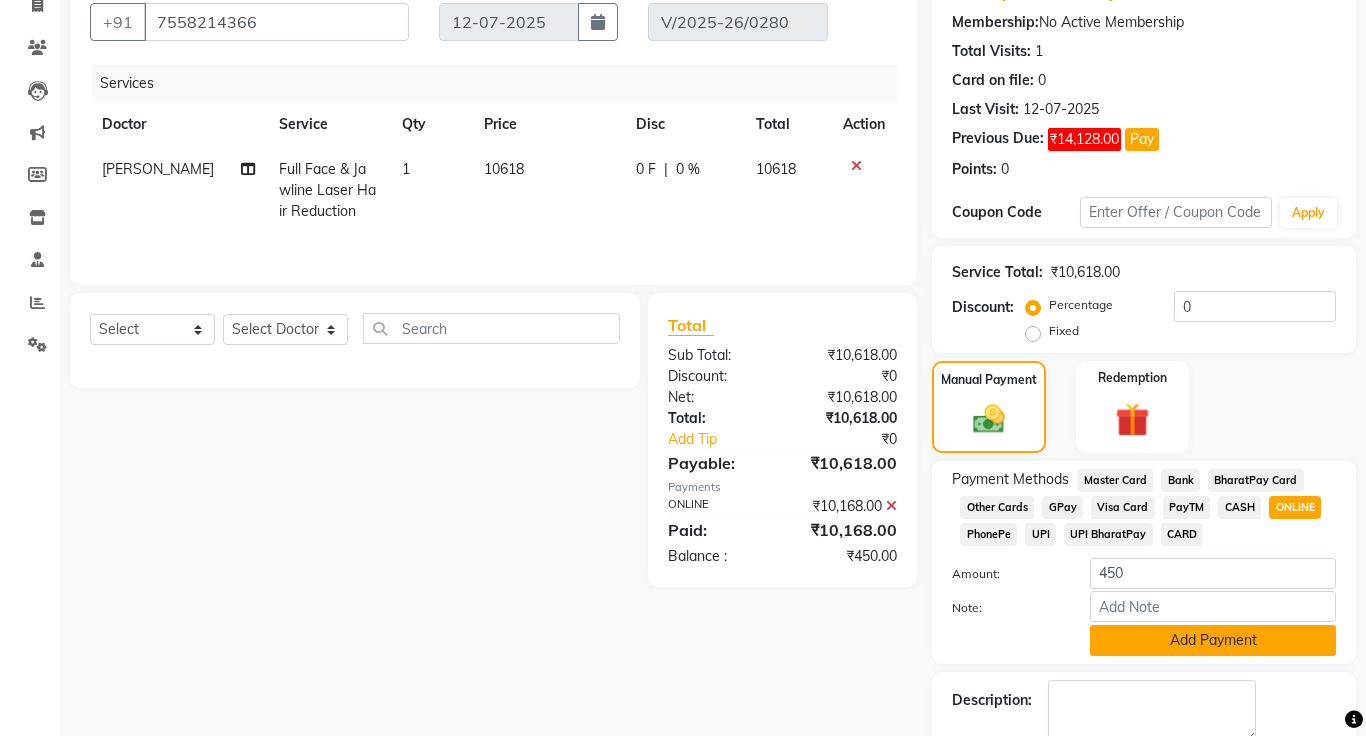click on "Add Payment" 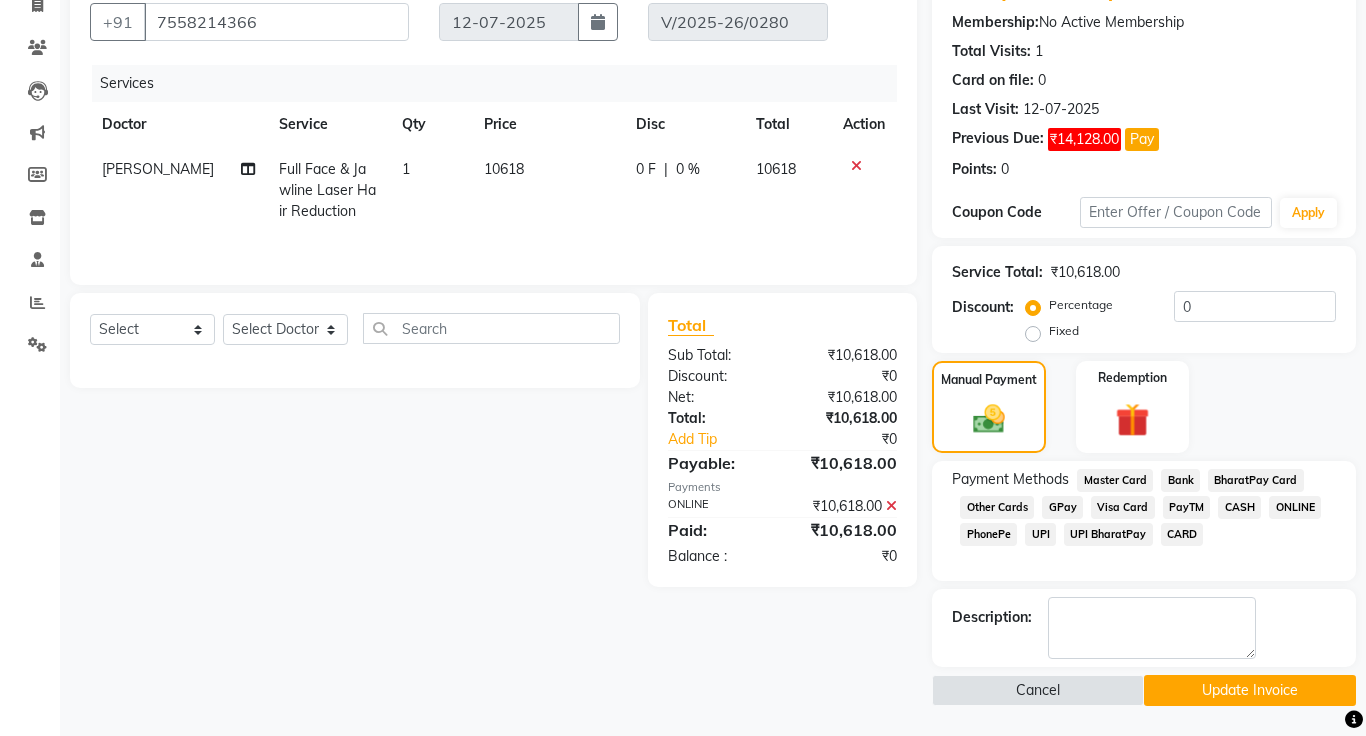 click on "Update Invoice" 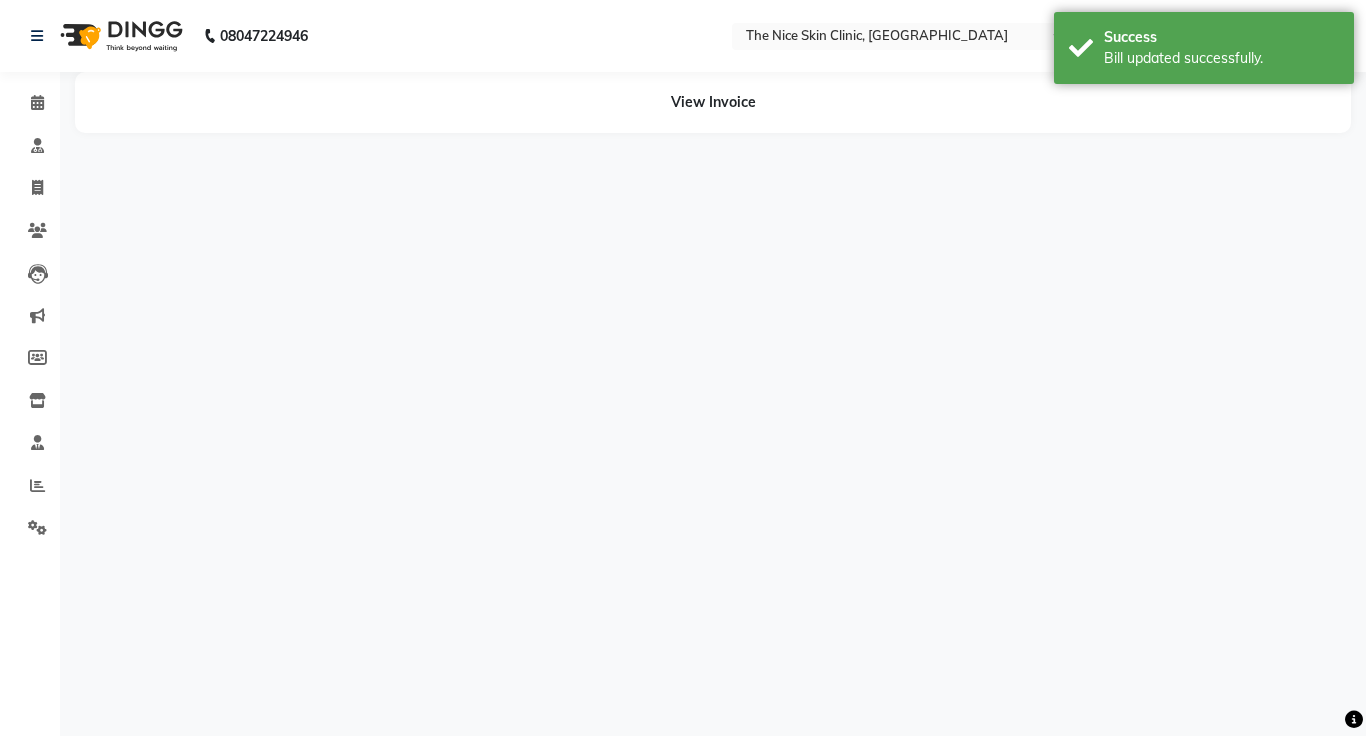 scroll, scrollTop: 0, scrollLeft: 0, axis: both 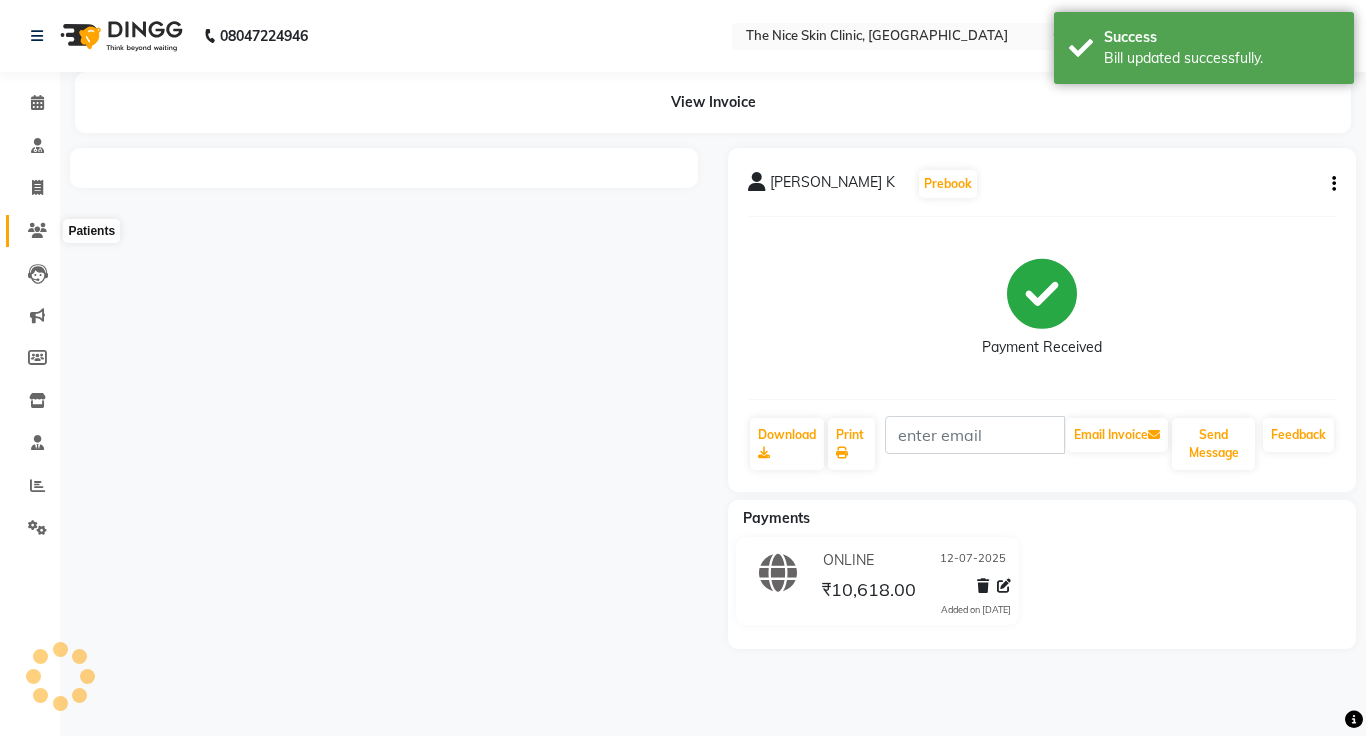click 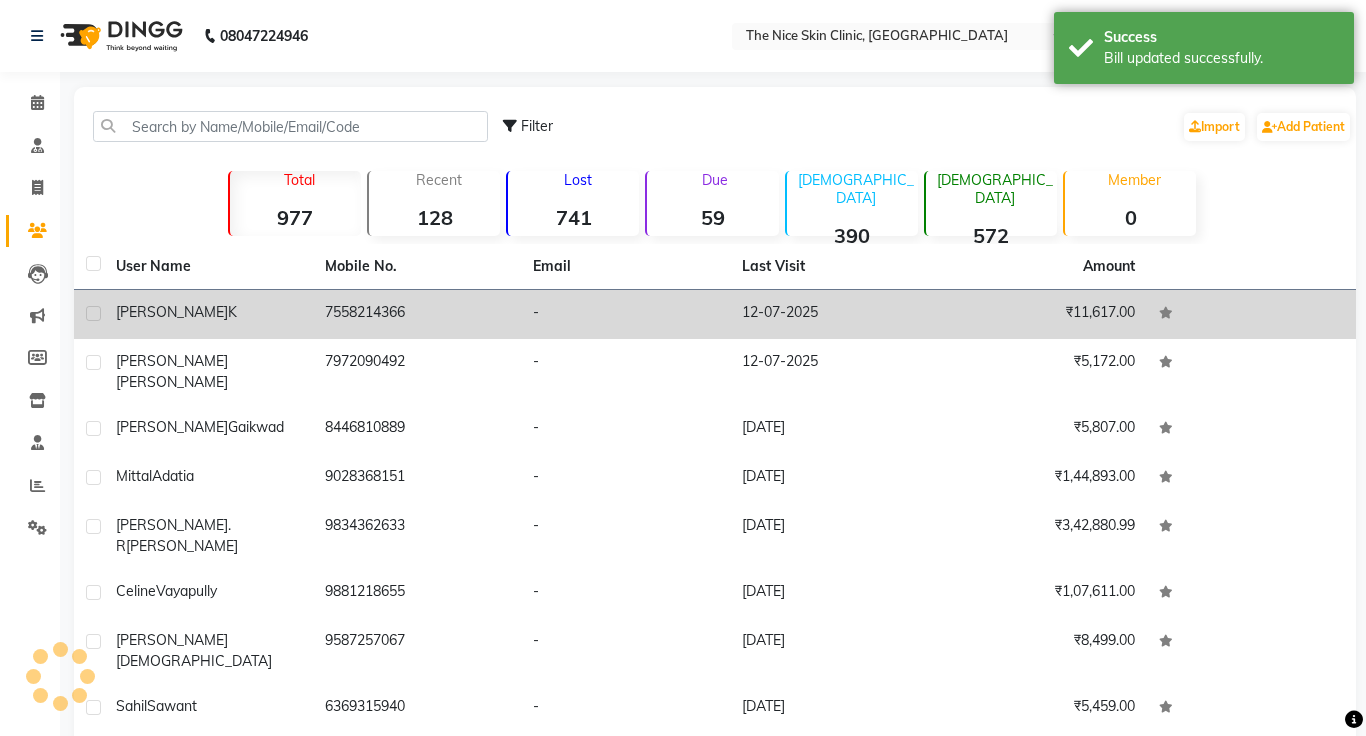 click on "7558214366" 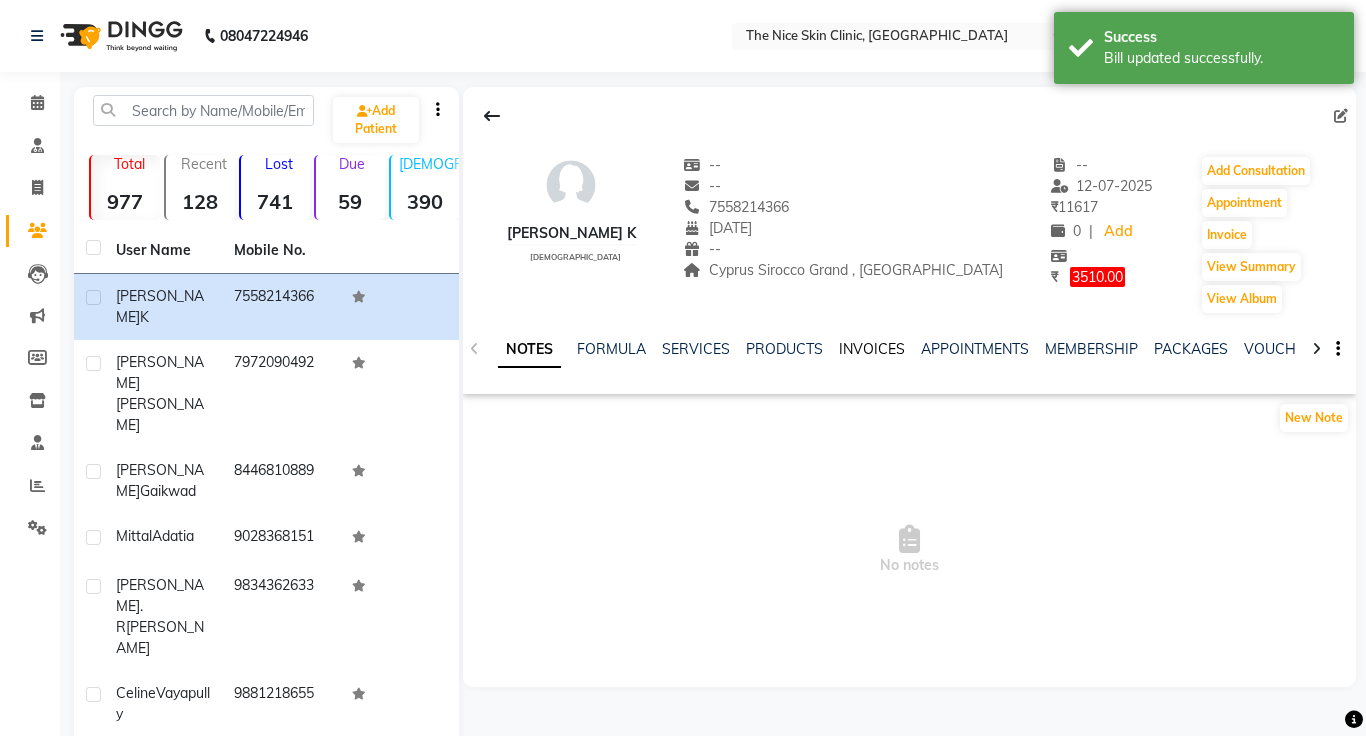 click on "INVOICES" 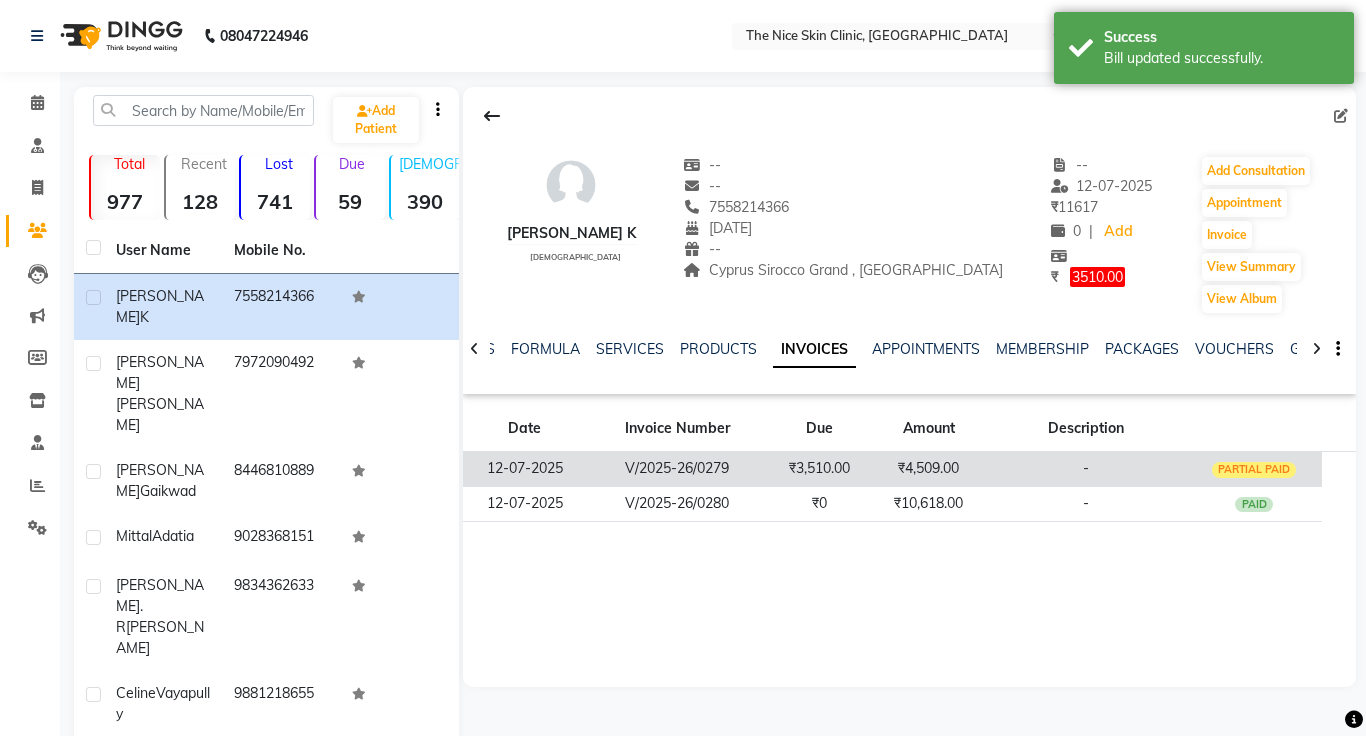 click on "₹4,509.00" 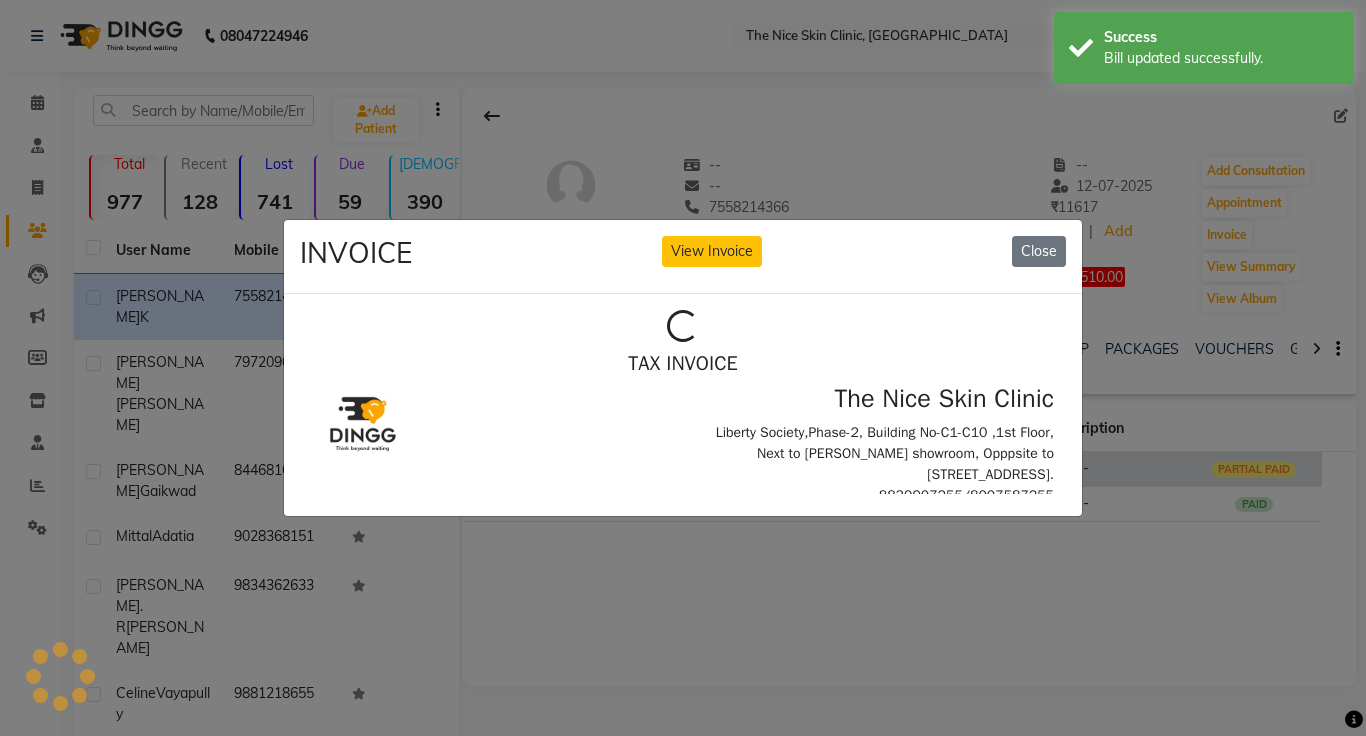 scroll, scrollTop: 0, scrollLeft: 0, axis: both 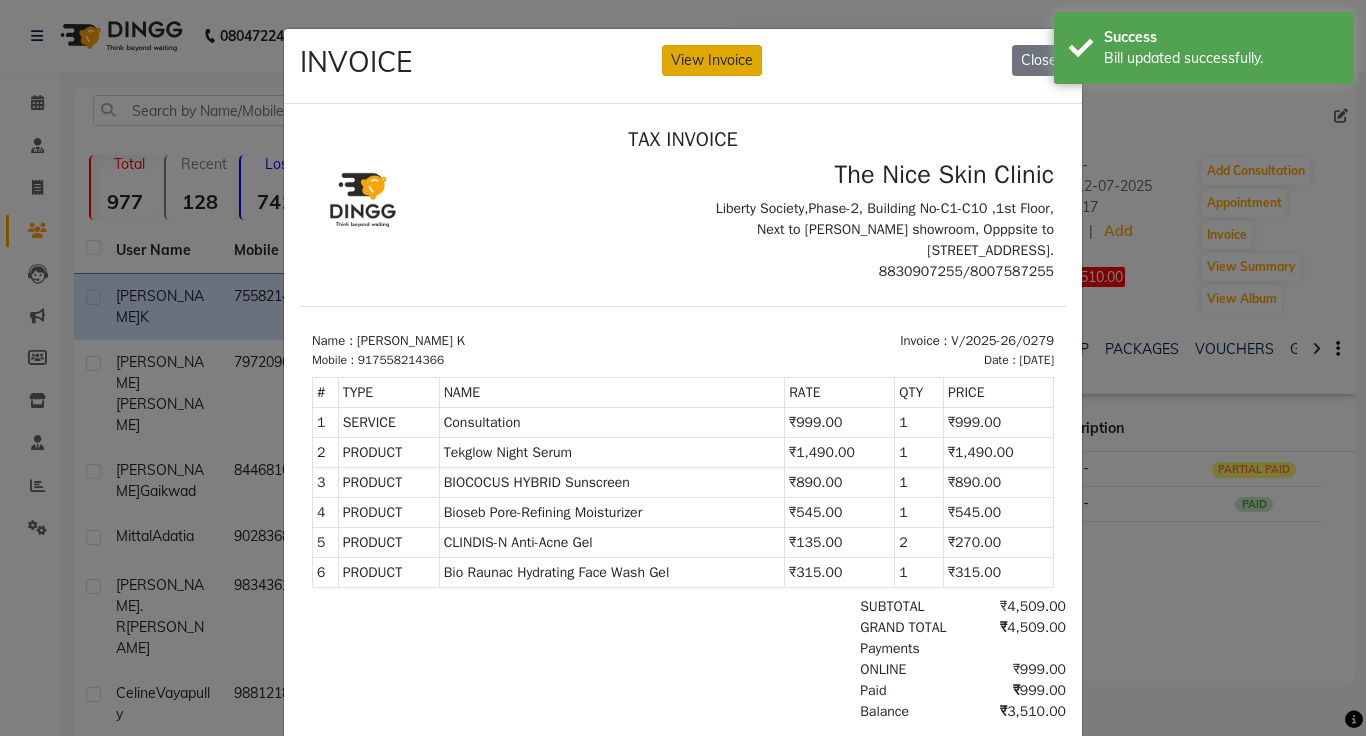 click on "View Invoice" 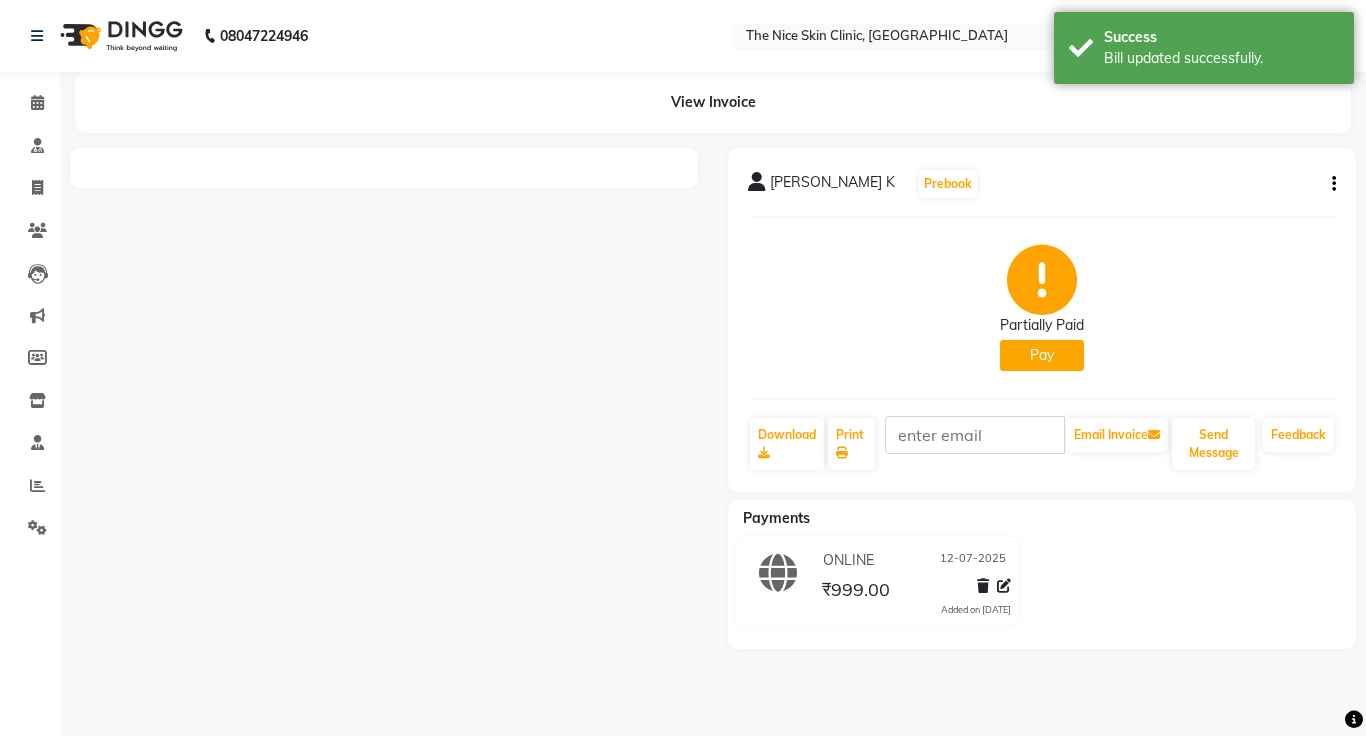 click 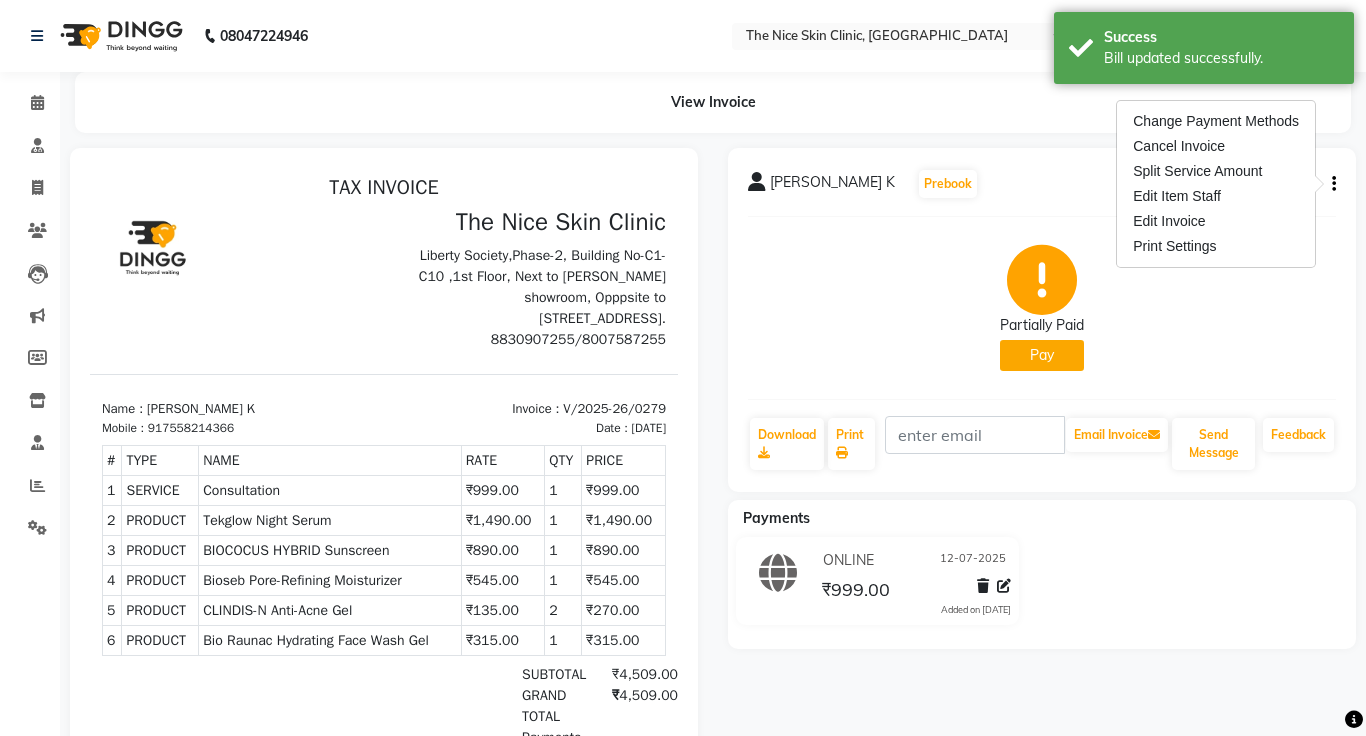 scroll, scrollTop: 0, scrollLeft: 0, axis: both 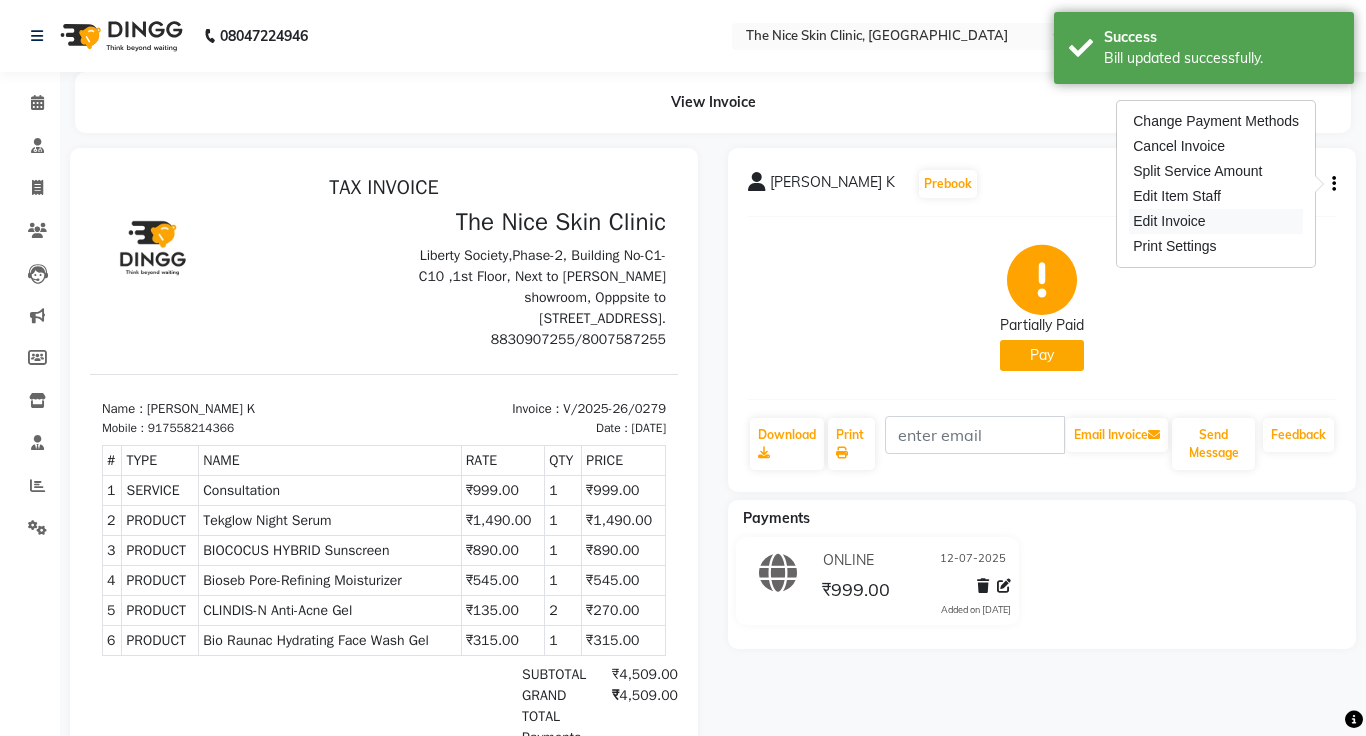 click on "Edit Invoice" at bounding box center (1216, 221) 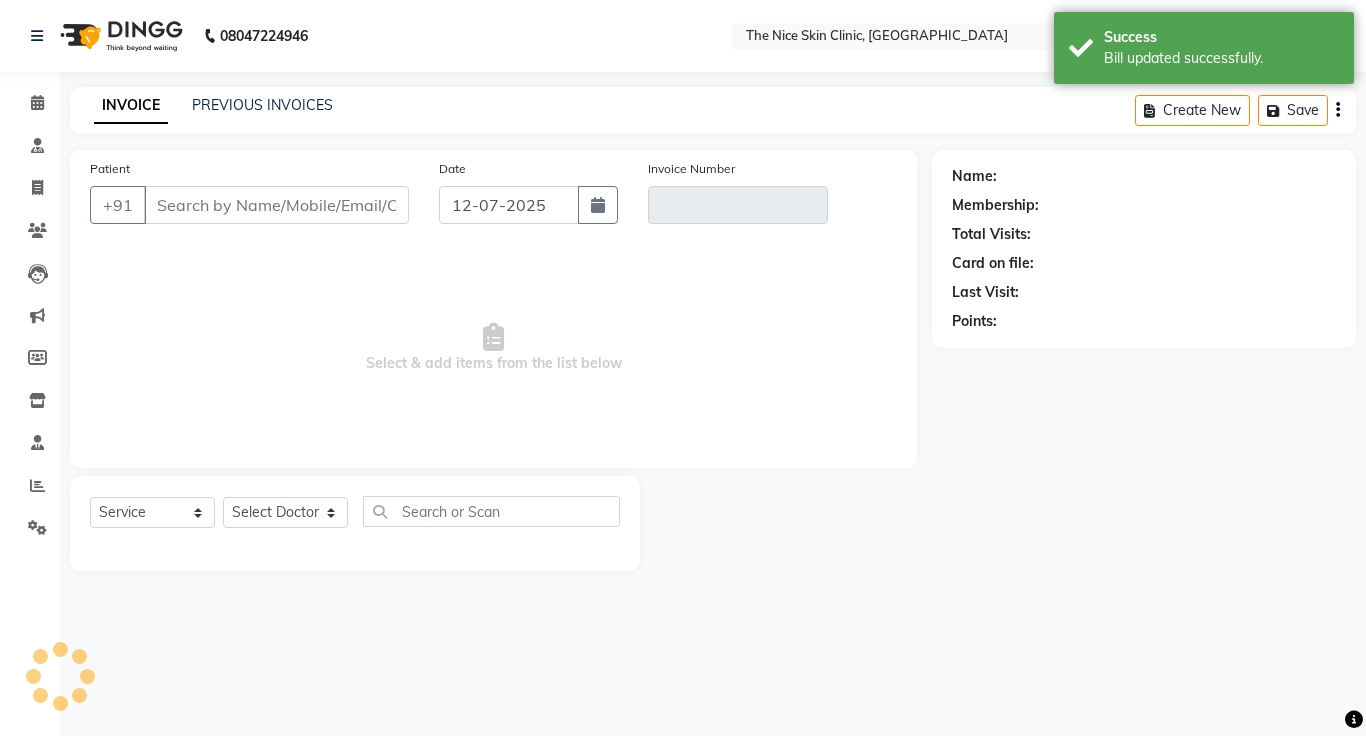 click on "INVOICE PREVIOUS INVOICES Create New   Save  Patient +91 Date [DATE] Invoice Number  Select & add items from the list below  Select  Service  Product  Membership  Package Voucher Prepaid Gift Card  Select Doctor Name: Membership: Total Visits: Card on file: Last Visit:  Points:" 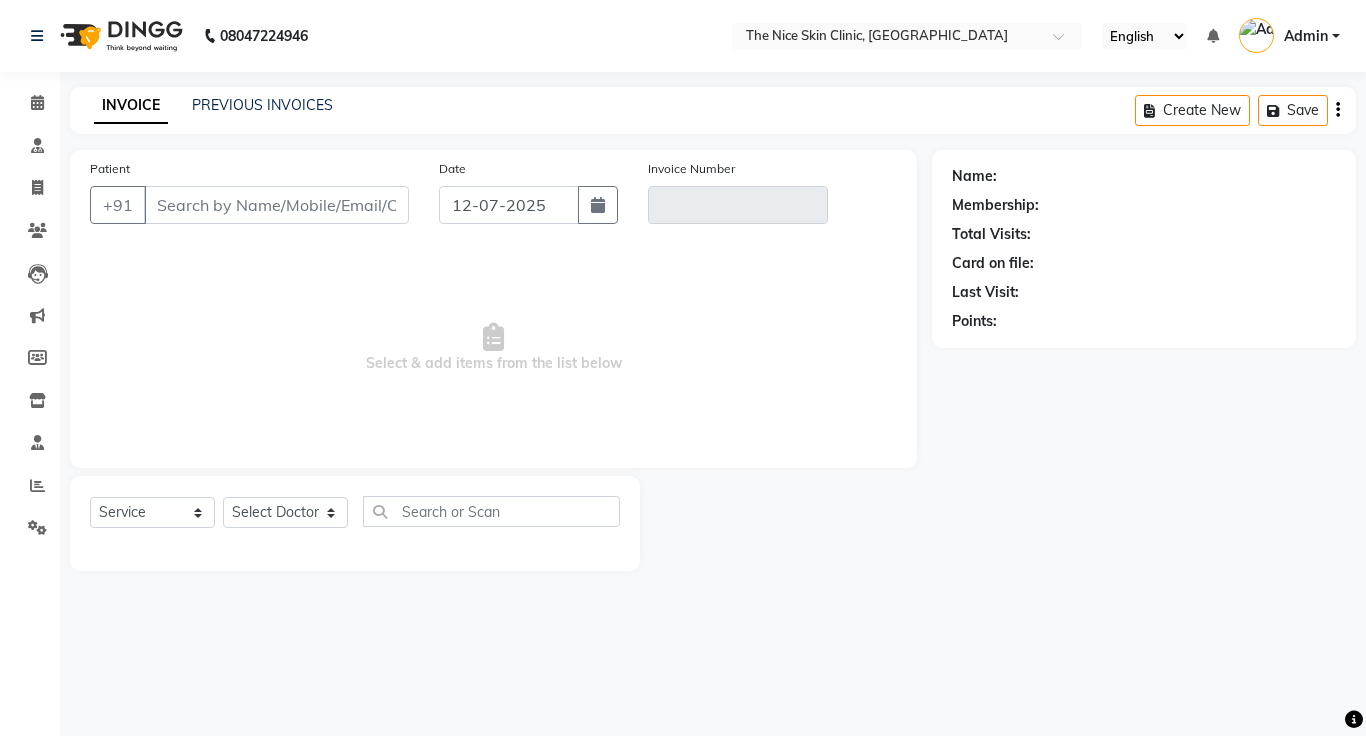 click 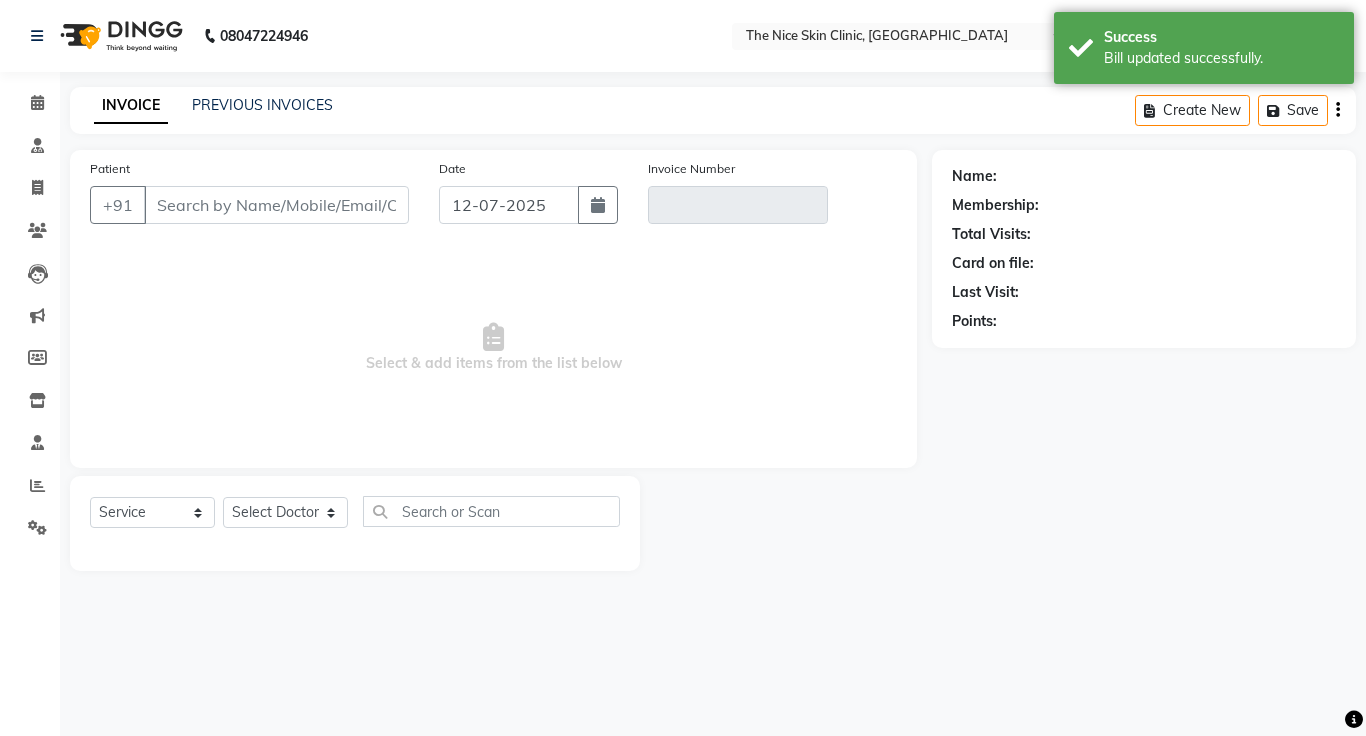 type on "7558214366" 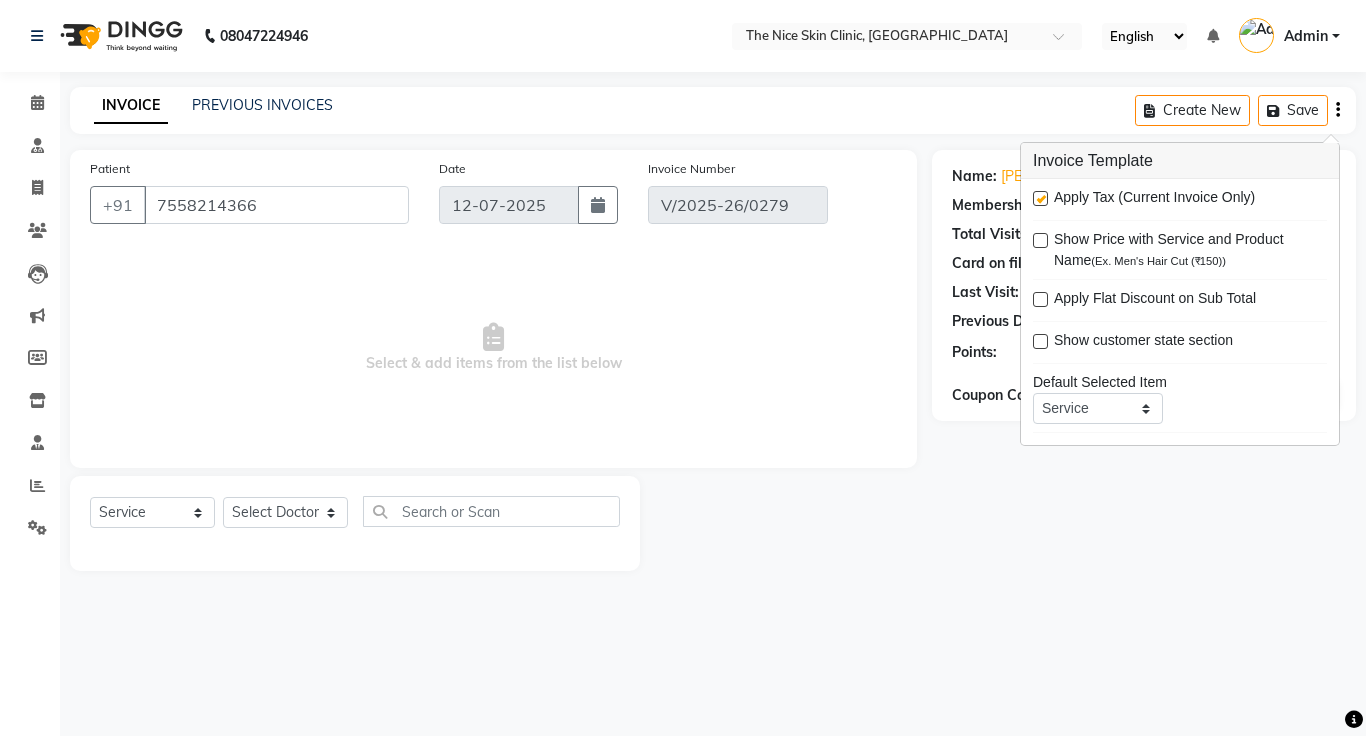 click at bounding box center [1040, 198] 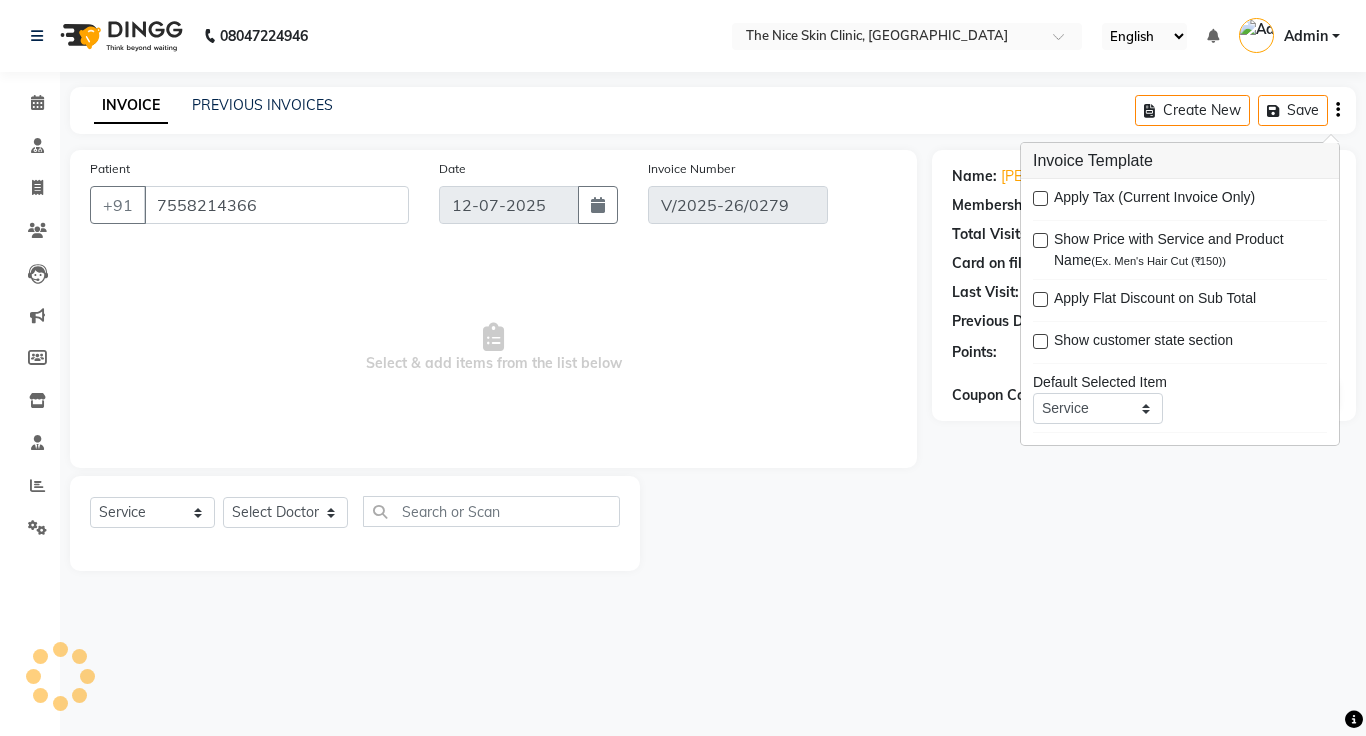 select on "select" 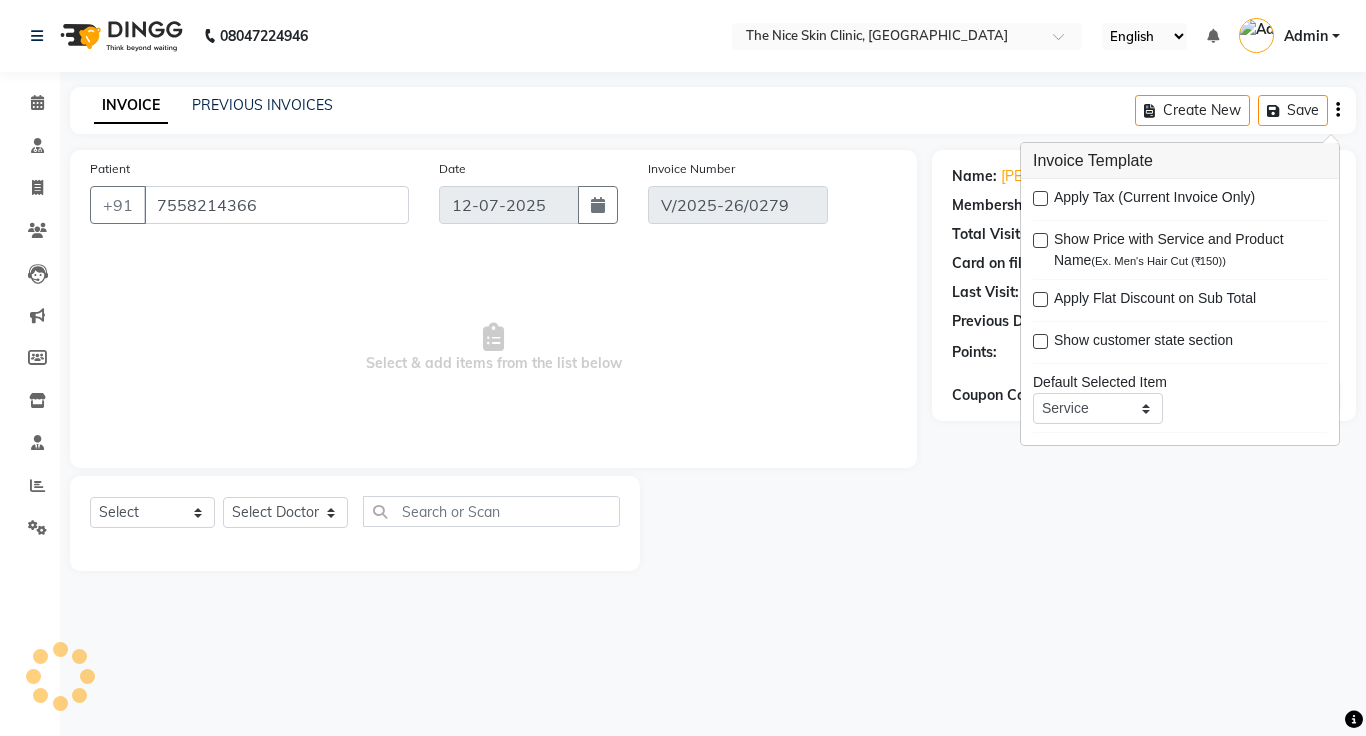 click on "INVOICE PREVIOUS INVOICES Create New   Save" 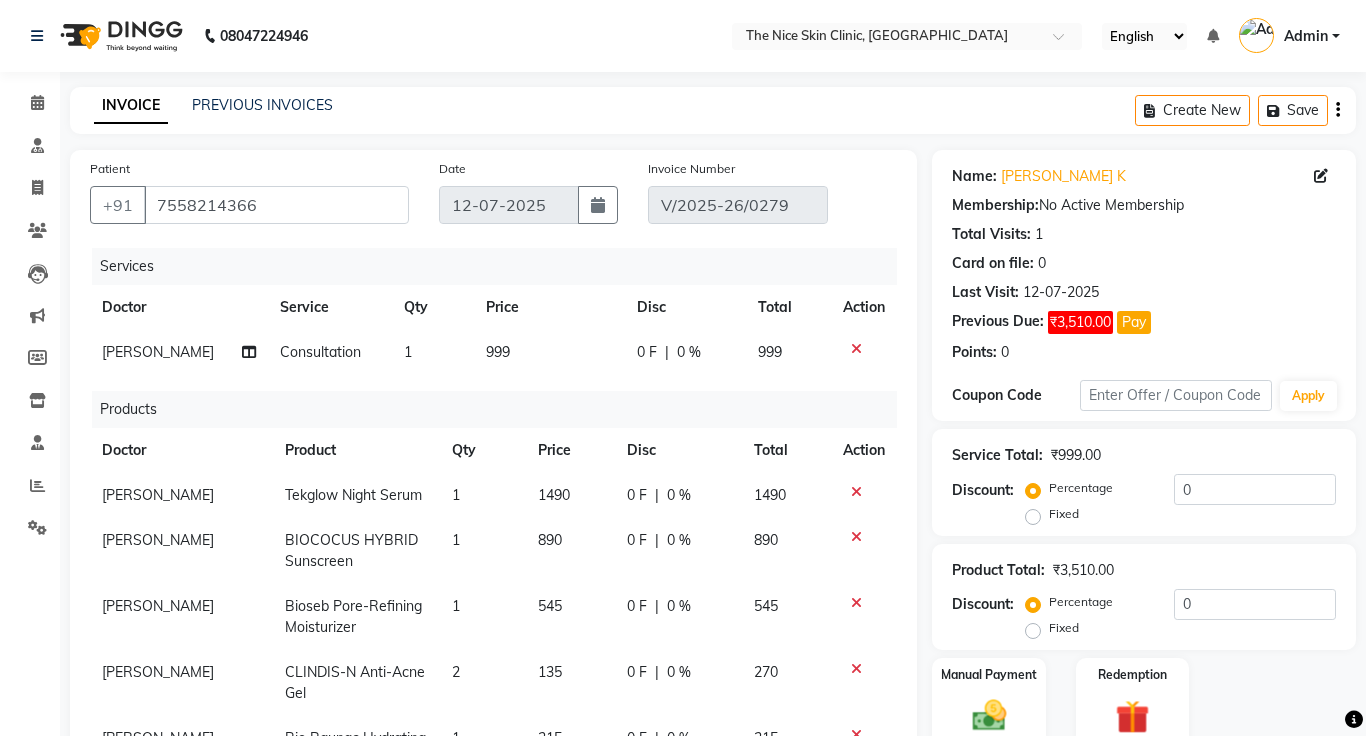 click on "[PERSON_NAME]" 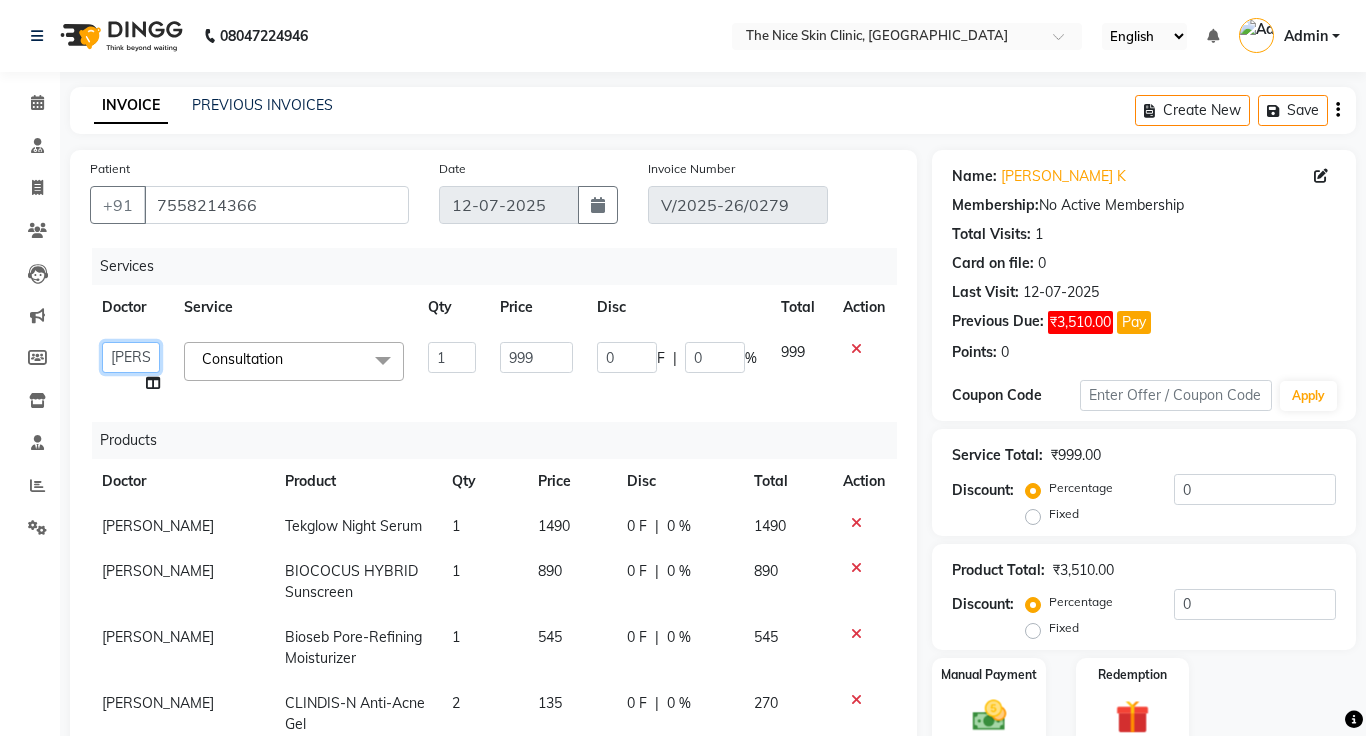 click on "[PERSON_NAME]   [PERSON_NAME]   DR. [PERSON_NAME]   [PERSON_NAME]" 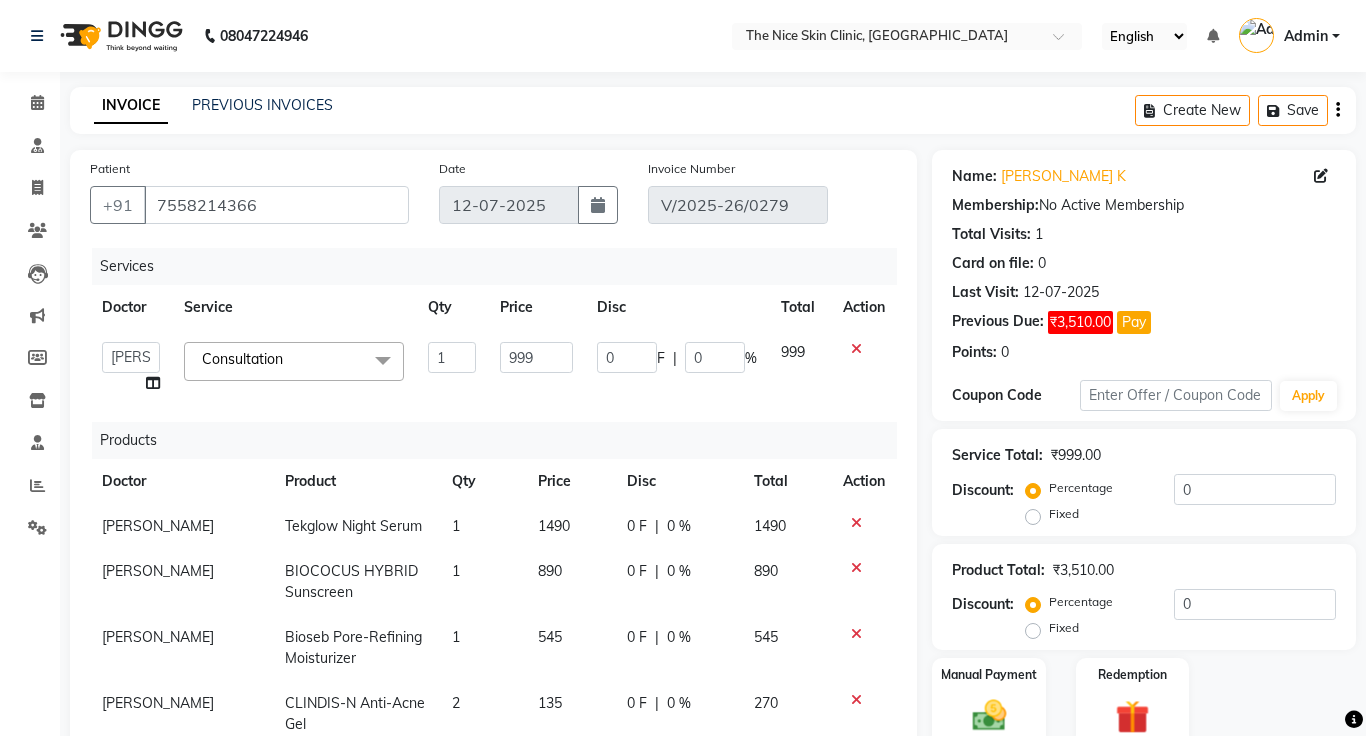 select on "1297" 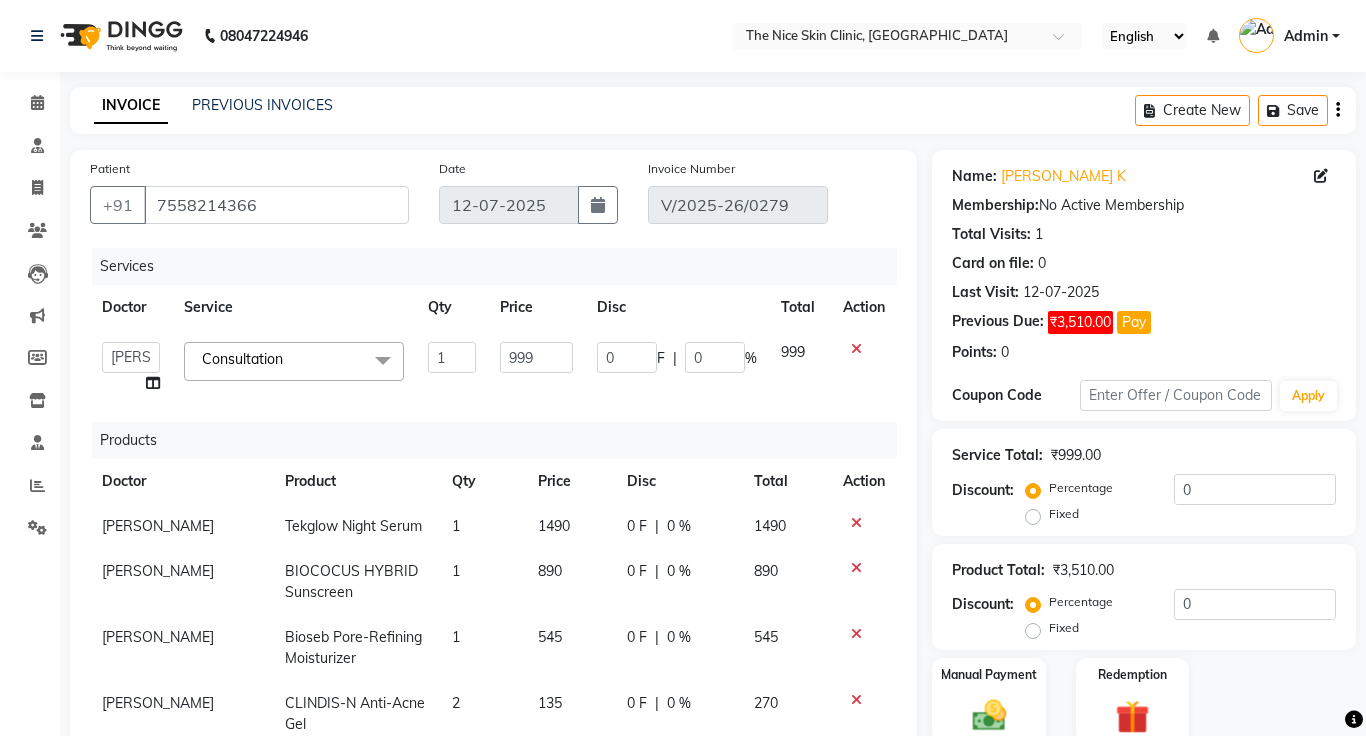 click on "[PERSON_NAME]" 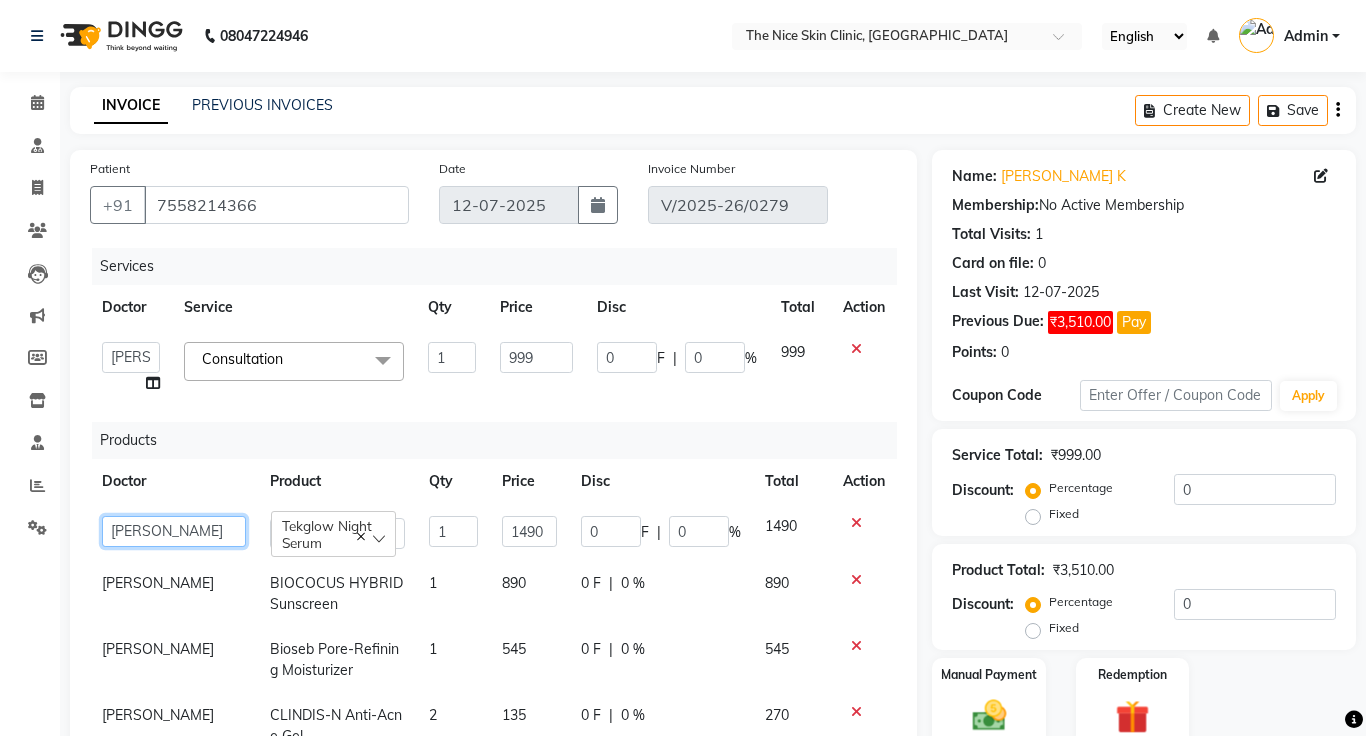 click on "[PERSON_NAME]   [PERSON_NAME]   DR. [PERSON_NAME]   [PERSON_NAME]" 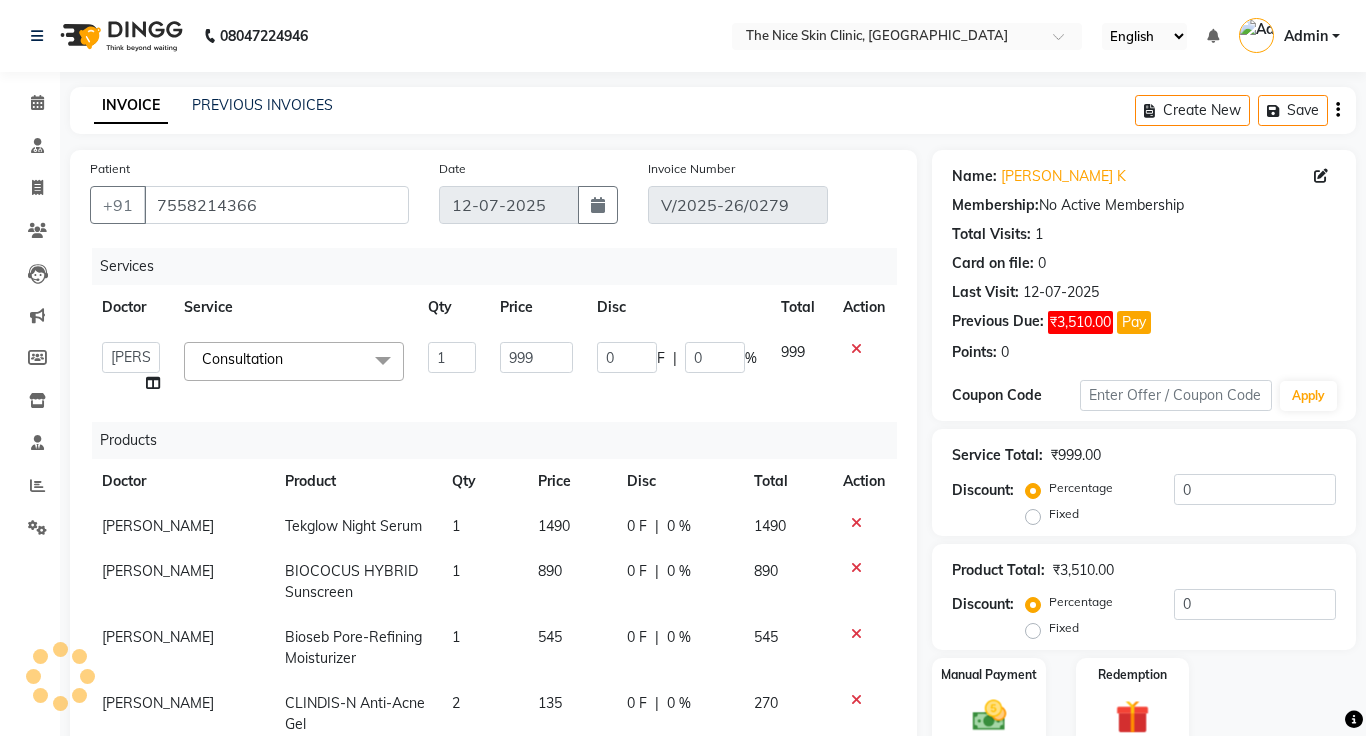 click on "[PERSON_NAME]" 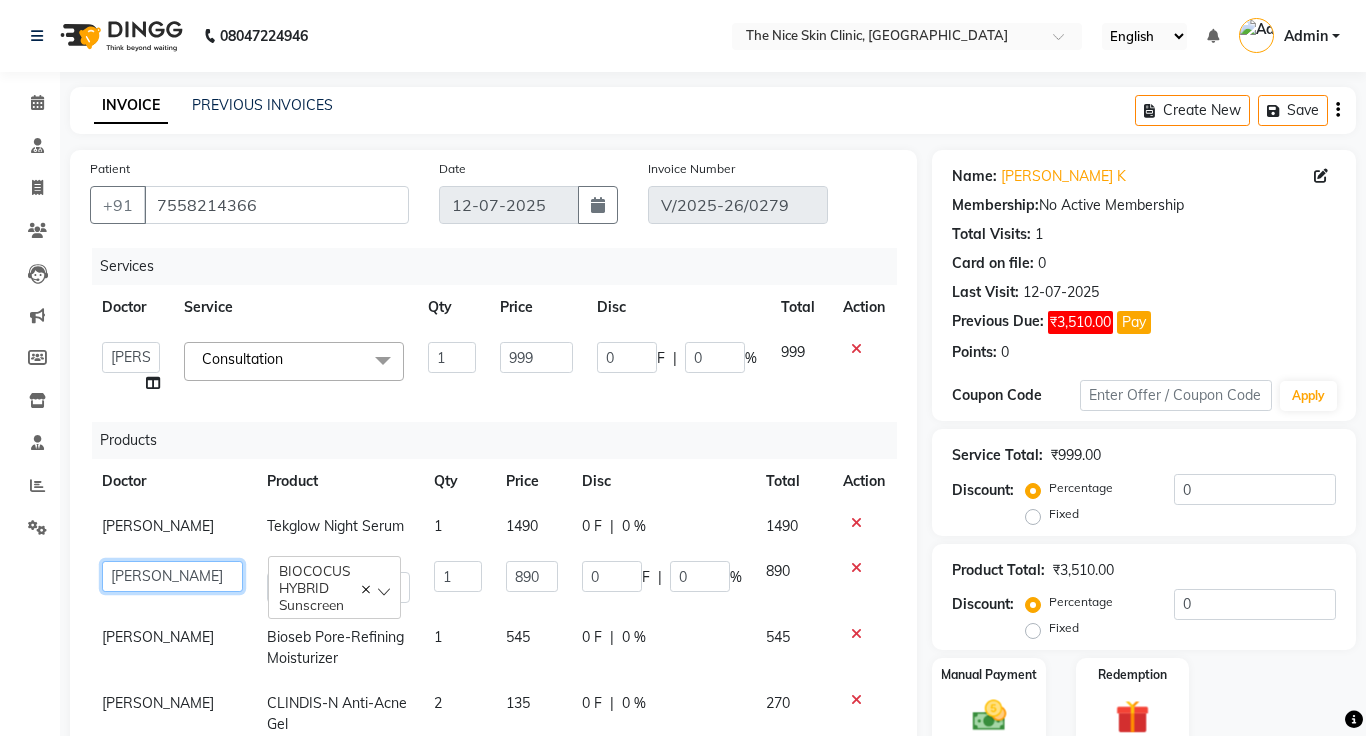 click on "[PERSON_NAME]   [PERSON_NAME]   DR. [PERSON_NAME]   [PERSON_NAME]" 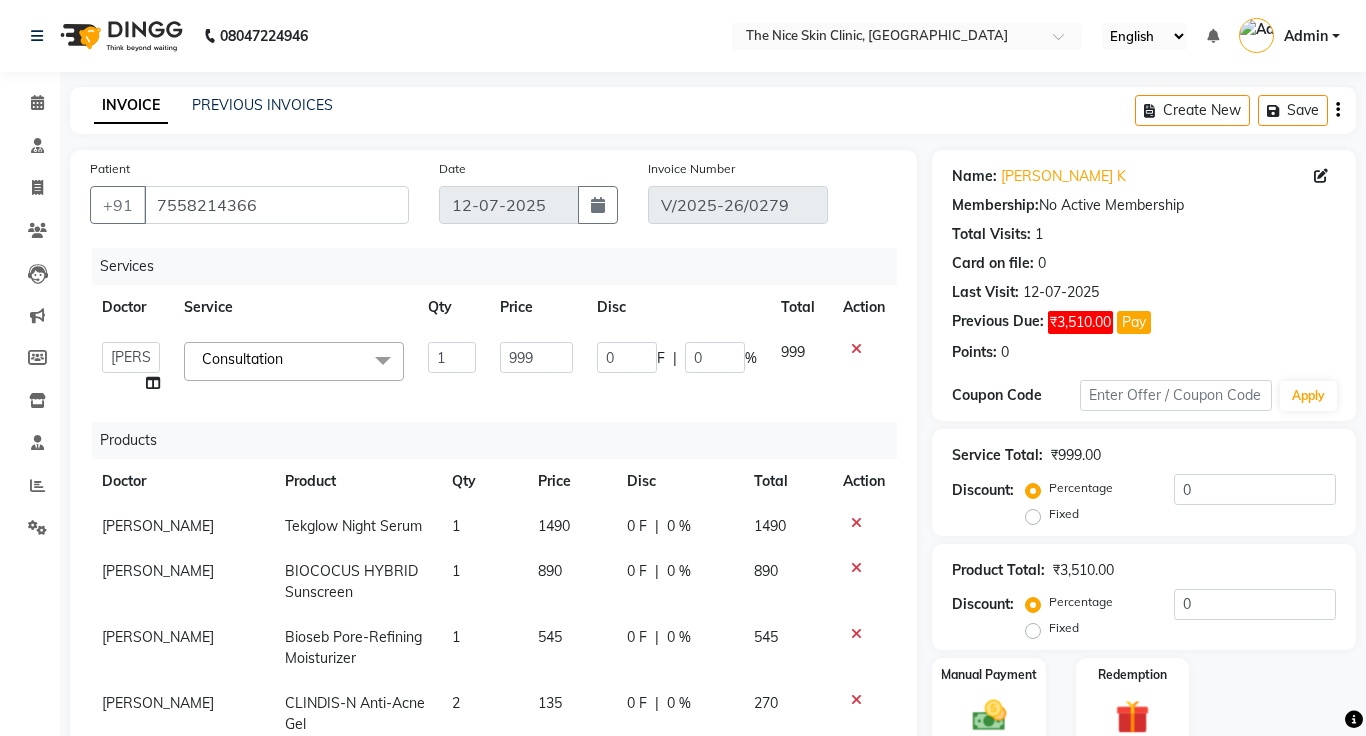 click on "[PERSON_NAME]" 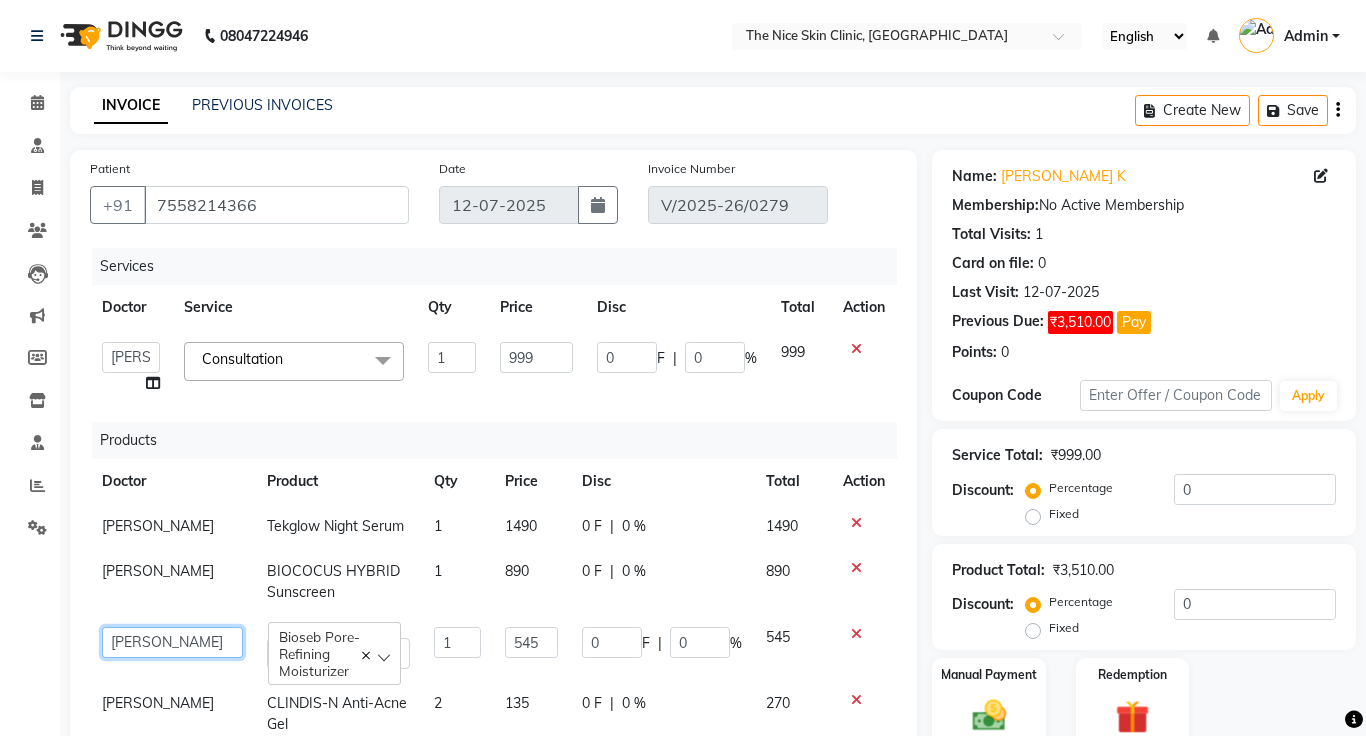 click on "[PERSON_NAME]   [PERSON_NAME]   DR. [PERSON_NAME]   [PERSON_NAME]" 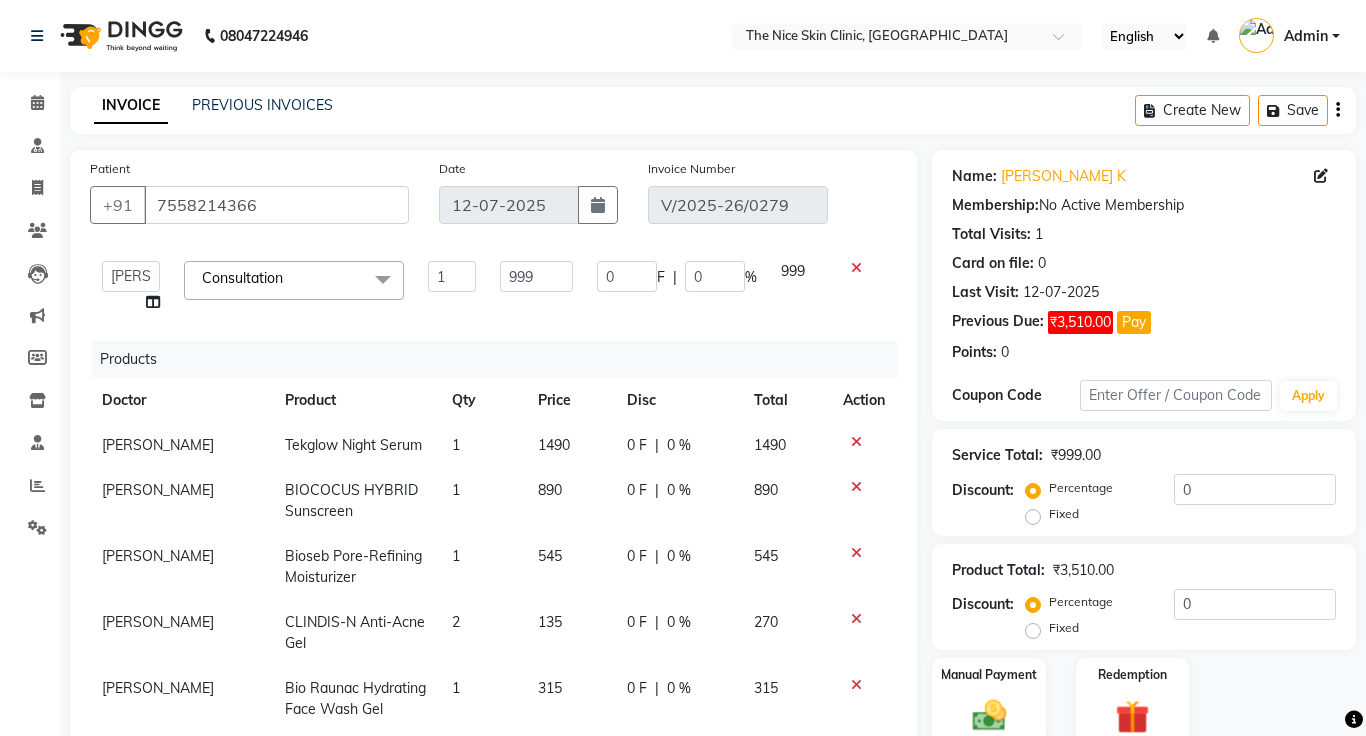 click on "[PERSON_NAME]" 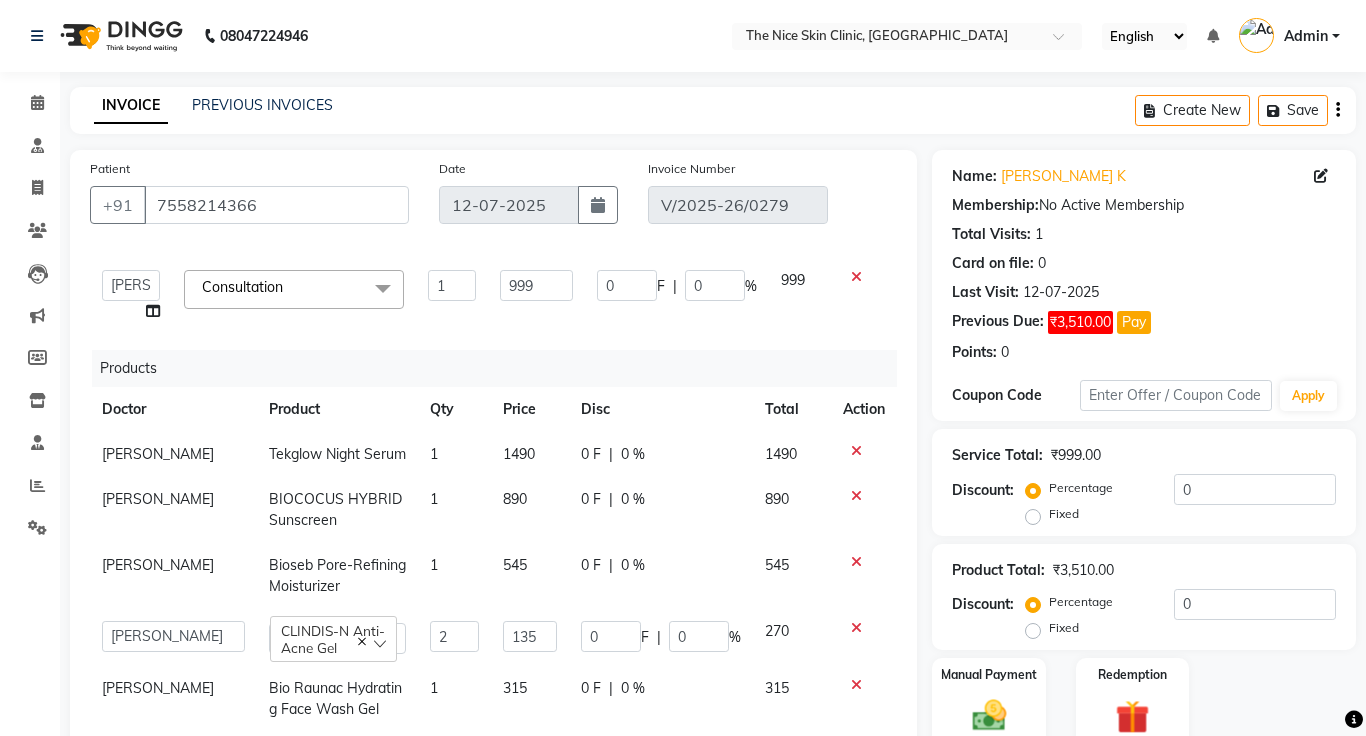 scroll, scrollTop: 72, scrollLeft: 0, axis: vertical 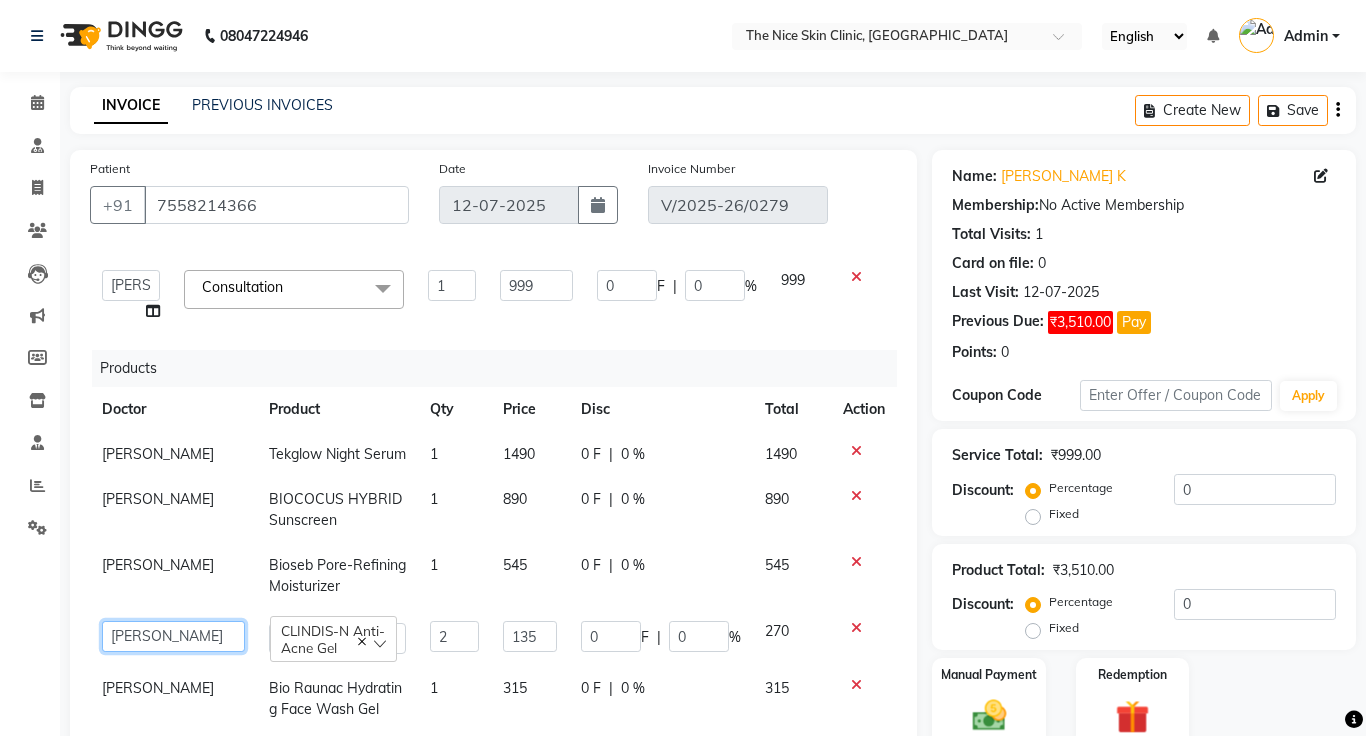 click on "[PERSON_NAME]   [PERSON_NAME]   DR. [PERSON_NAME]   [PERSON_NAME]" 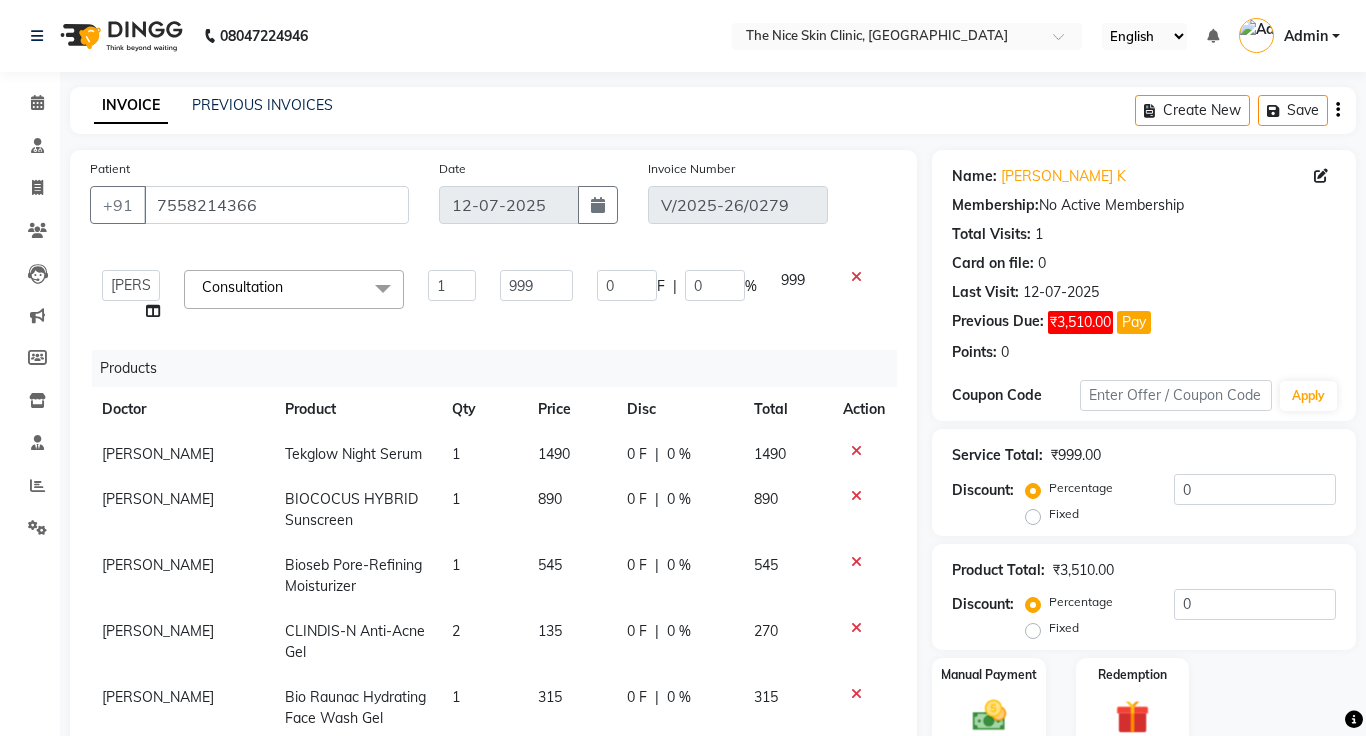 click on "[PERSON_NAME]" 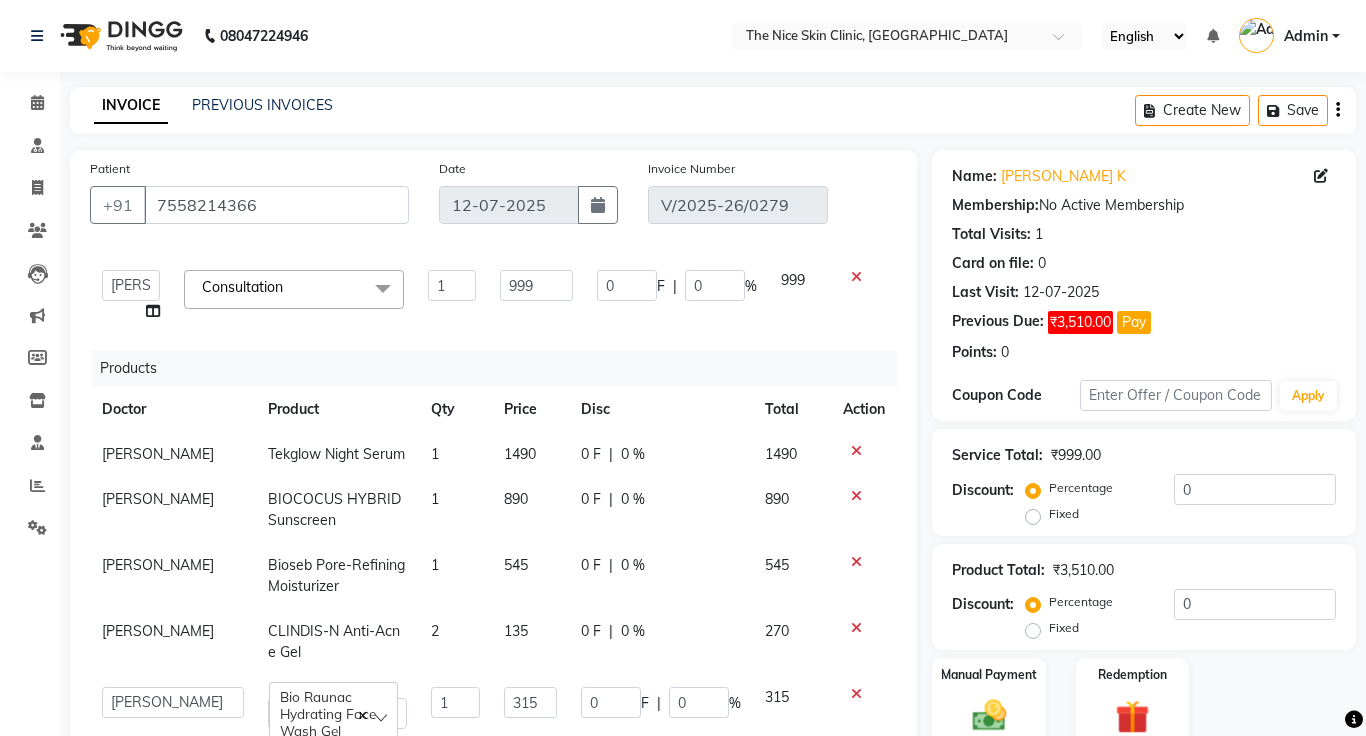 scroll, scrollTop: 81, scrollLeft: 0, axis: vertical 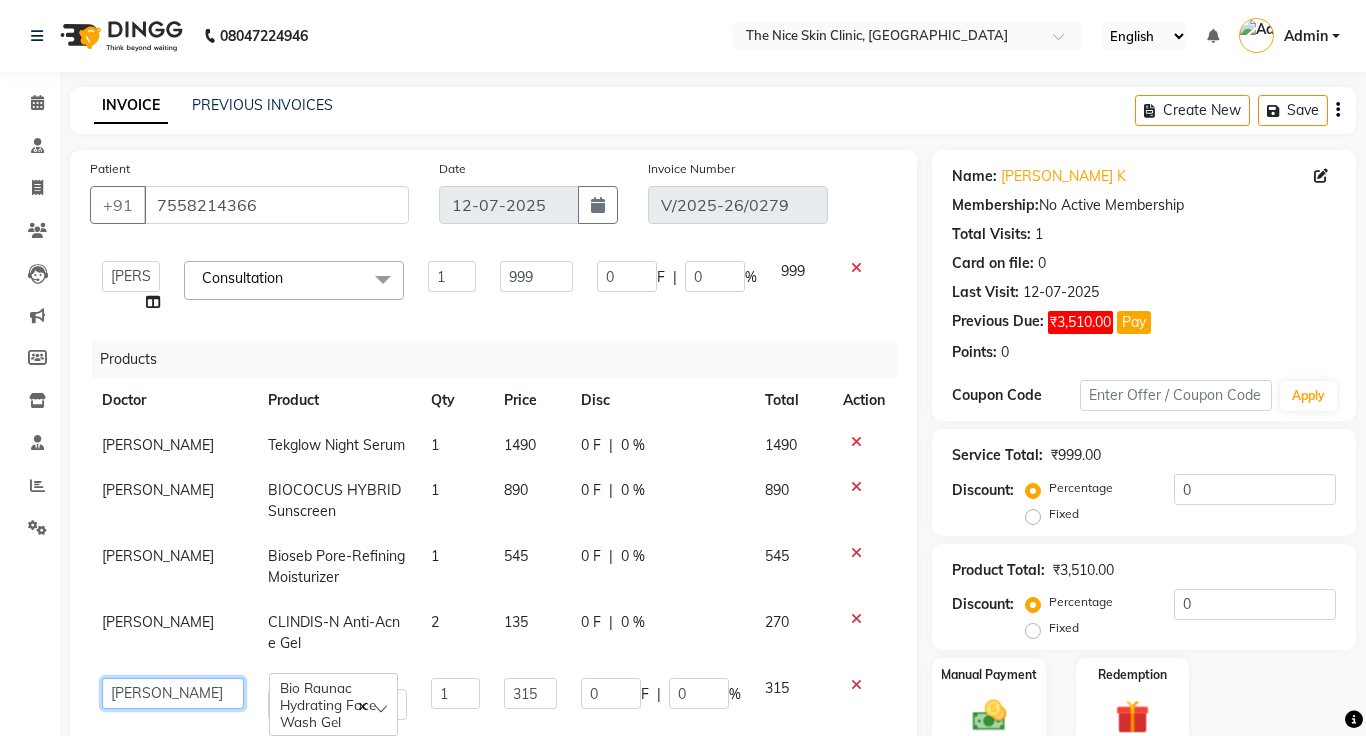 click on "[PERSON_NAME]   [PERSON_NAME]   DR. [PERSON_NAME]   [PERSON_NAME]" 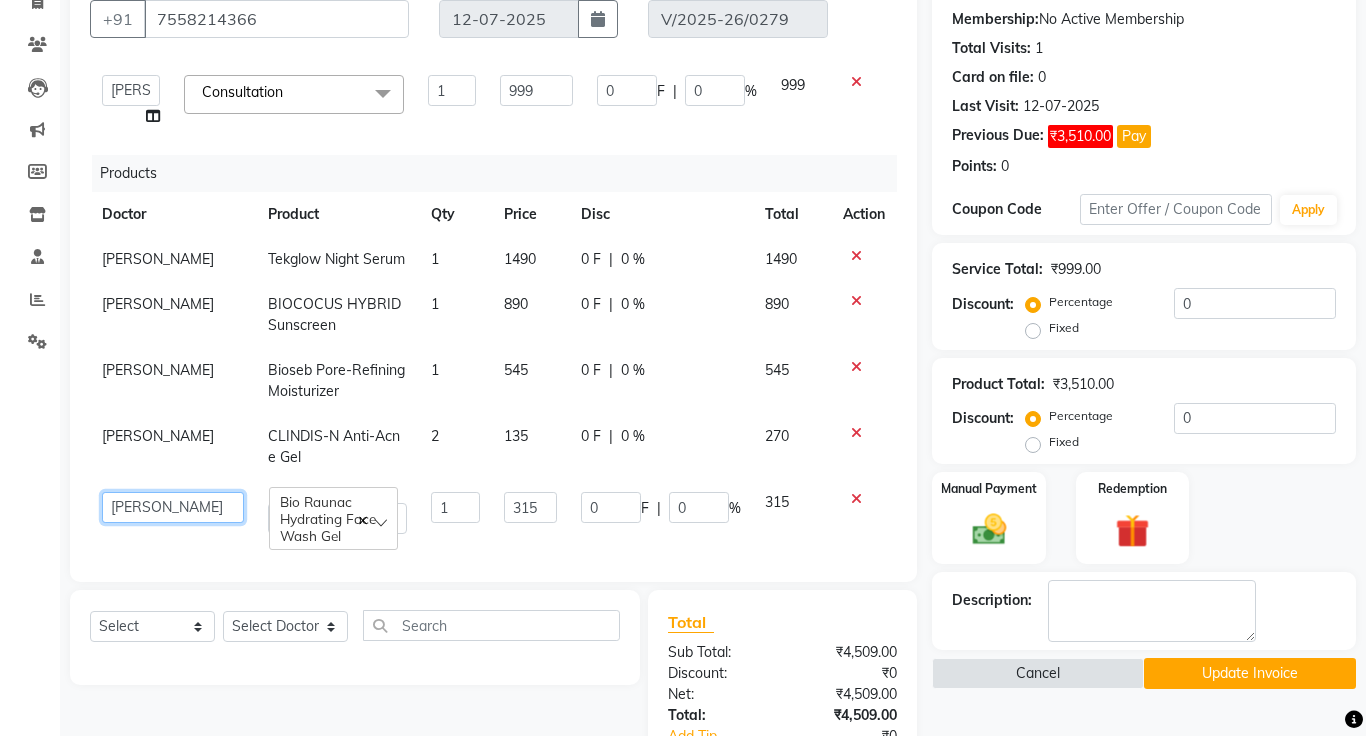 scroll, scrollTop: 207, scrollLeft: 0, axis: vertical 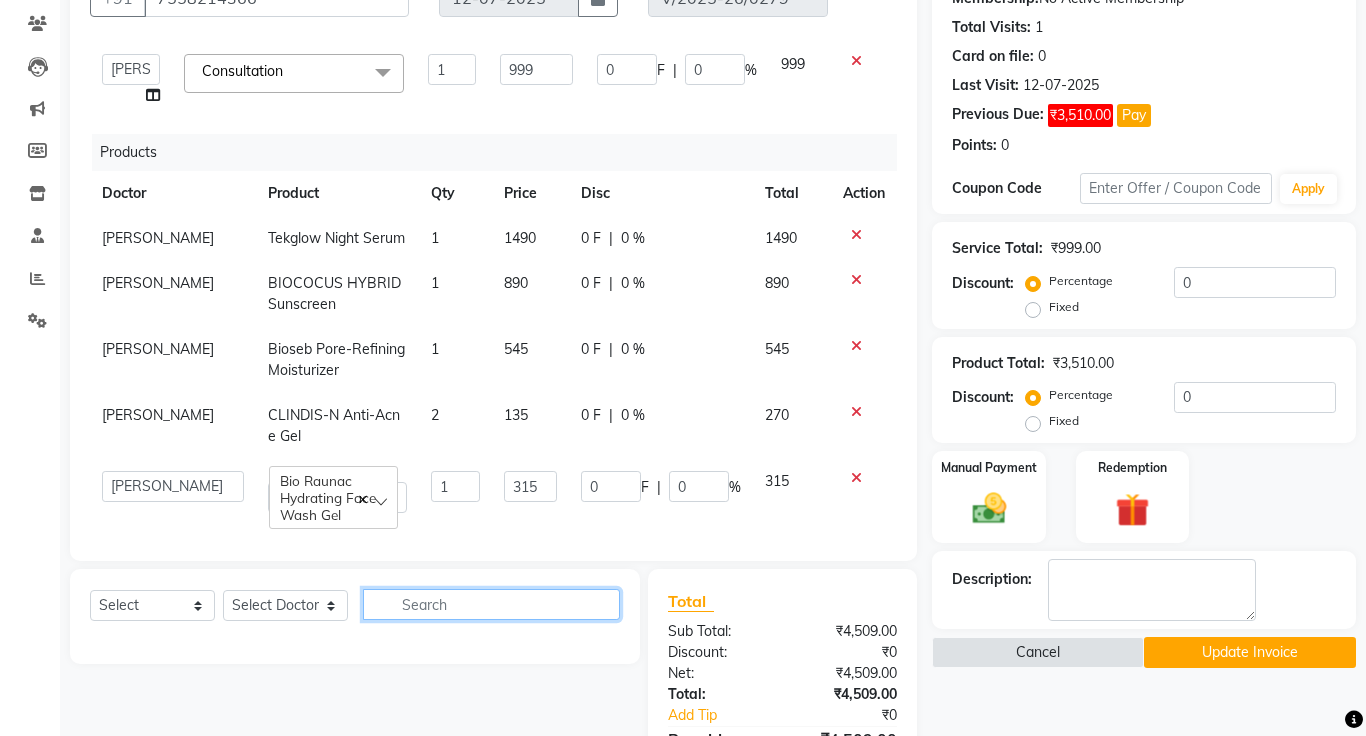 click 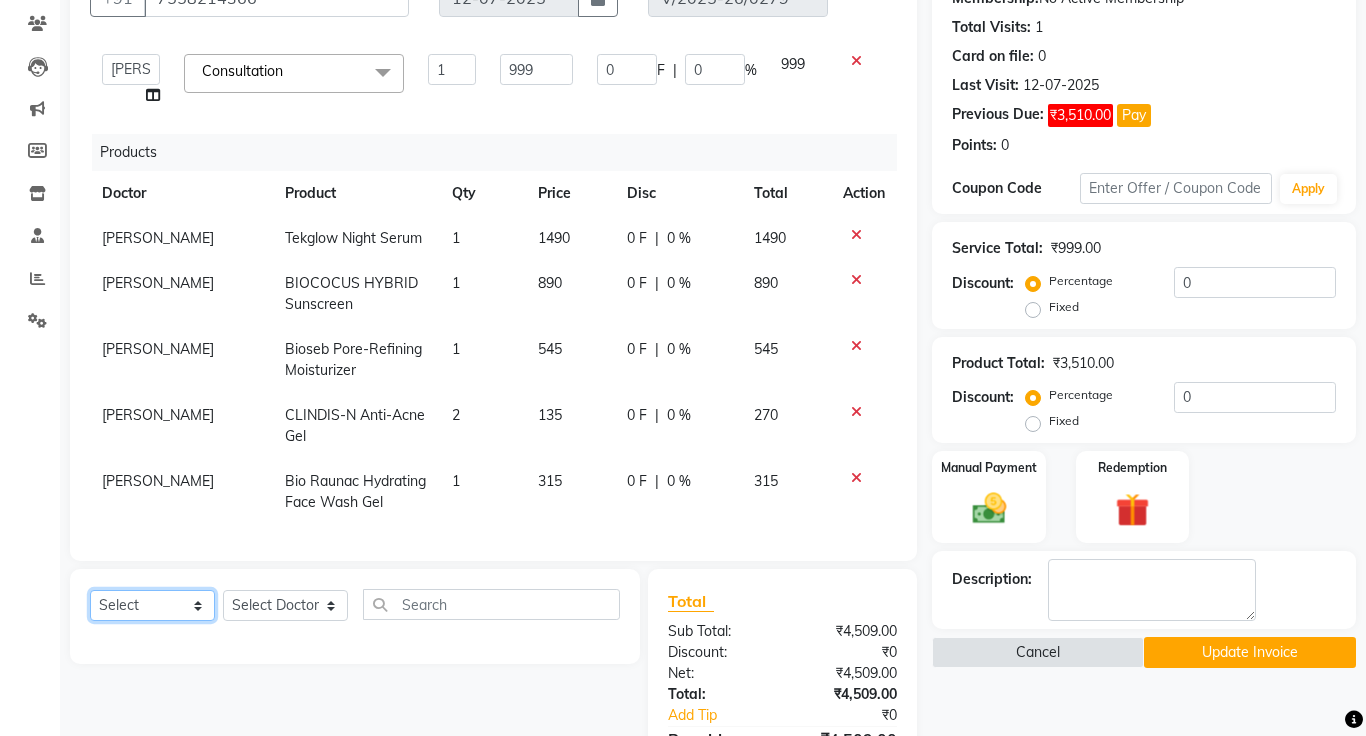 click on "Select  Service  Product  Membership  Package Voucher Prepaid Gift Card" 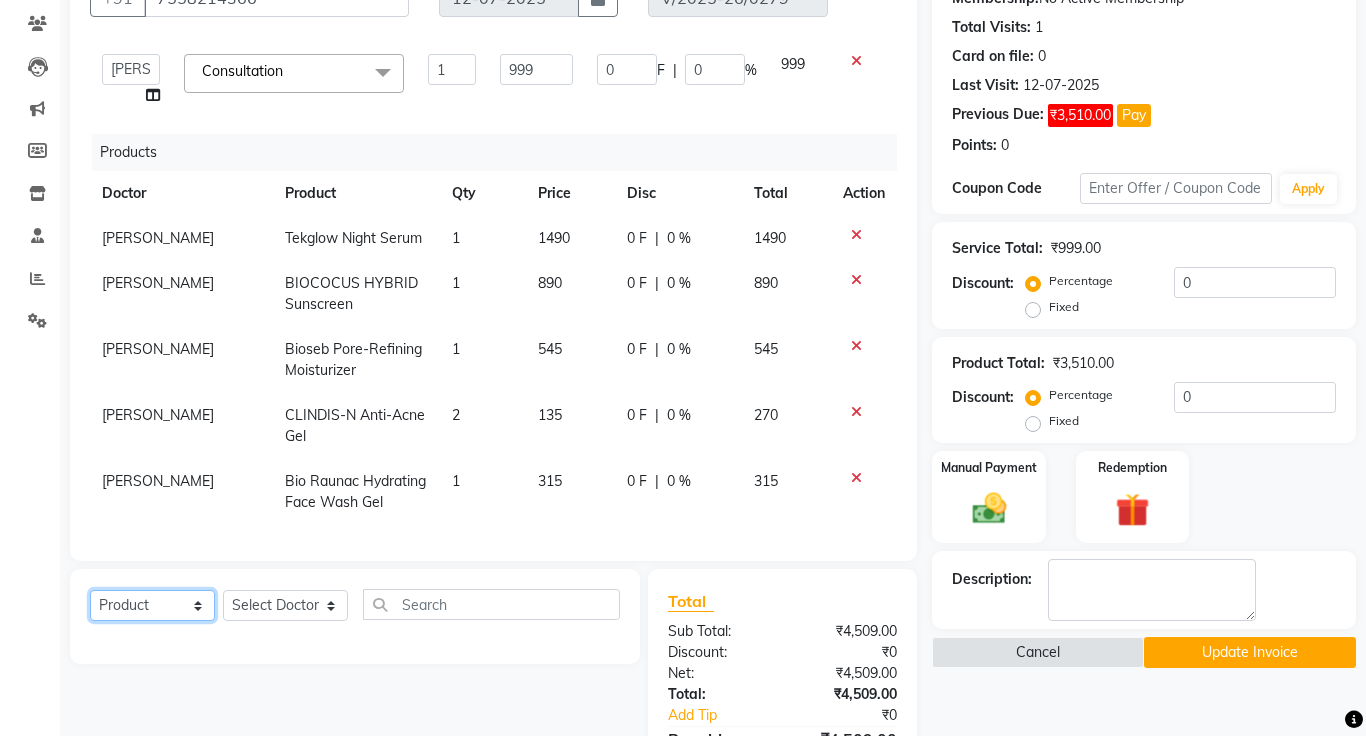 click on "Select  Service  Product  Membership  Package Voucher Prepaid Gift Card" 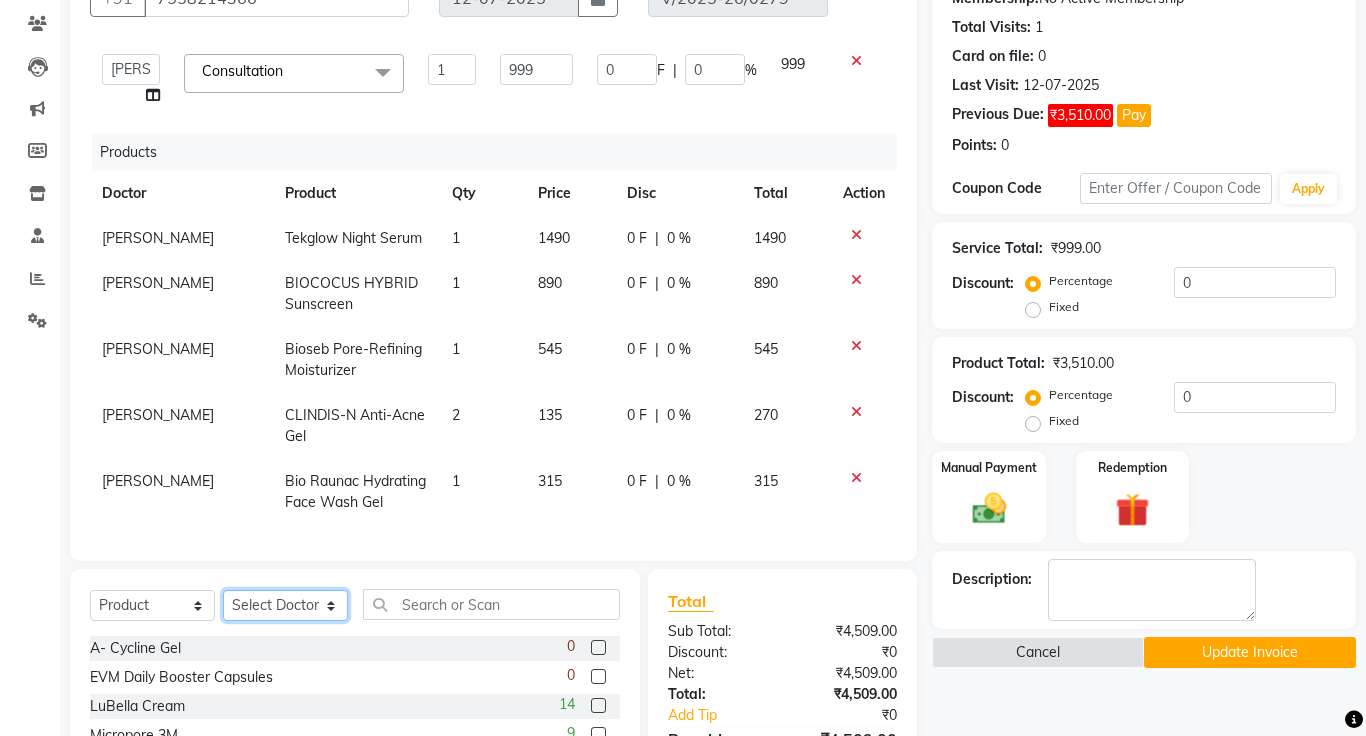 click on "Select Doctor [PERSON_NAME] [PERSON_NAME] DR. [PERSON_NAME] [PERSON_NAME]" 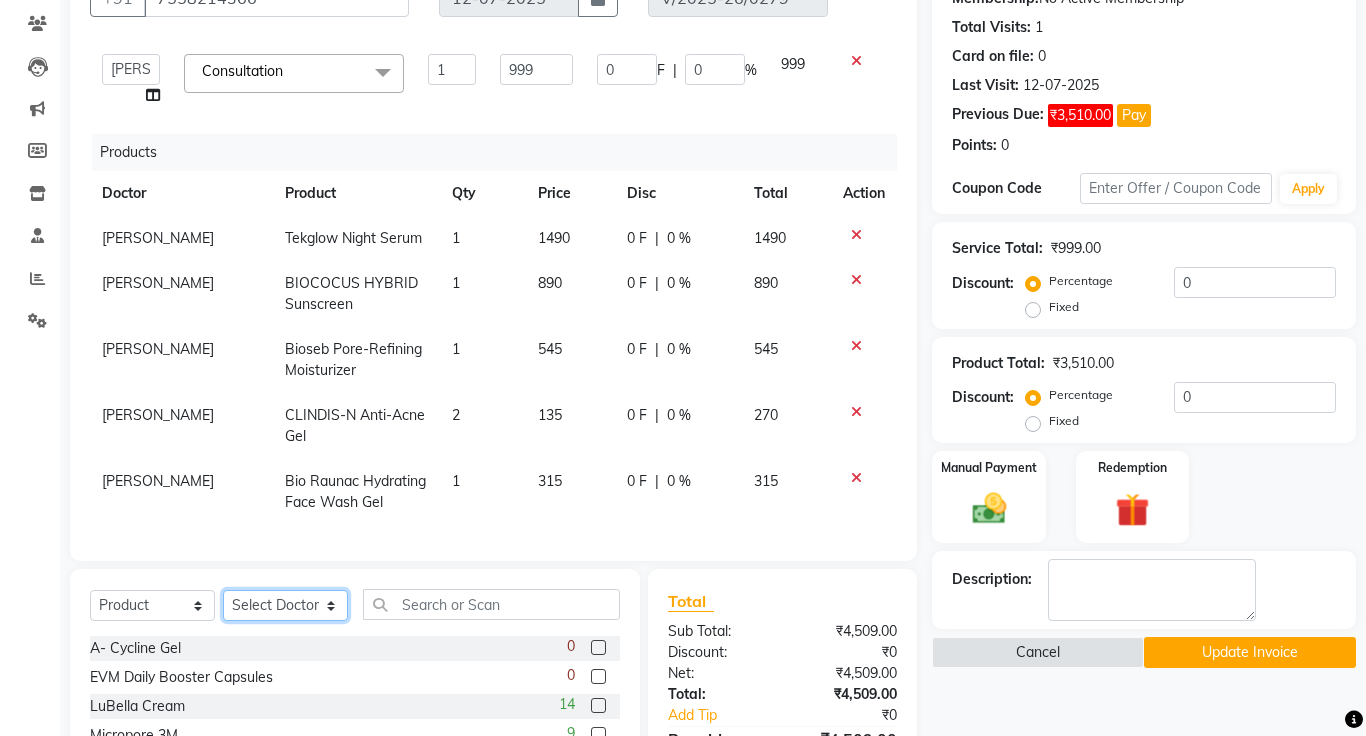 select on "1297" 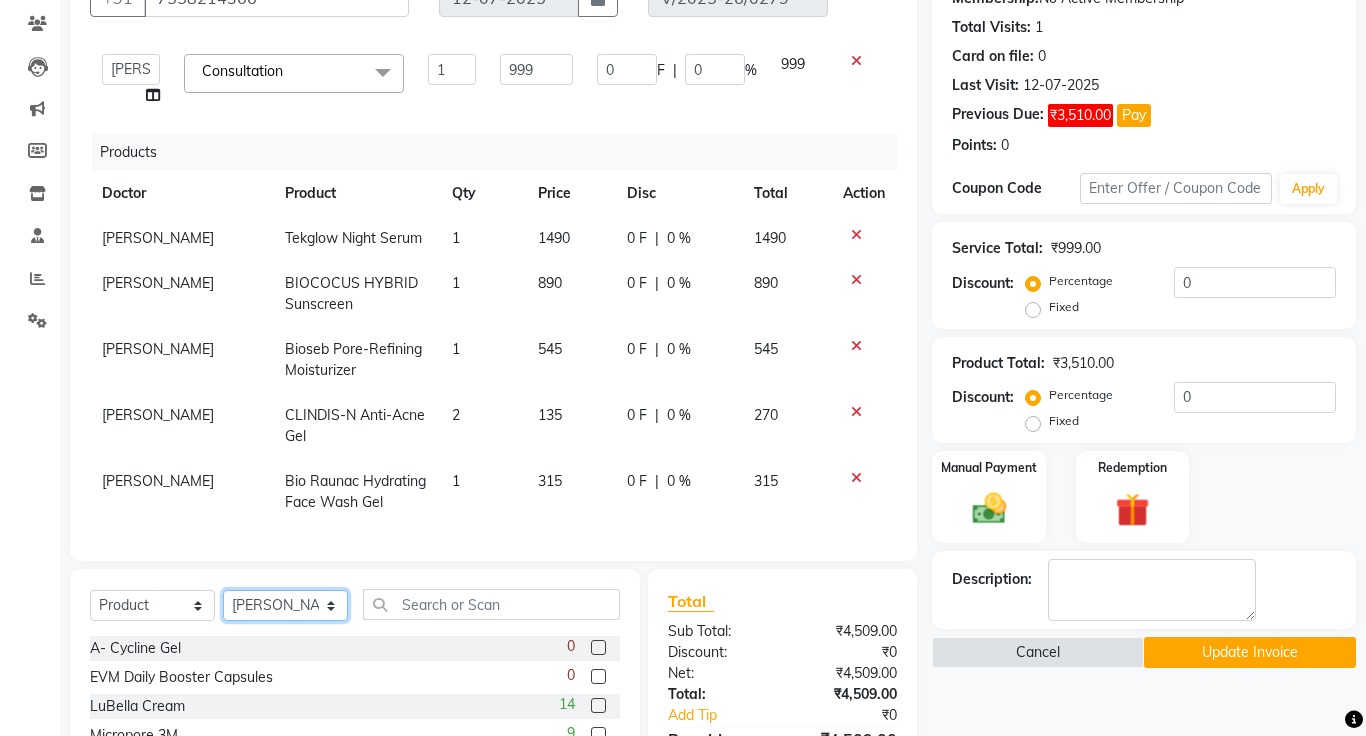 click on "Select Doctor [PERSON_NAME] [PERSON_NAME] DR. [PERSON_NAME] [PERSON_NAME]" 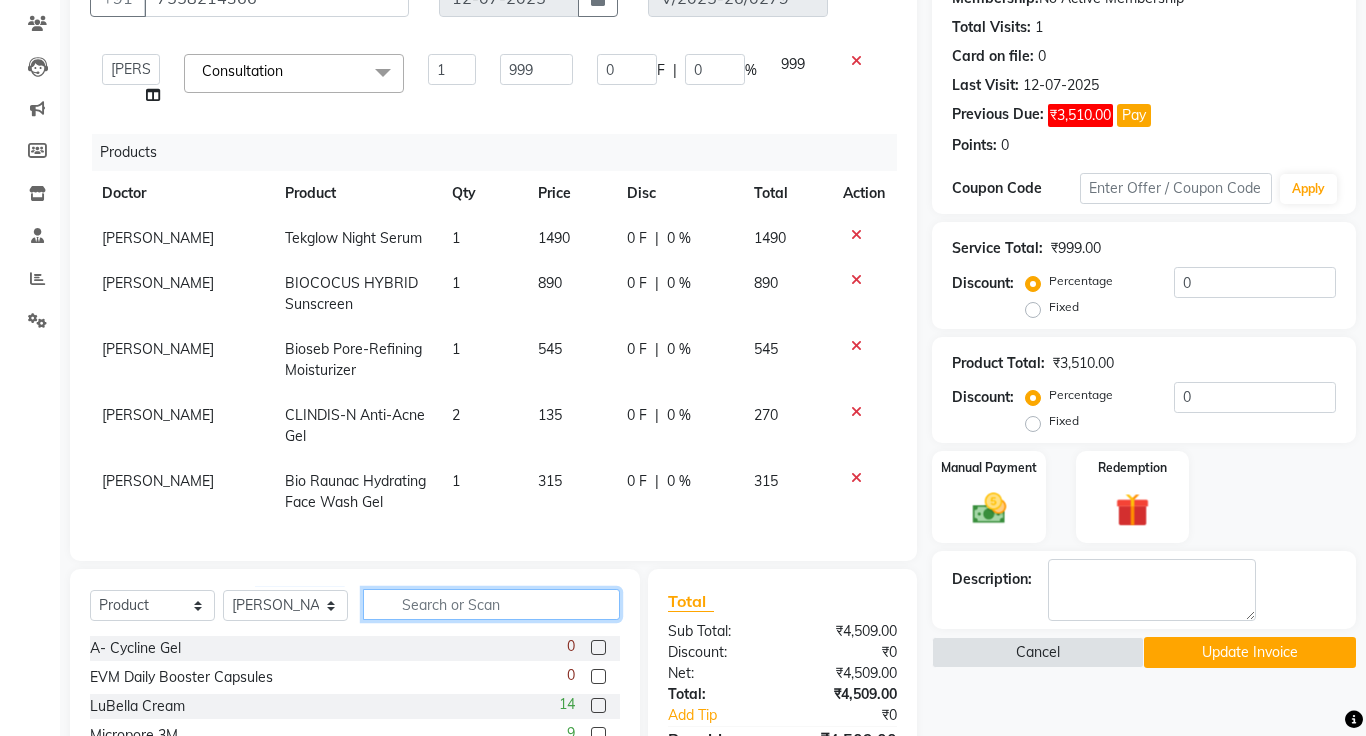 click 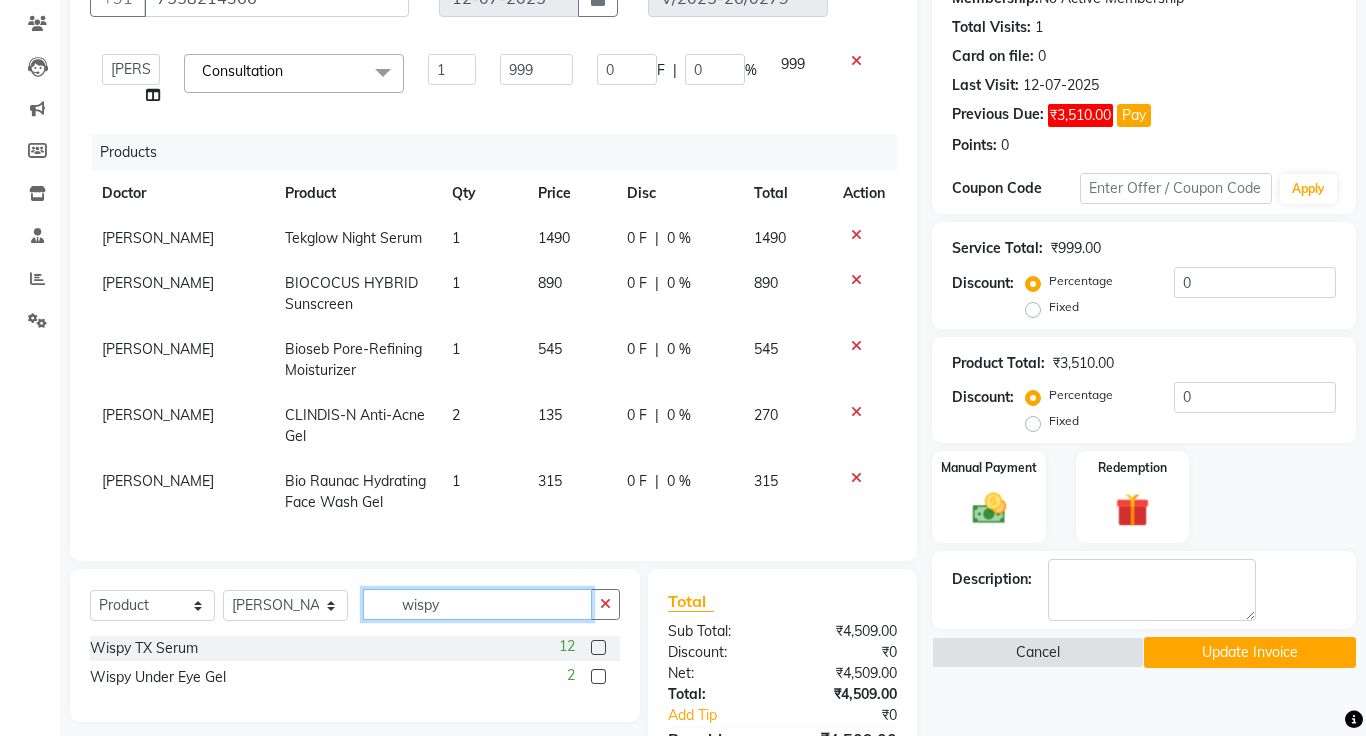 type on "wispy" 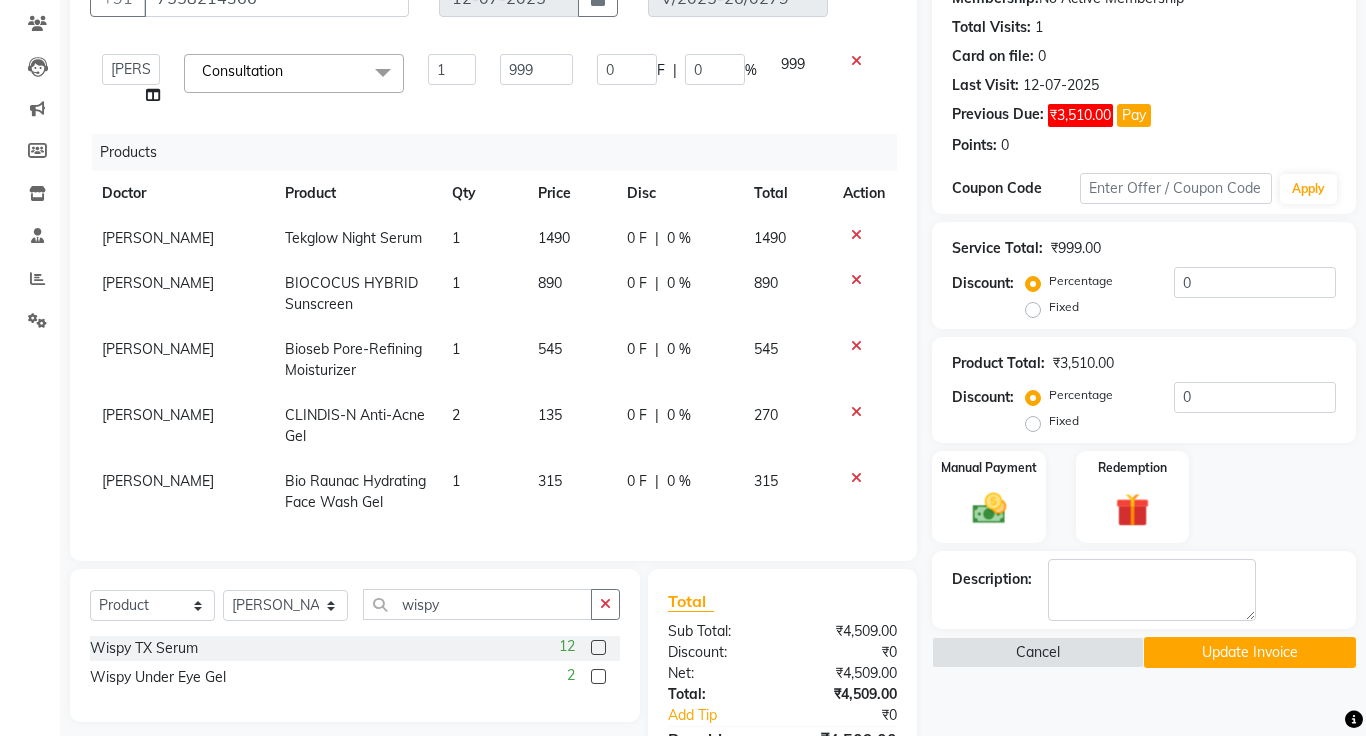 click 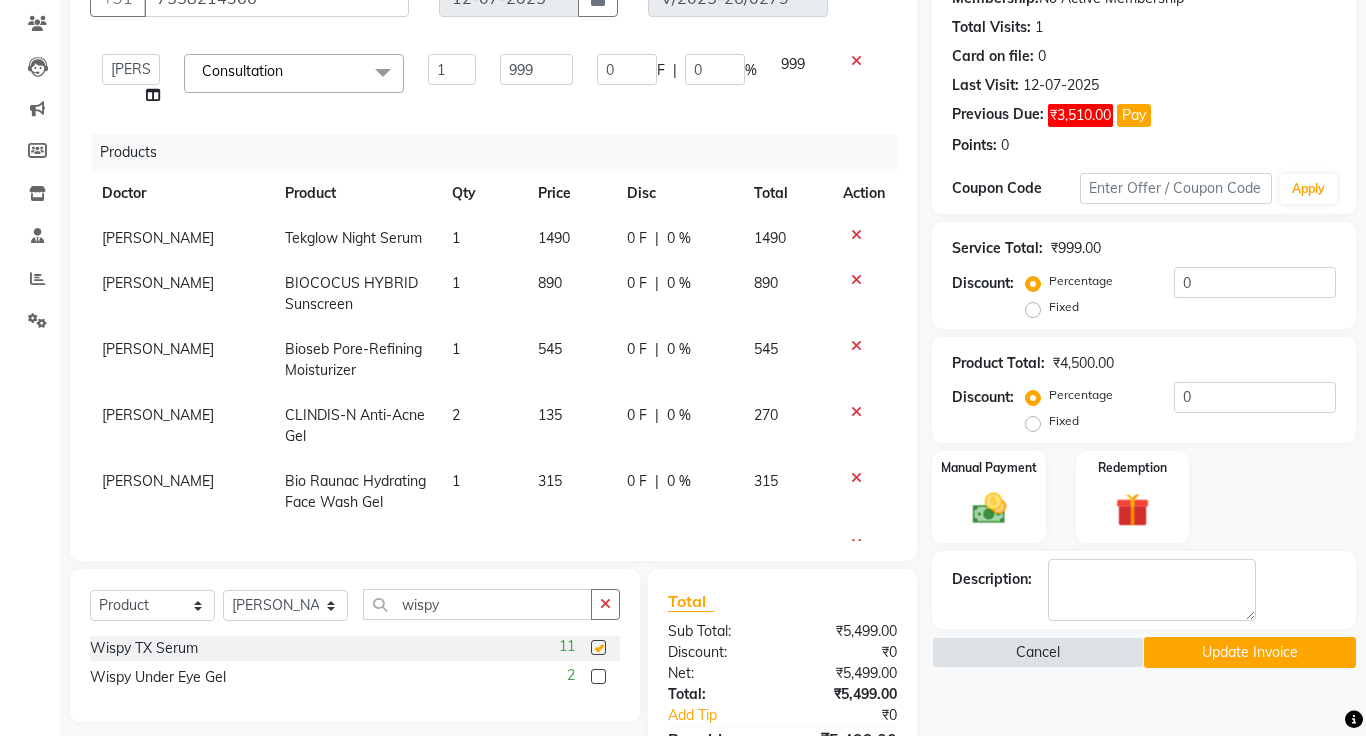 checkbox on "false" 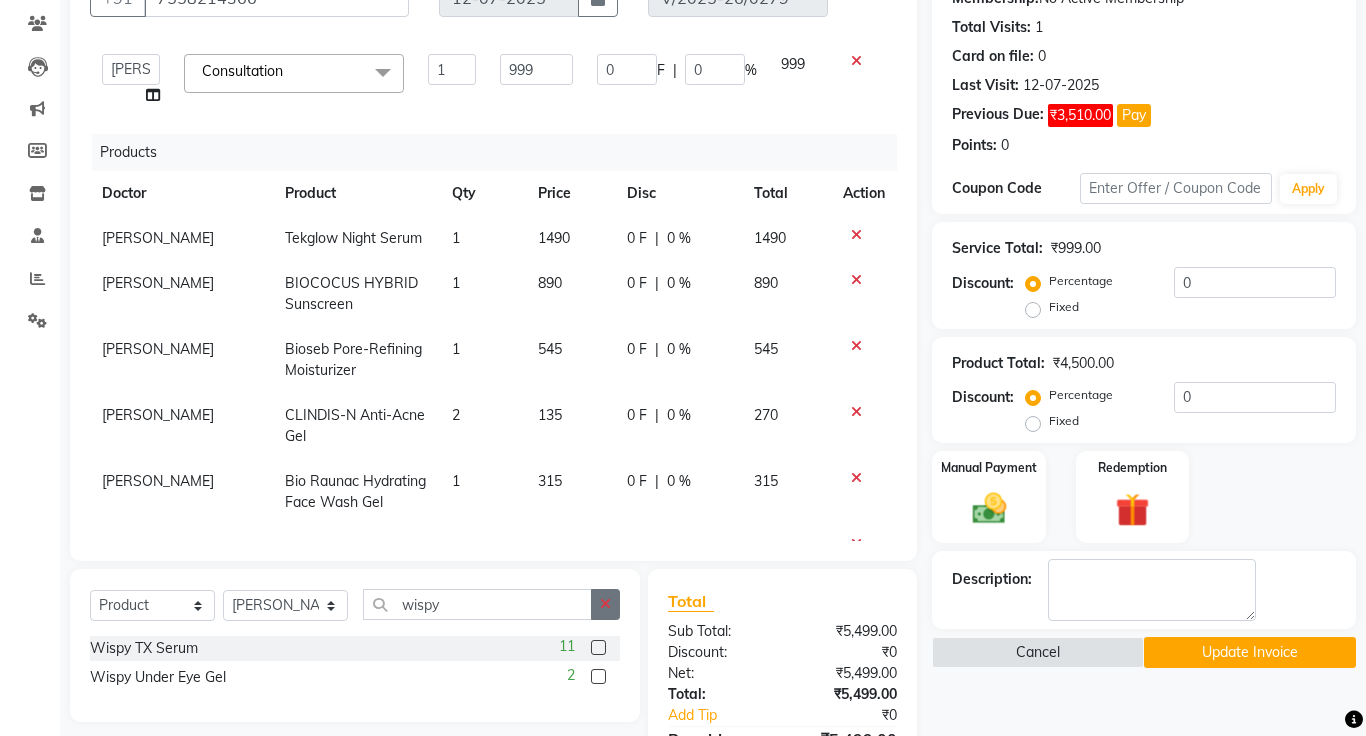 click 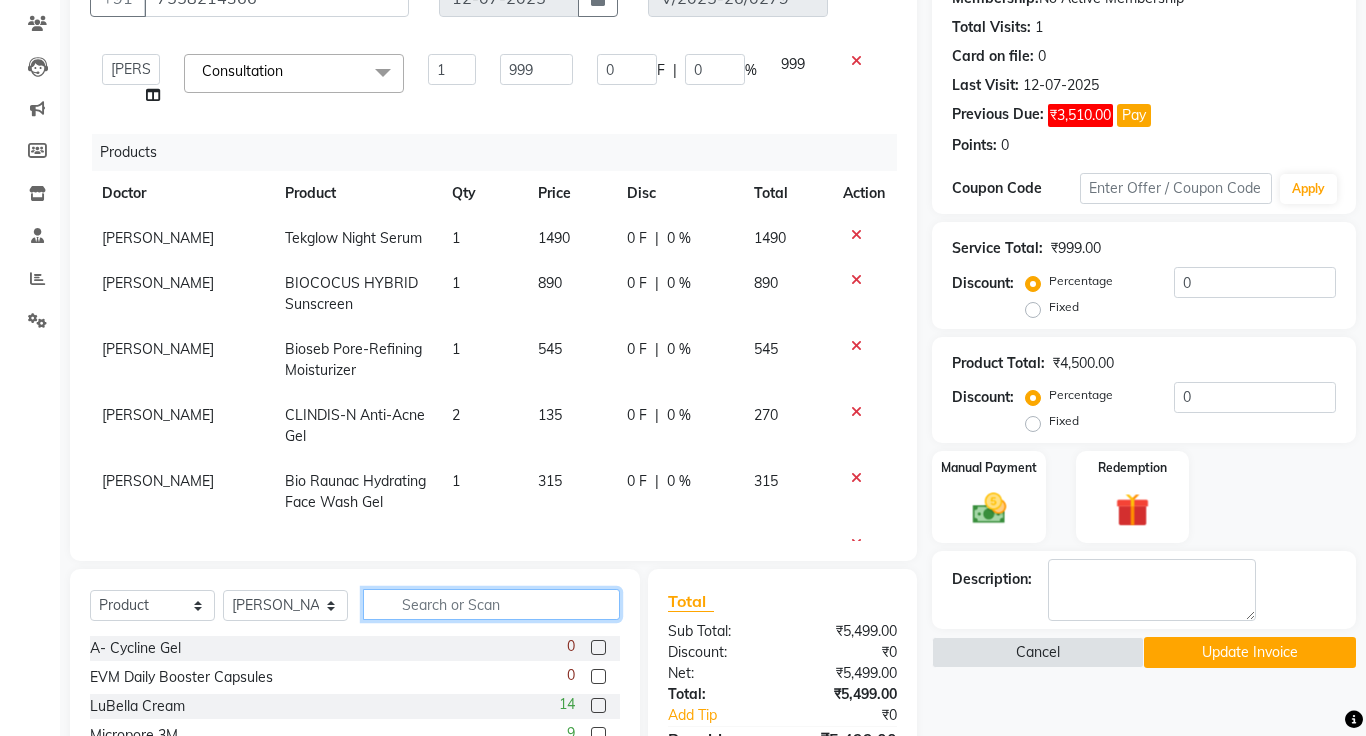 scroll, scrollTop: 126, scrollLeft: 0, axis: vertical 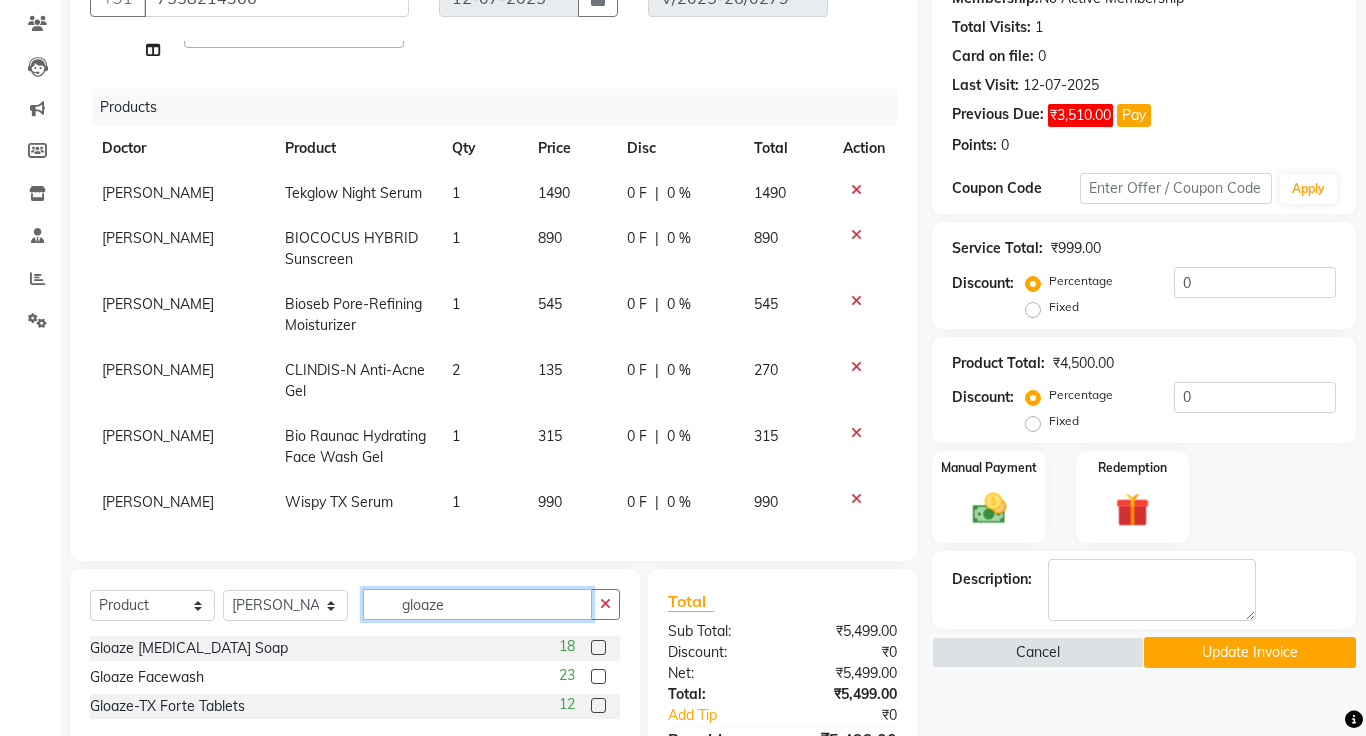 type on "gloaze" 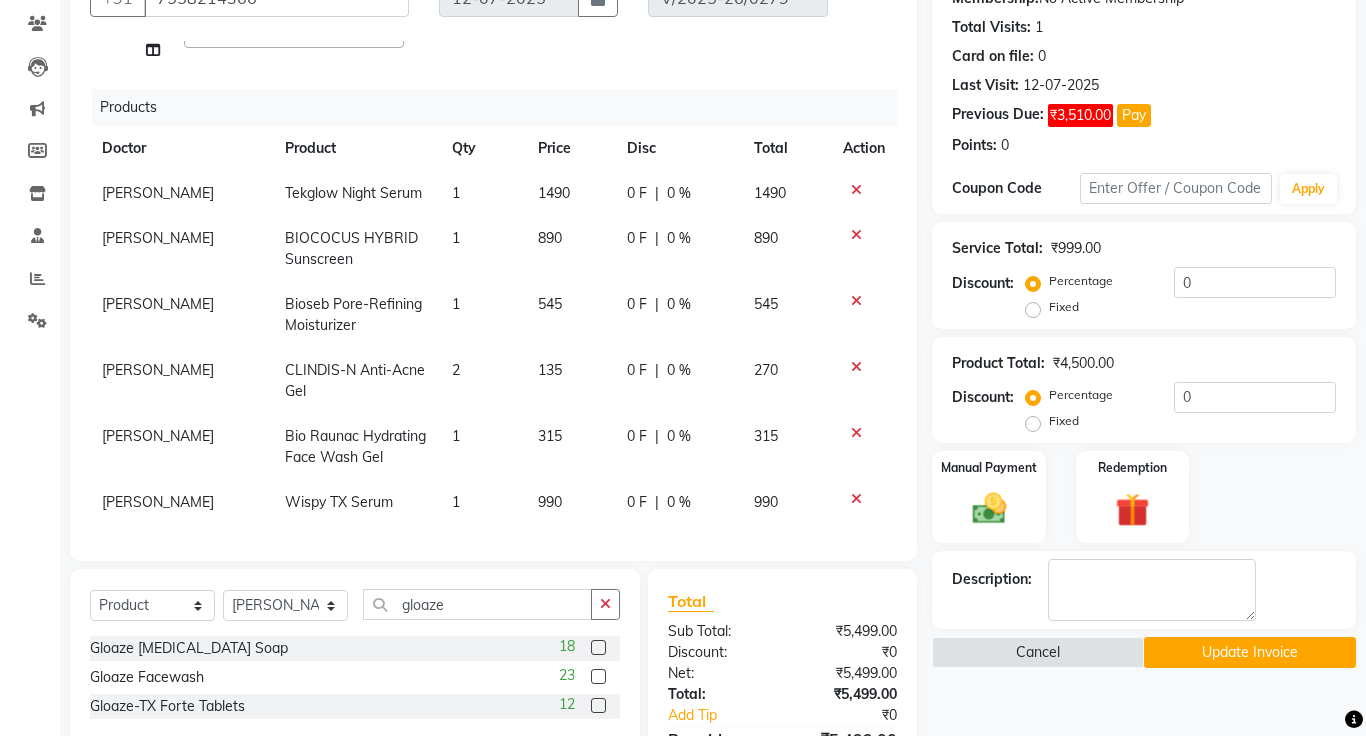 click 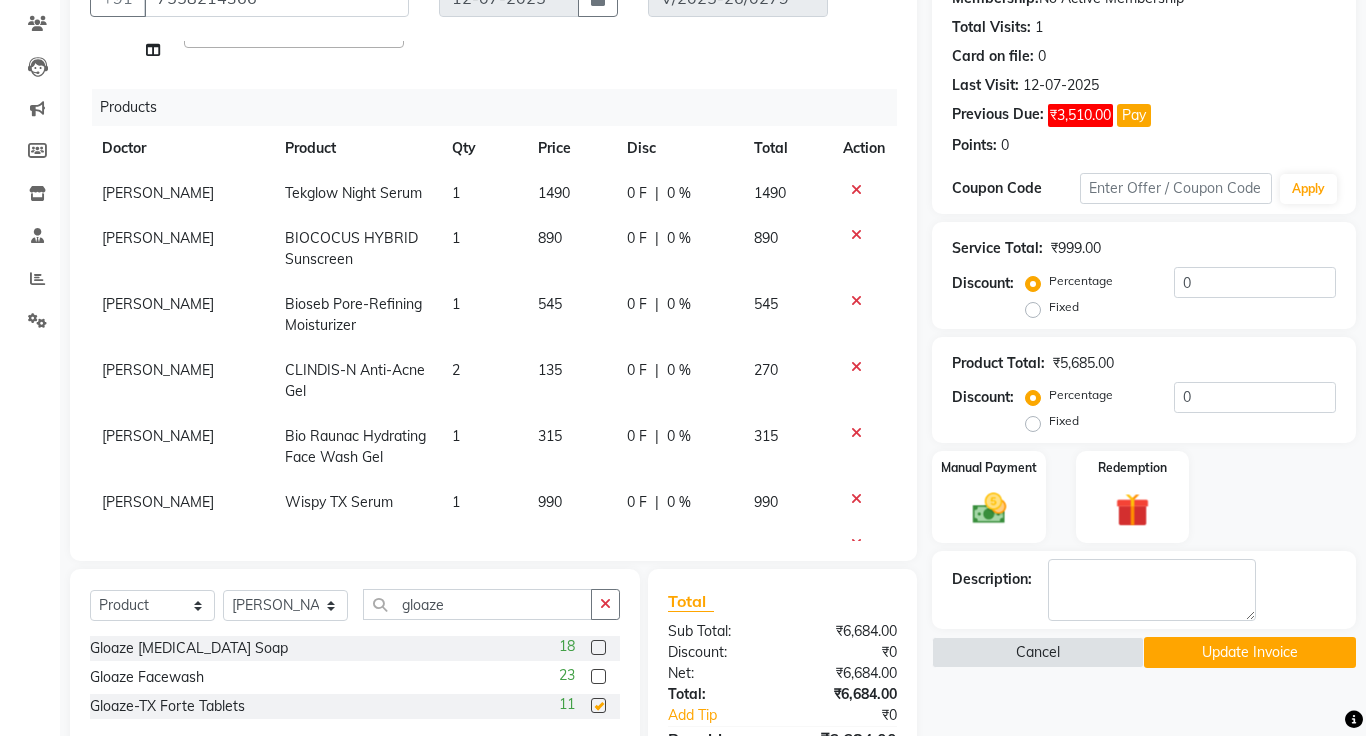 checkbox on "false" 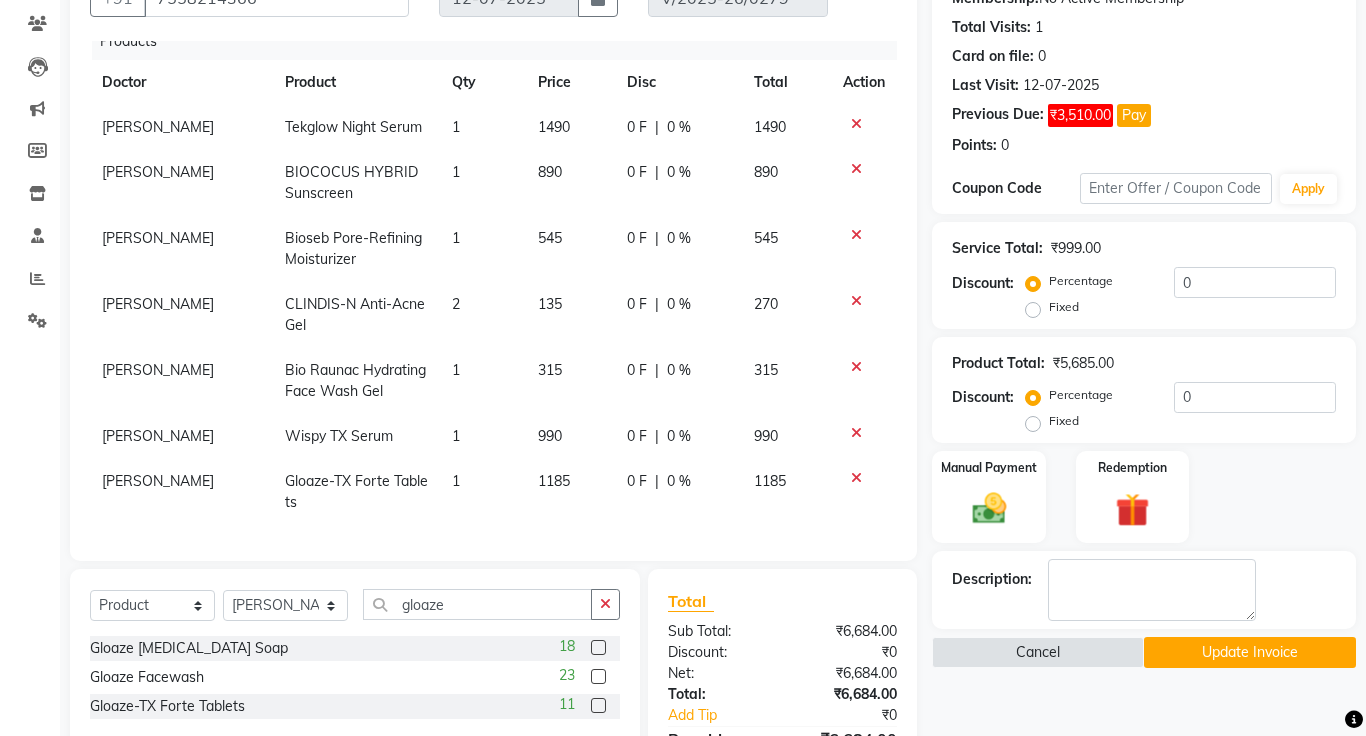 click on "1" 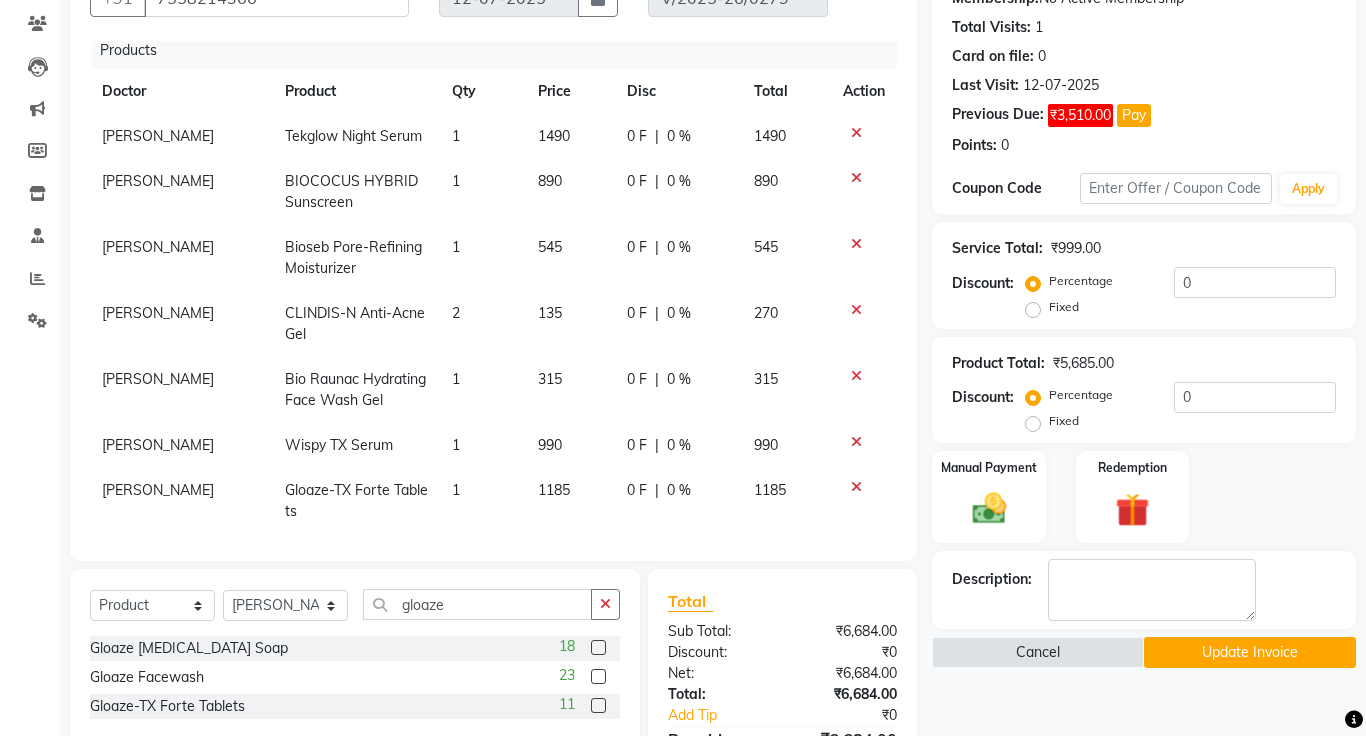 select on "1297" 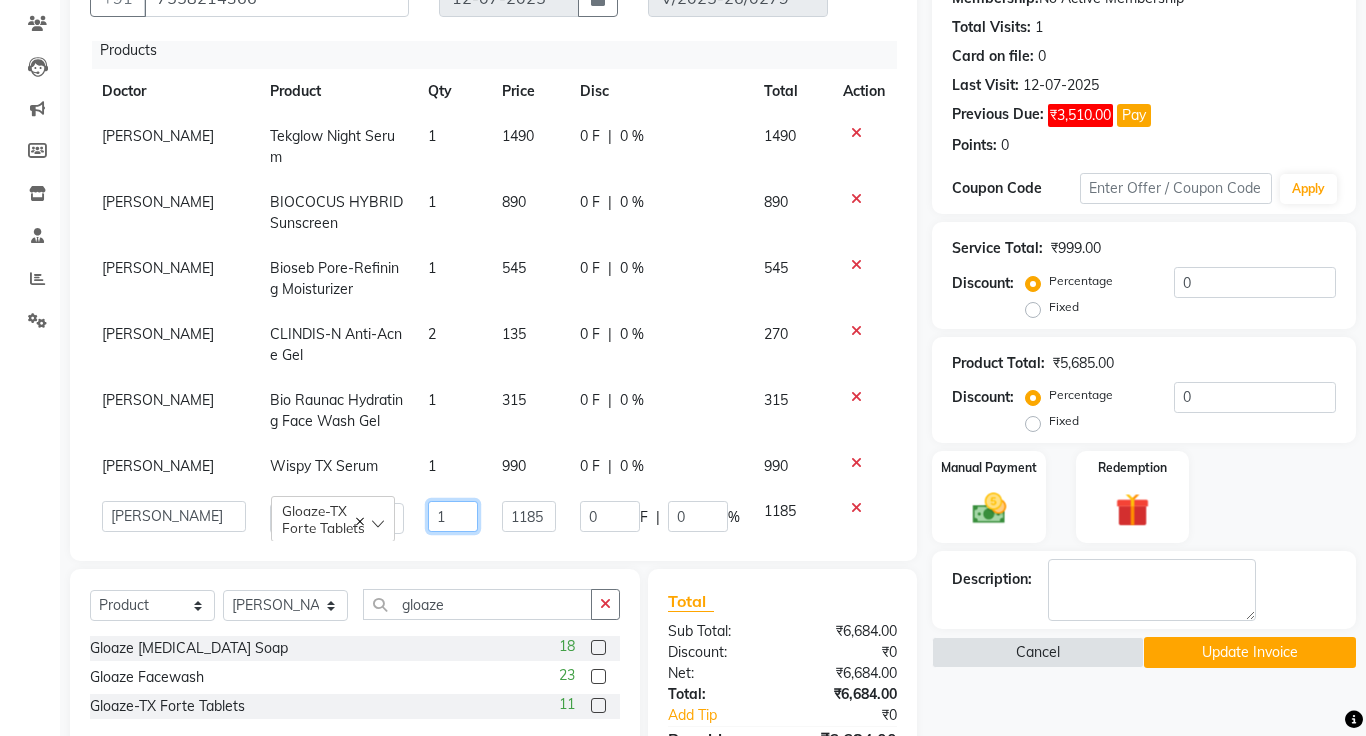 click on "1" 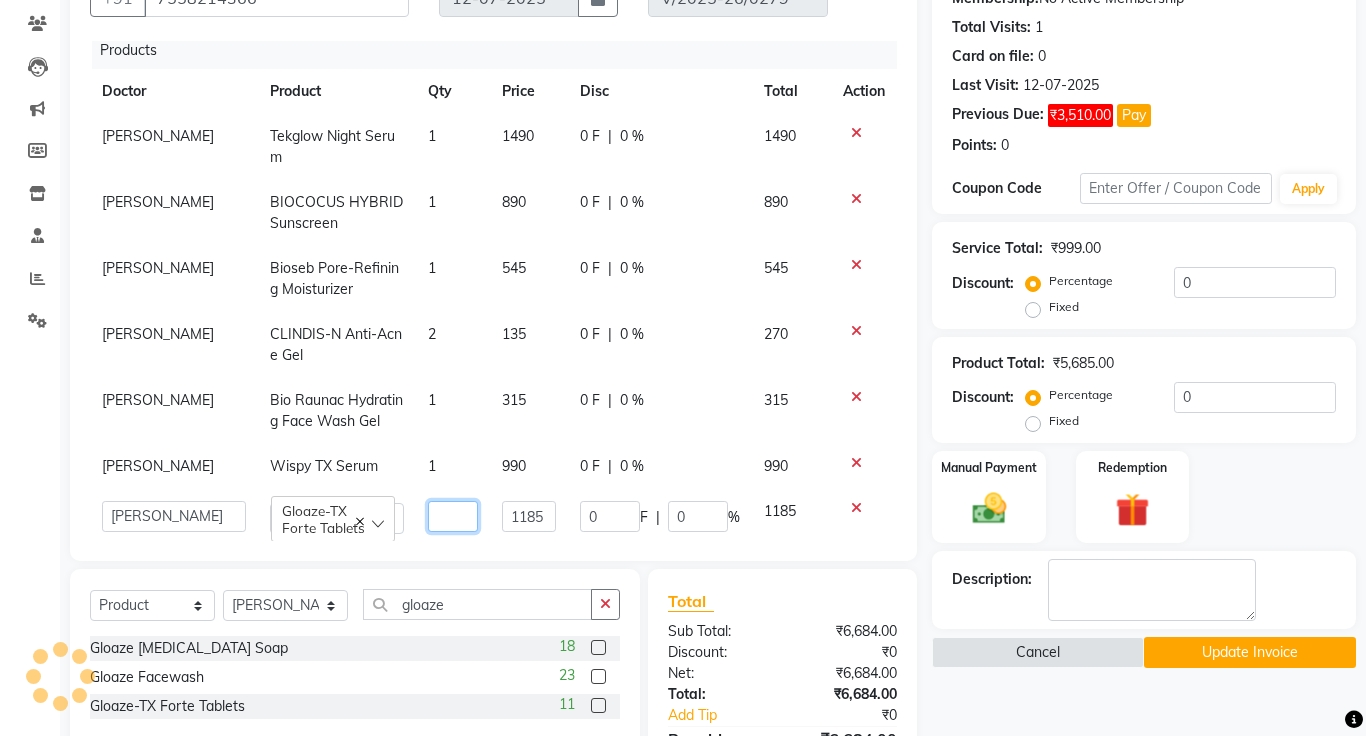 type on "2" 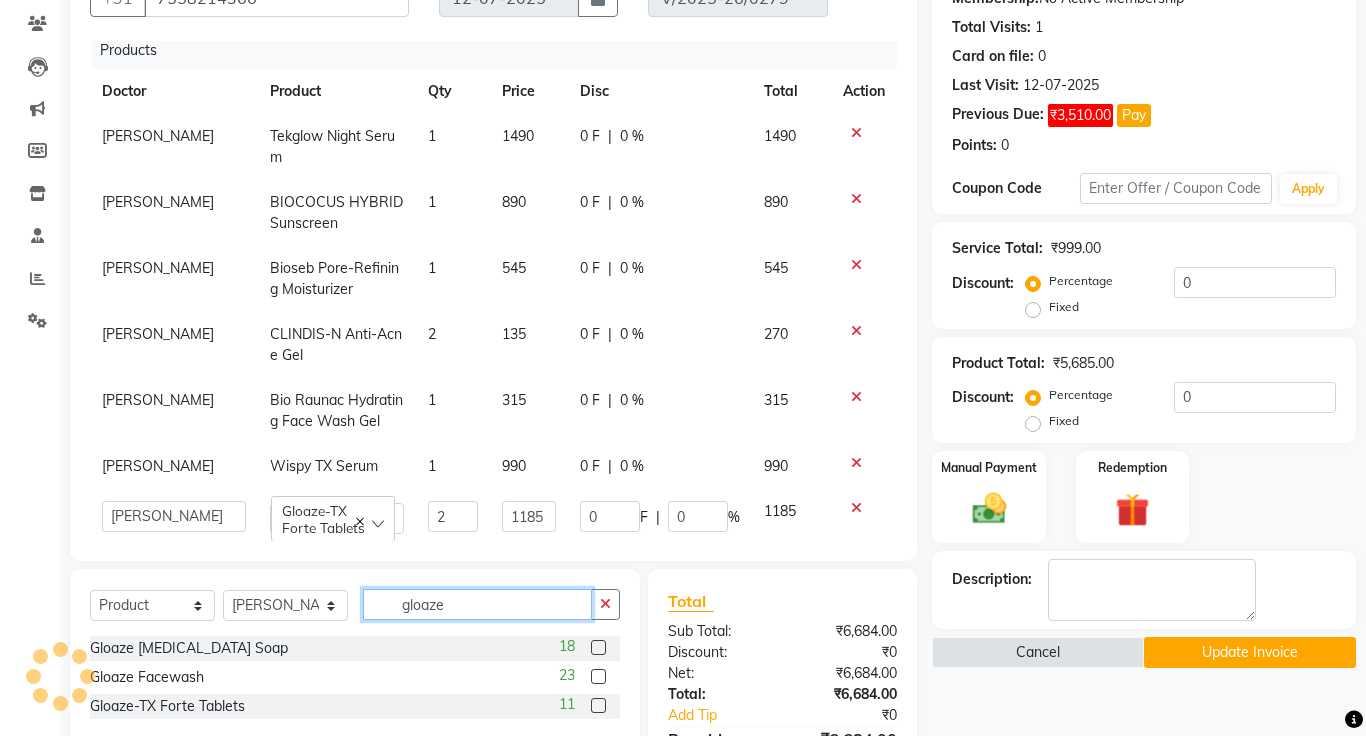 click on "gloaze" 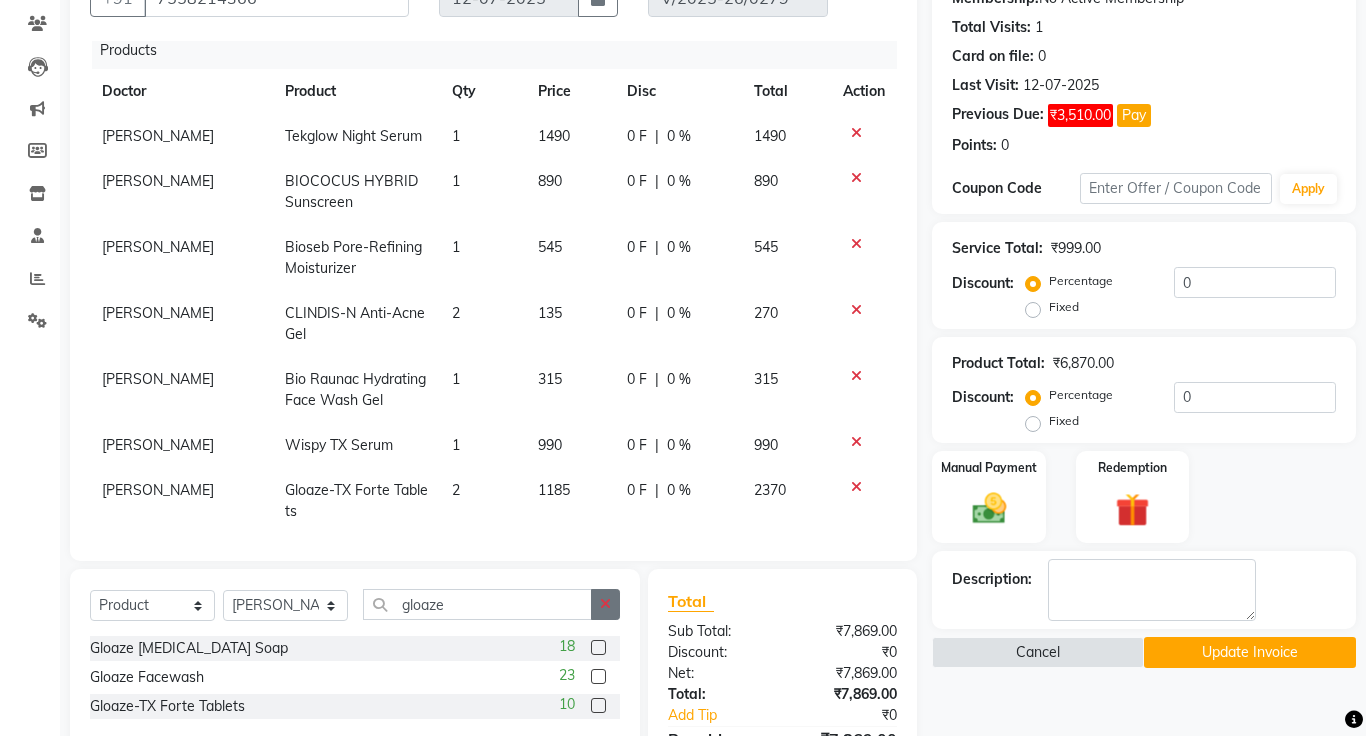 click 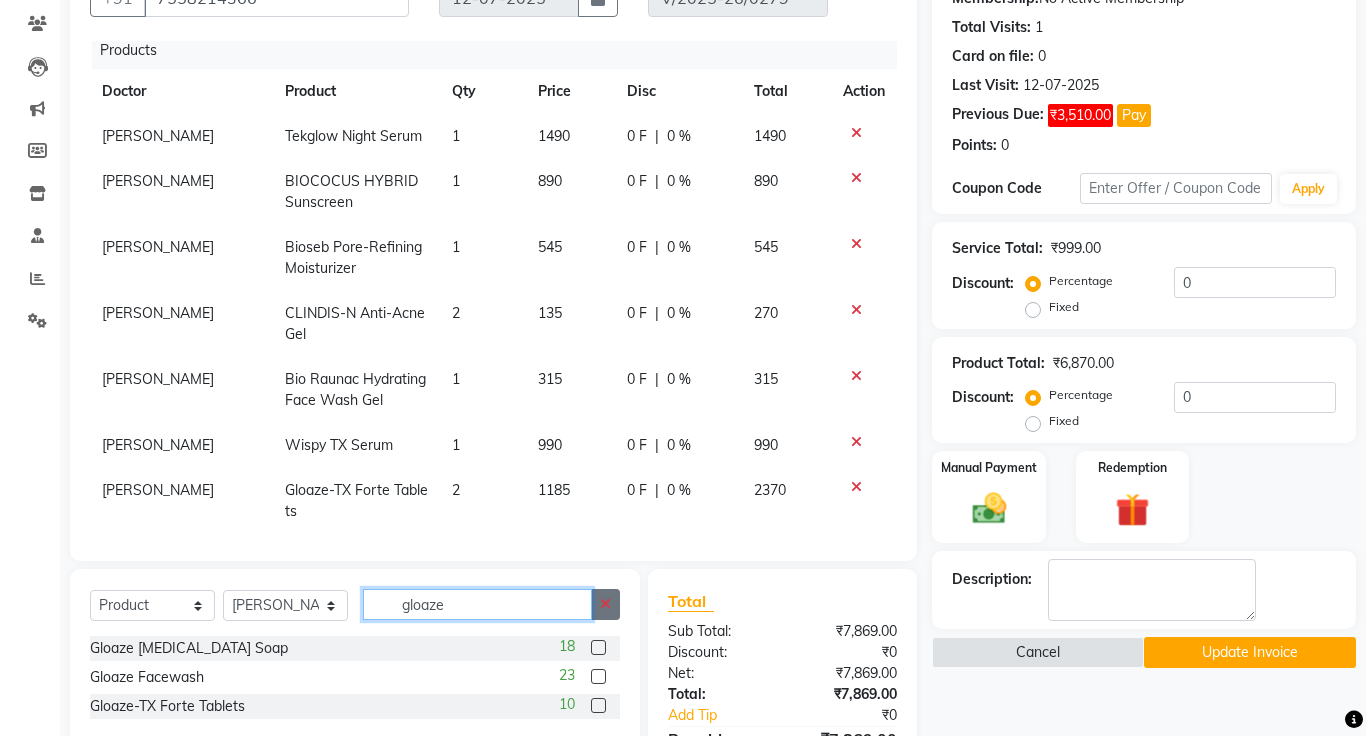 type 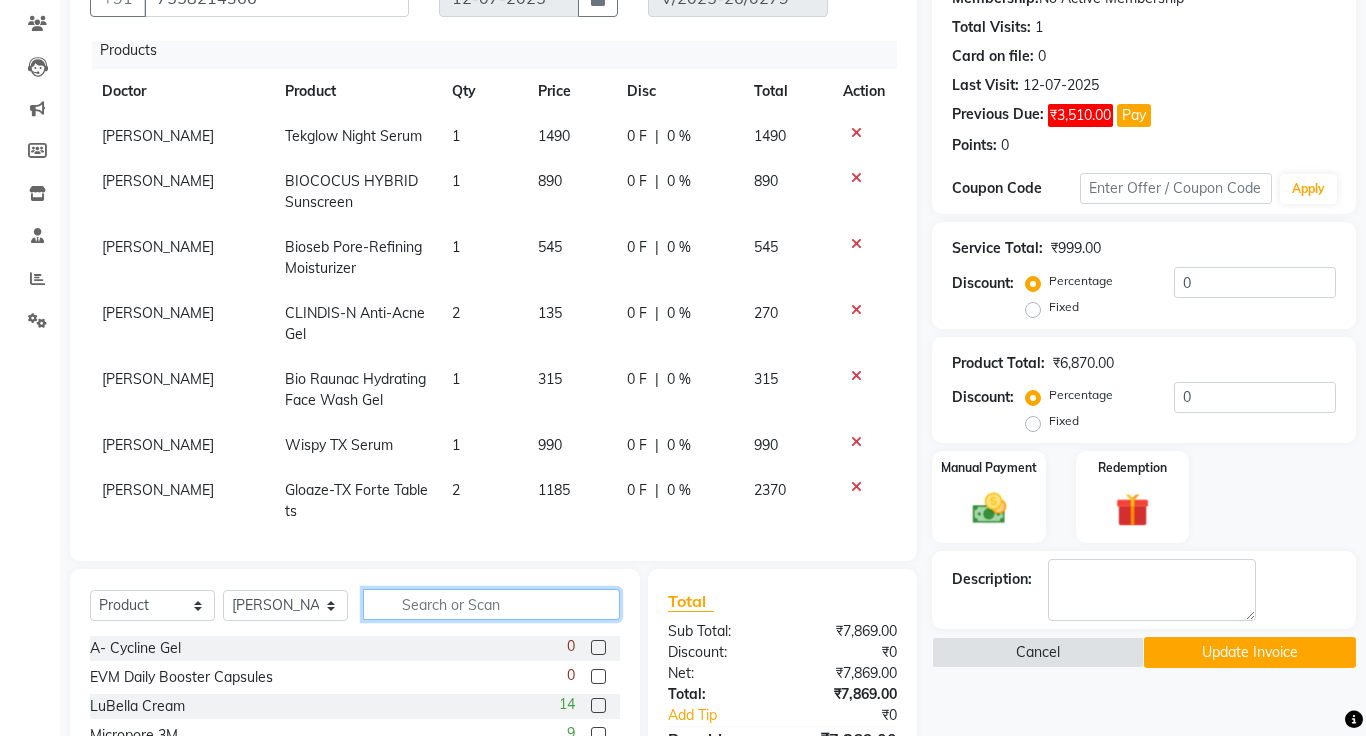 scroll, scrollTop: 192, scrollLeft: 0, axis: vertical 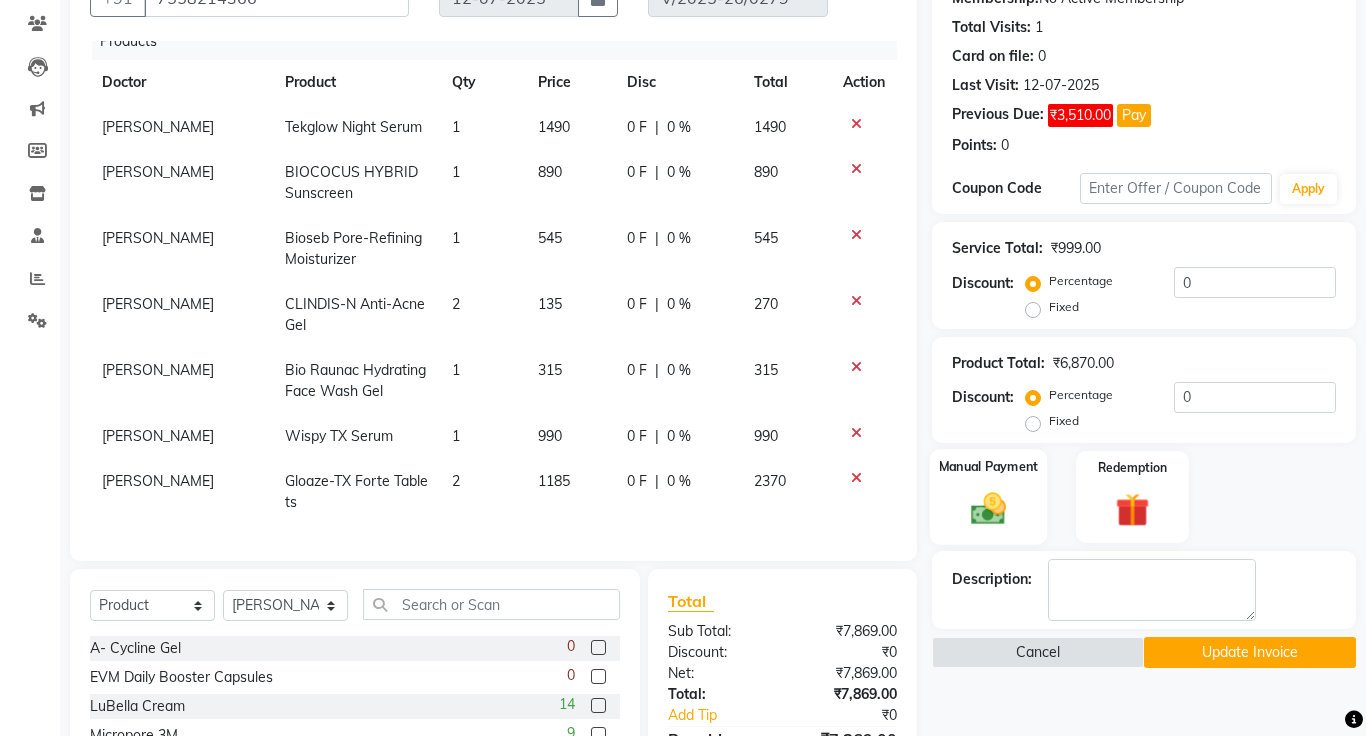 click 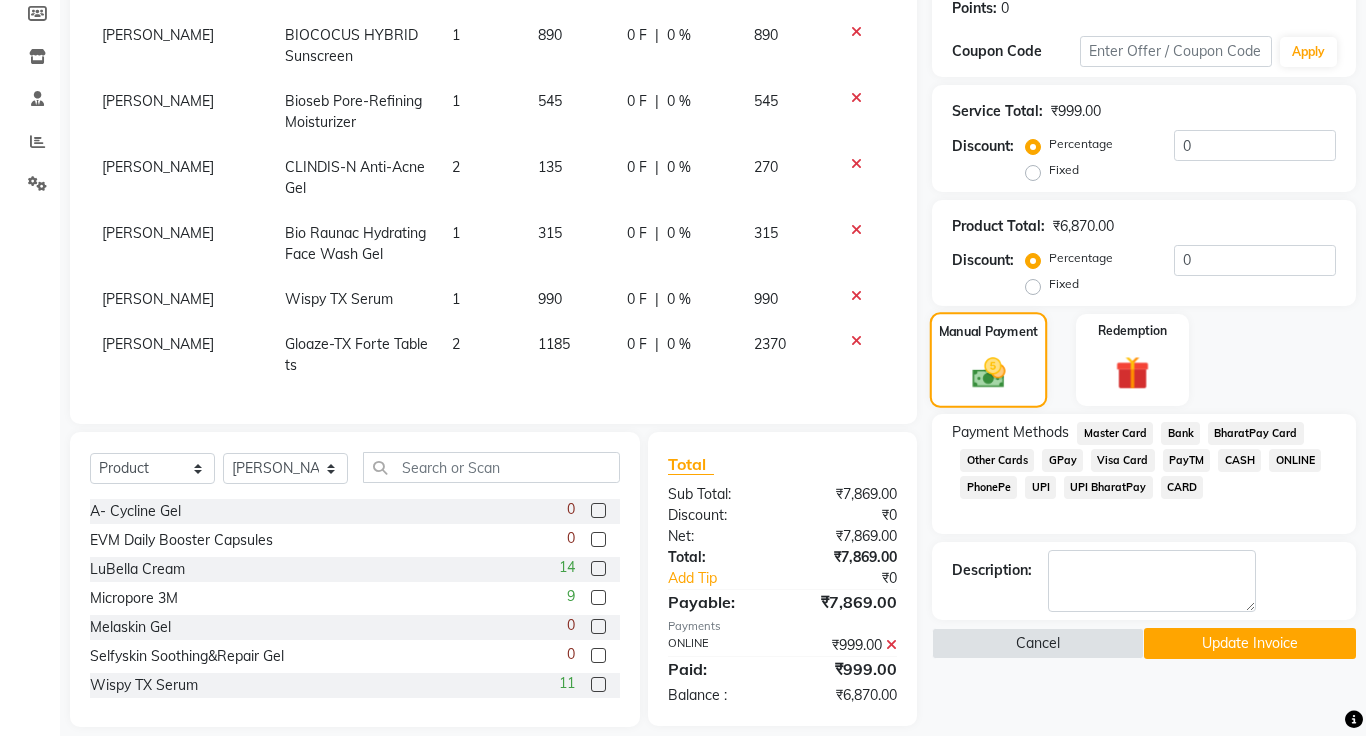 scroll, scrollTop: 365, scrollLeft: 0, axis: vertical 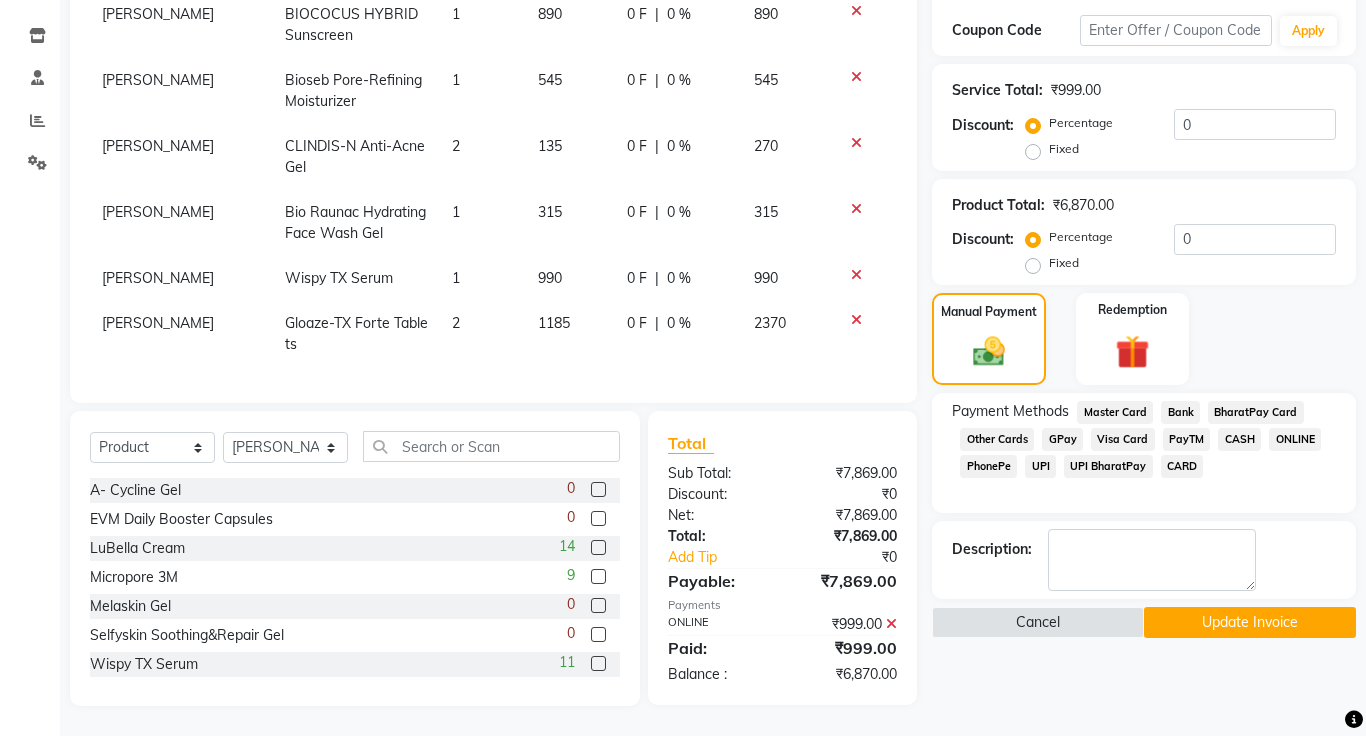 click on "ONLINE" 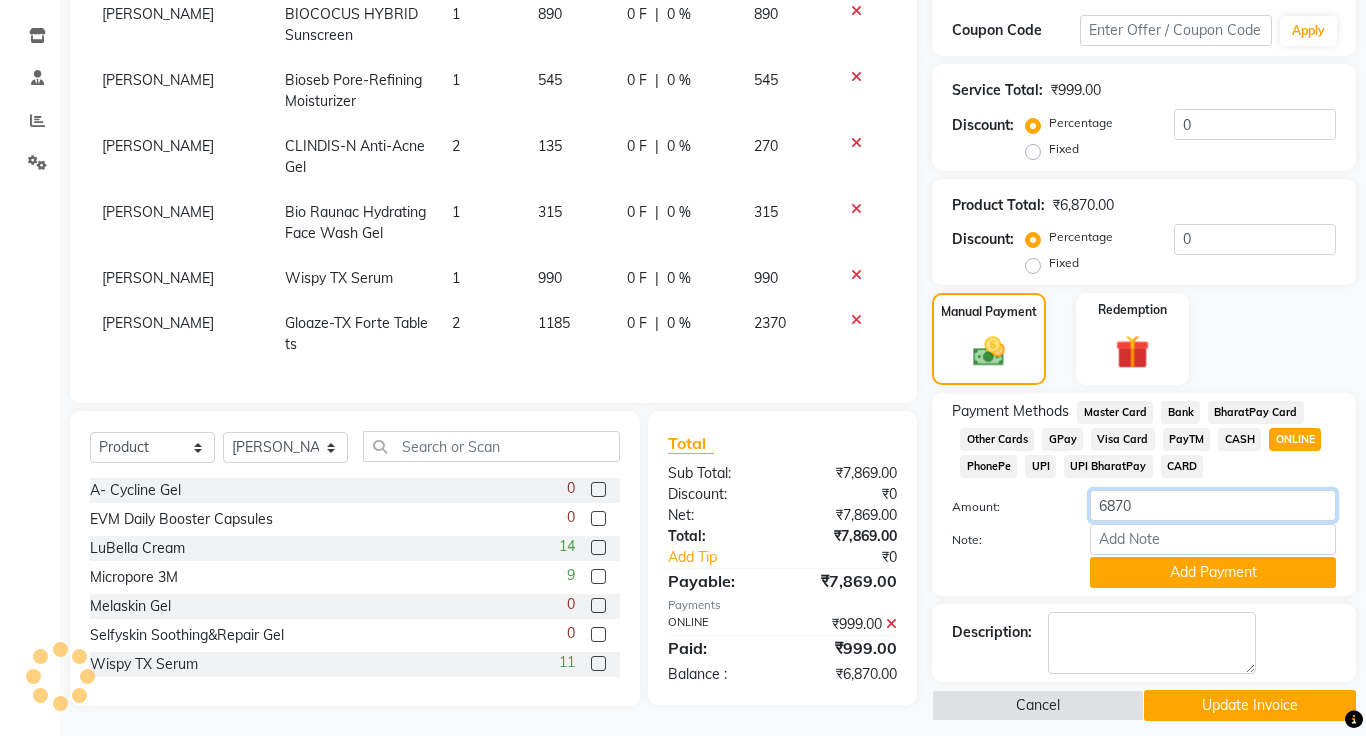 click on "6870" 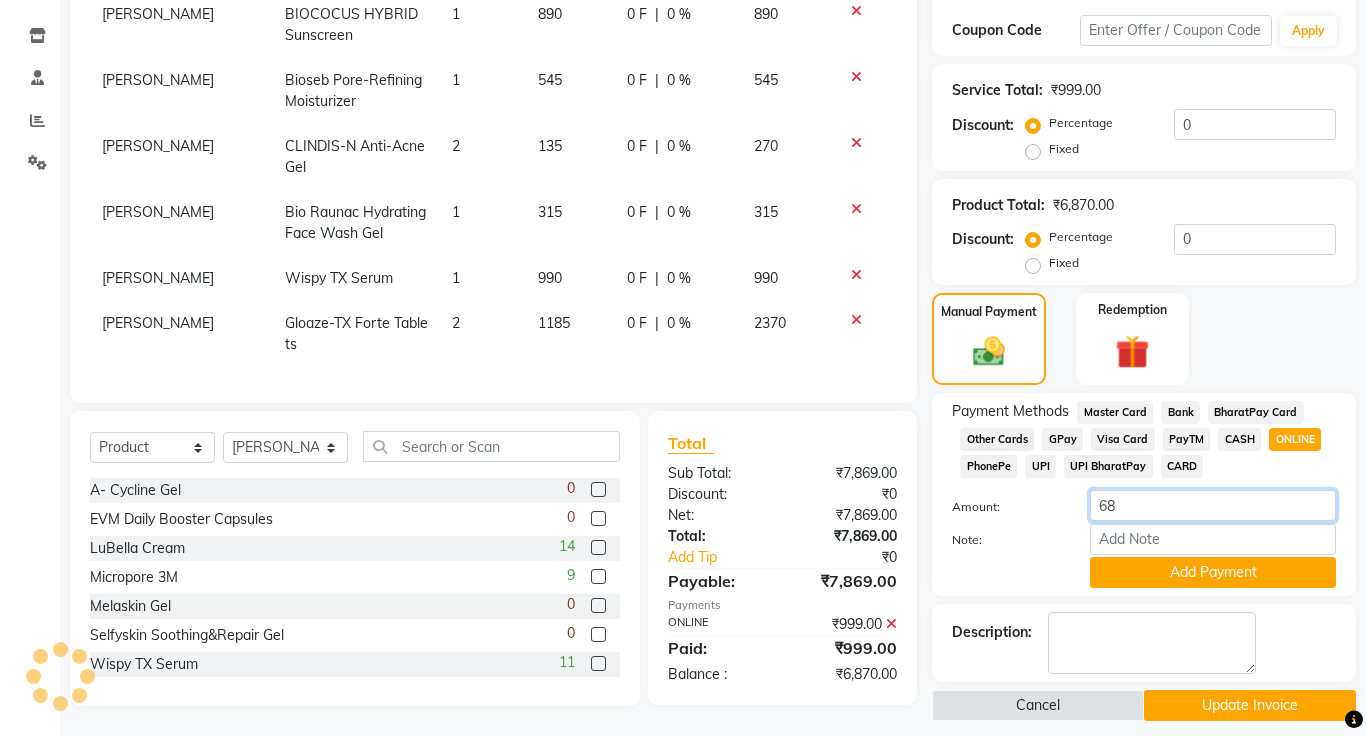 type on "6" 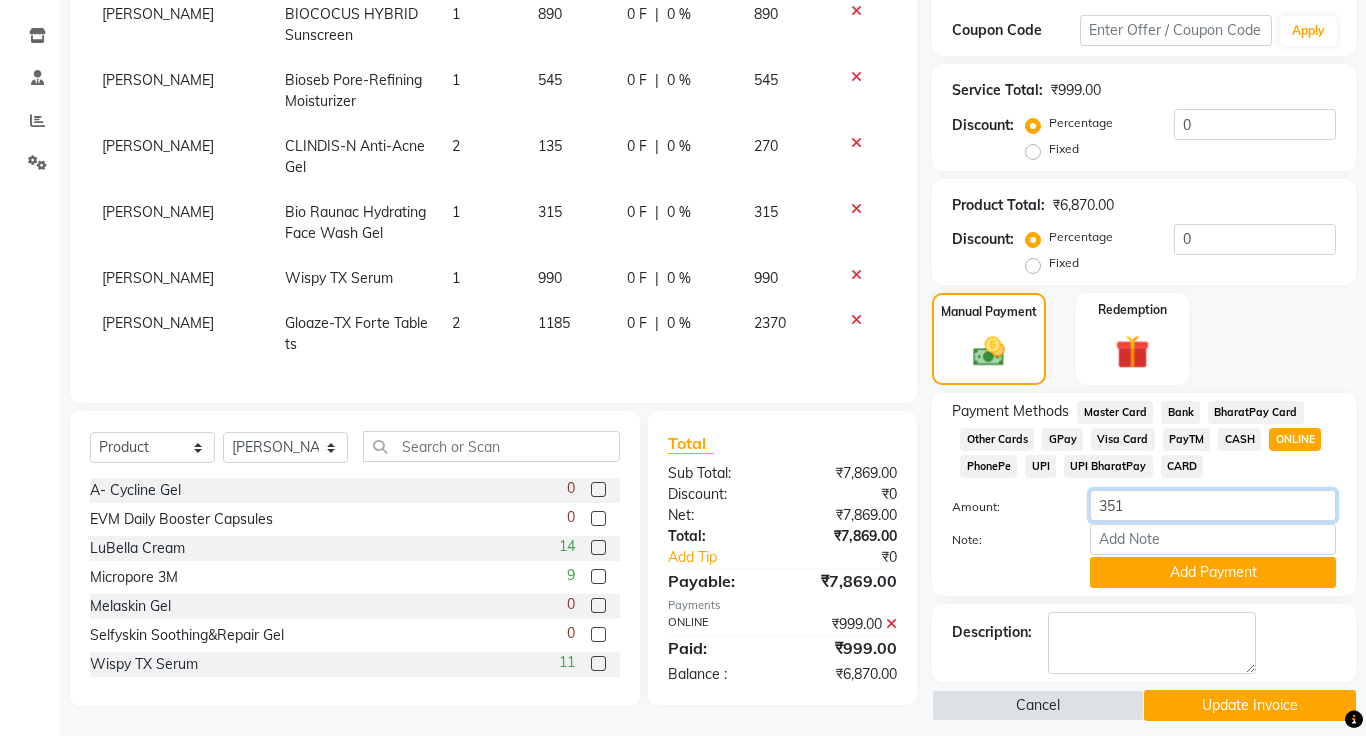 type on "3510" 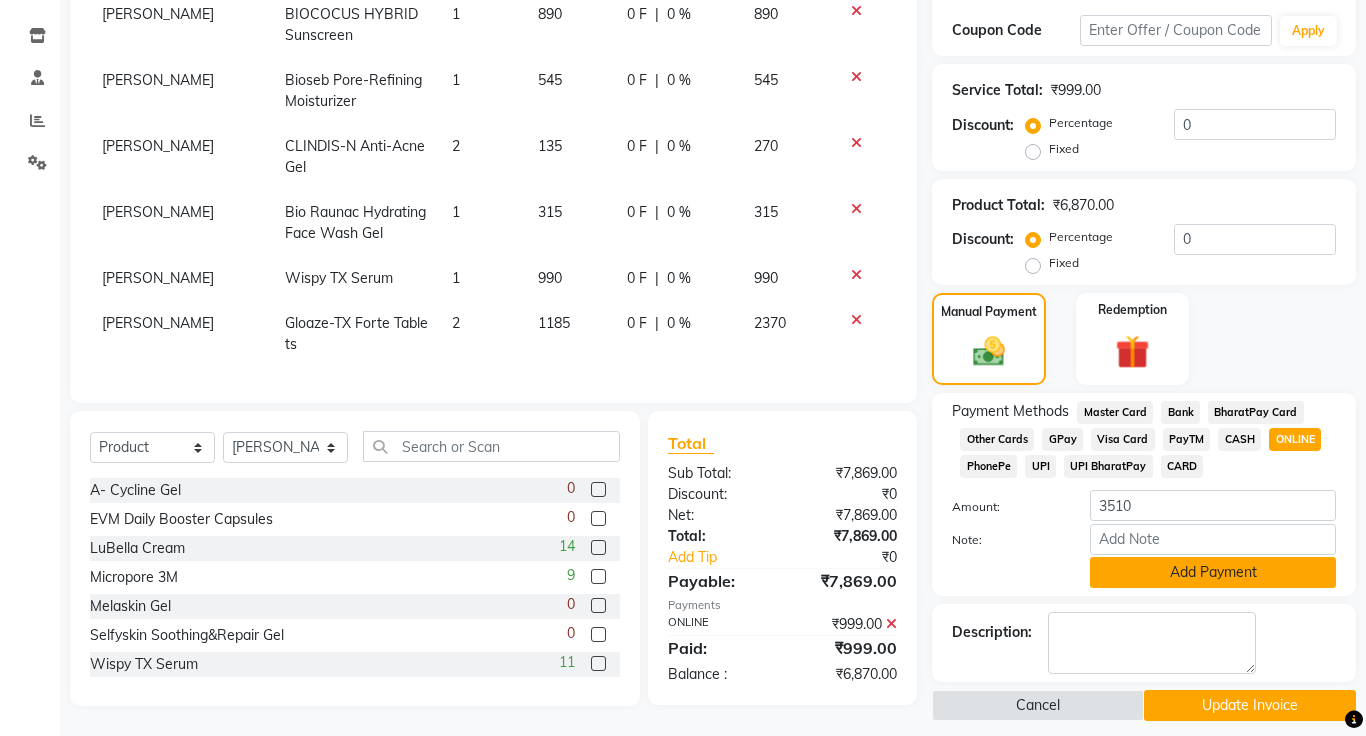 click on "Add Payment" 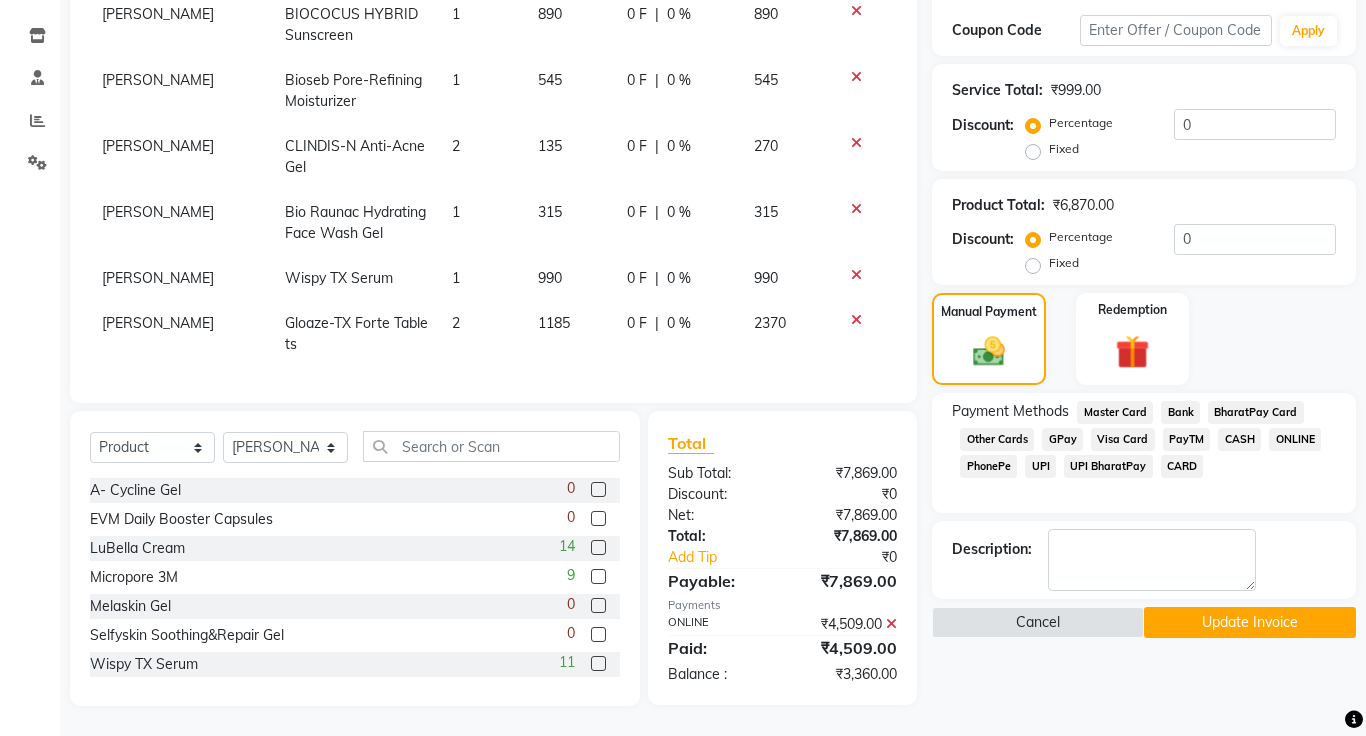 click on "ONLINE" 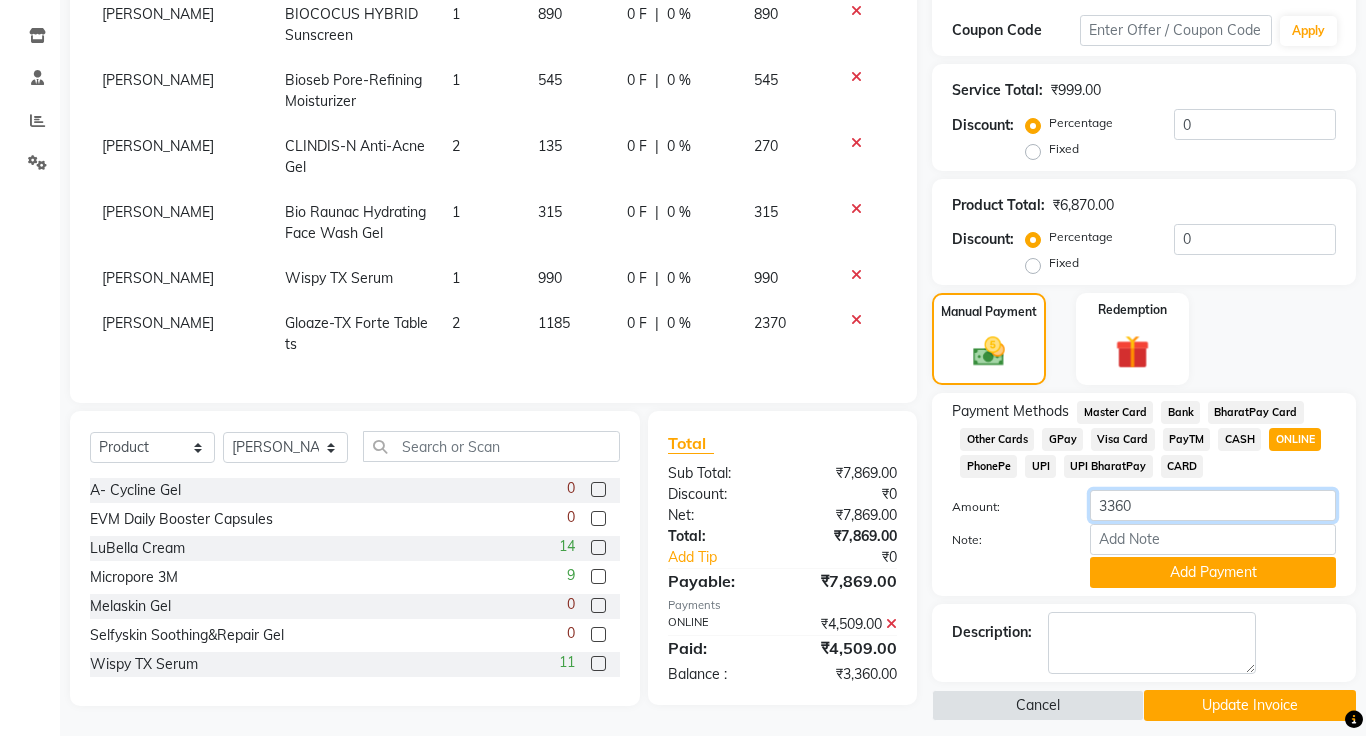 click on "3360" 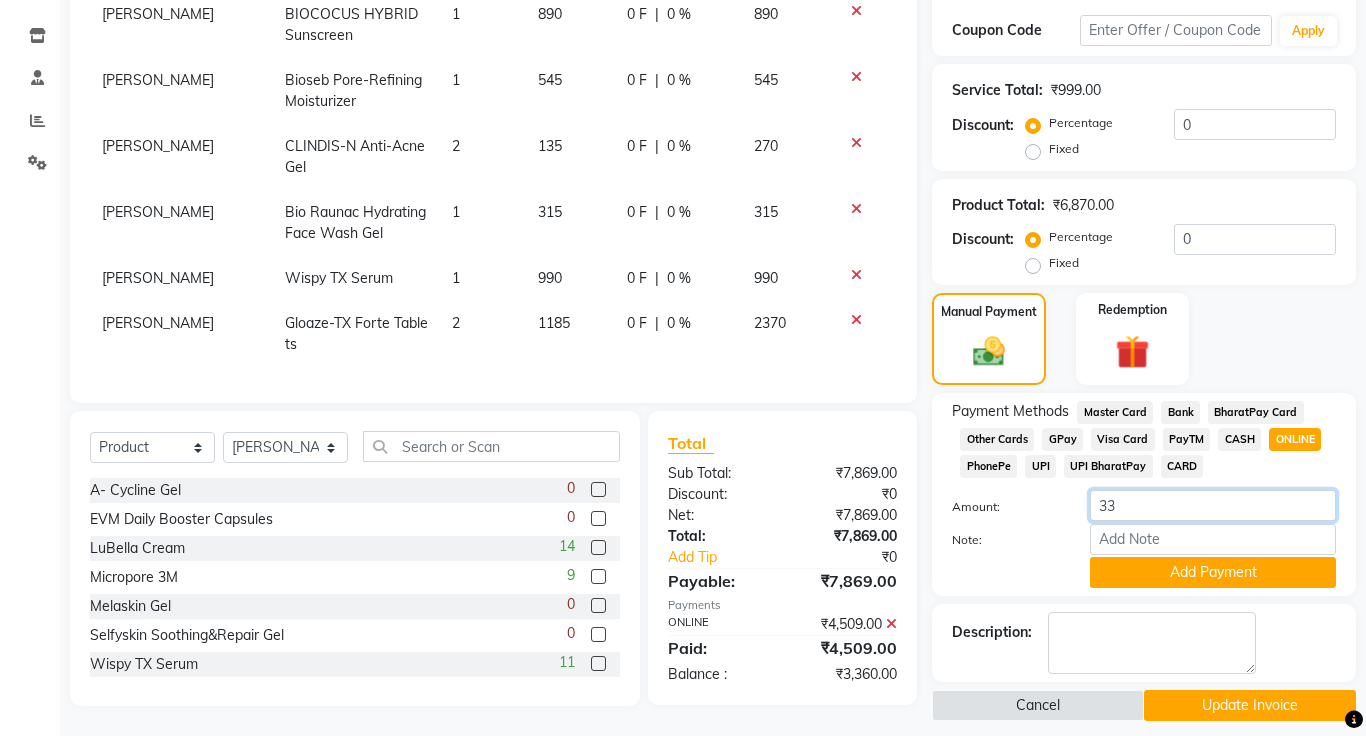 type on "3" 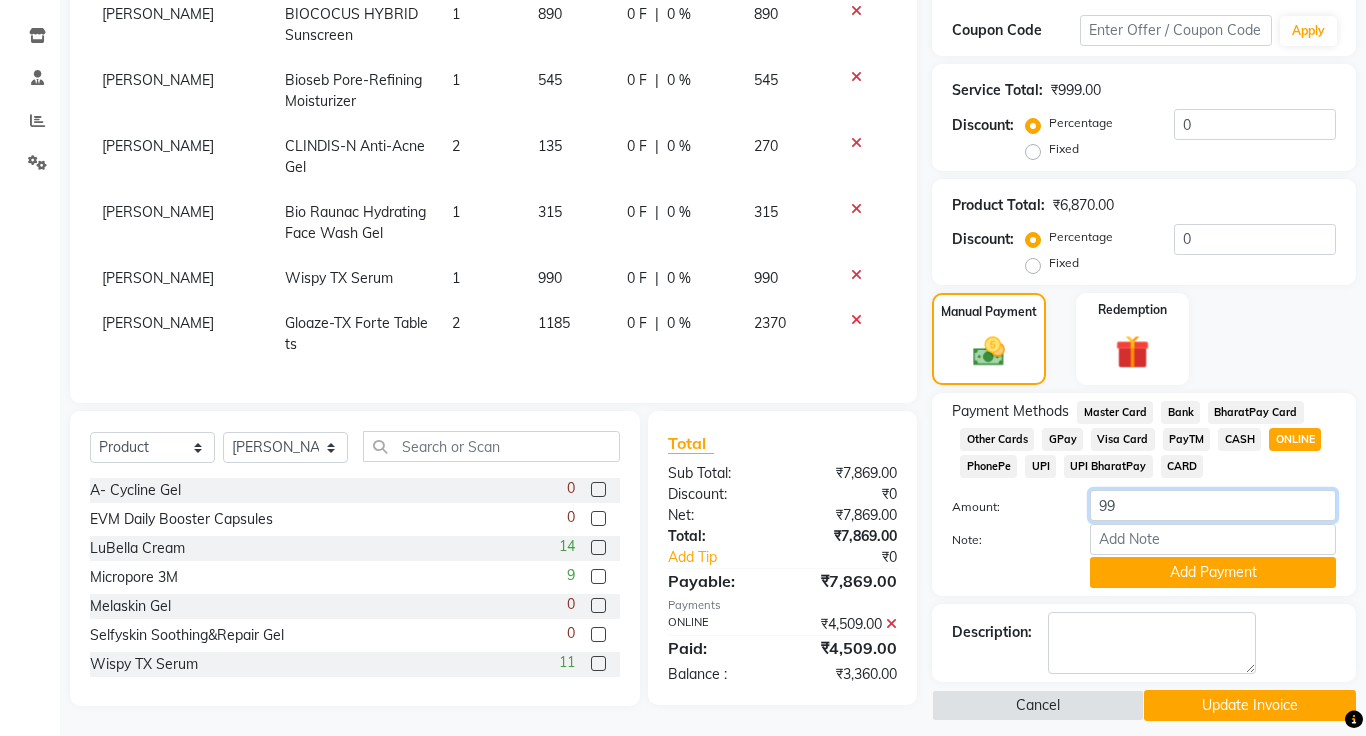 type on "990" 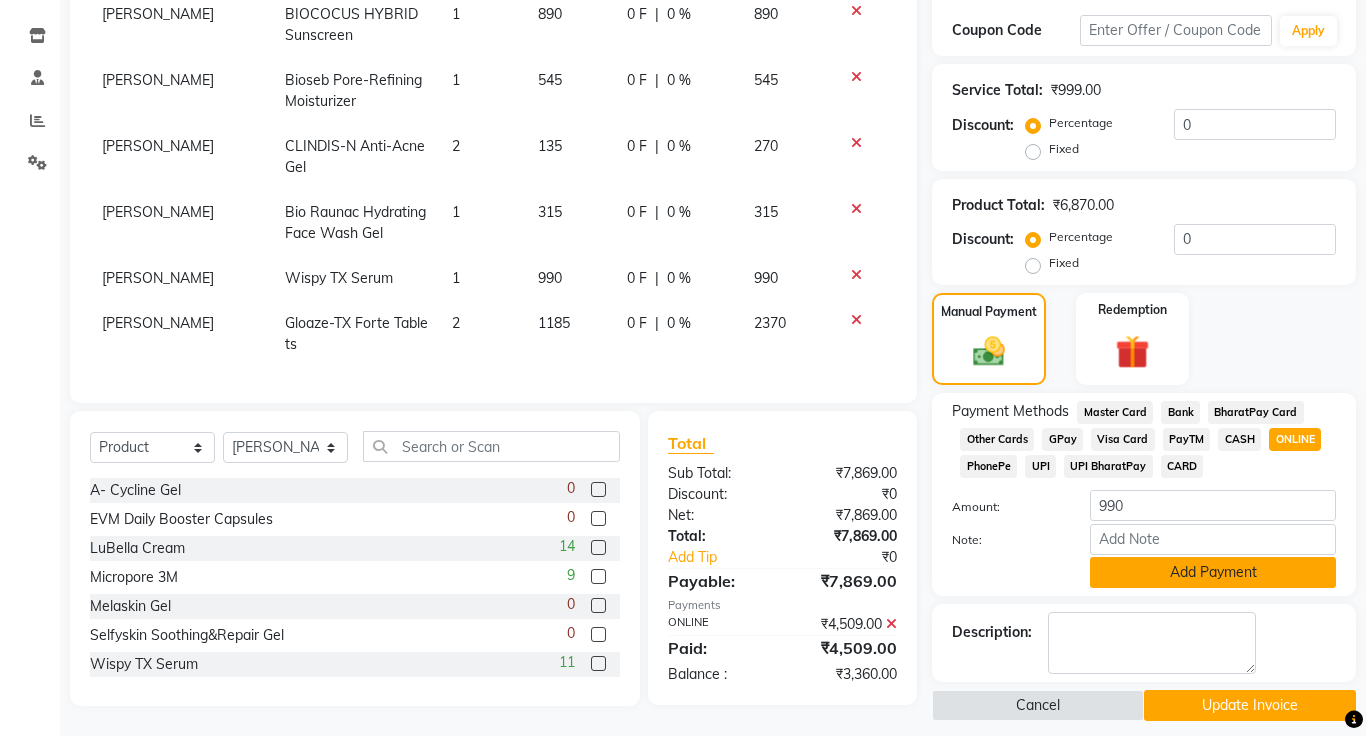 click on "Add Payment" 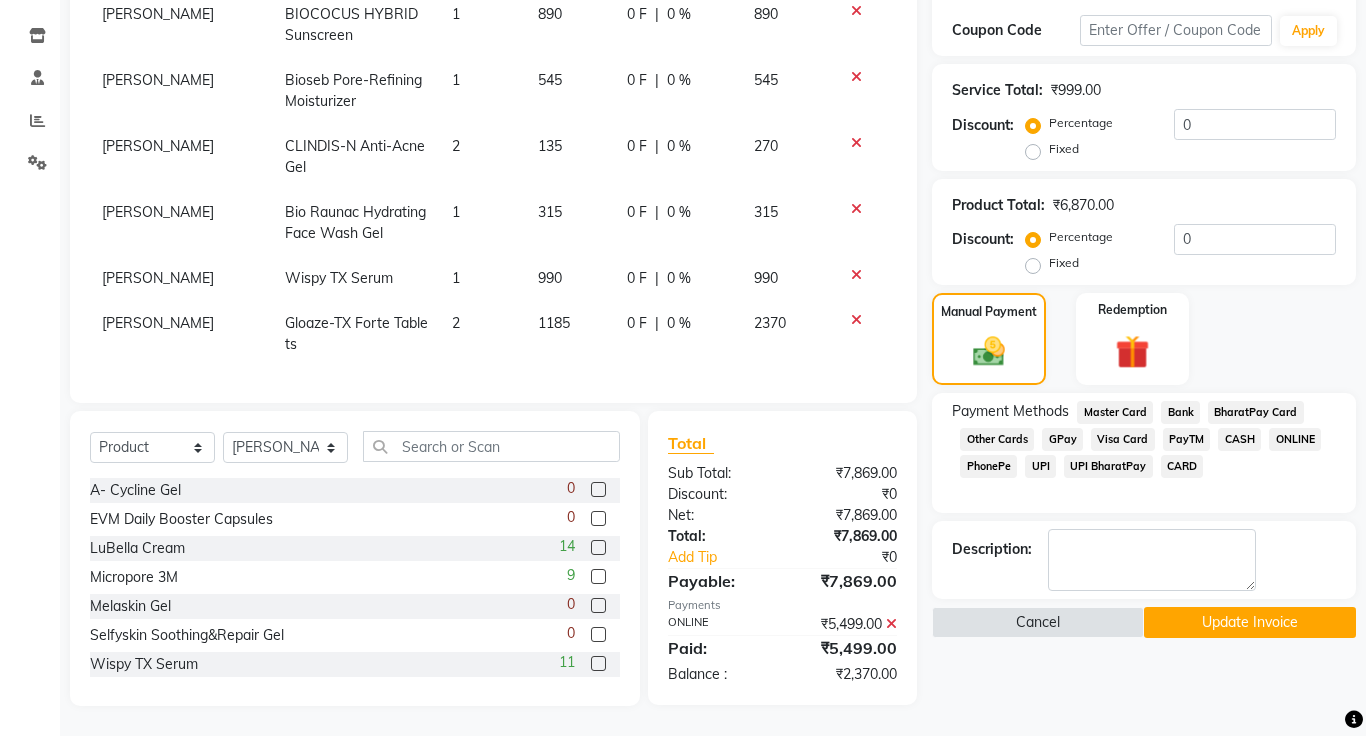 click on "ONLINE" 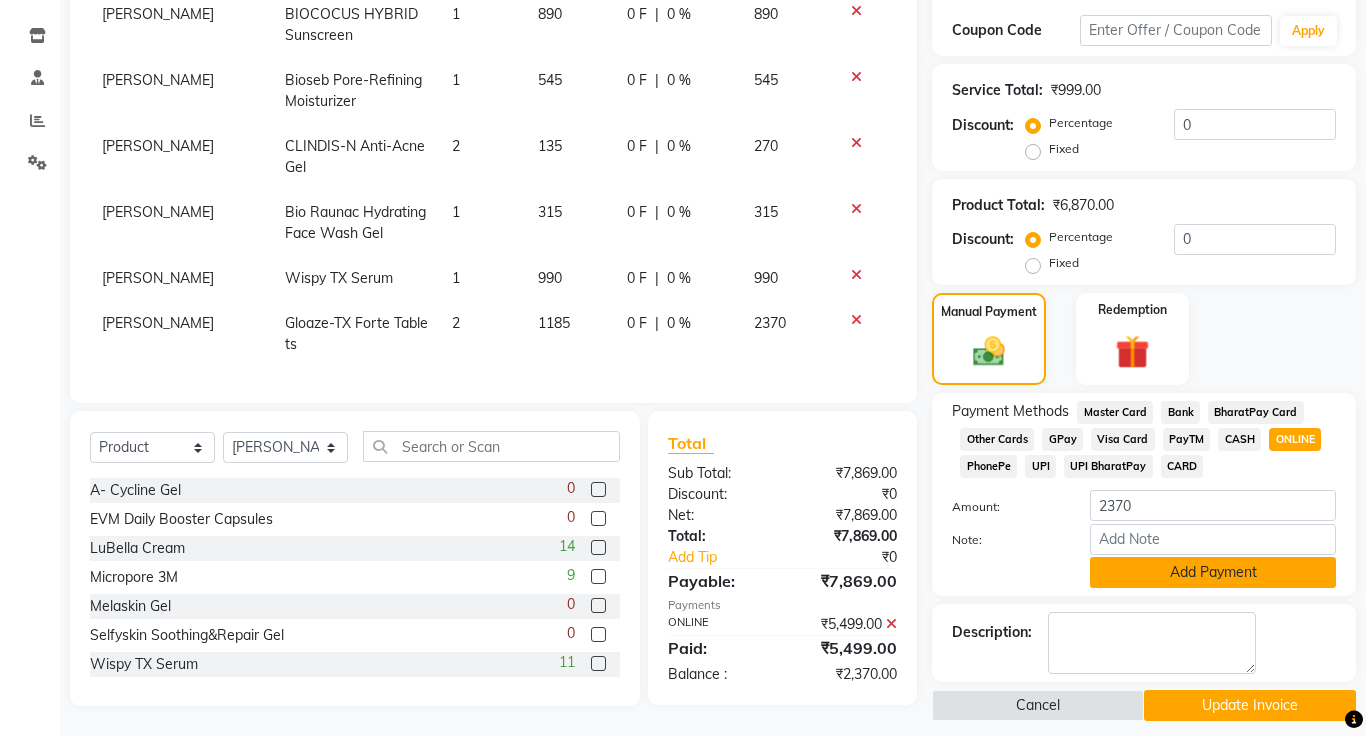 click on "Add Payment" 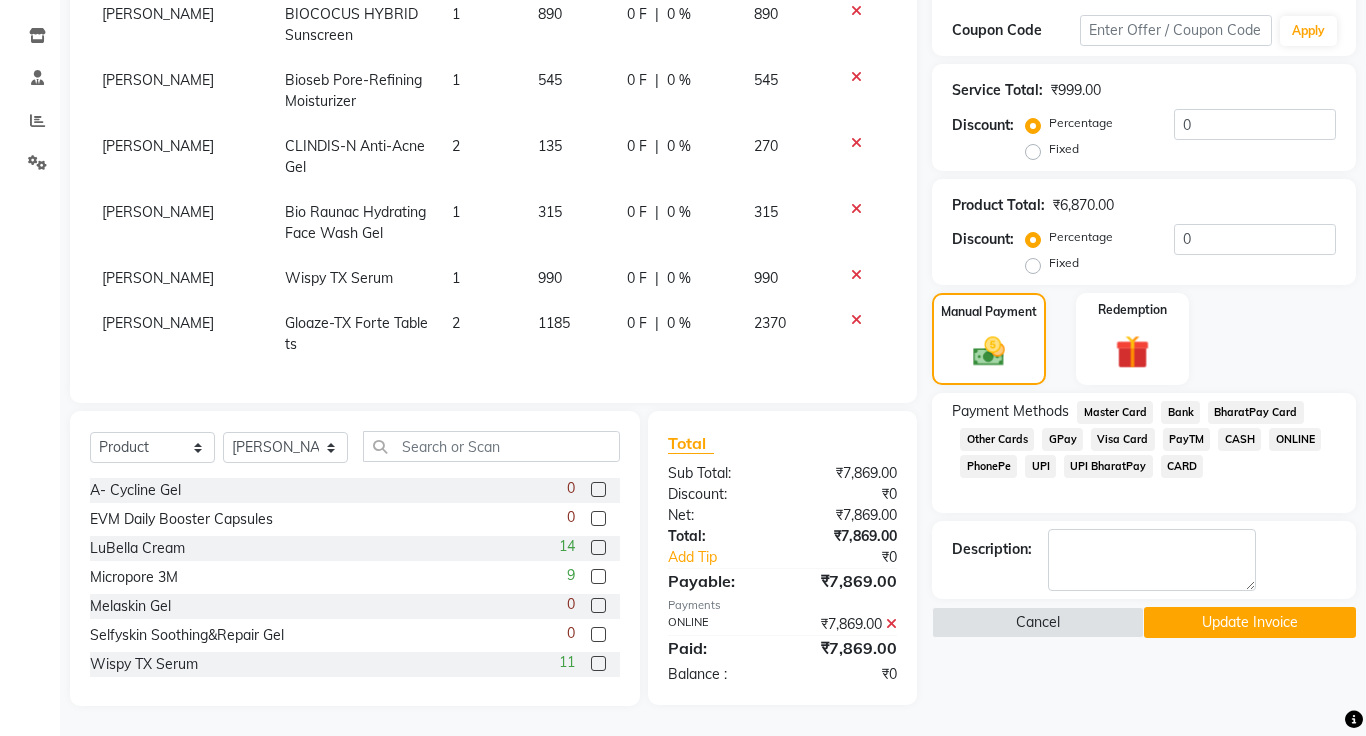 click on "Update Invoice" 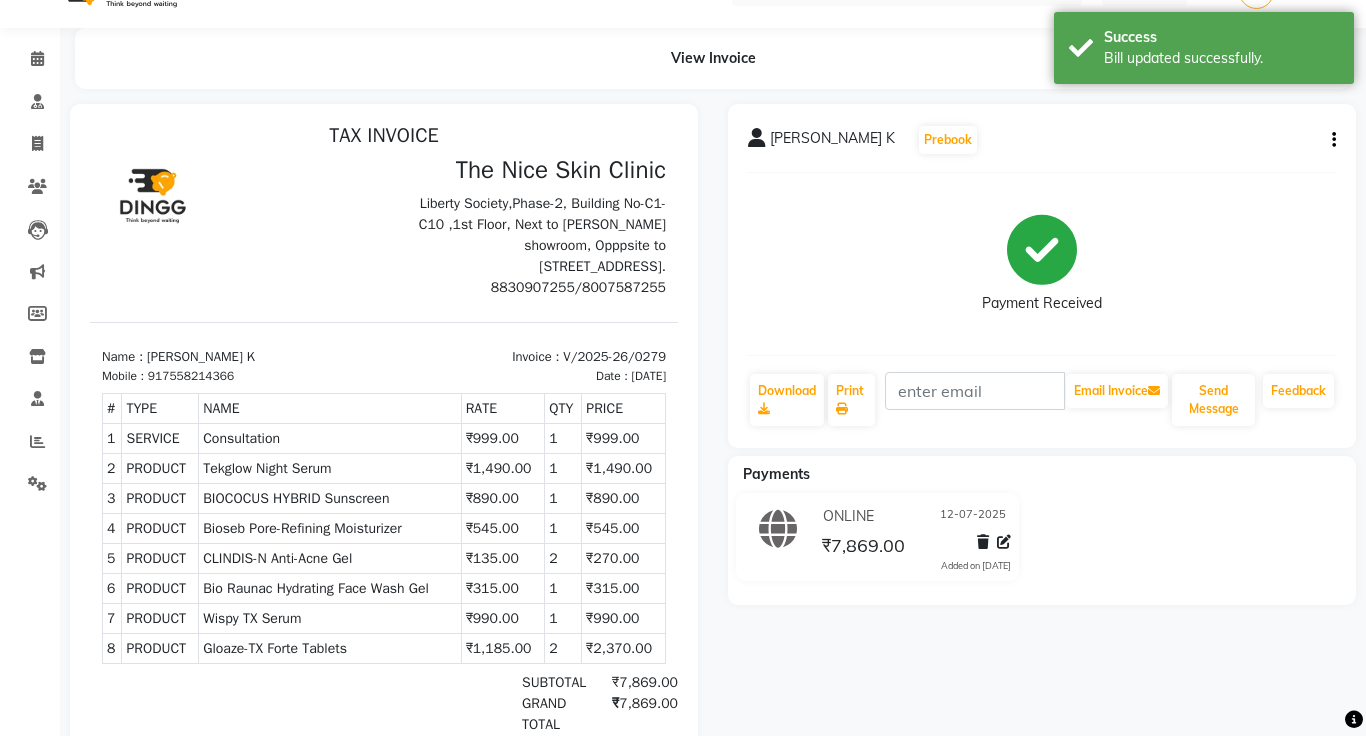scroll, scrollTop: 0, scrollLeft: 0, axis: both 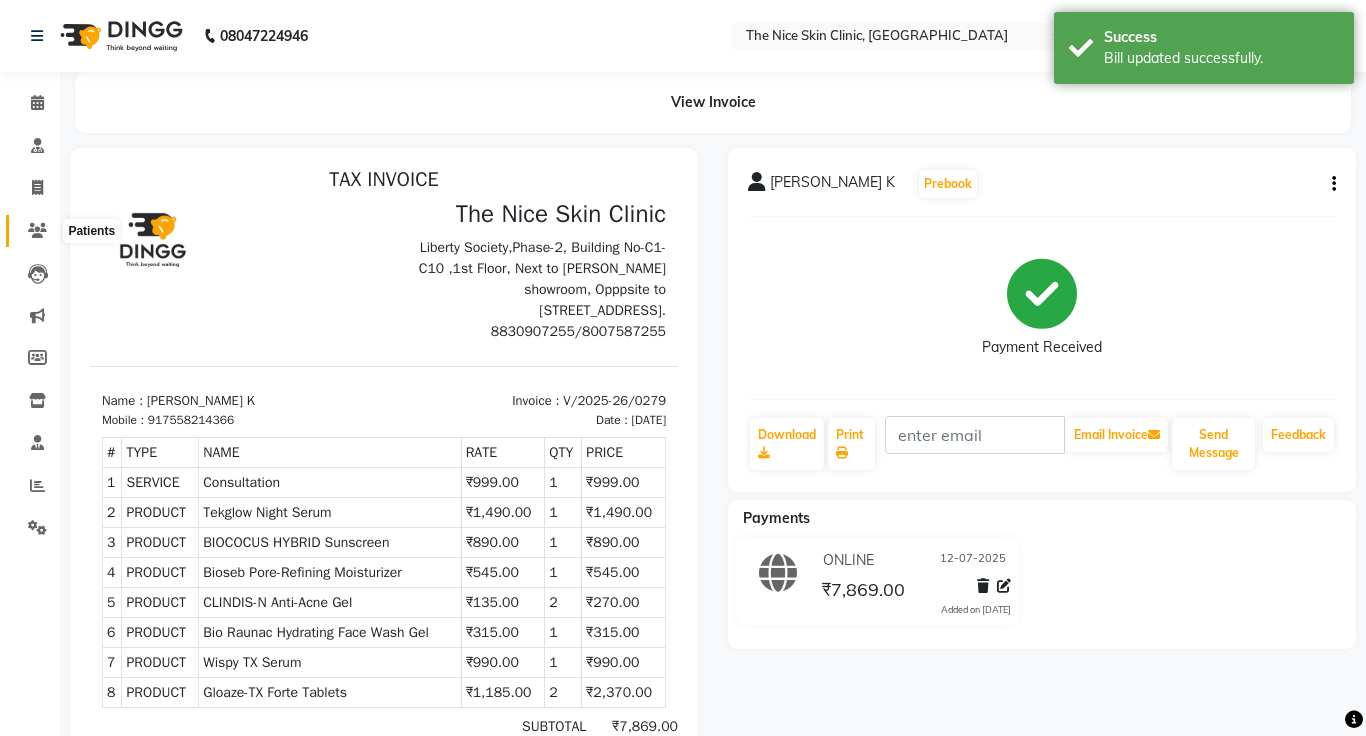 click 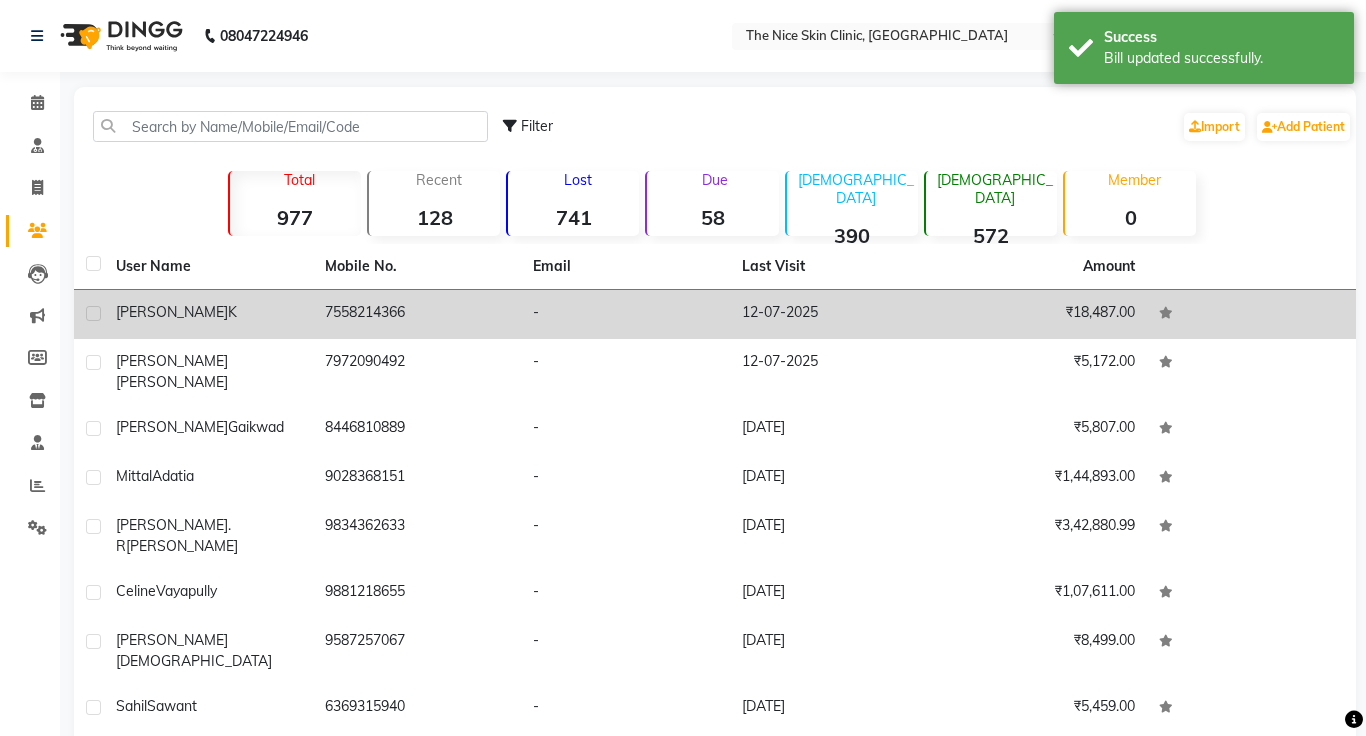 click on "7558214366" 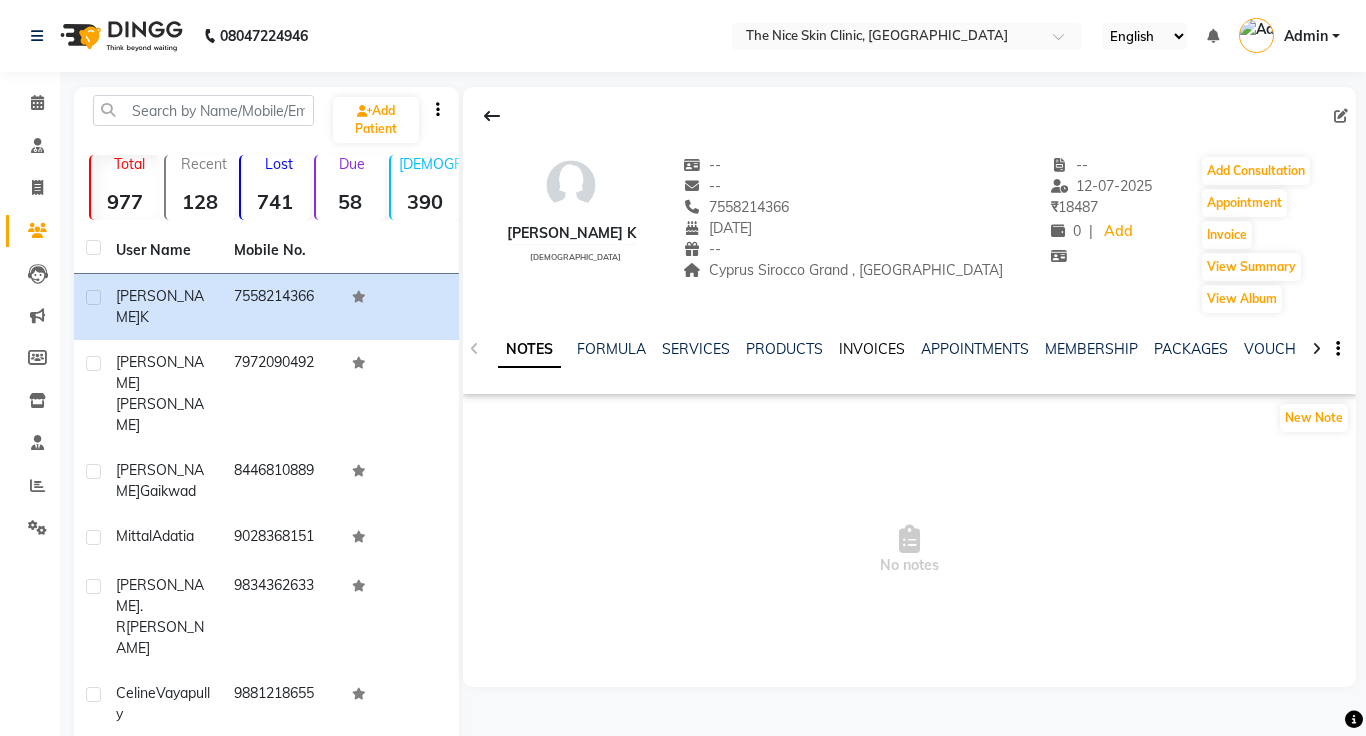 click on "INVOICES" 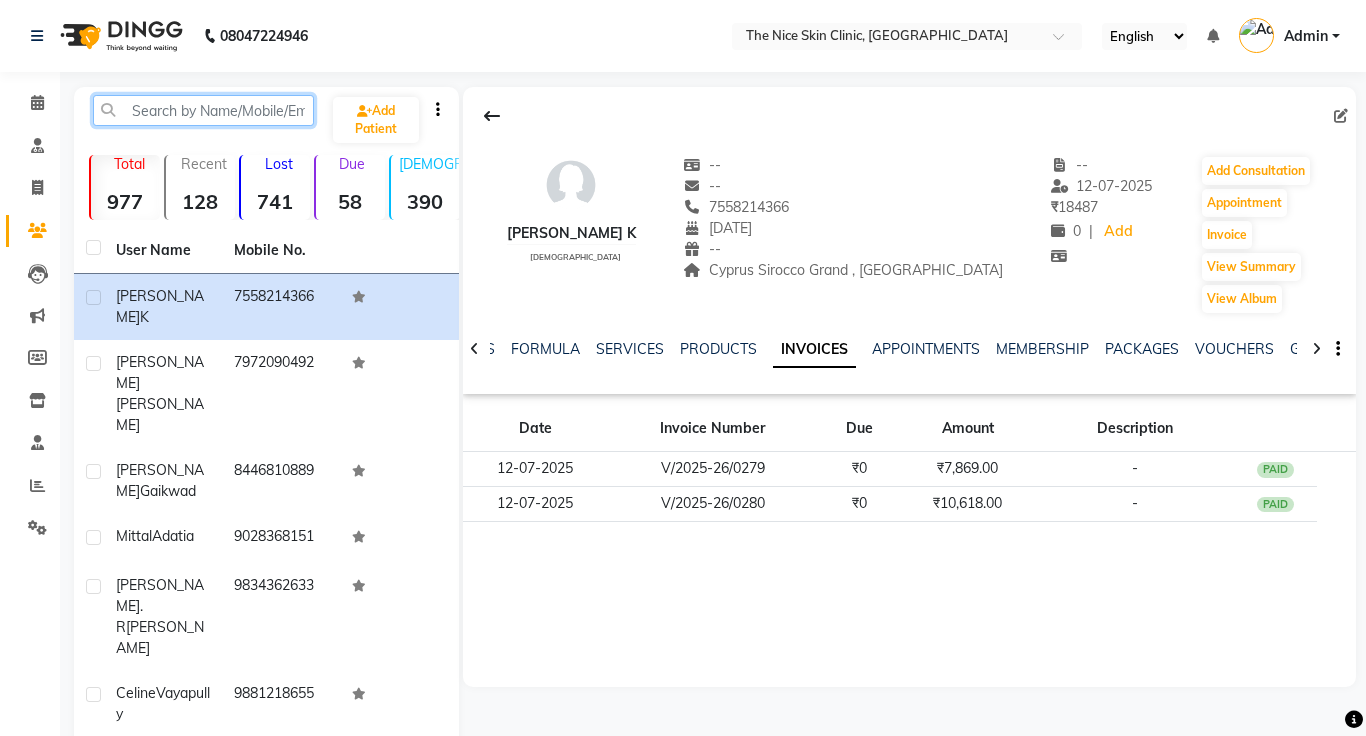 click 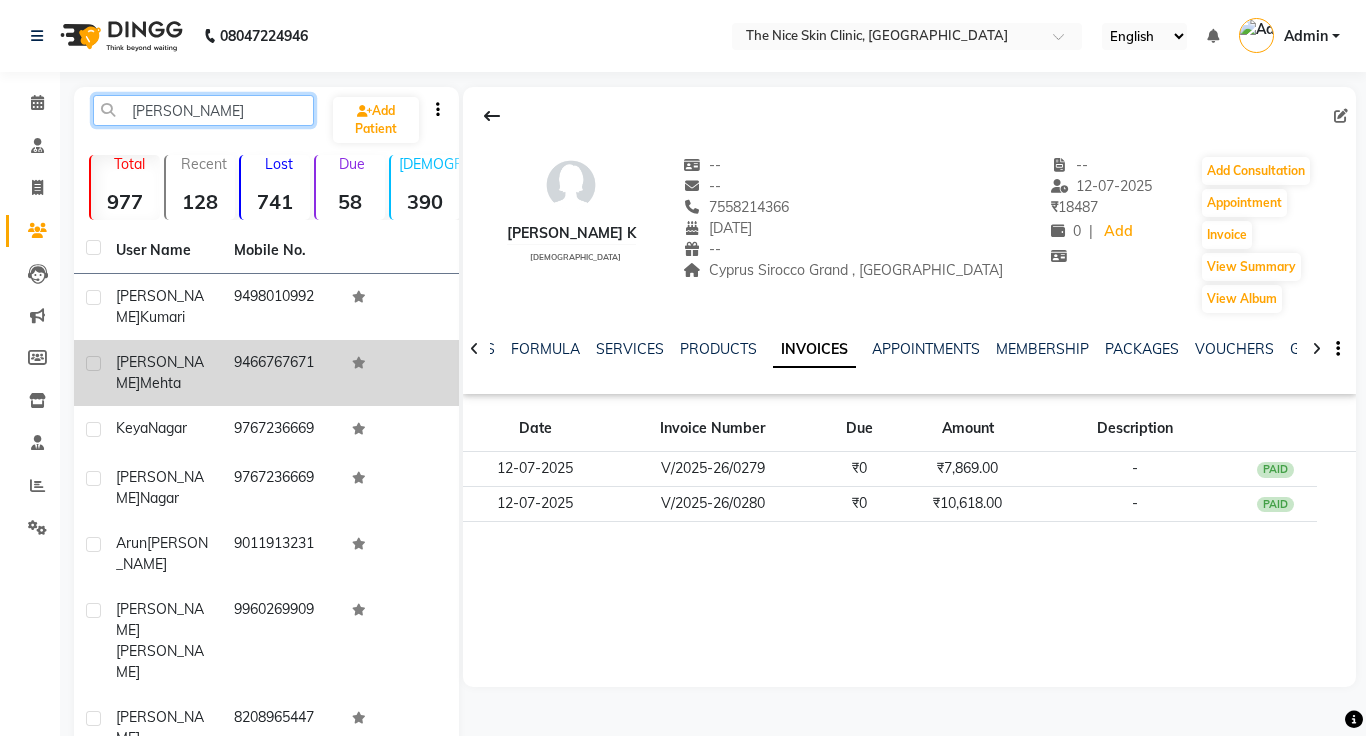 type on "[PERSON_NAME]" 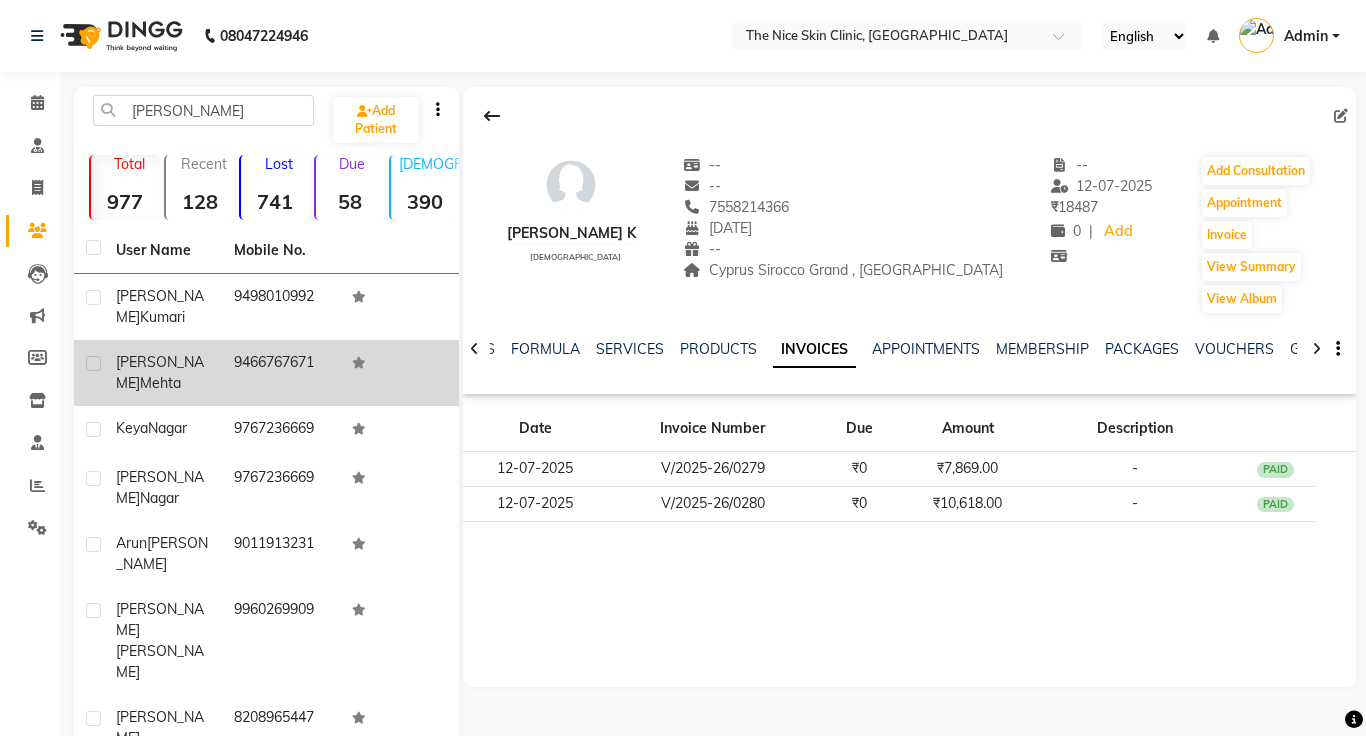 click on "9466767671" 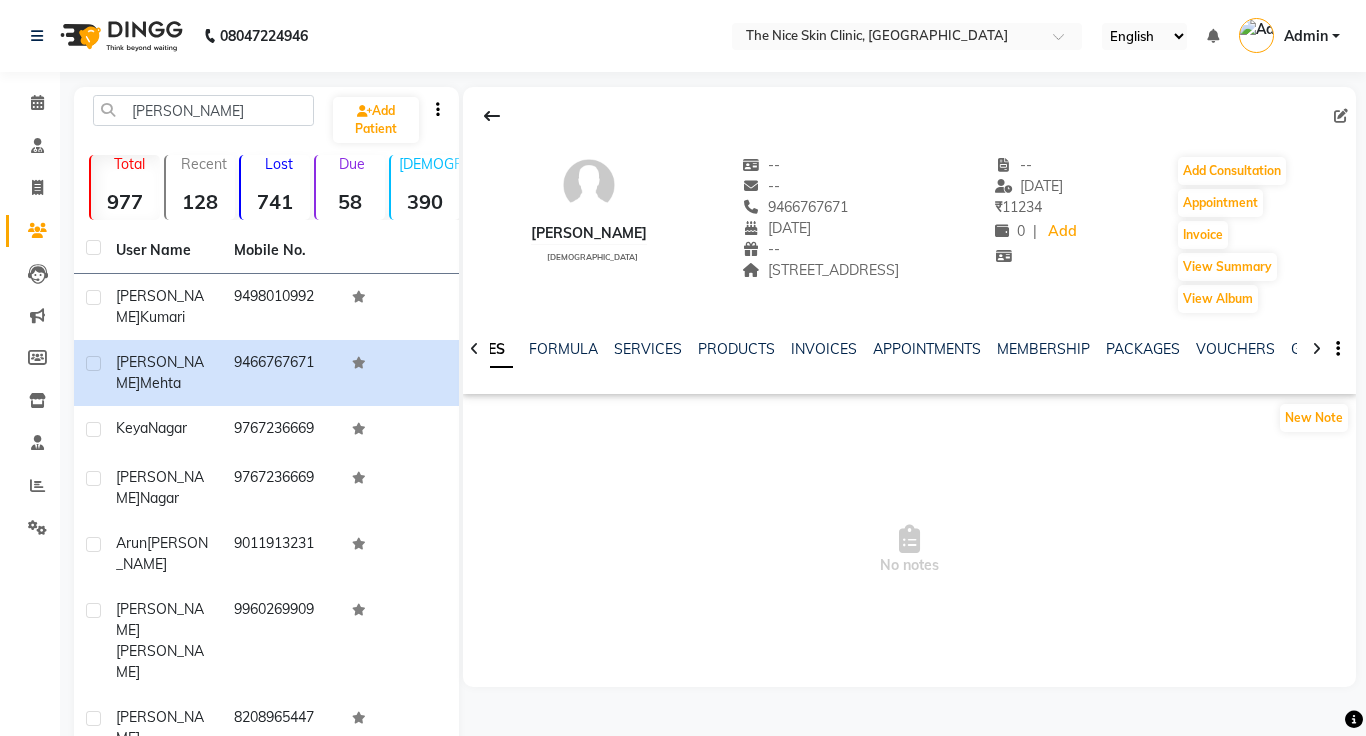 click on "INVOICES" 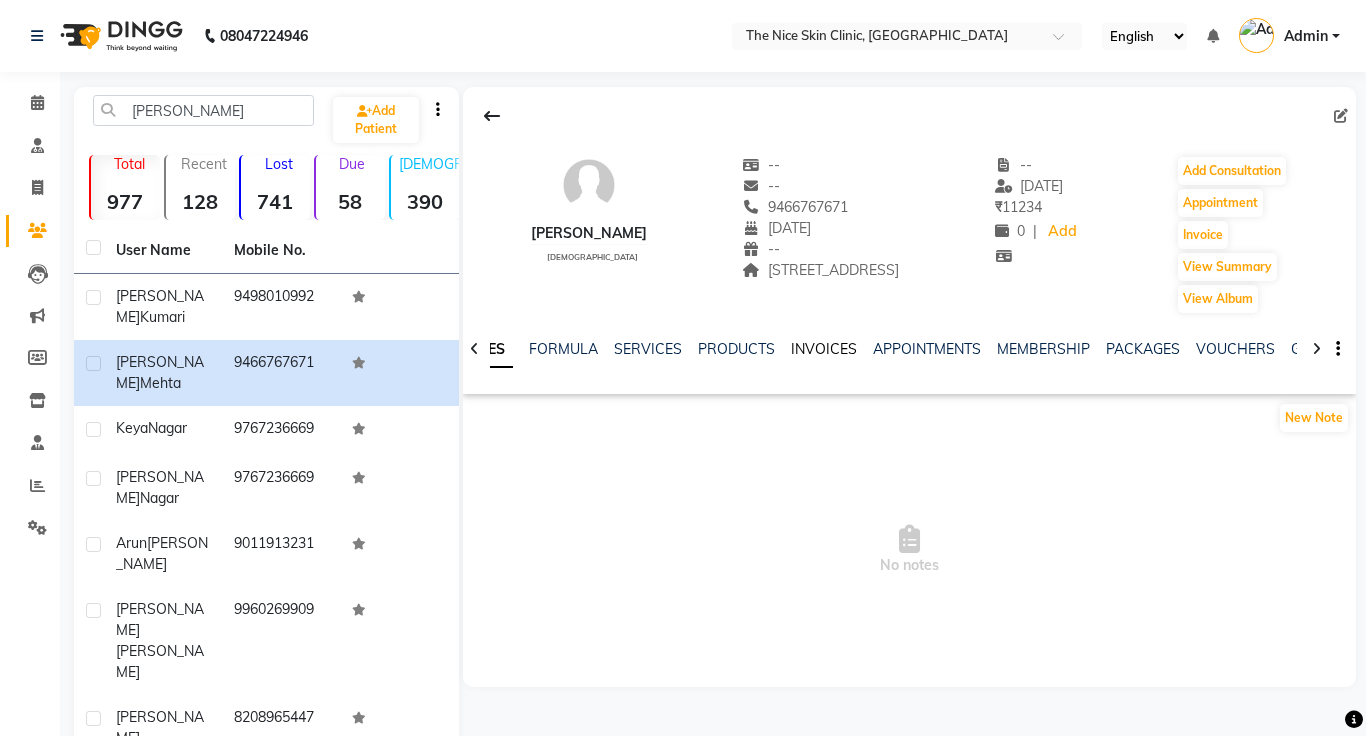 click on "INVOICES" 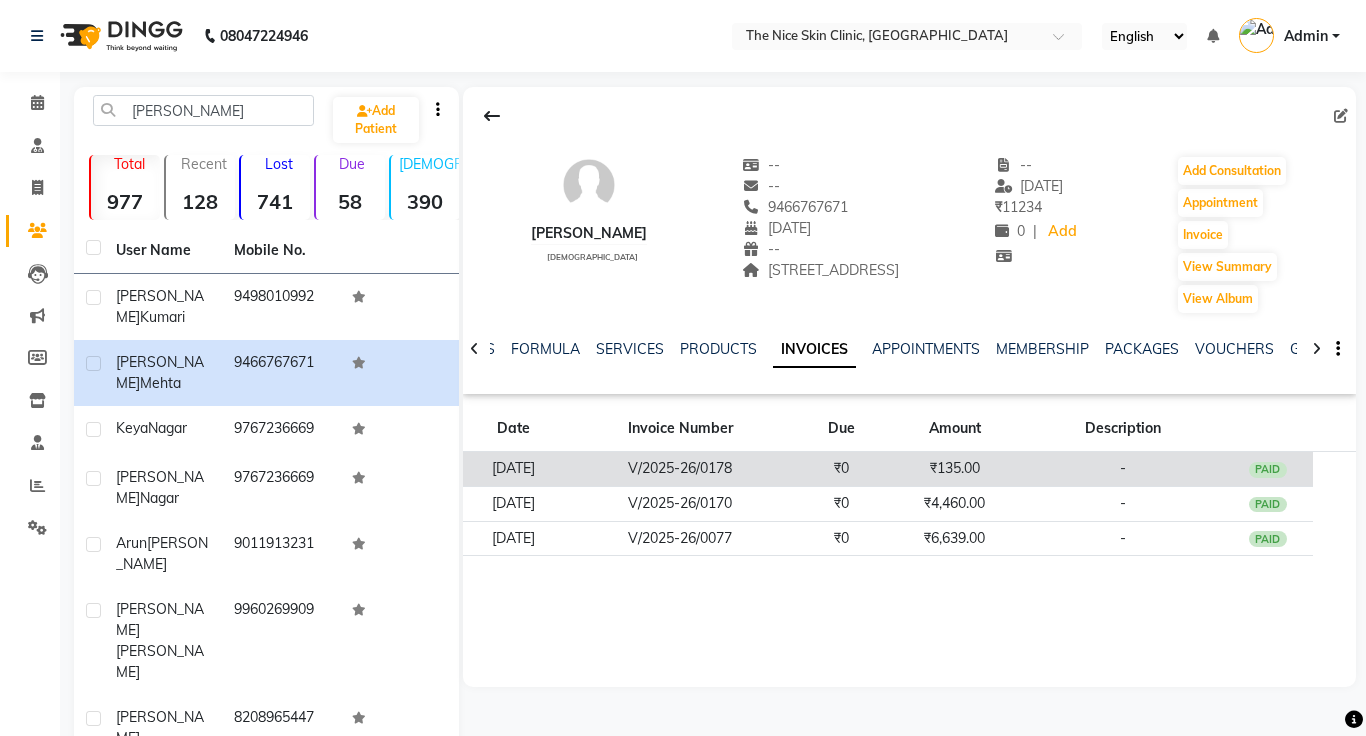 click on "₹0" 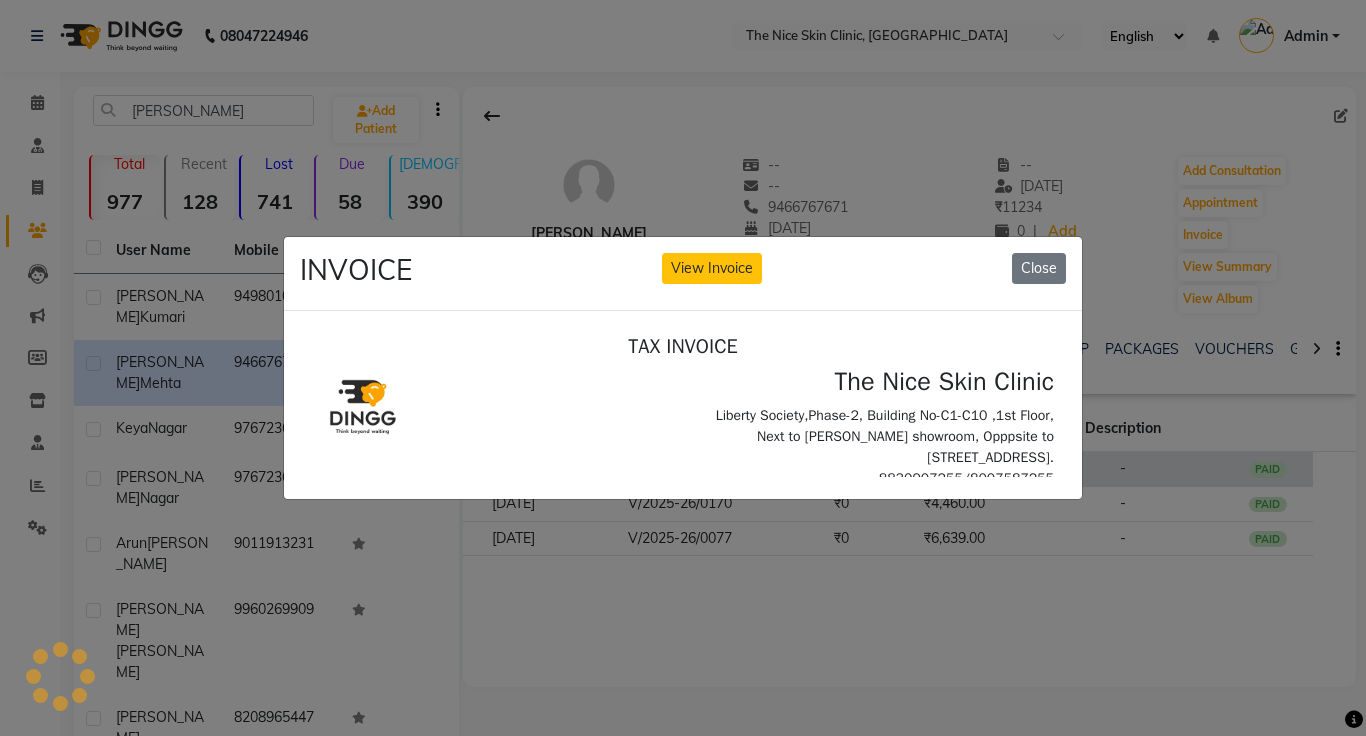 scroll, scrollTop: 0, scrollLeft: 0, axis: both 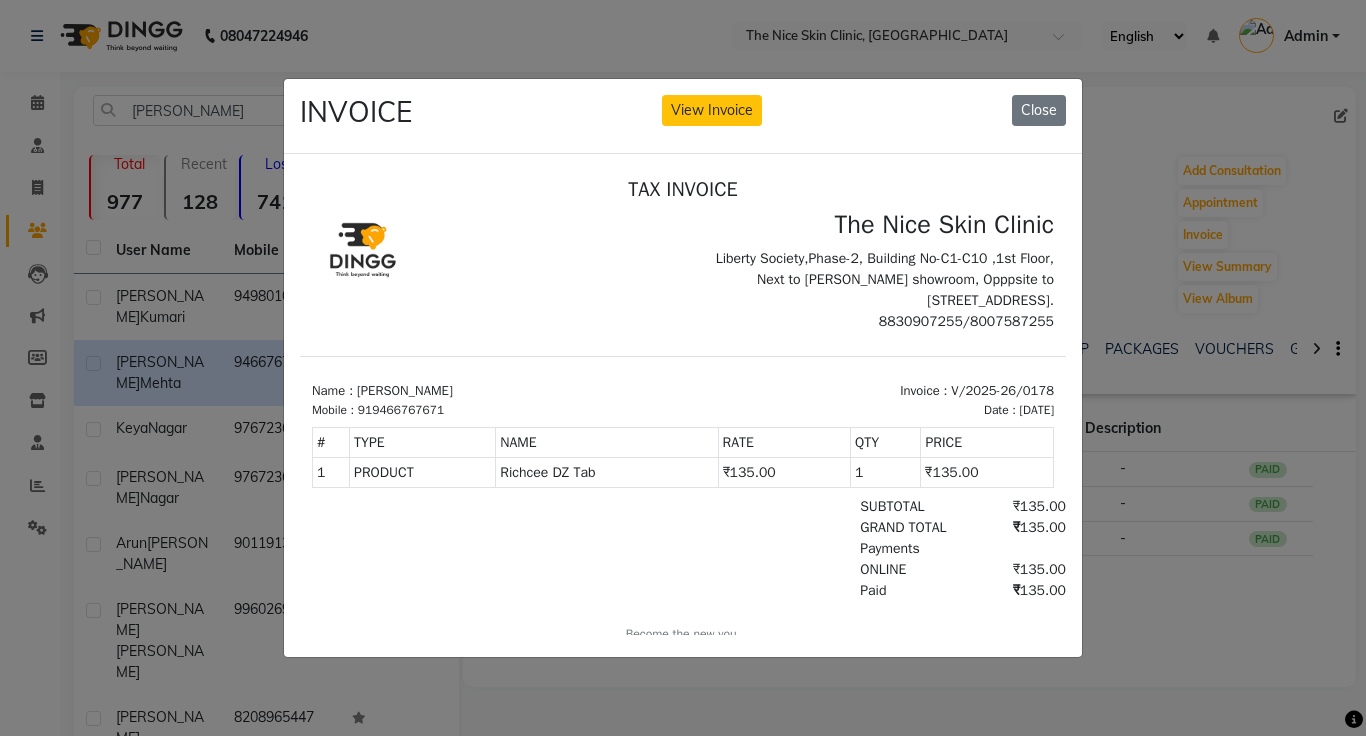 click on "INVOICE View Invoice Close" 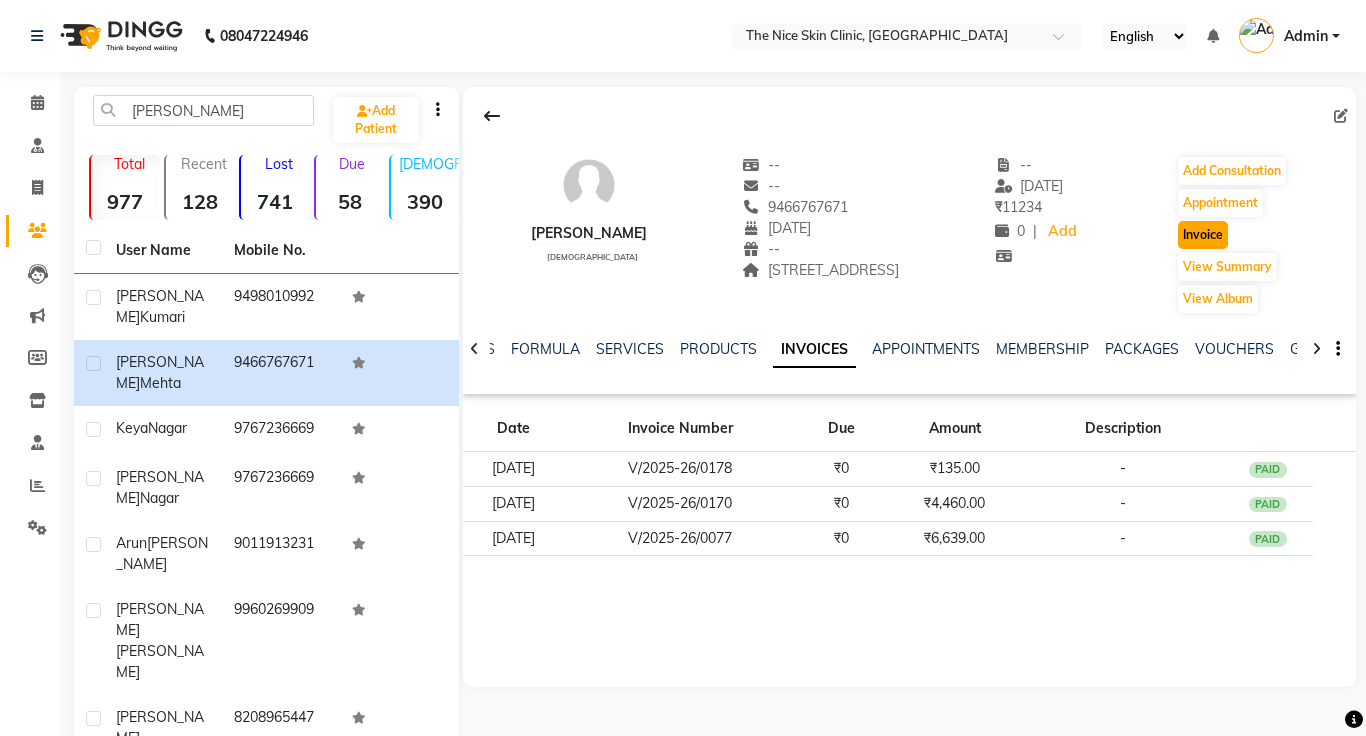 click on "Invoice" 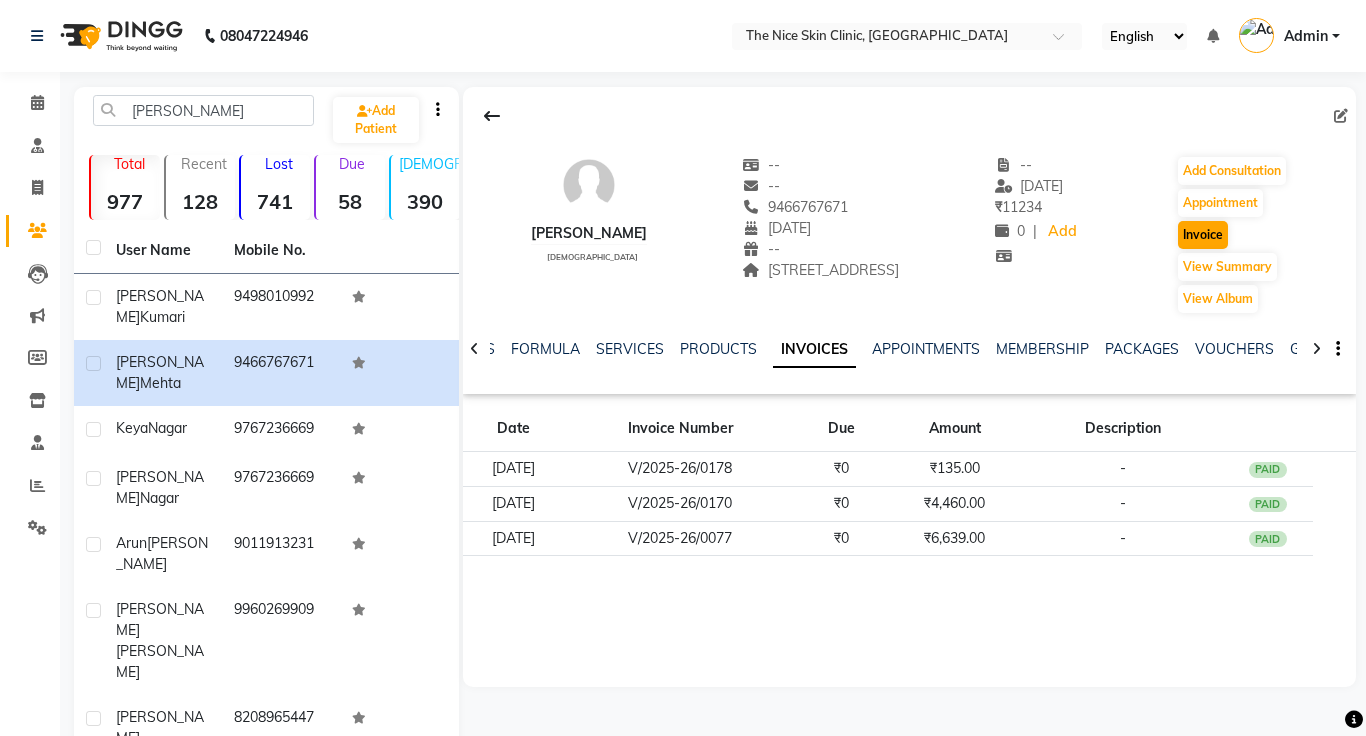select on "service" 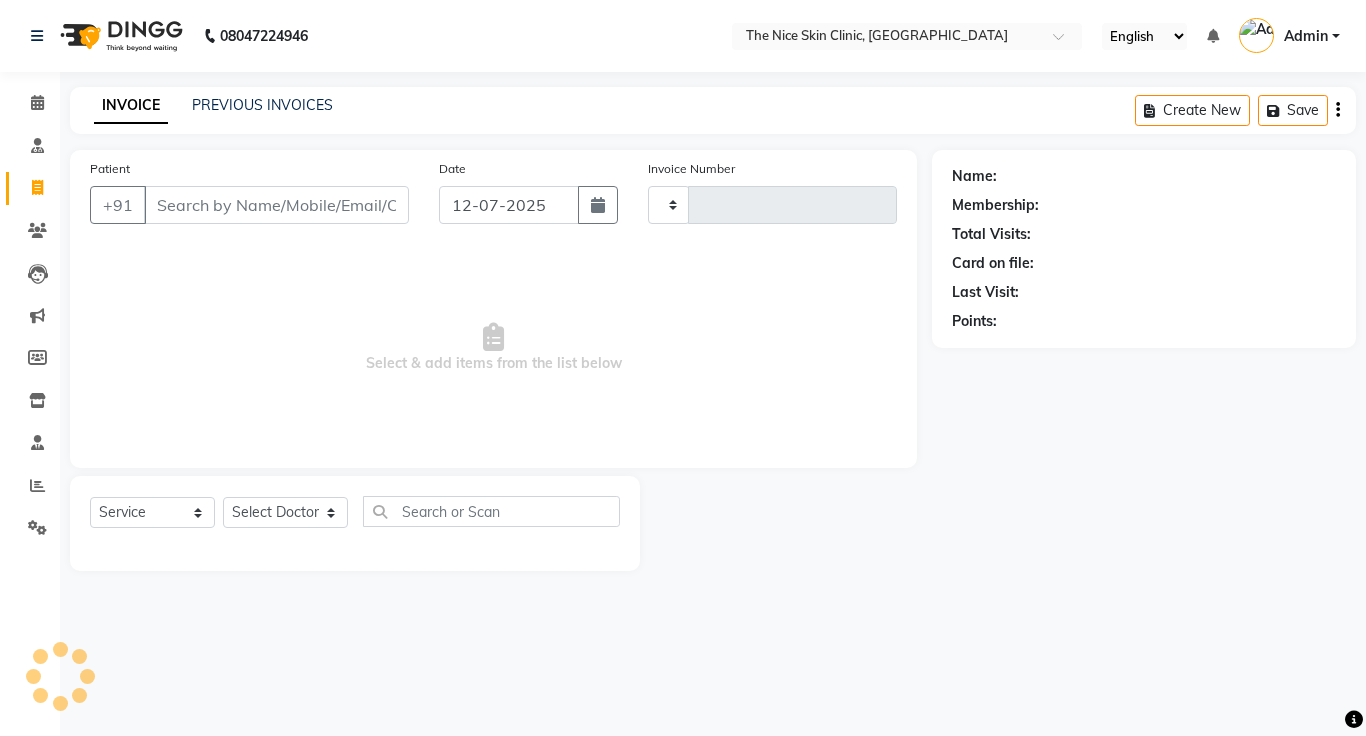 type on "0281" 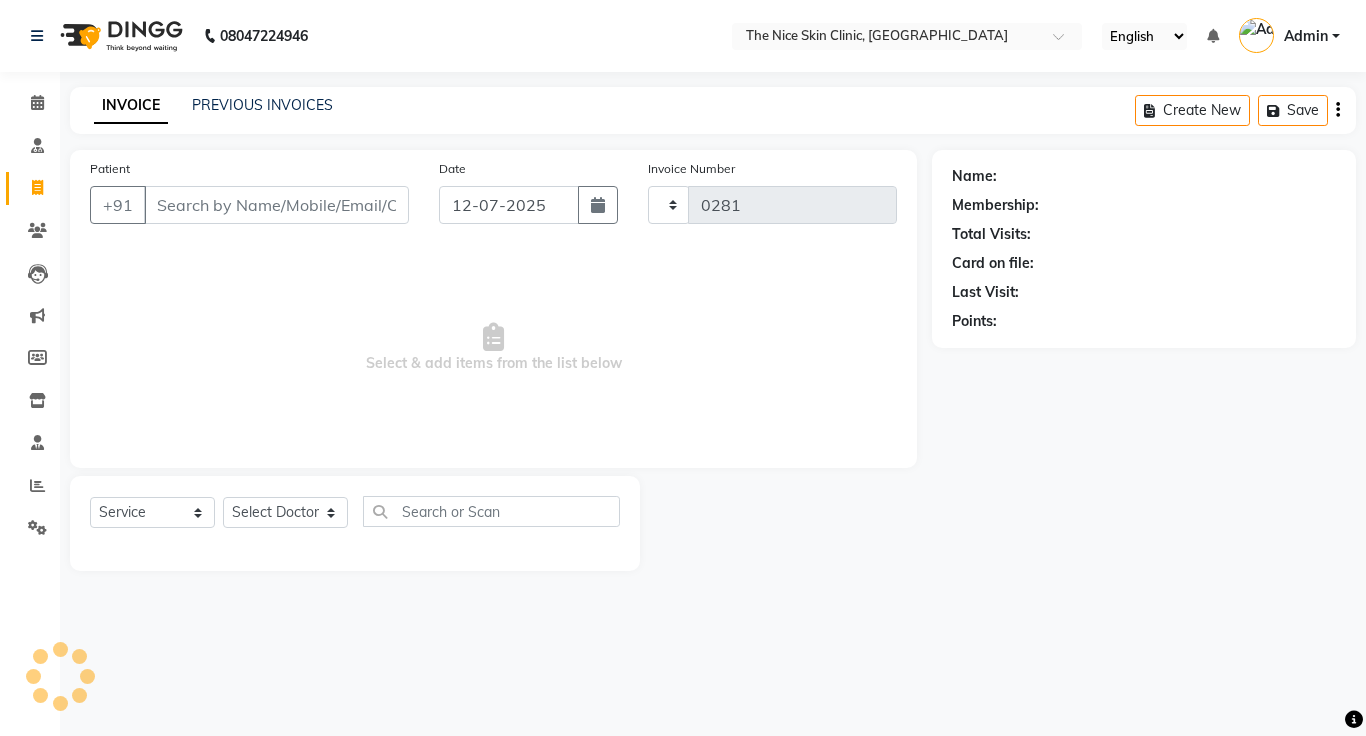 select on "35" 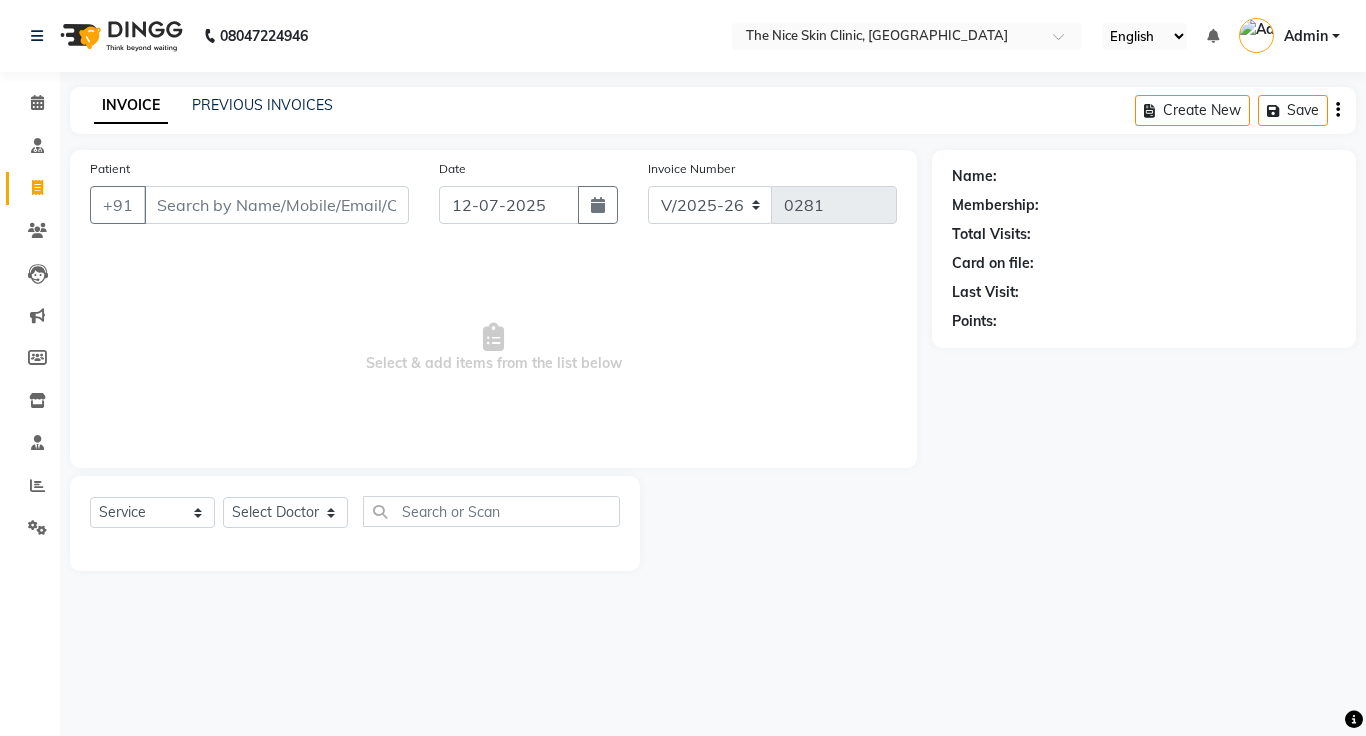 type on "9466767671" 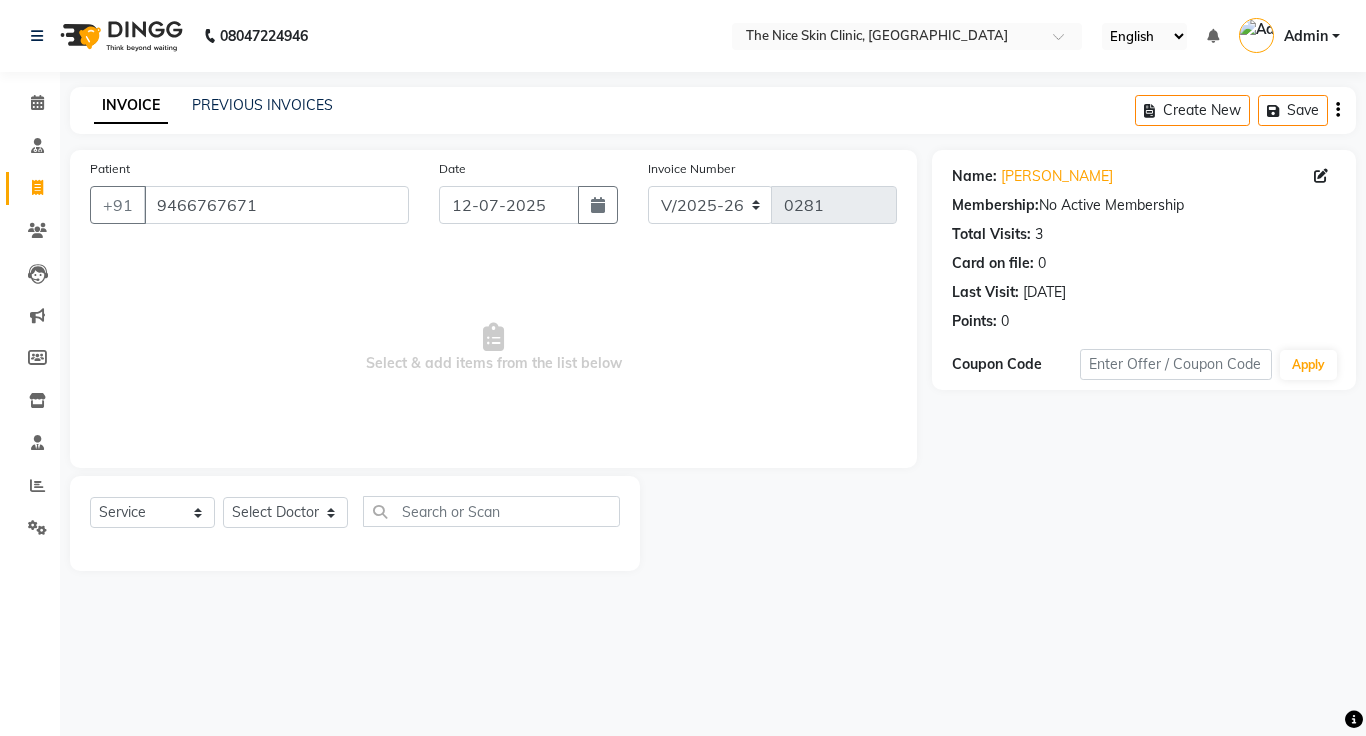click 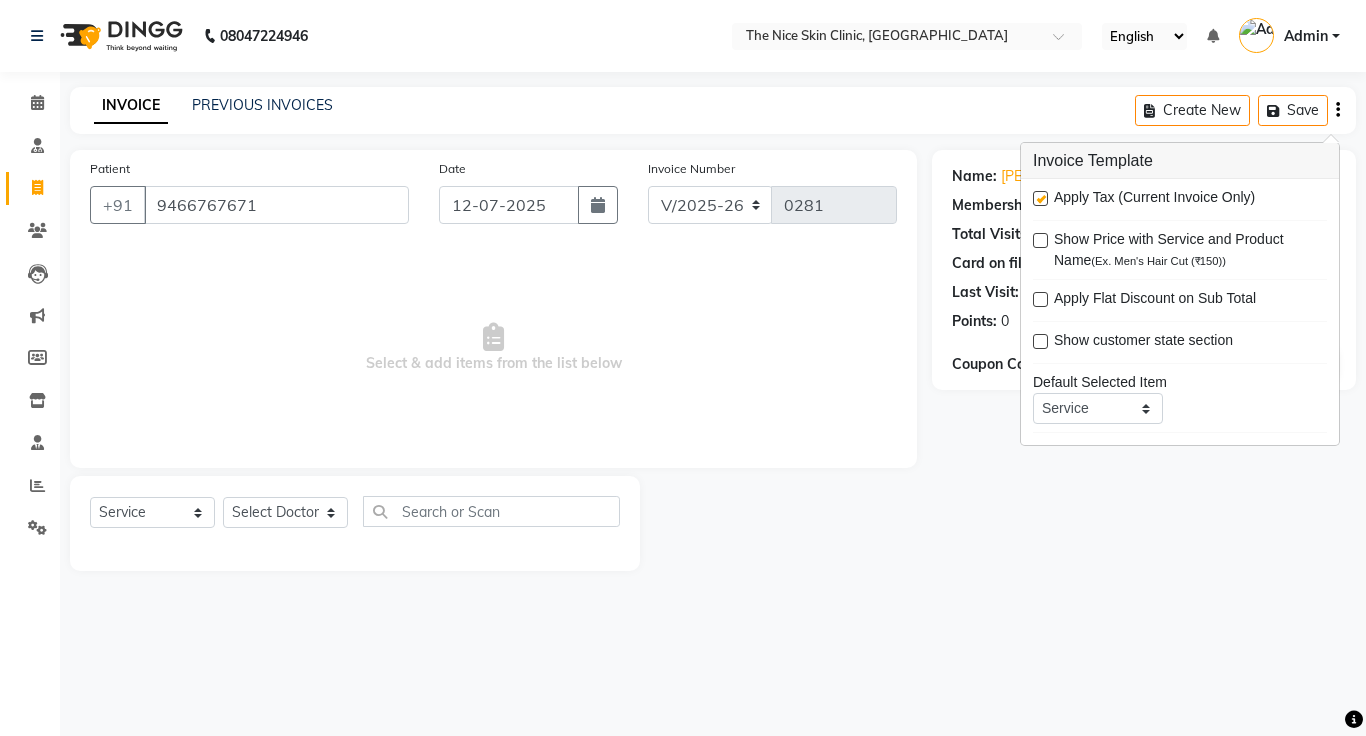 click at bounding box center (1040, 198) 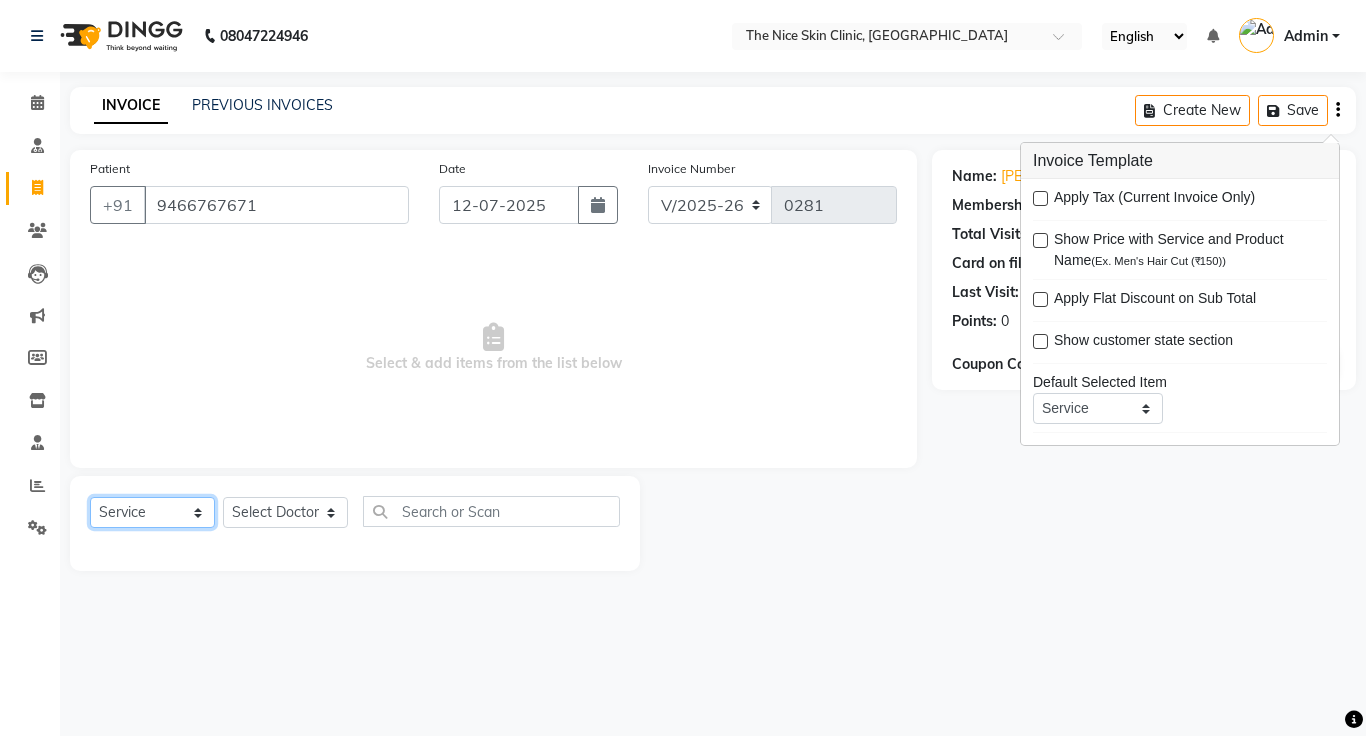 click on "Select  Service  Product  Membership  Package Voucher Prepaid Gift Card" 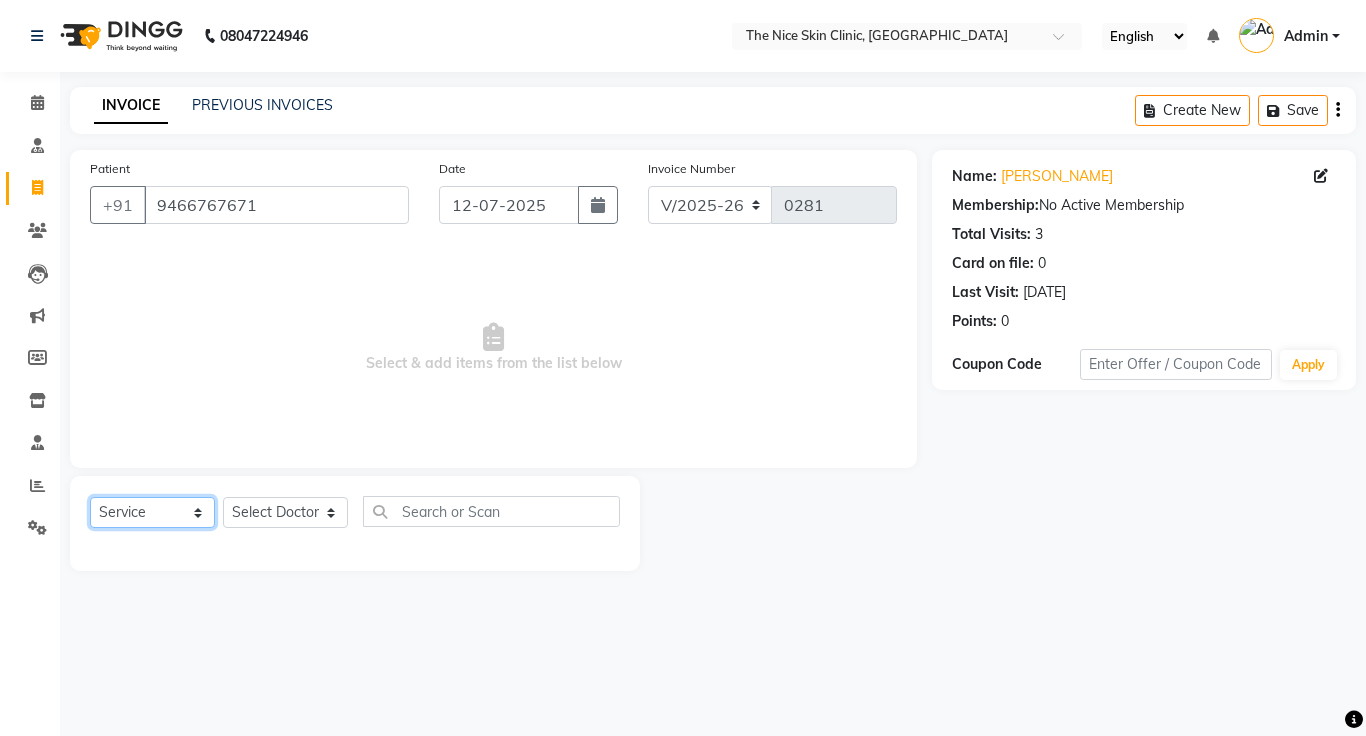 select on "product" 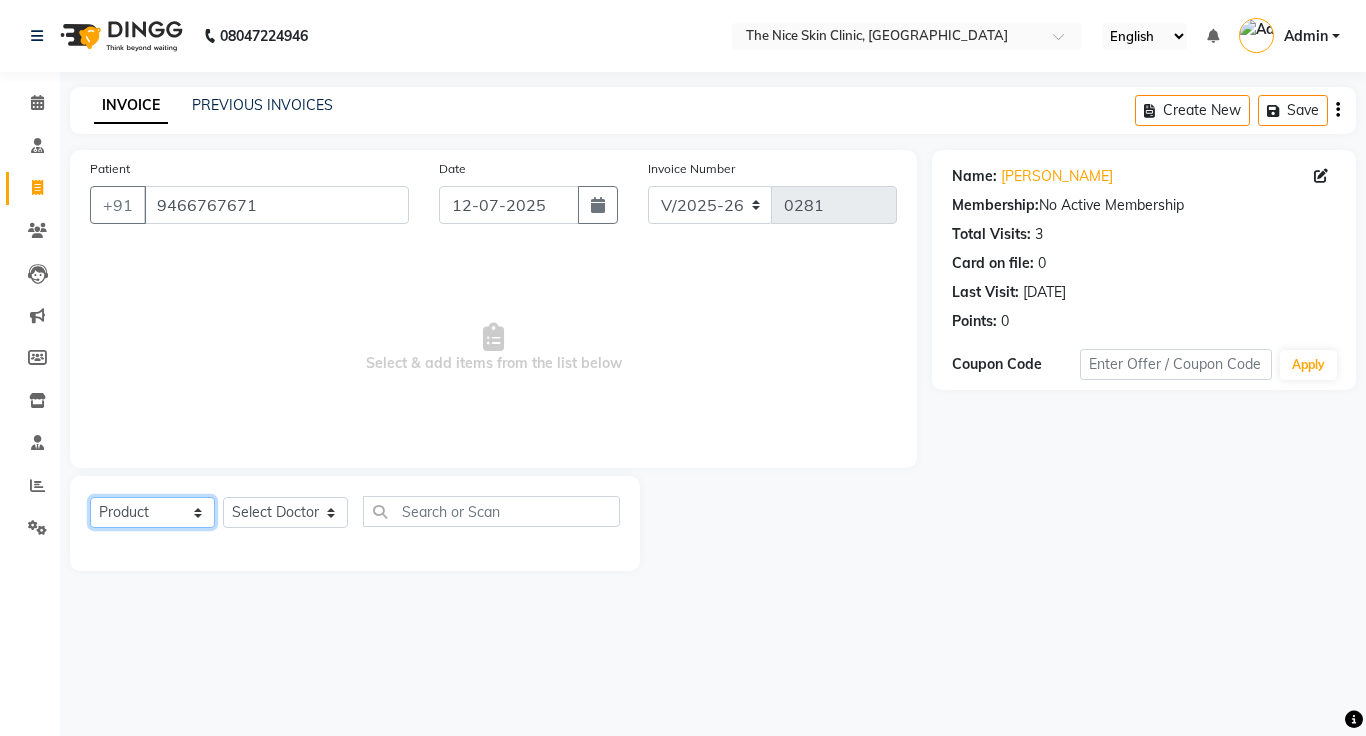 click on "Select  Service  Product  Membership  Package Voucher Prepaid Gift Card" 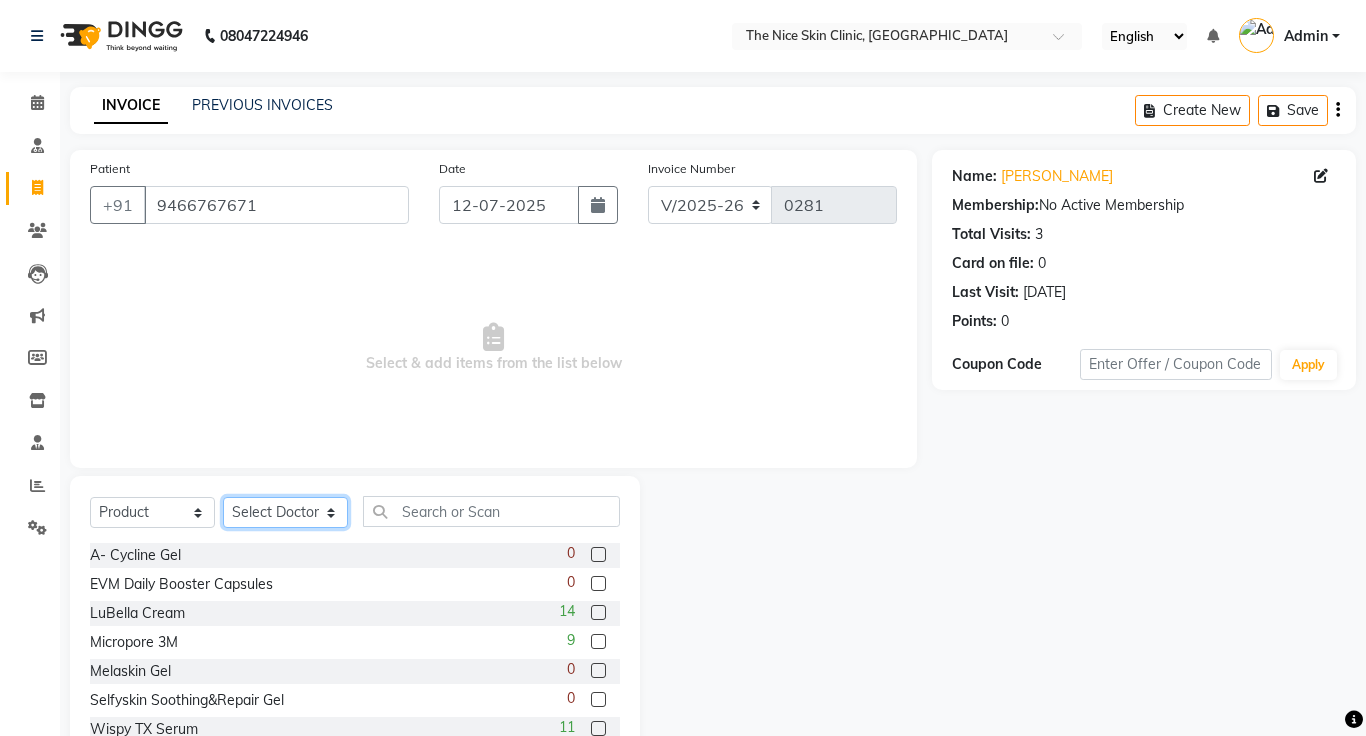 click on "Select Doctor [PERSON_NAME] [PERSON_NAME] DR. [PERSON_NAME] [PERSON_NAME]" 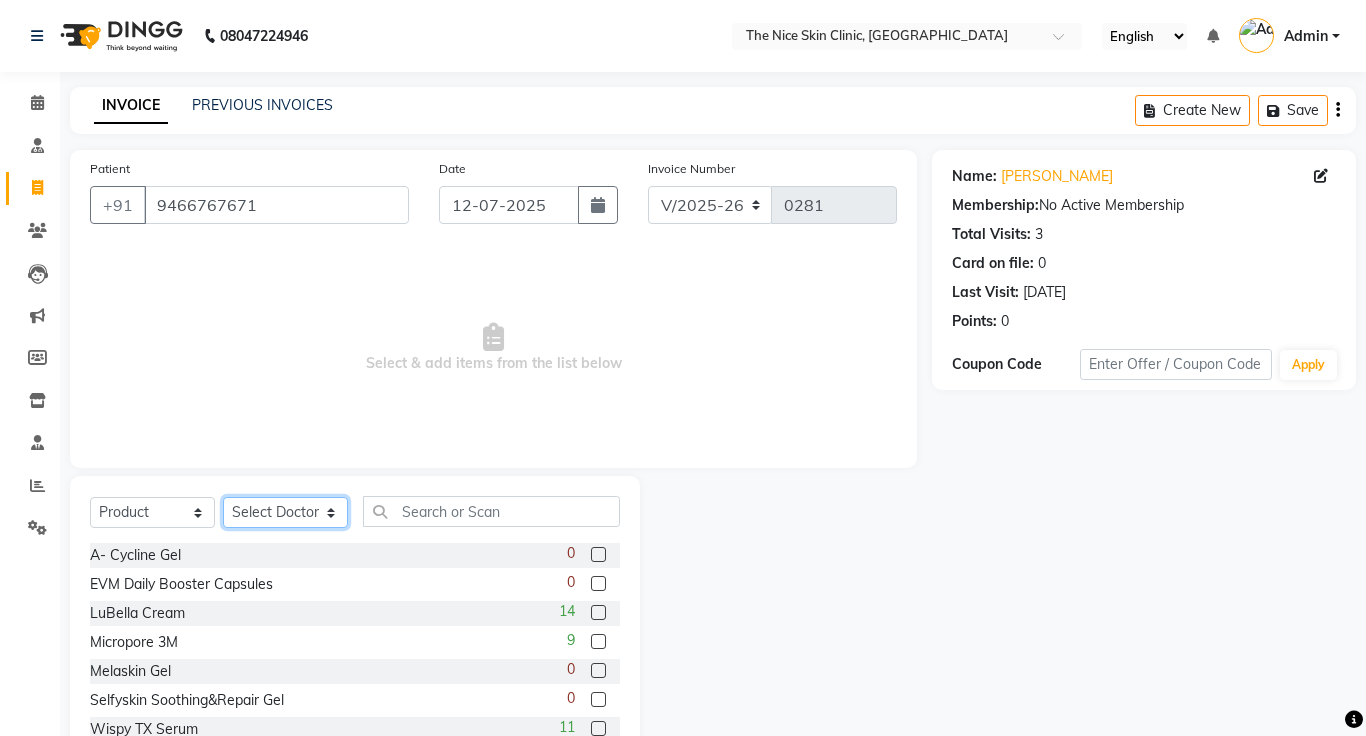 select on "1297" 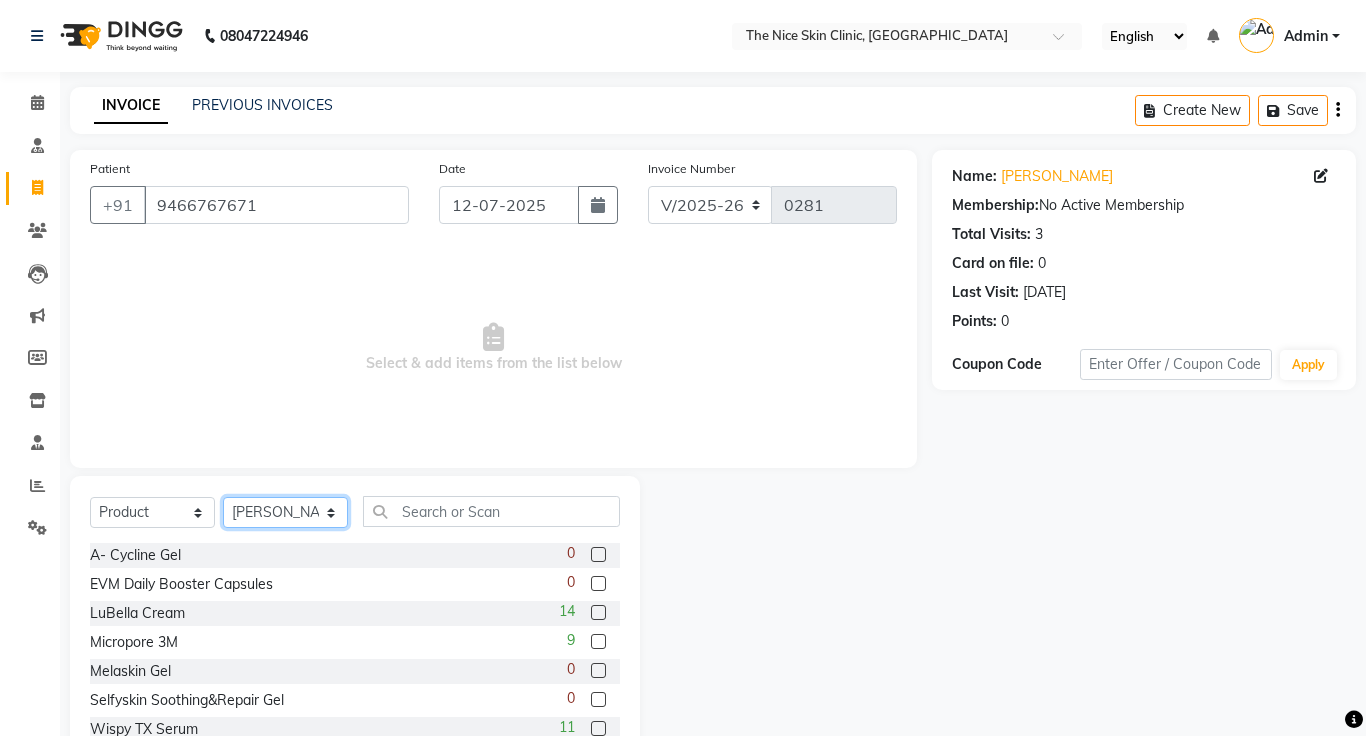 click on "Select Doctor [PERSON_NAME] [PERSON_NAME] DR. [PERSON_NAME] [PERSON_NAME]" 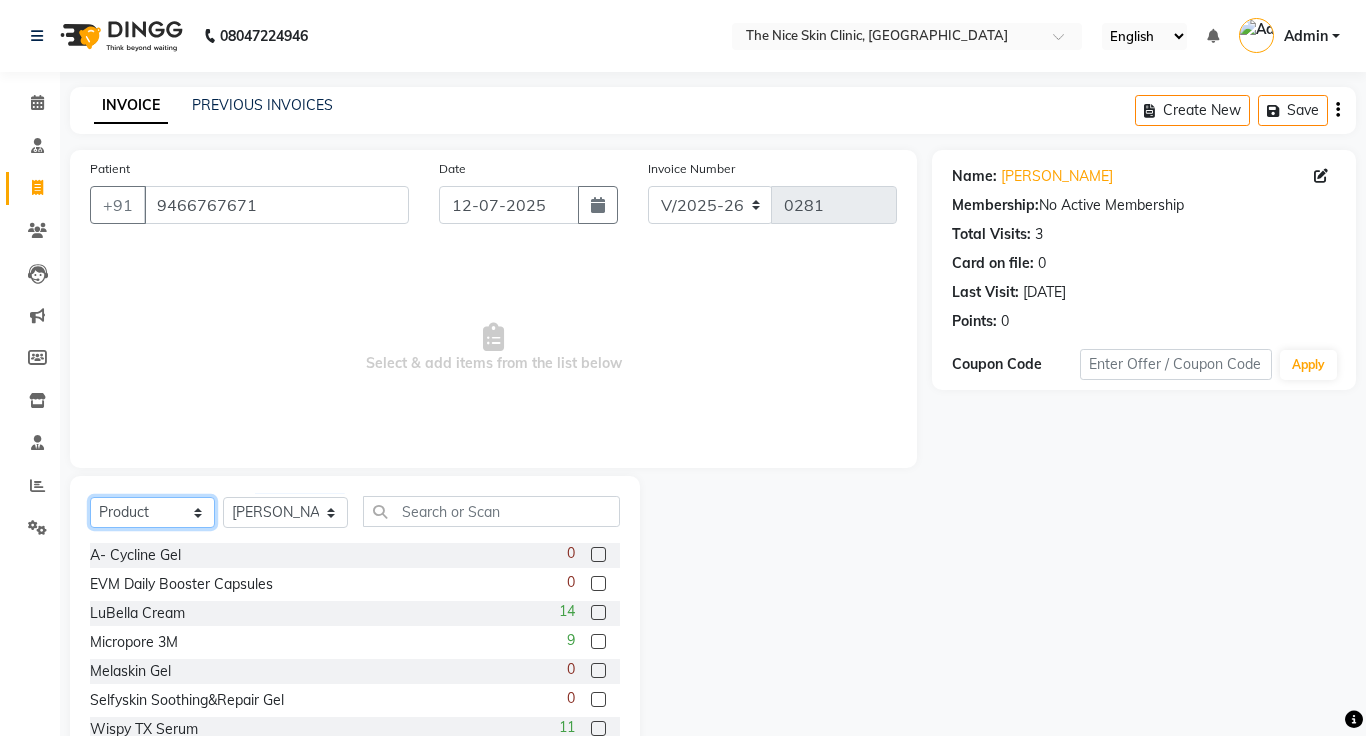 click on "Select  Service  Product  Membership  Package Voucher Prepaid Gift Card" 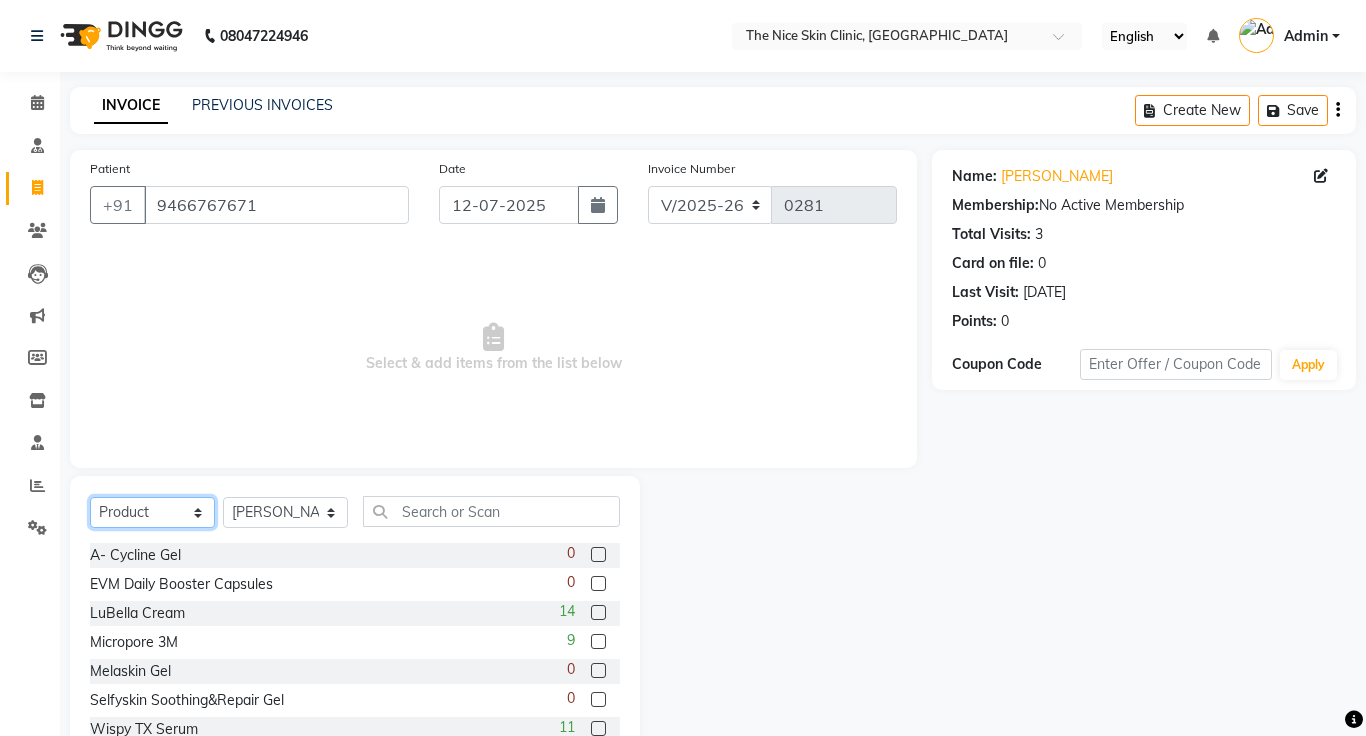 click on "Select  Service  Product  Membership  Package Voucher Prepaid Gift Card" 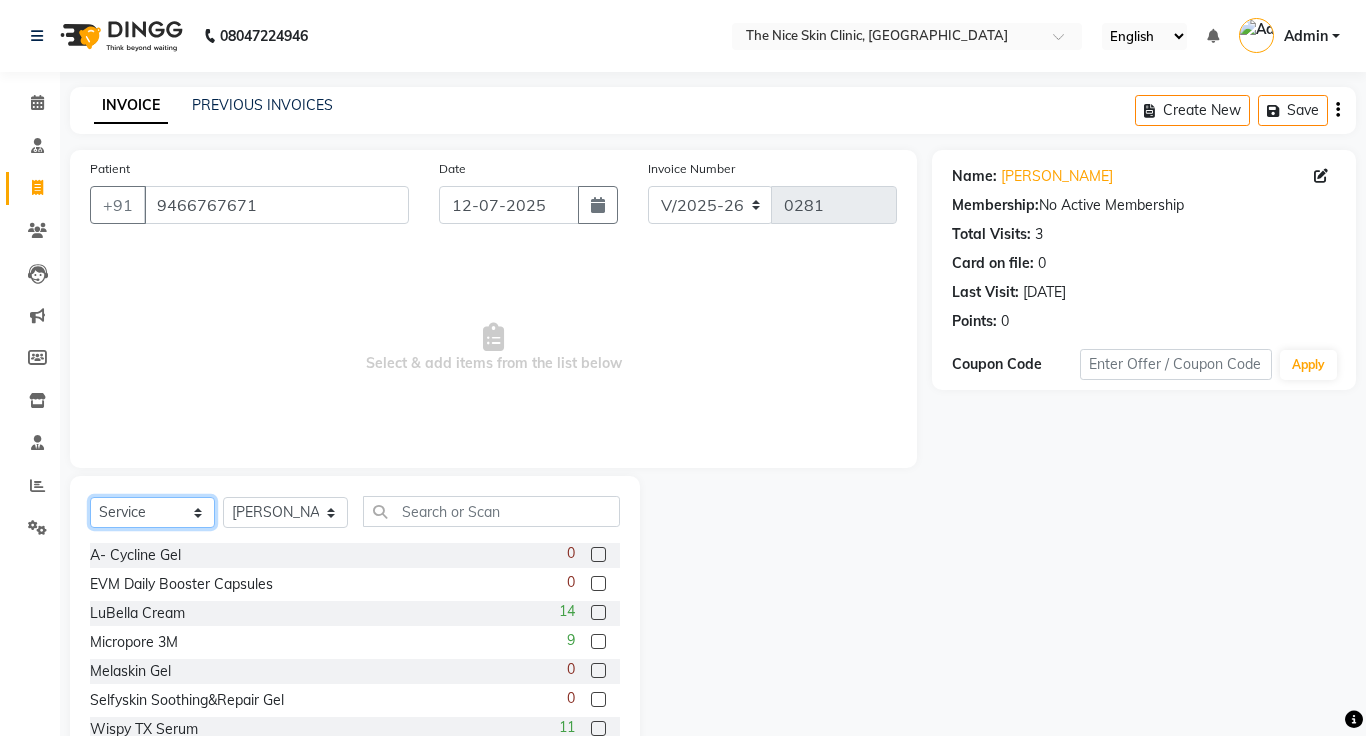 click on "Select  Service  Product  Membership  Package Voucher Prepaid Gift Card" 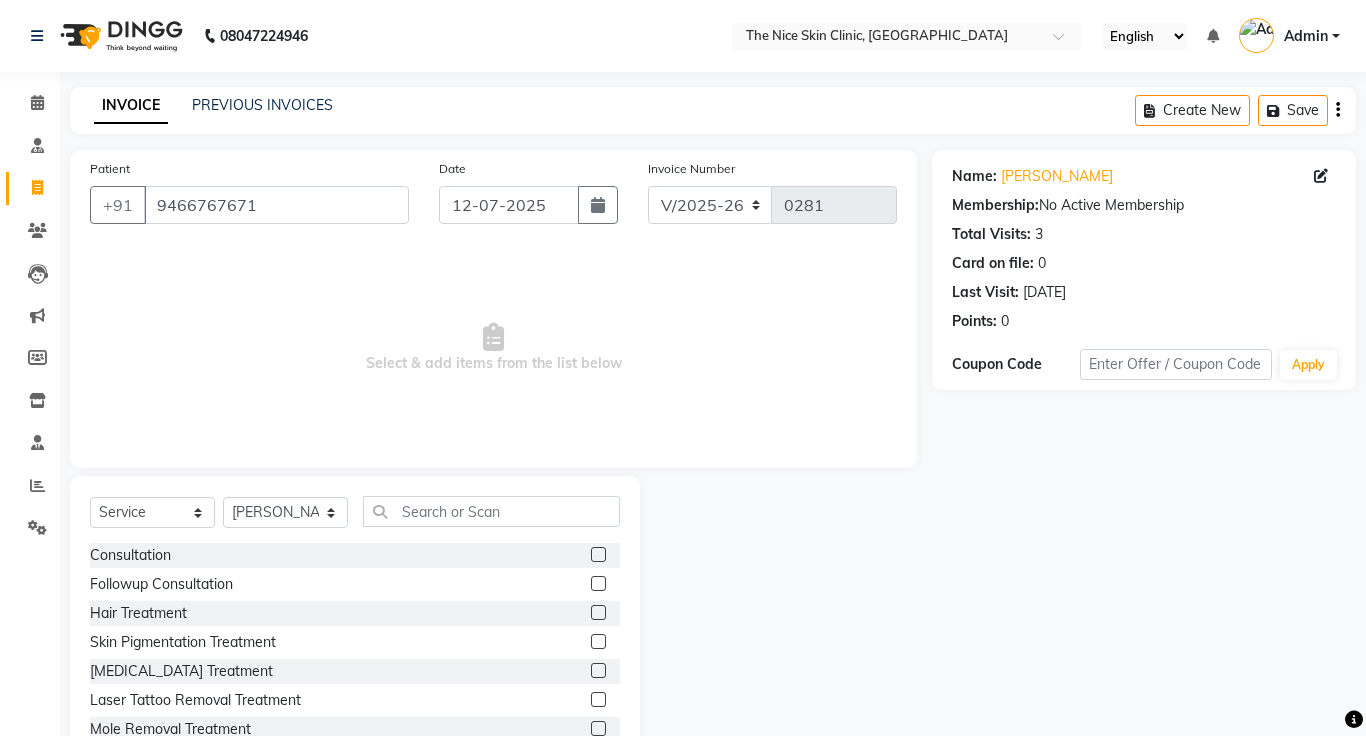 click 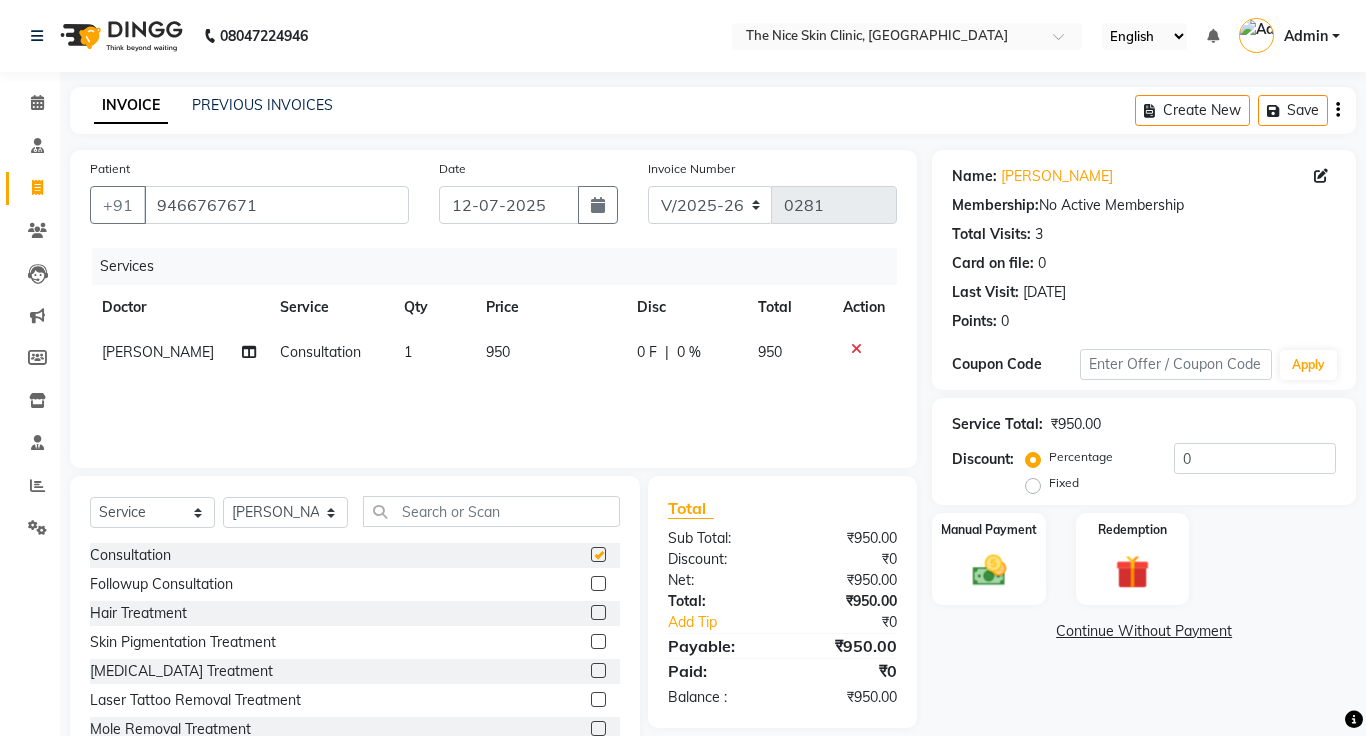 checkbox on "false" 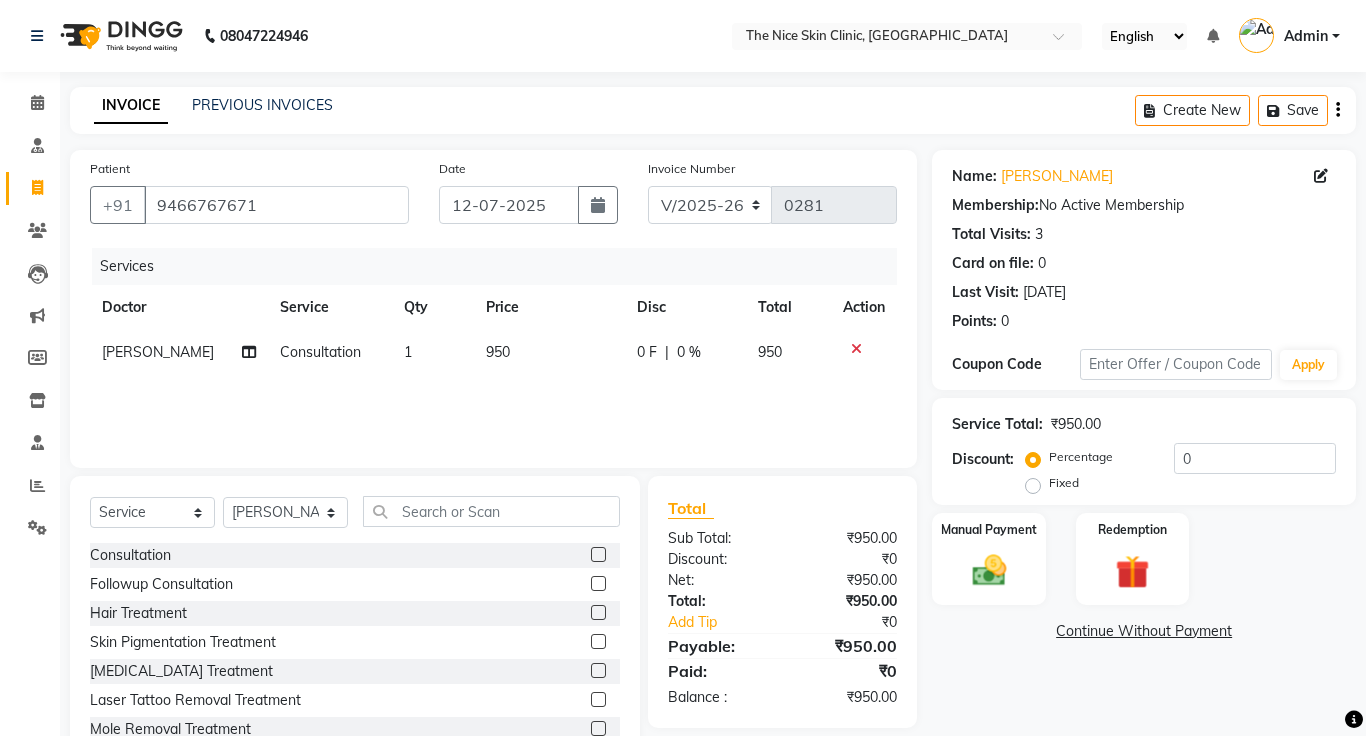 click on "Continue Without Payment" 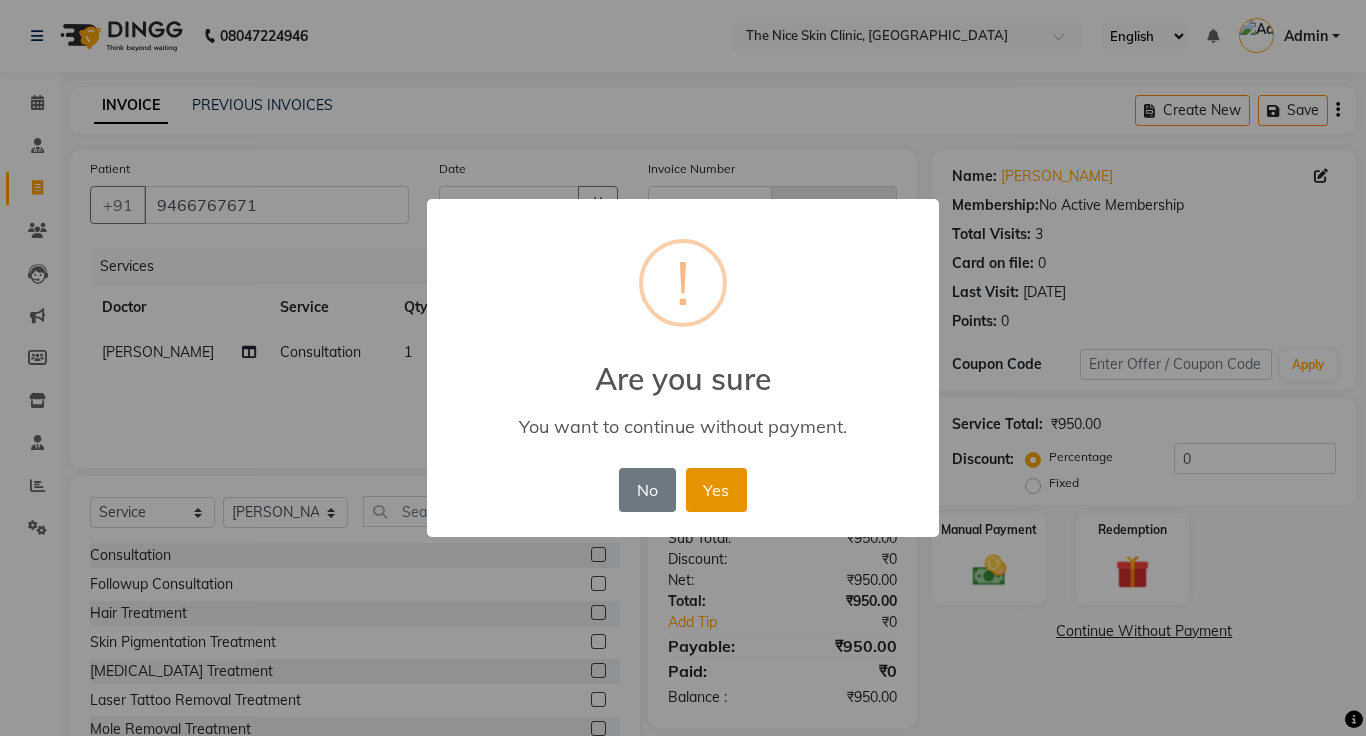 click on "Yes" at bounding box center [716, 490] 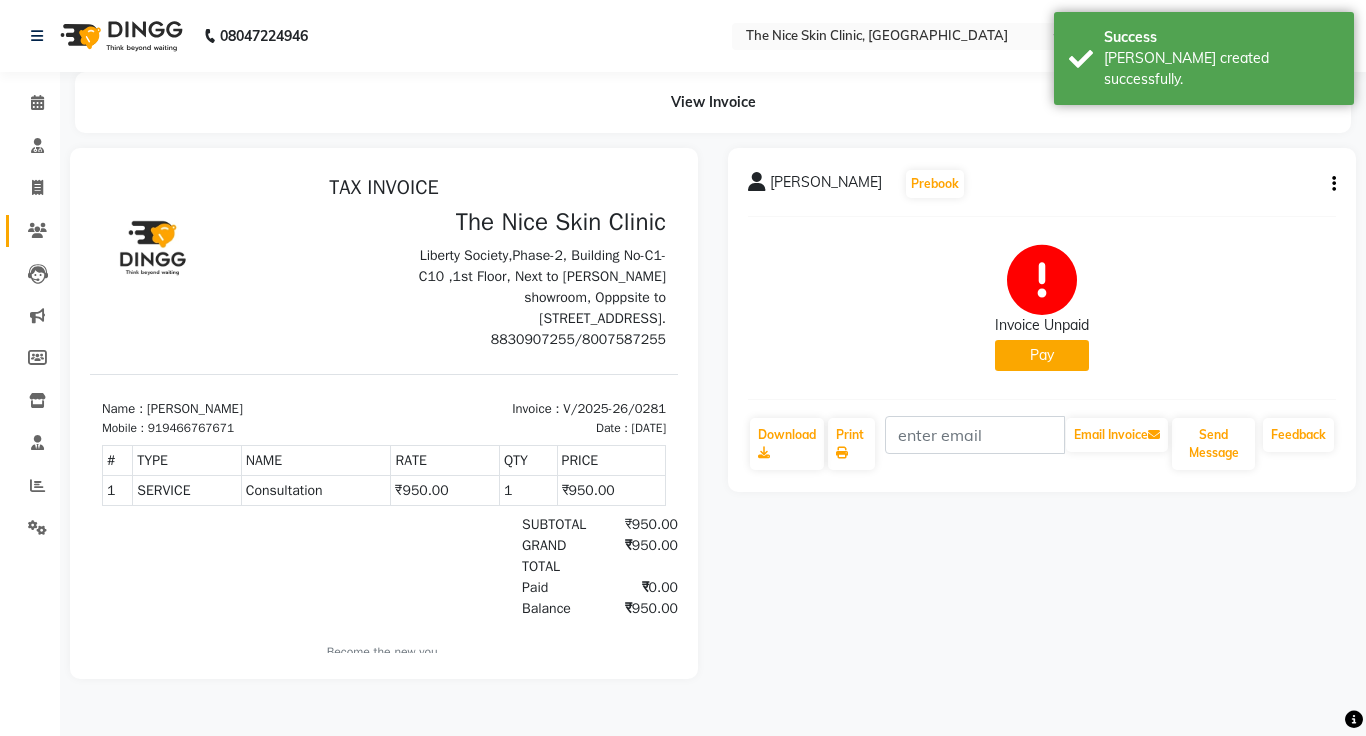 scroll, scrollTop: 0, scrollLeft: 0, axis: both 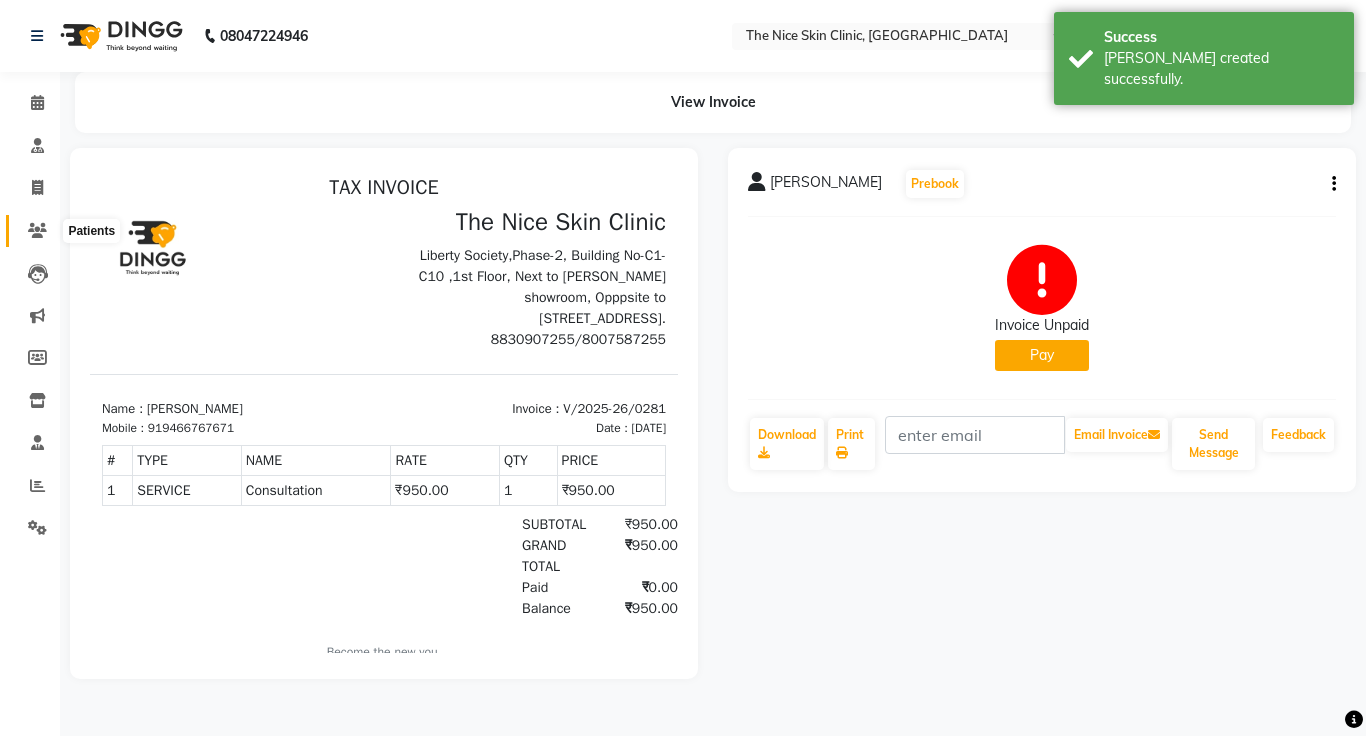 click 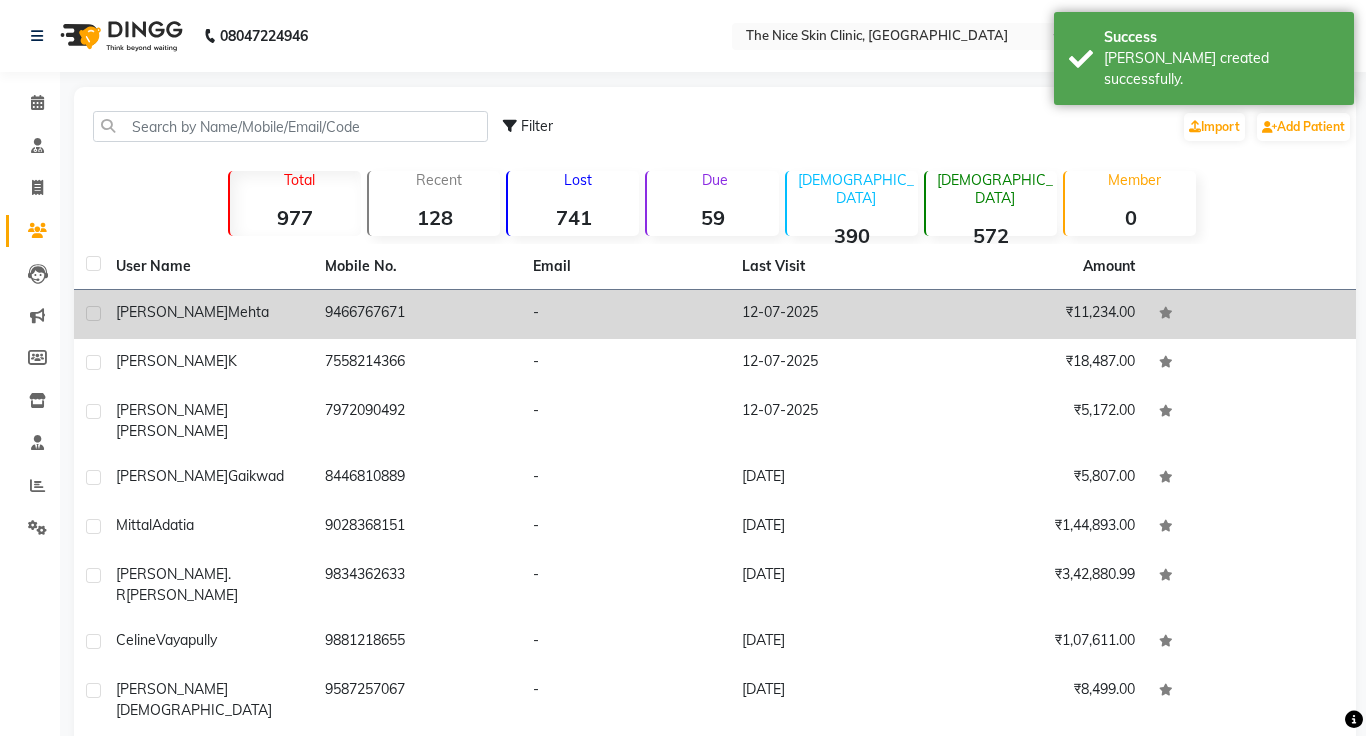 click on "9466767671" 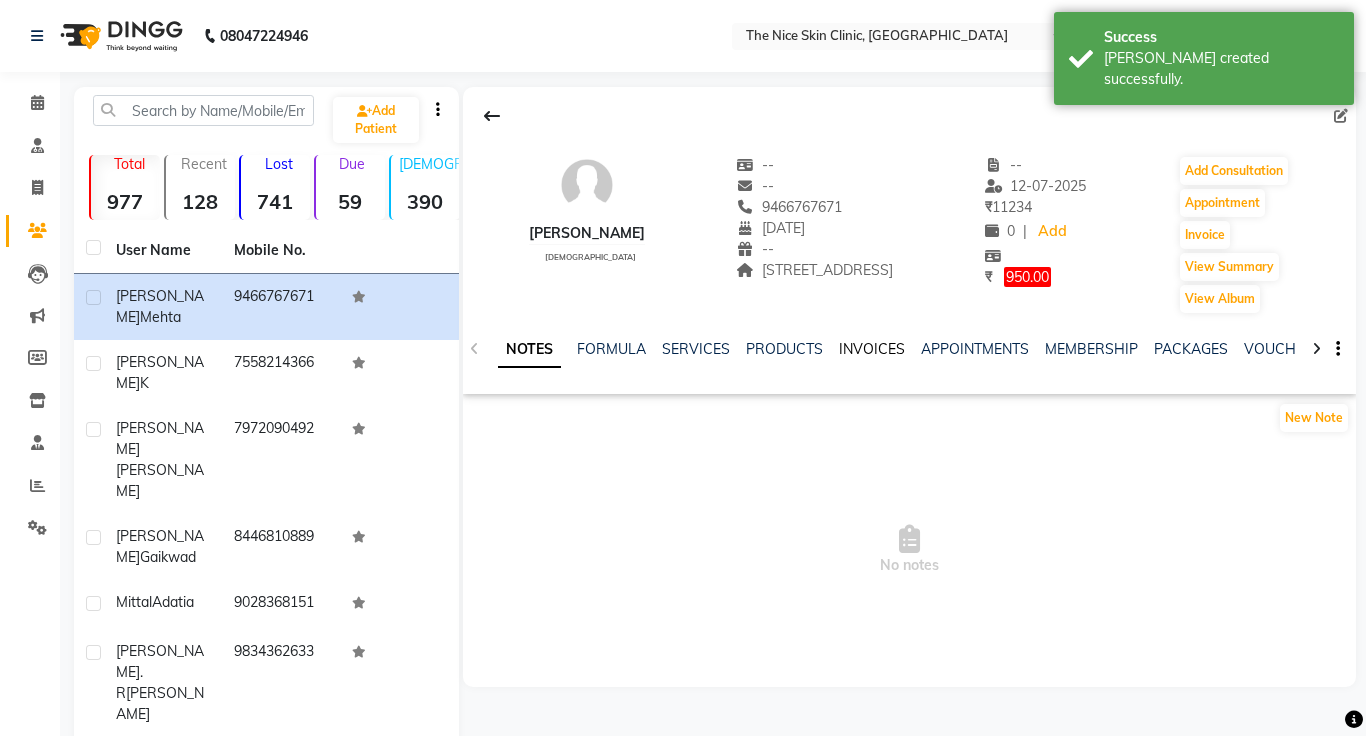 click on "INVOICES" 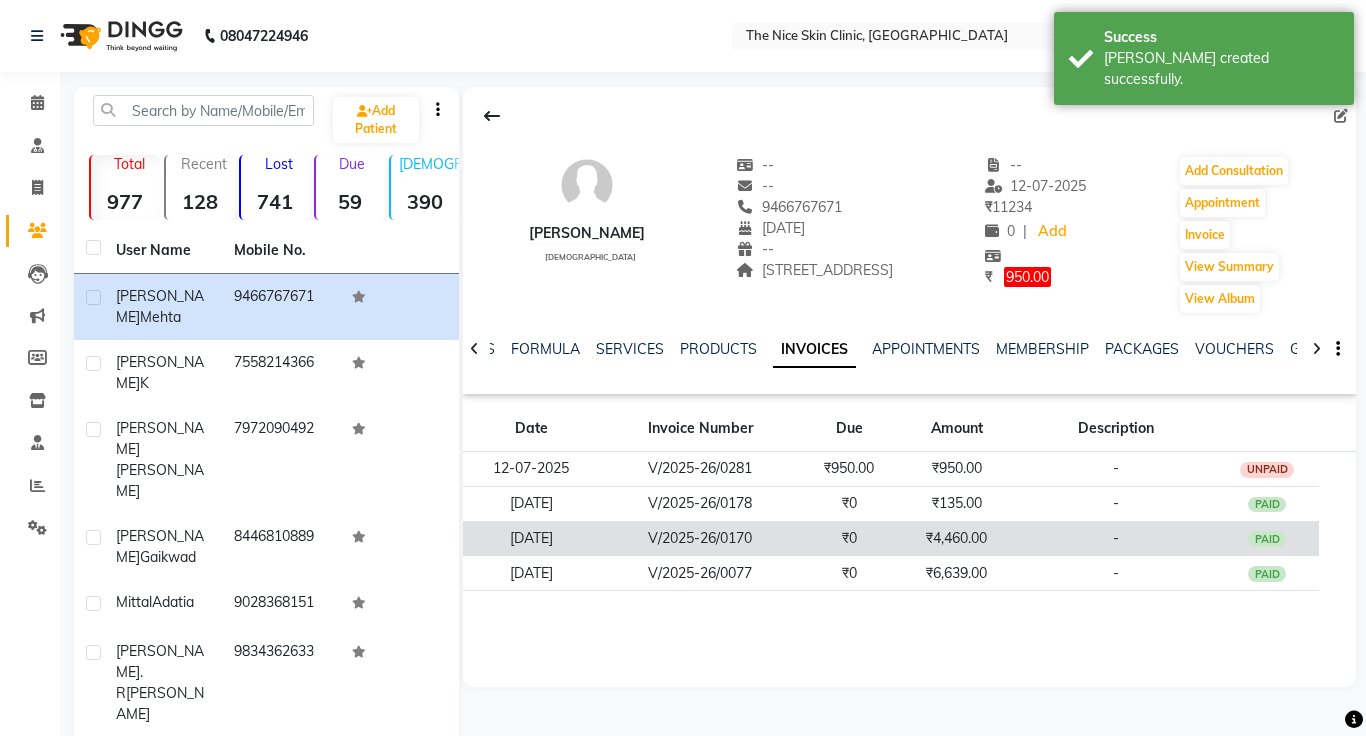 click on "₹4,460.00" 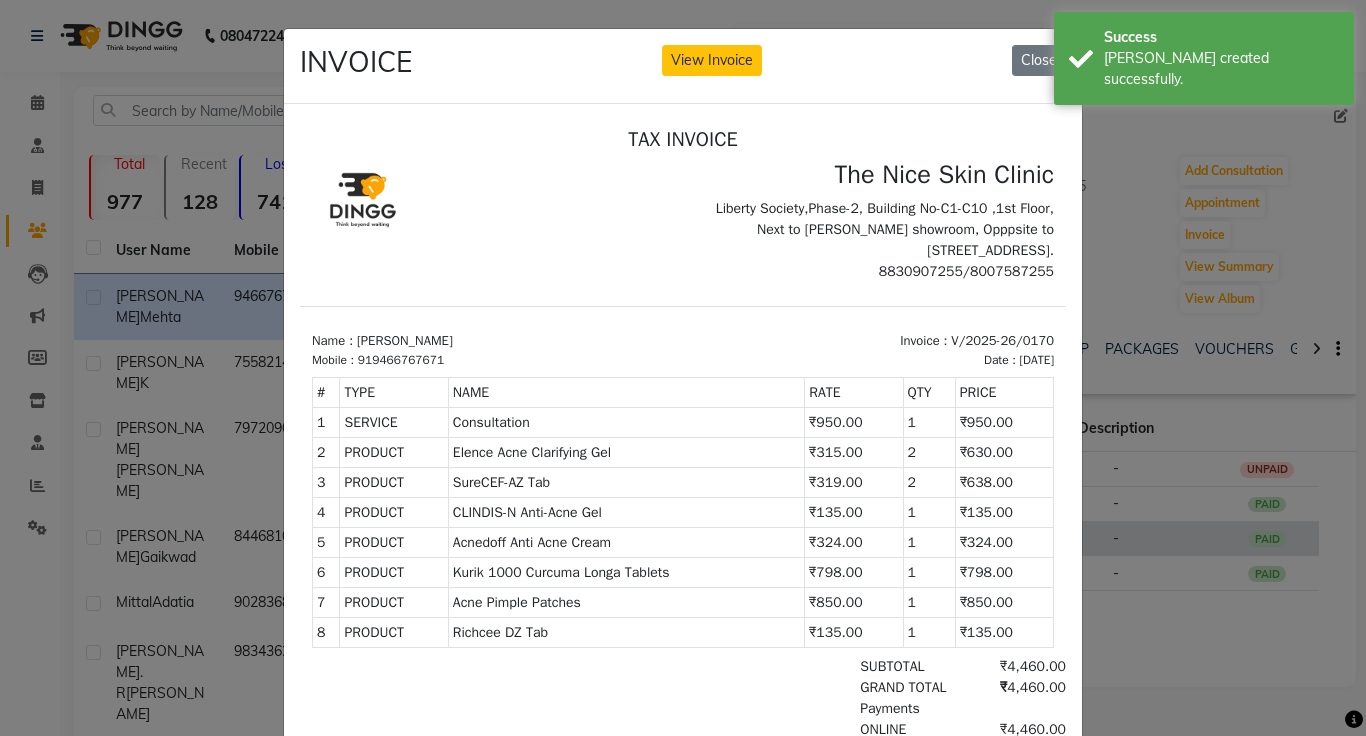 scroll, scrollTop: 0, scrollLeft: 0, axis: both 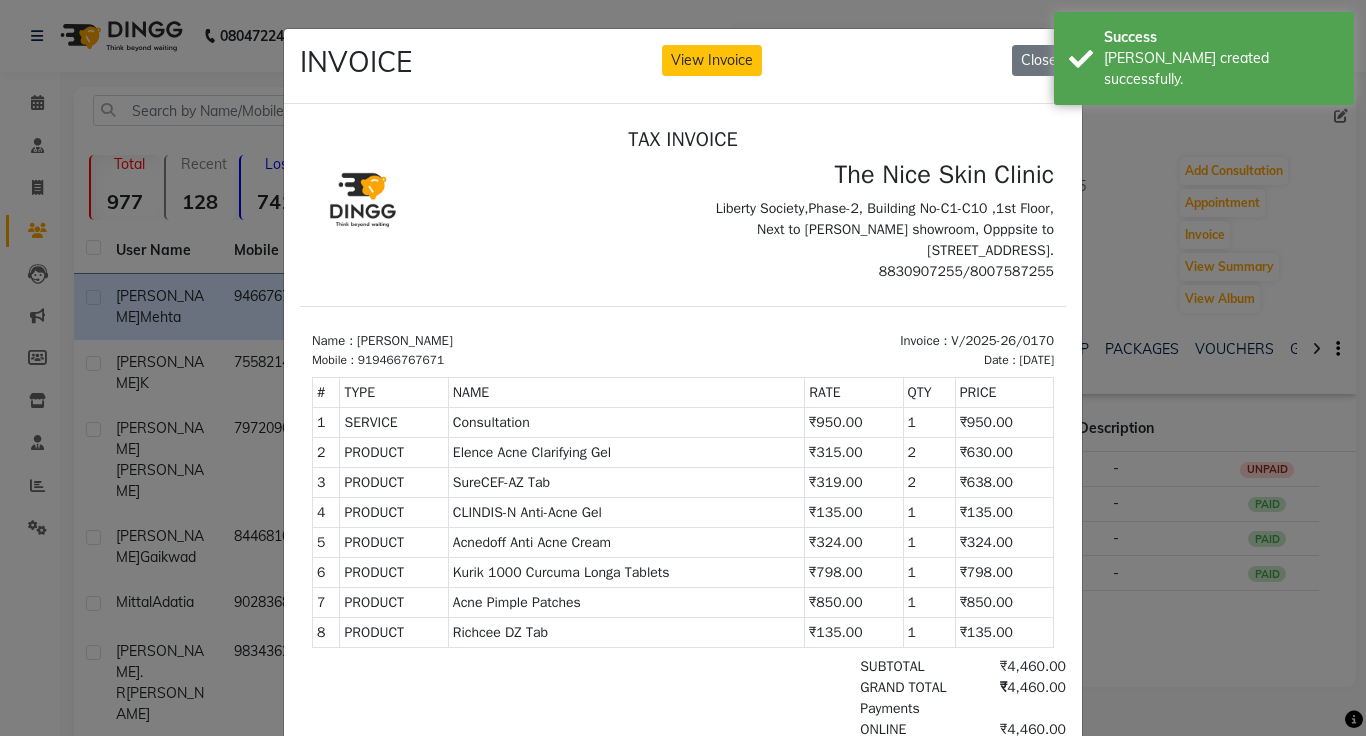 click on "INVOICE View Invoice Close" 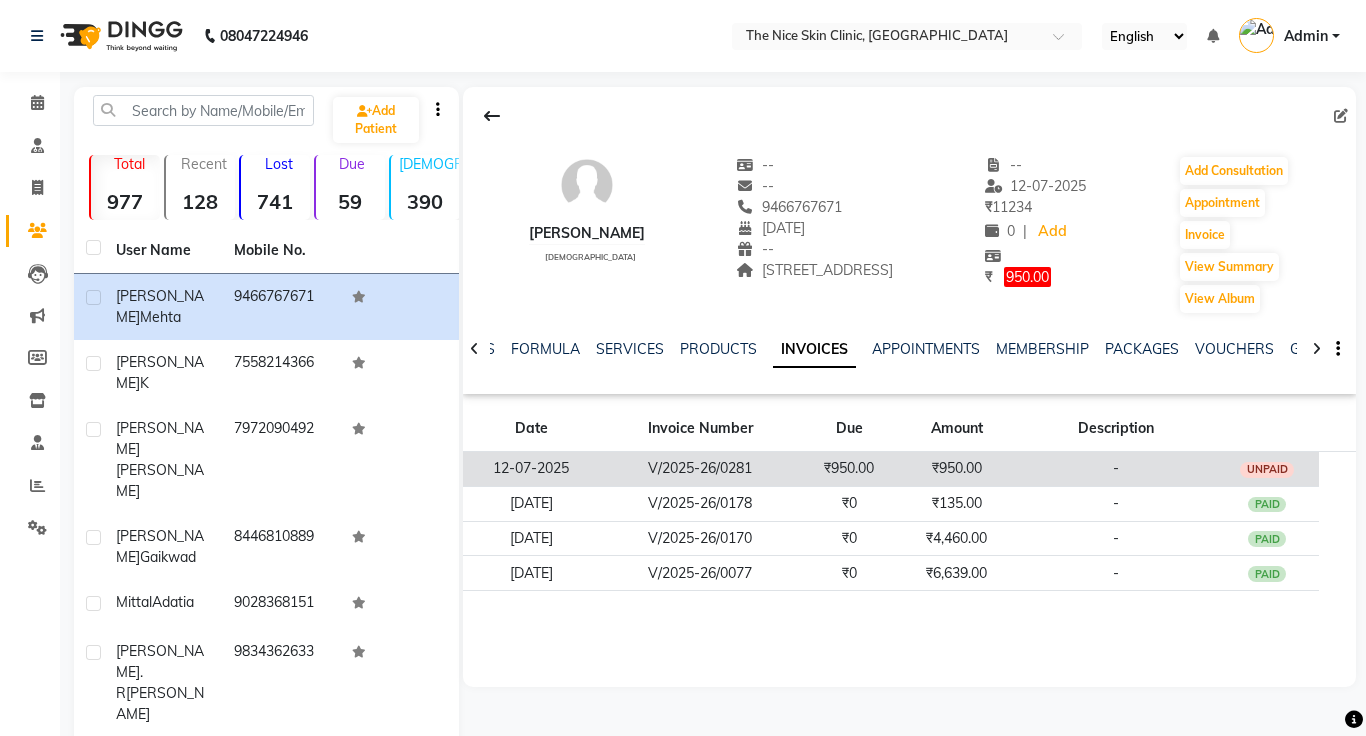 click on "₹950.00" 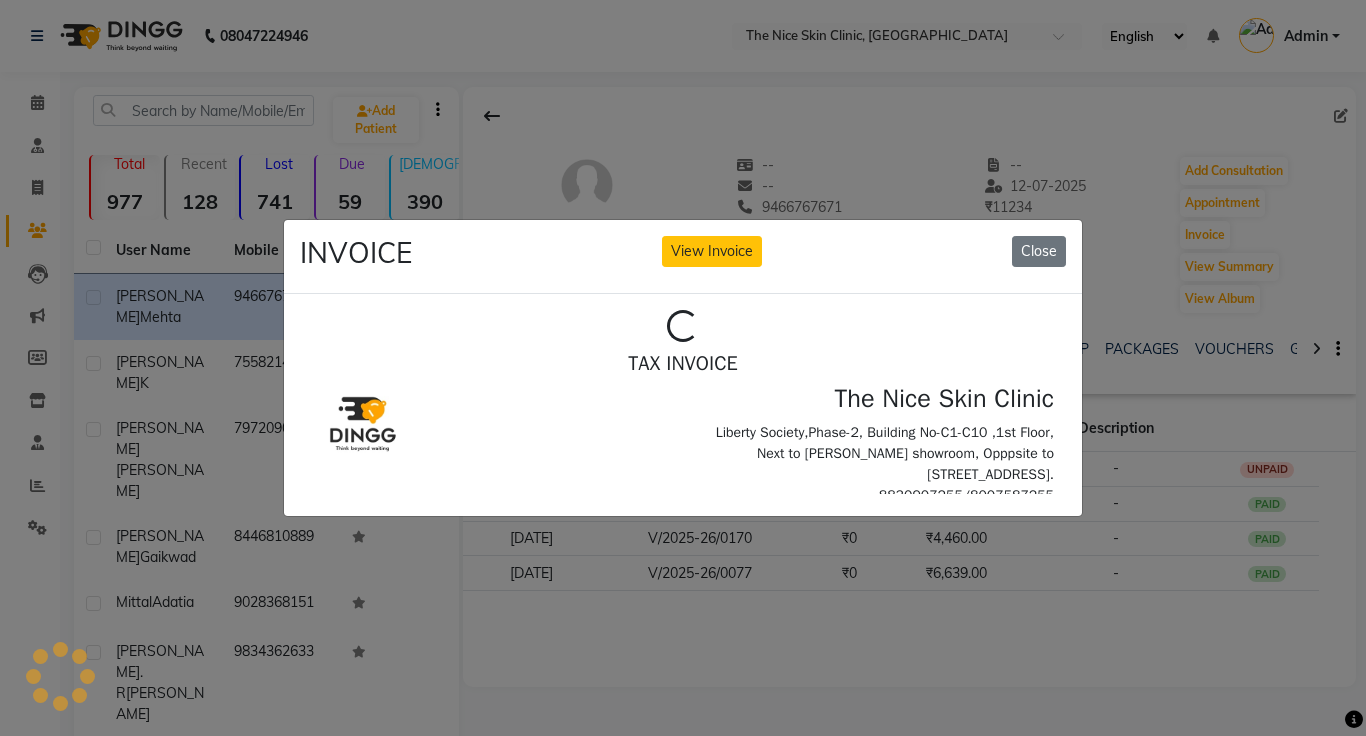 scroll, scrollTop: 0, scrollLeft: 0, axis: both 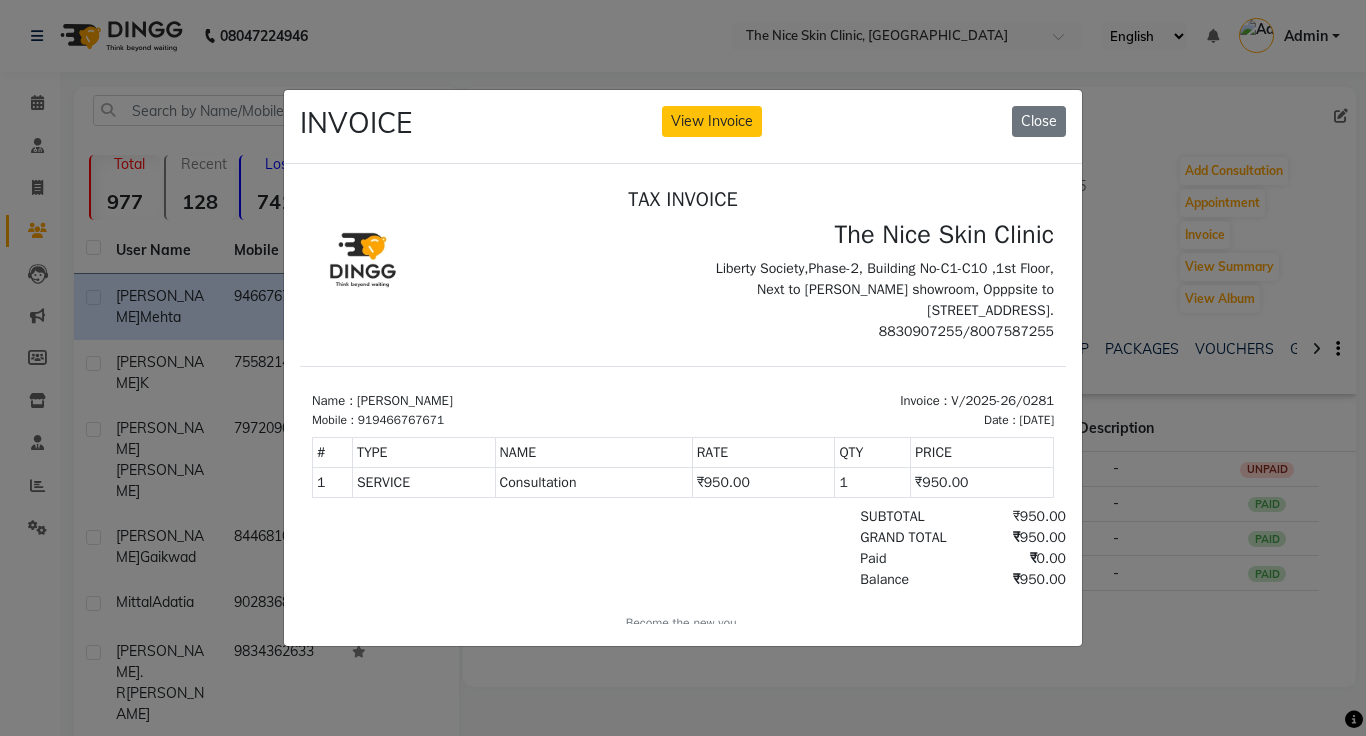 click on "INVOICE View Invoice Close" 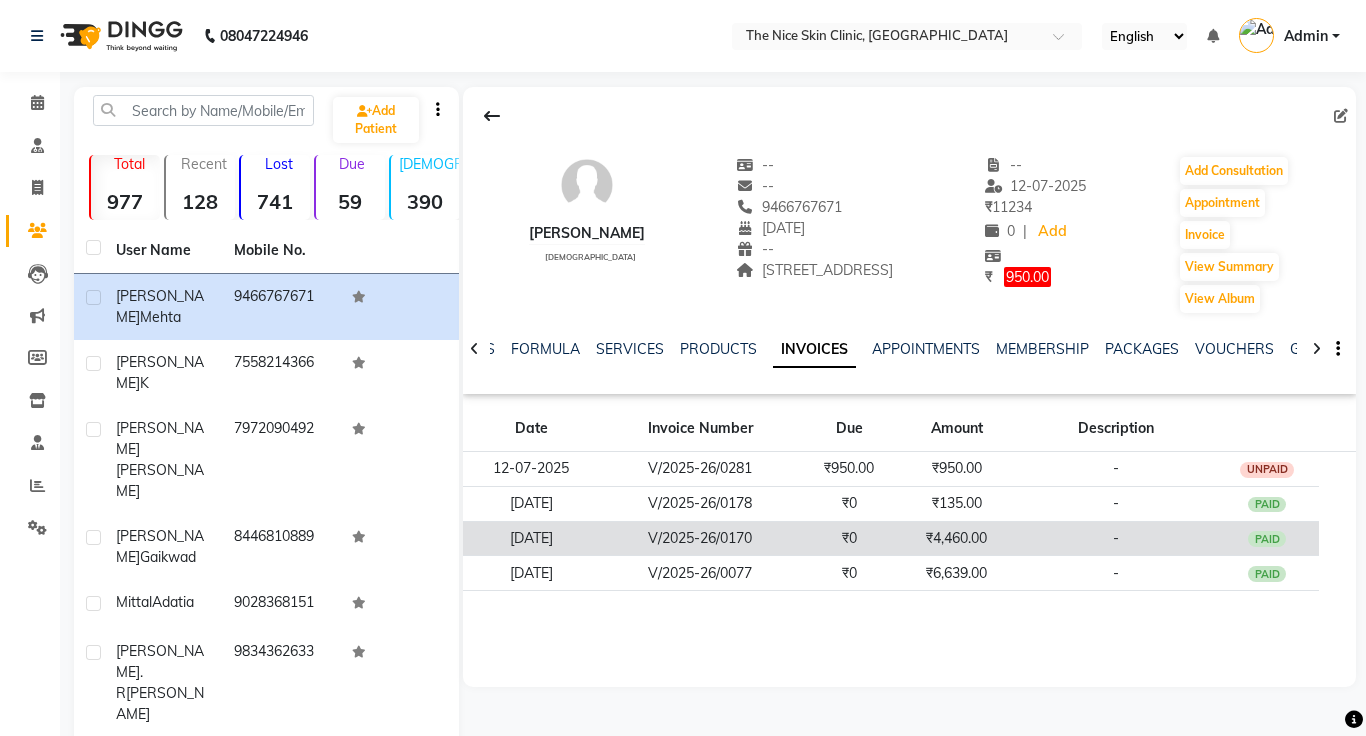 click on "₹4,460.00" 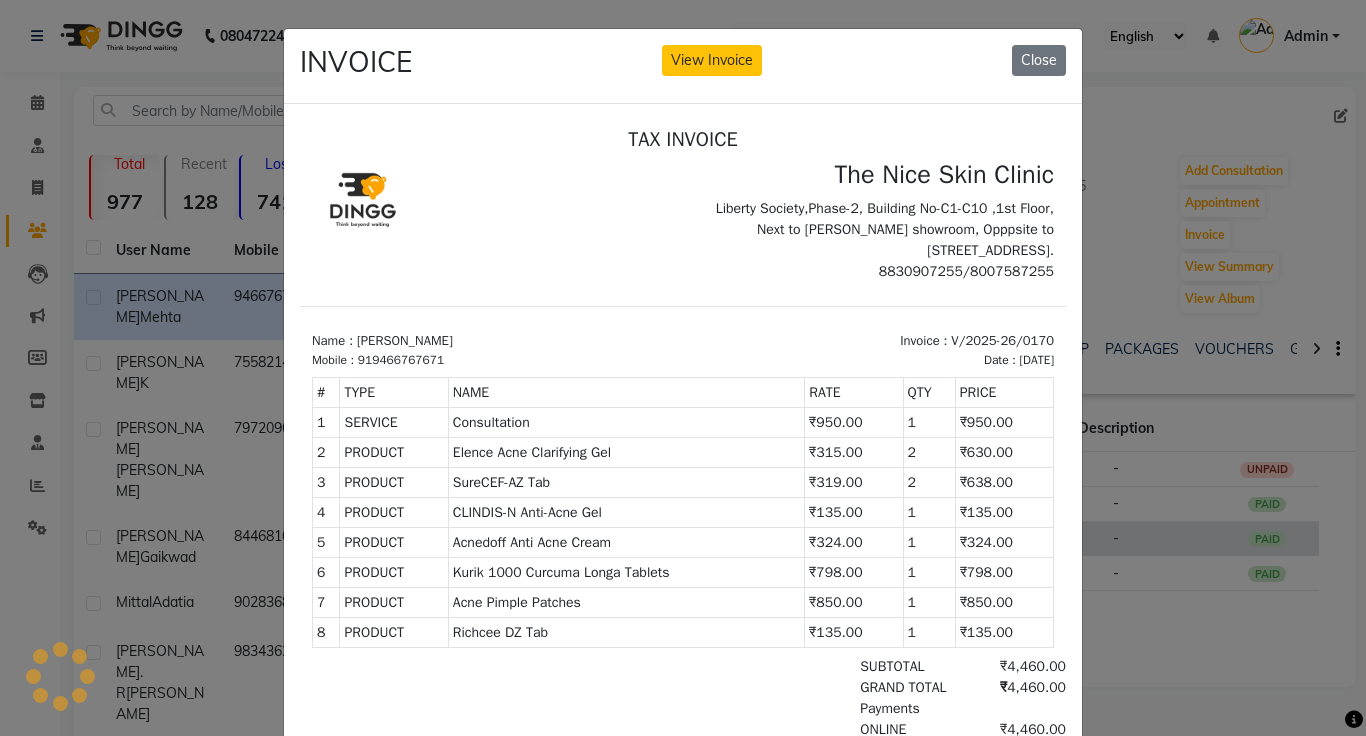 scroll, scrollTop: 0, scrollLeft: 0, axis: both 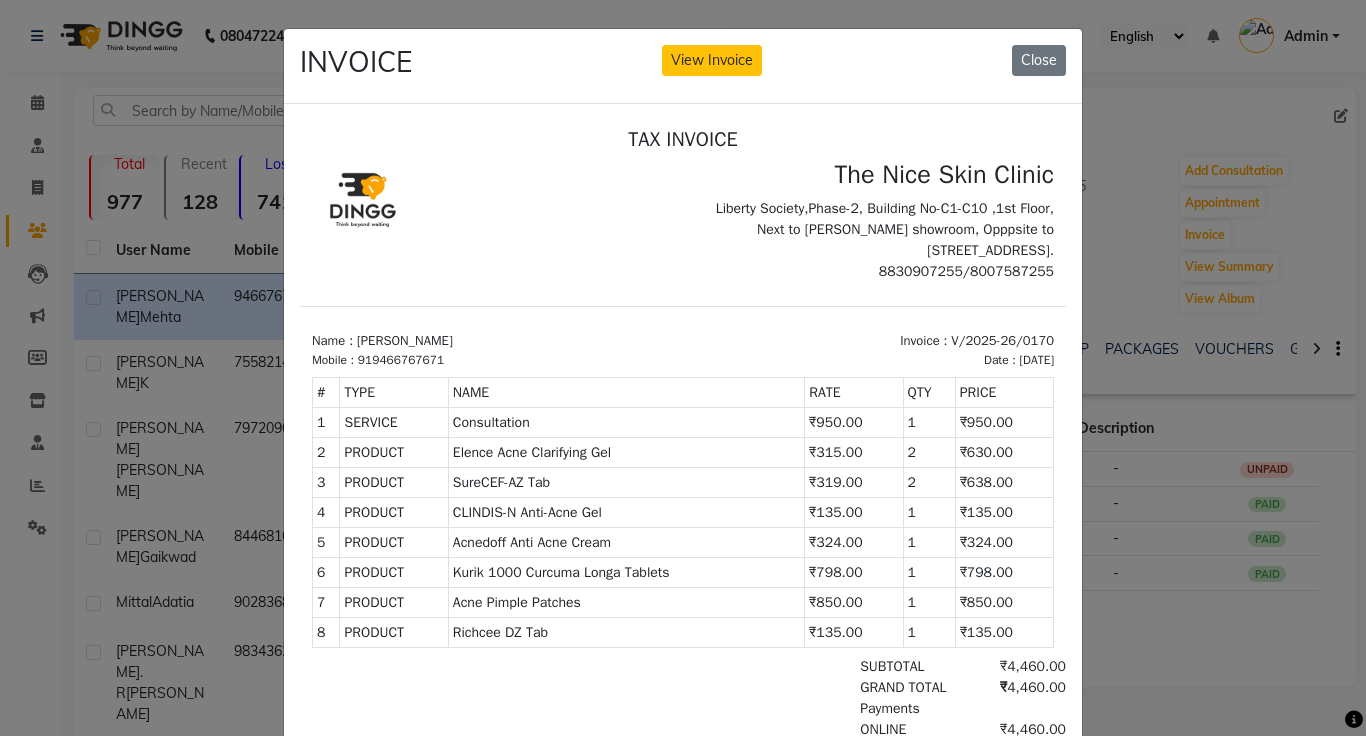 click on "INVOICE View Invoice Close" 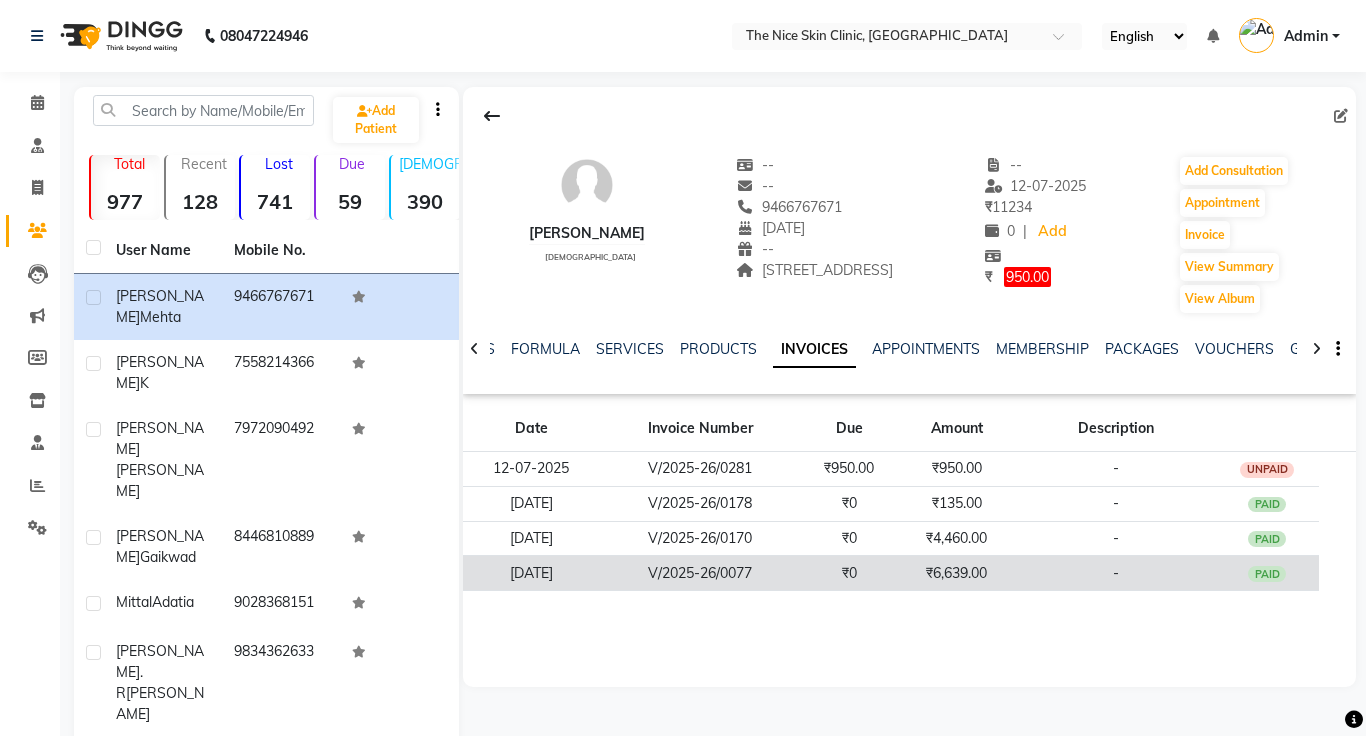 click on "₹6,639.00" 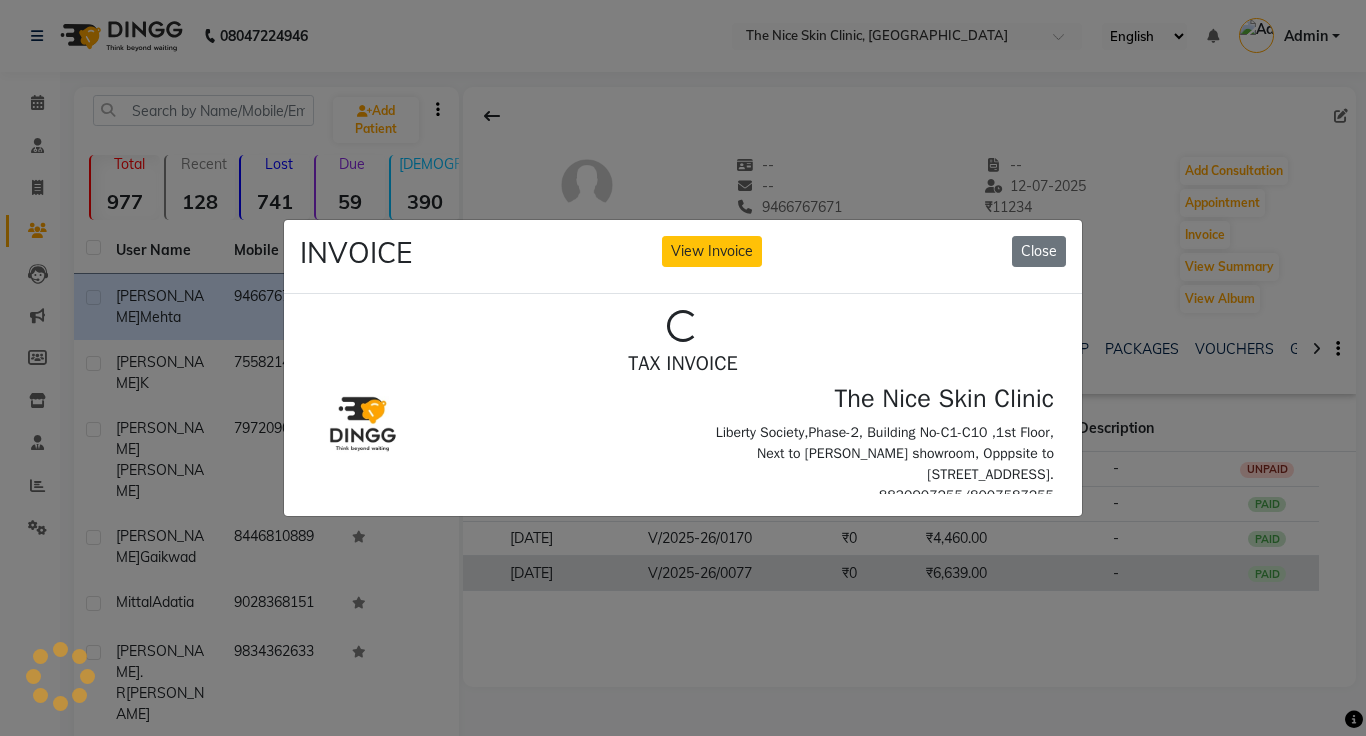 scroll, scrollTop: 0, scrollLeft: 0, axis: both 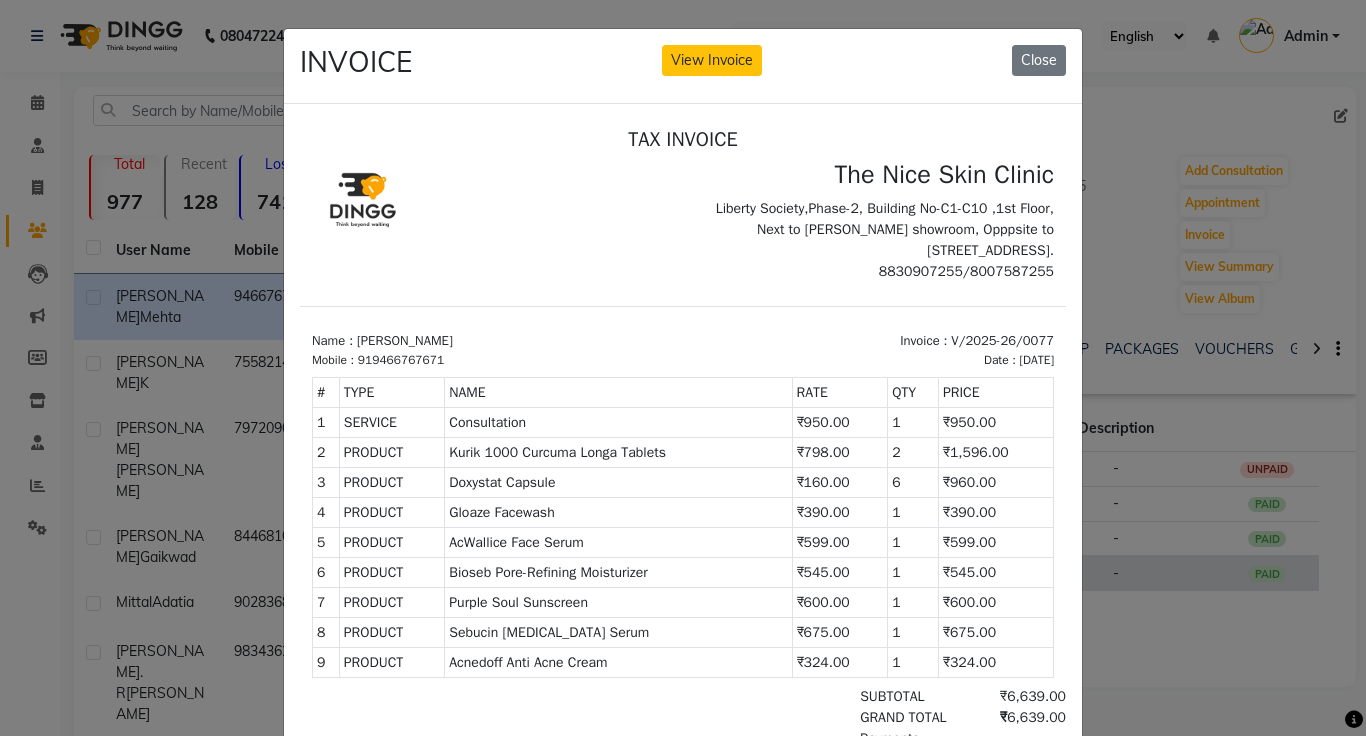 click on "₹545.00" at bounding box center (995, 571) 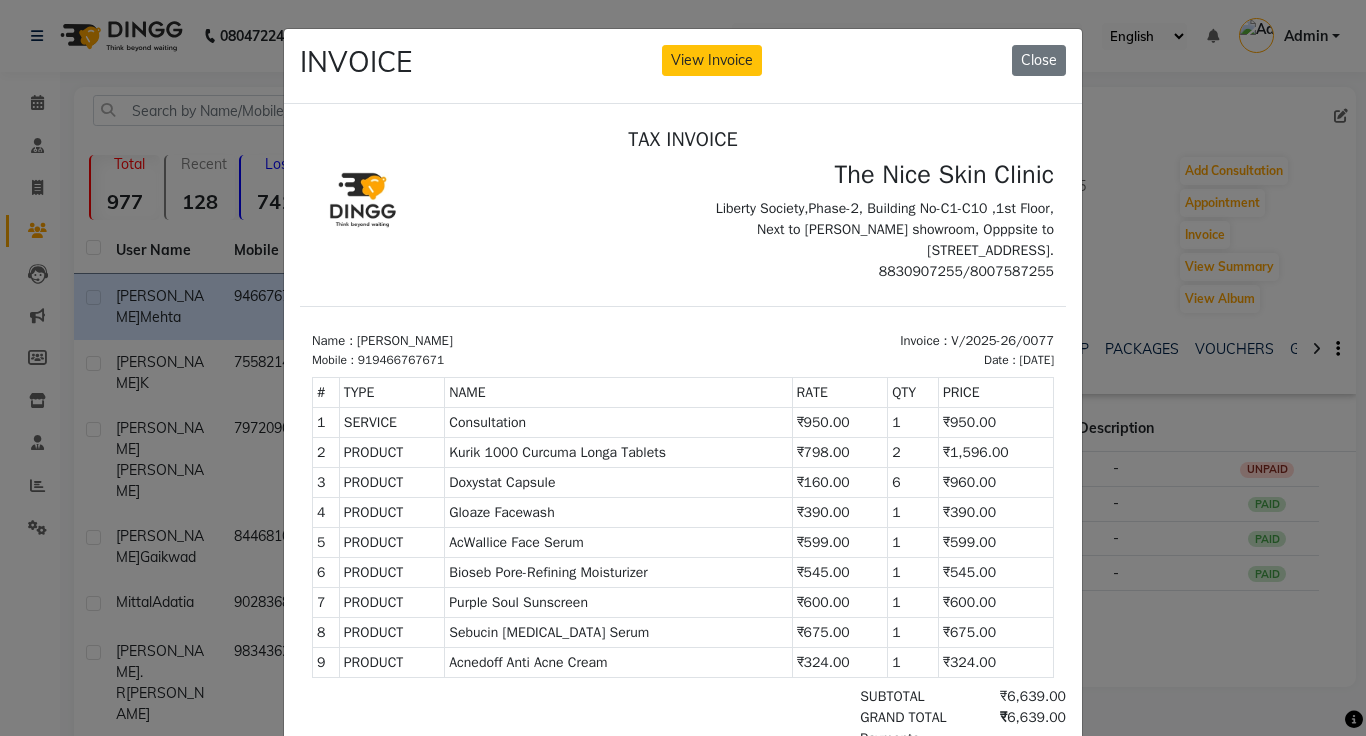 click on "INVOICE View Invoice Close" 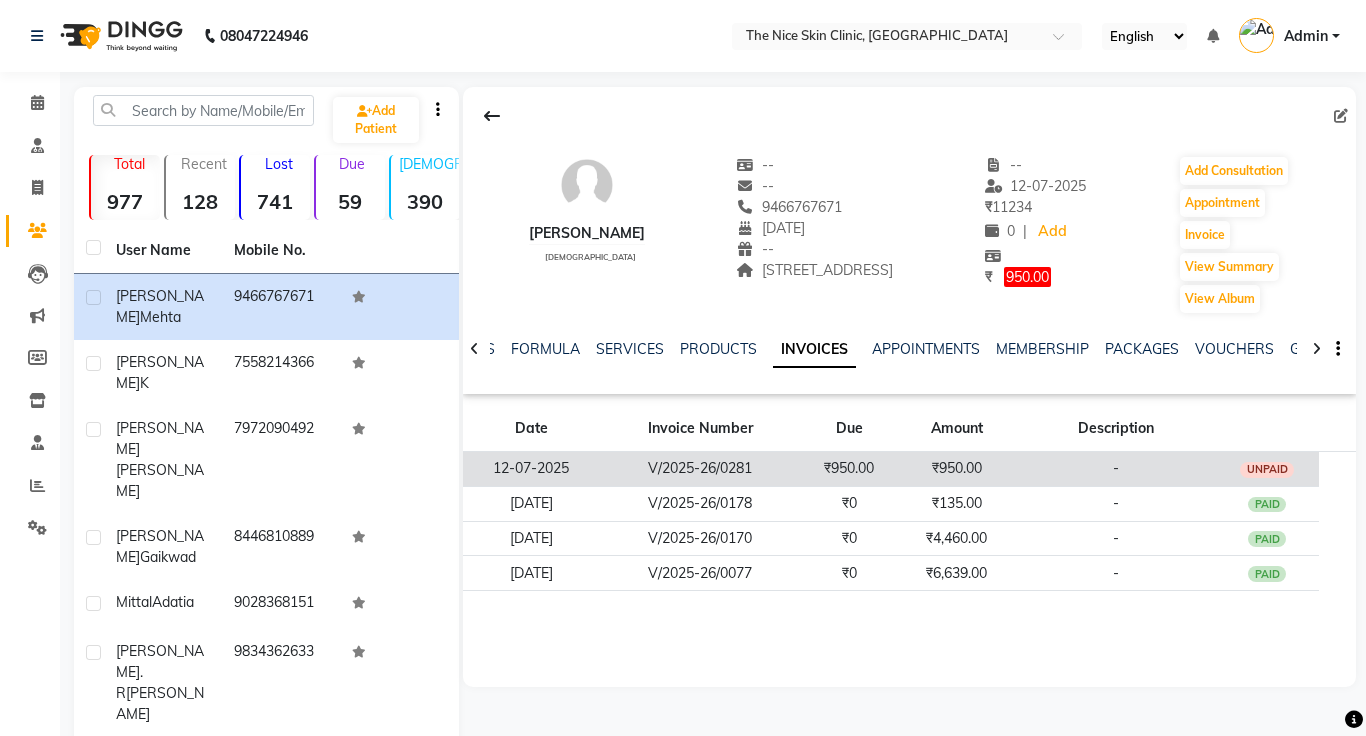 click on "₹950.00" 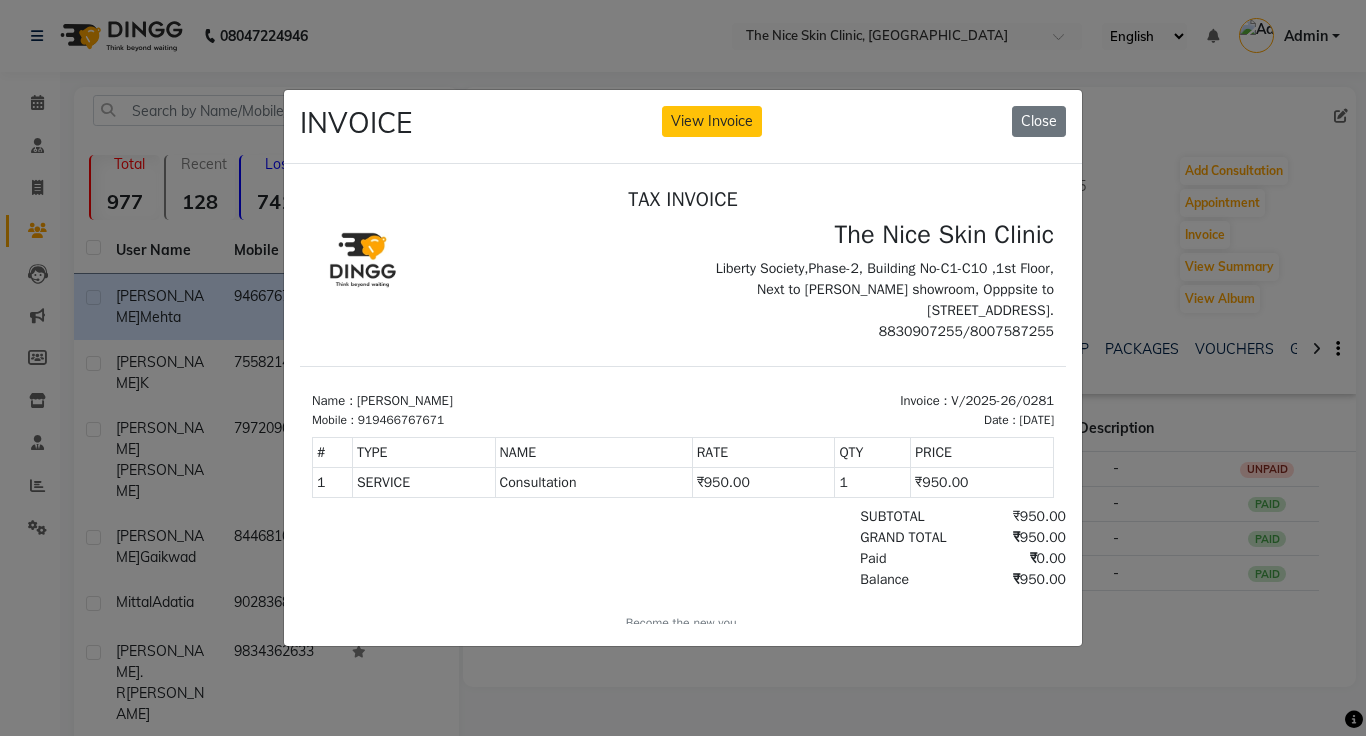 scroll, scrollTop: 0, scrollLeft: 0, axis: both 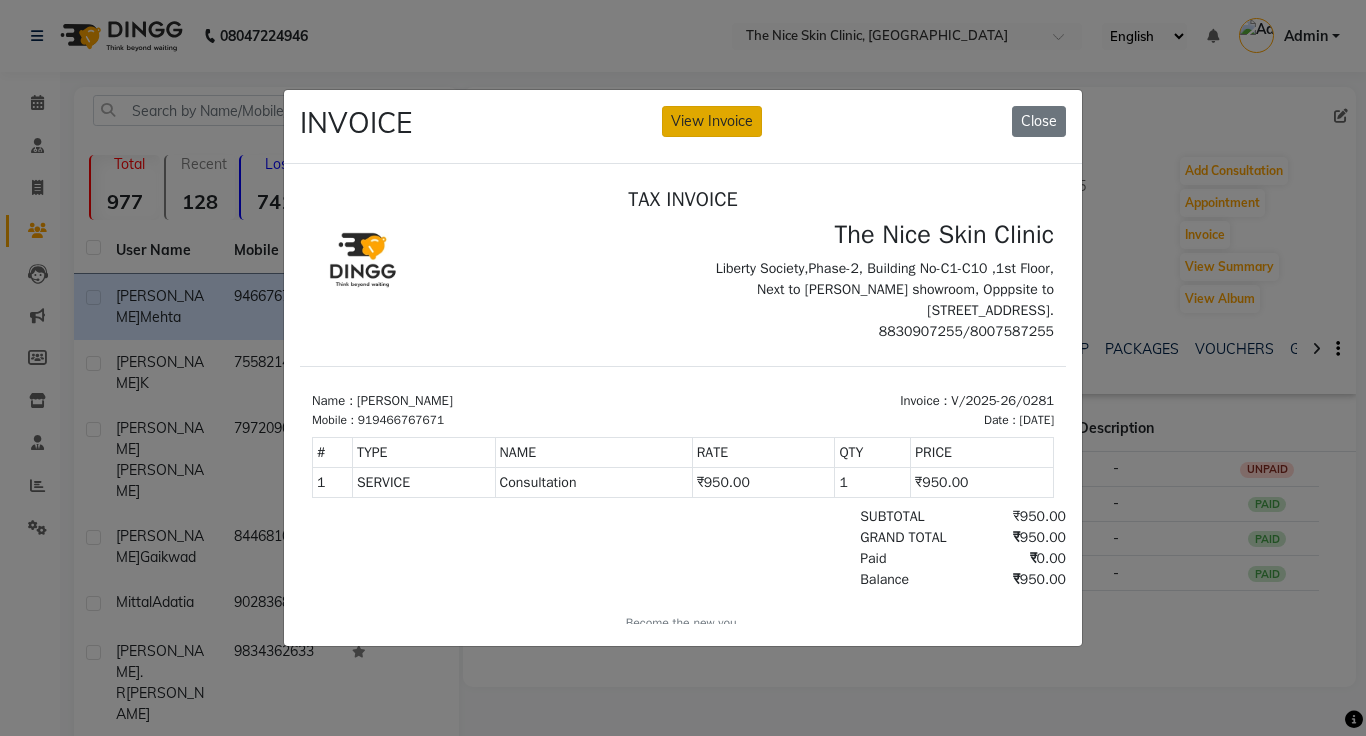 click on "View Invoice" 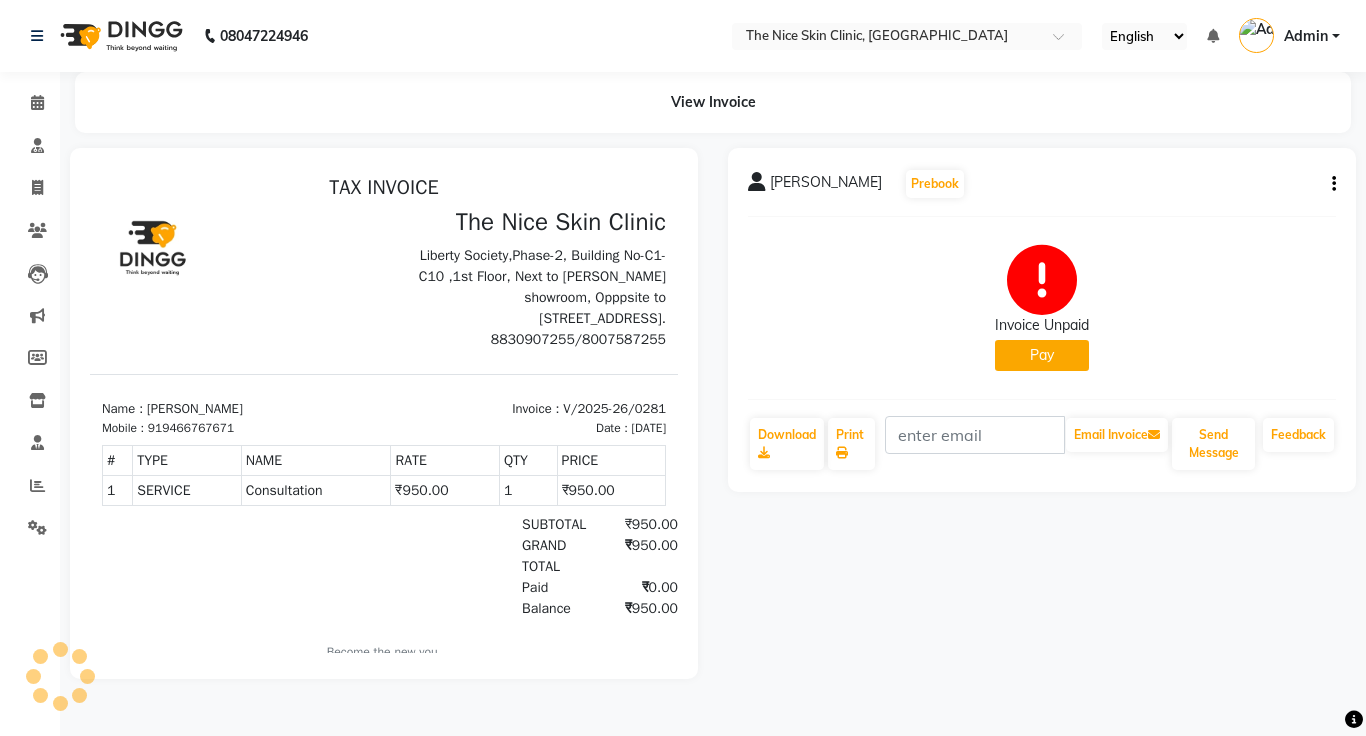 scroll, scrollTop: 0, scrollLeft: 0, axis: both 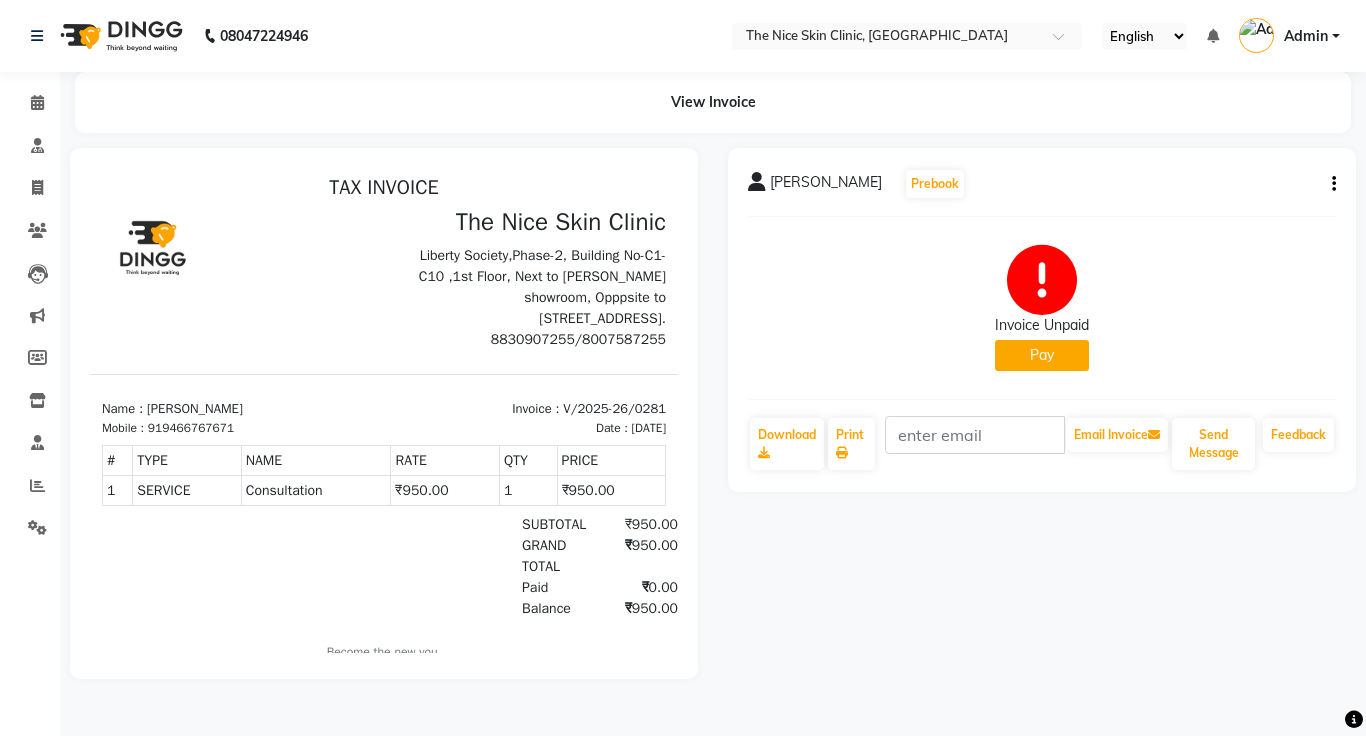 click 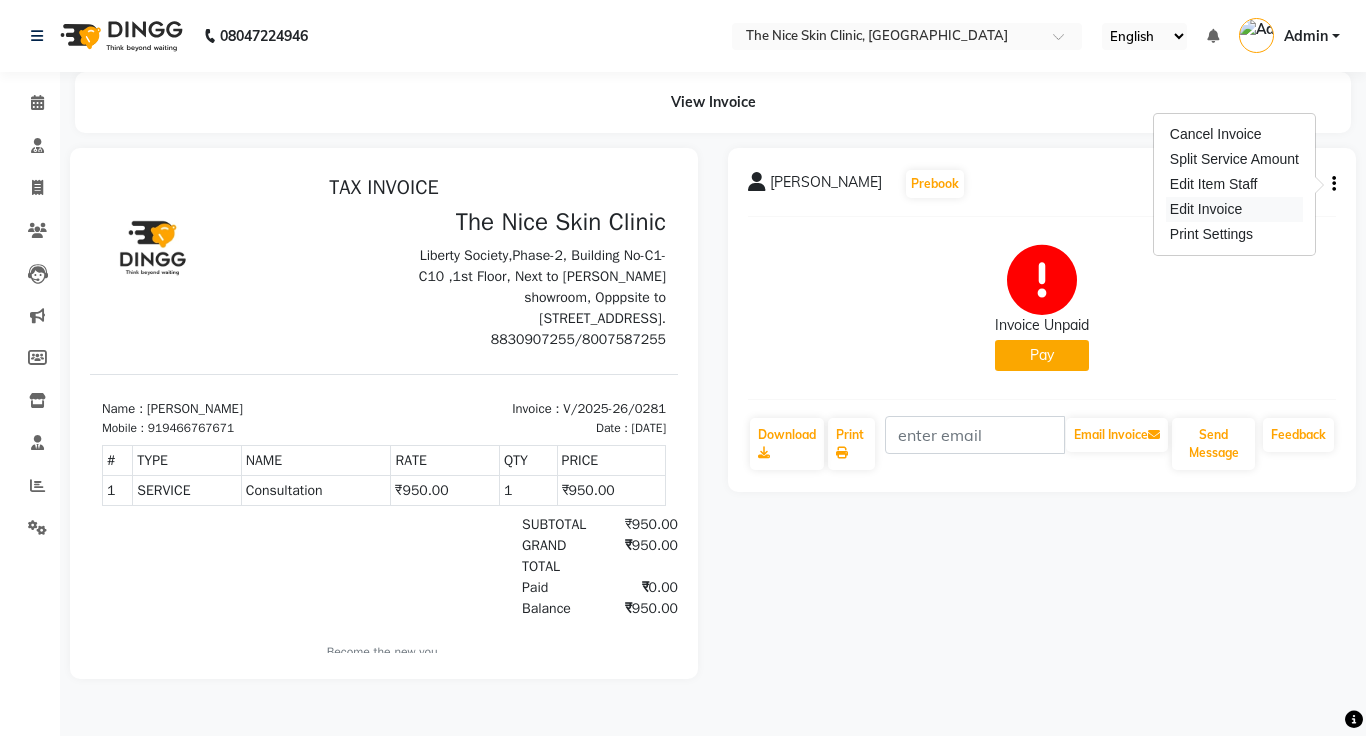 click on "Edit Invoice" at bounding box center (1234, 209) 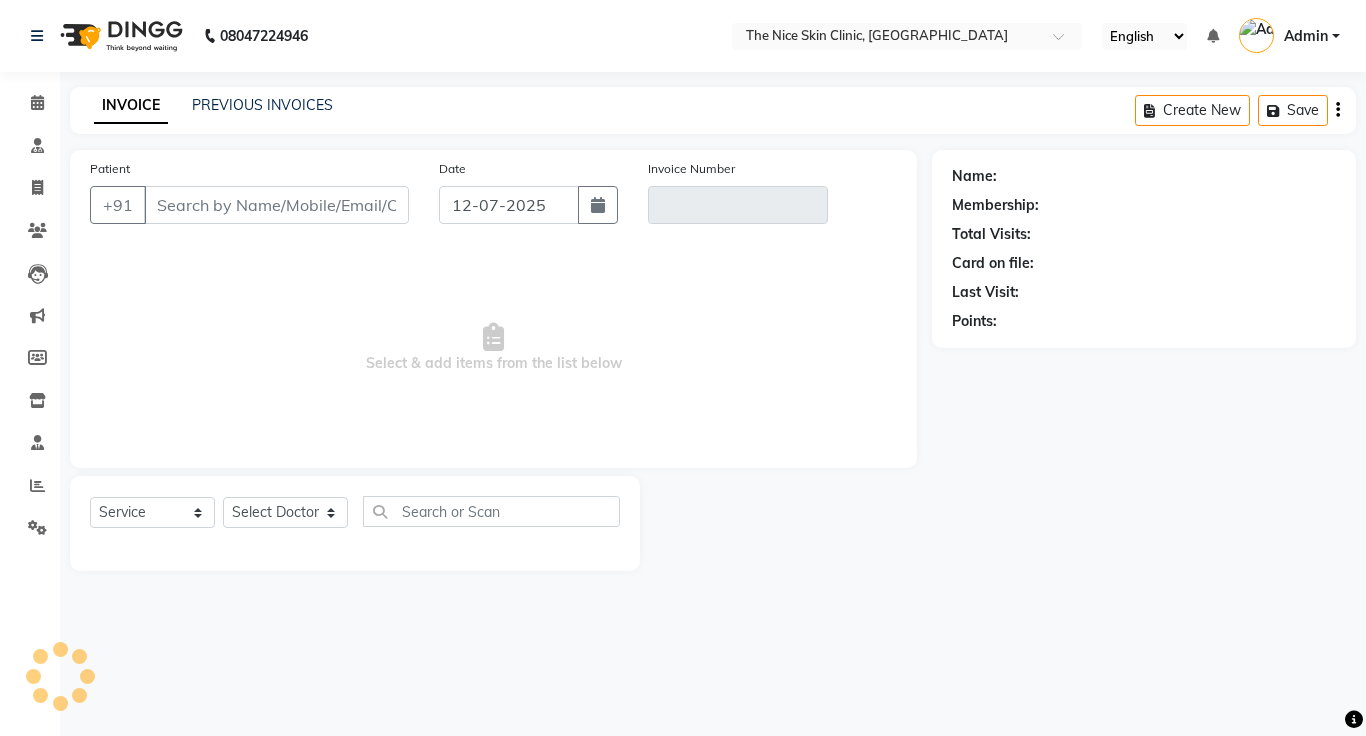 click 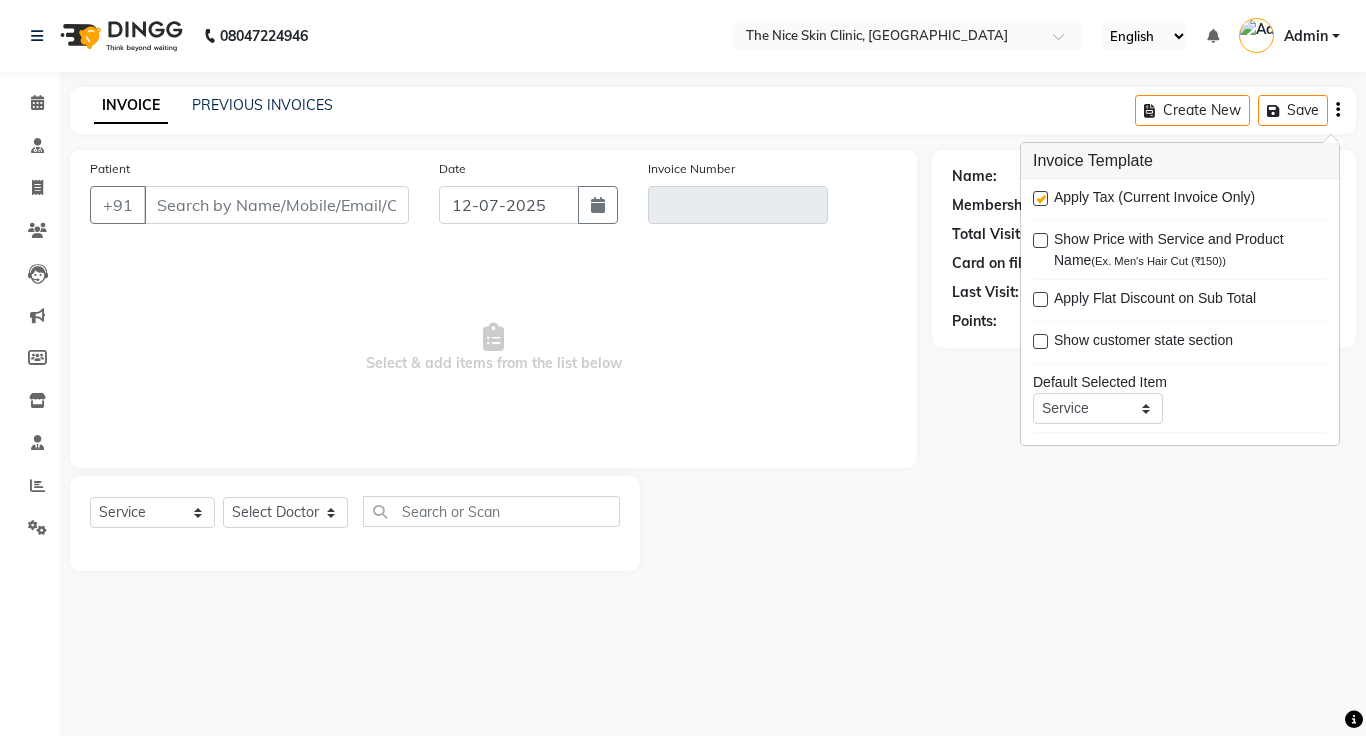 type on "9466767671" 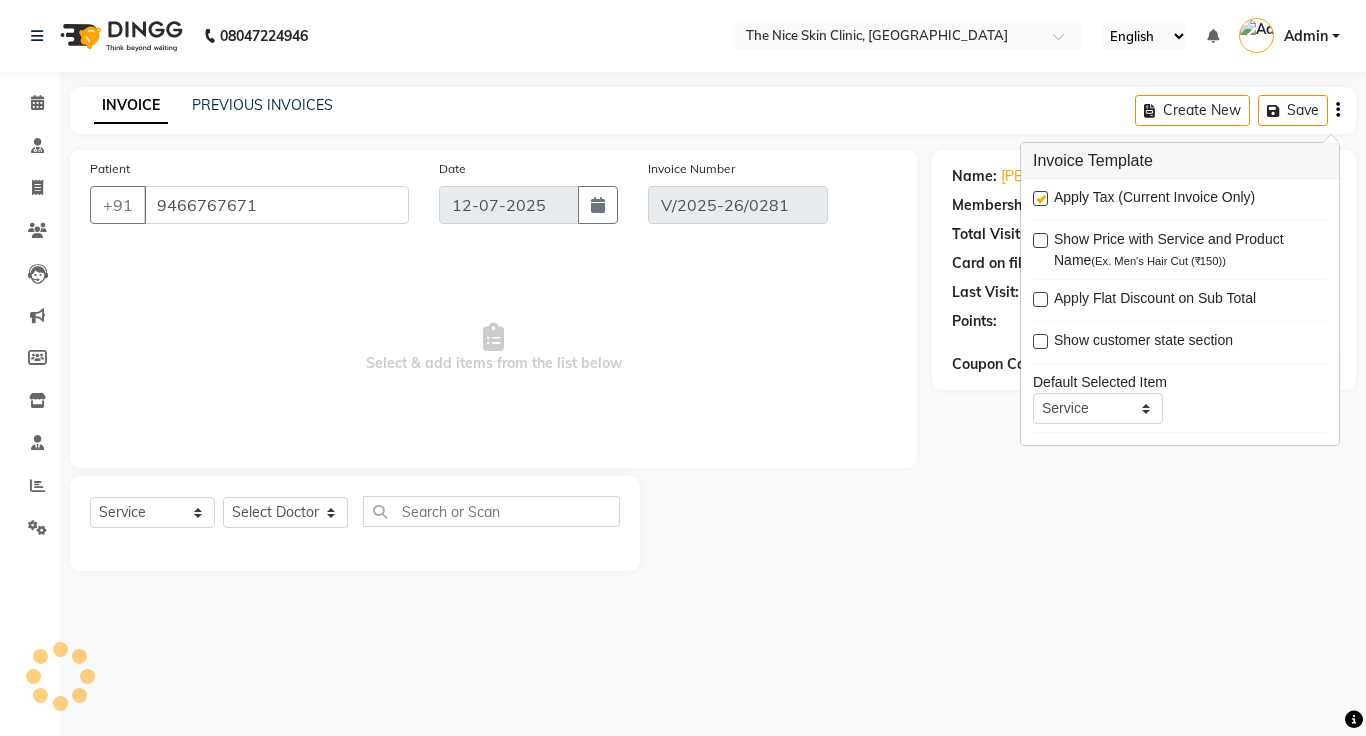 select on "select" 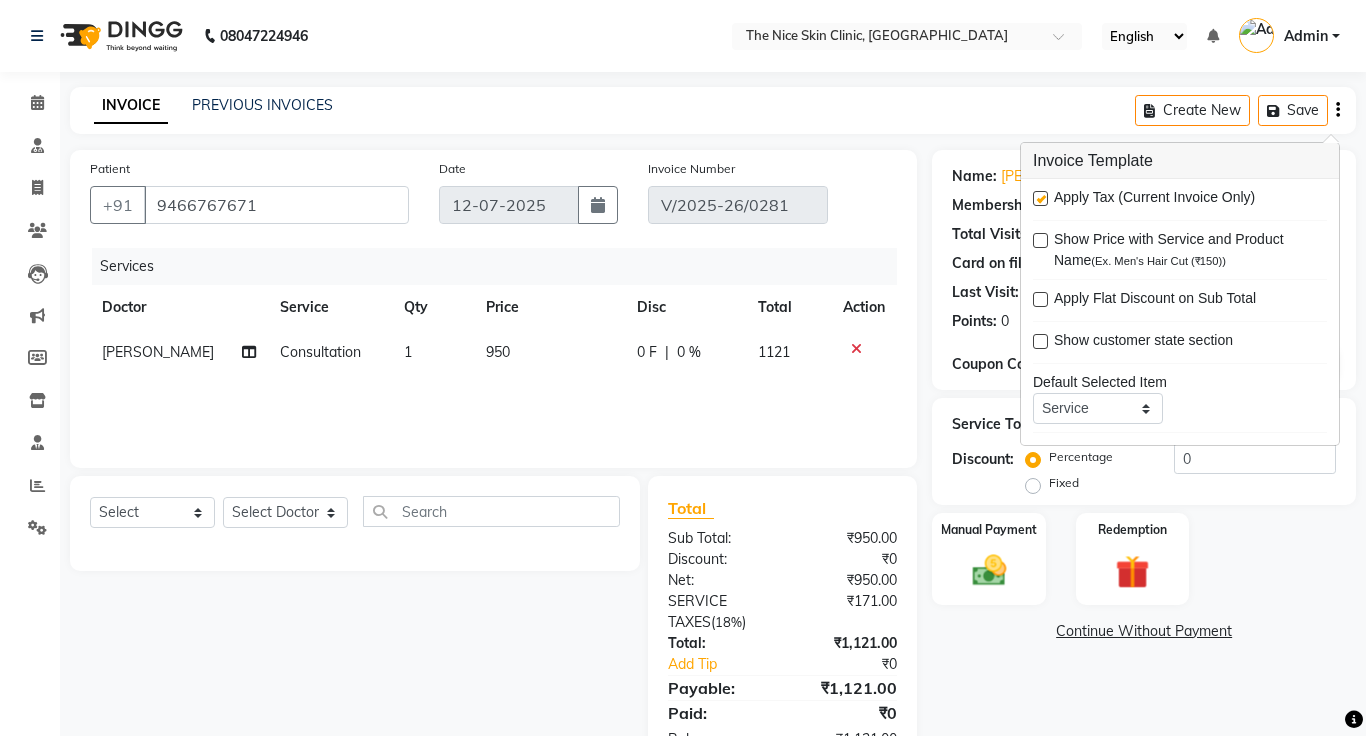 click at bounding box center [1040, 198] 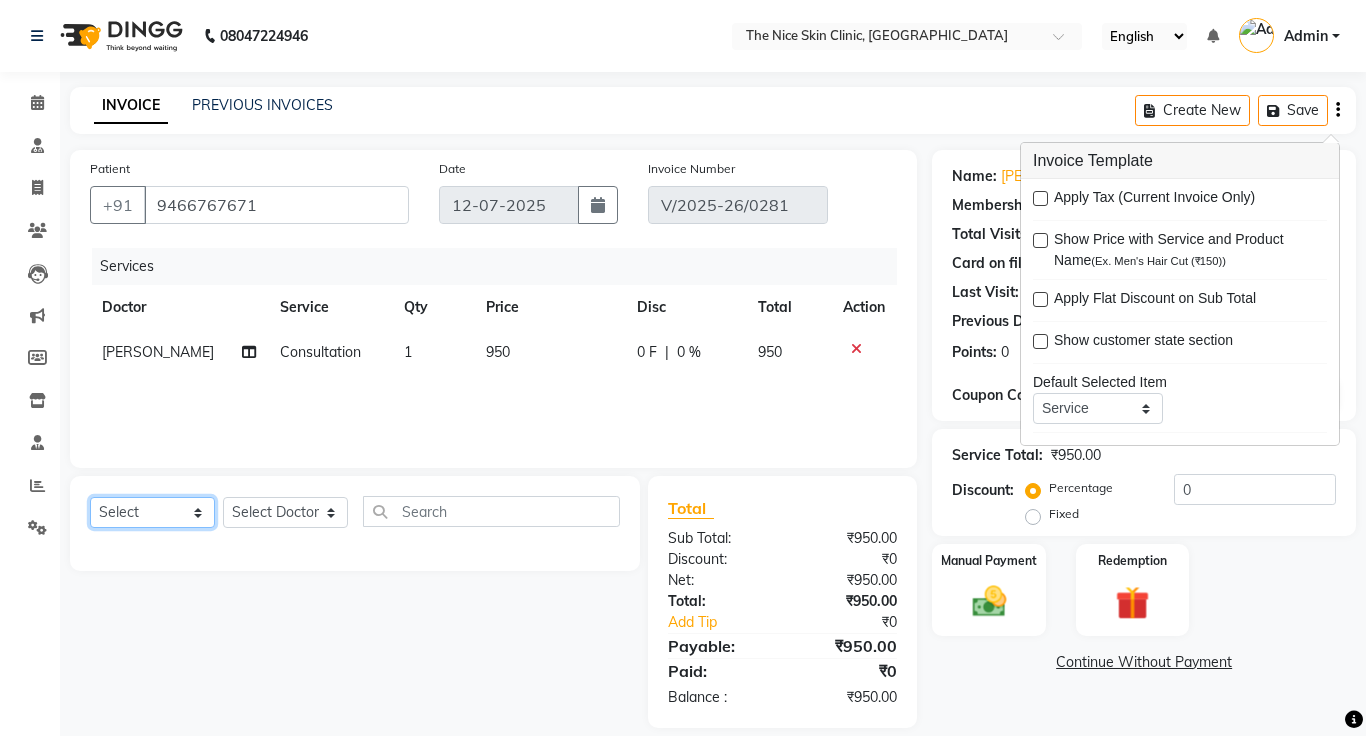 click on "Select  Service  Product  Membership  Package Voucher Prepaid Gift Card" 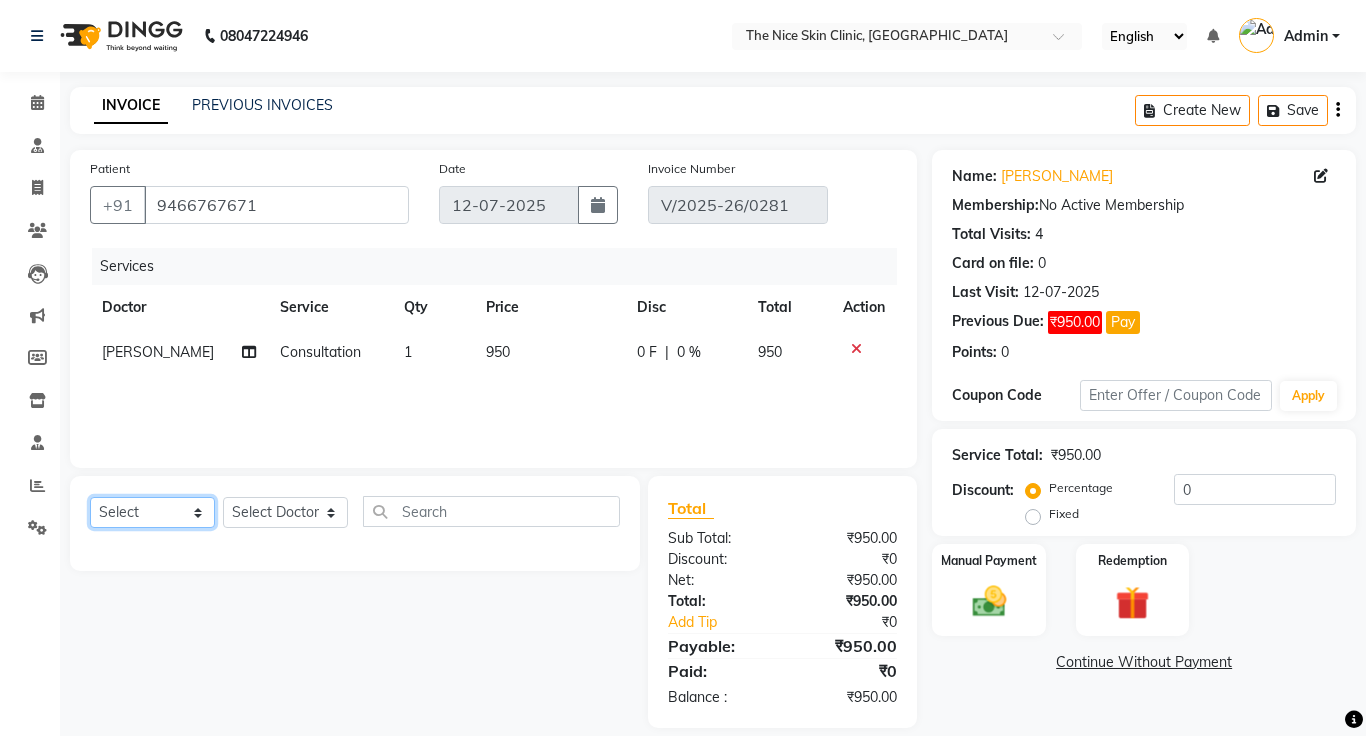 select on "product" 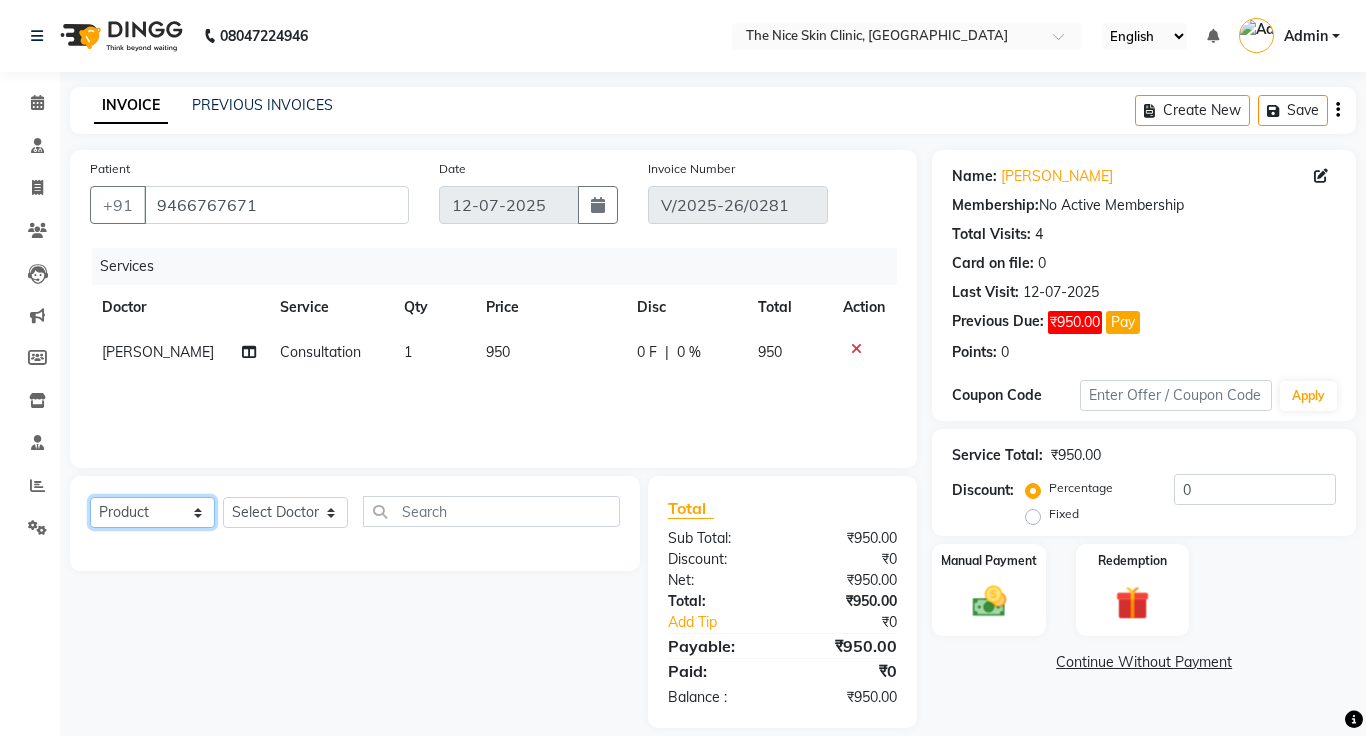 click on "Select  Service  Product  Membership  Package Voucher Prepaid Gift Card" 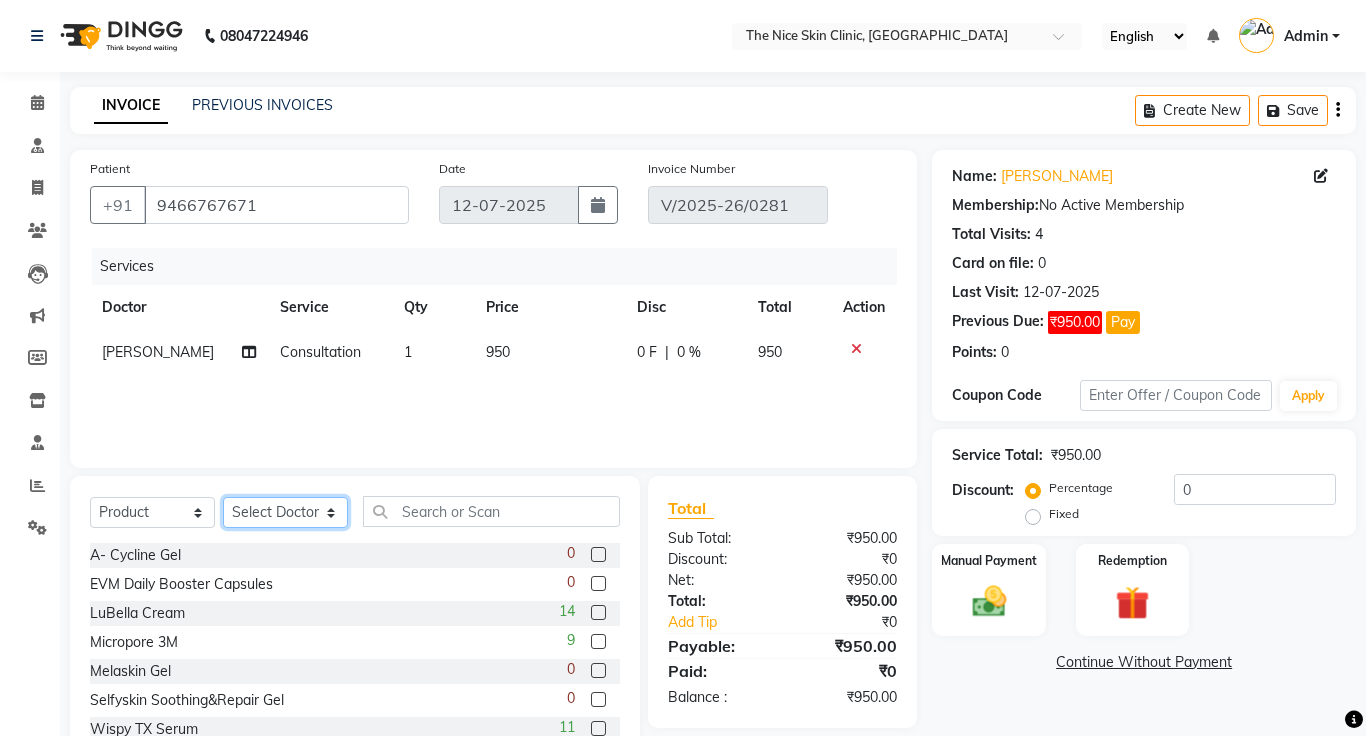 click on "Select Doctor [PERSON_NAME] [PERSON_NAME] DR. [PERSON_NAME] [PERSON_NAME]" 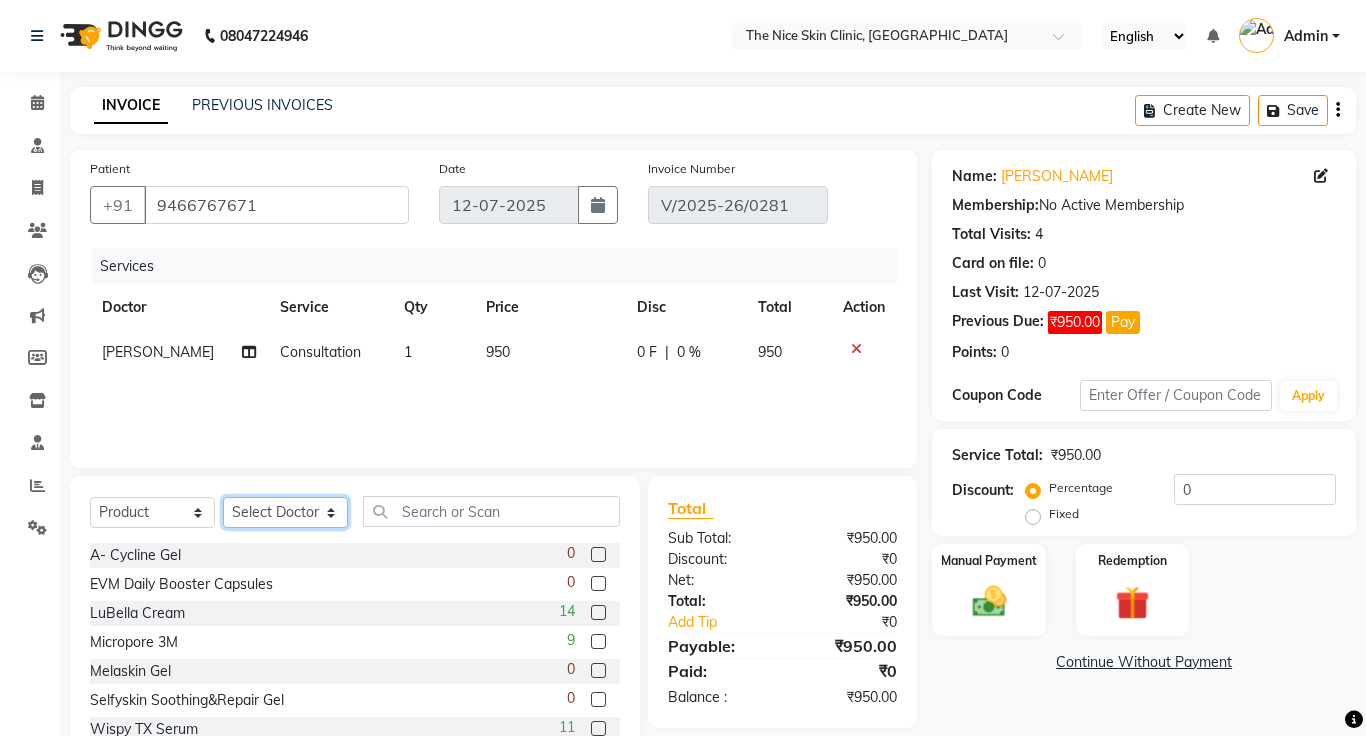 select on "1297" 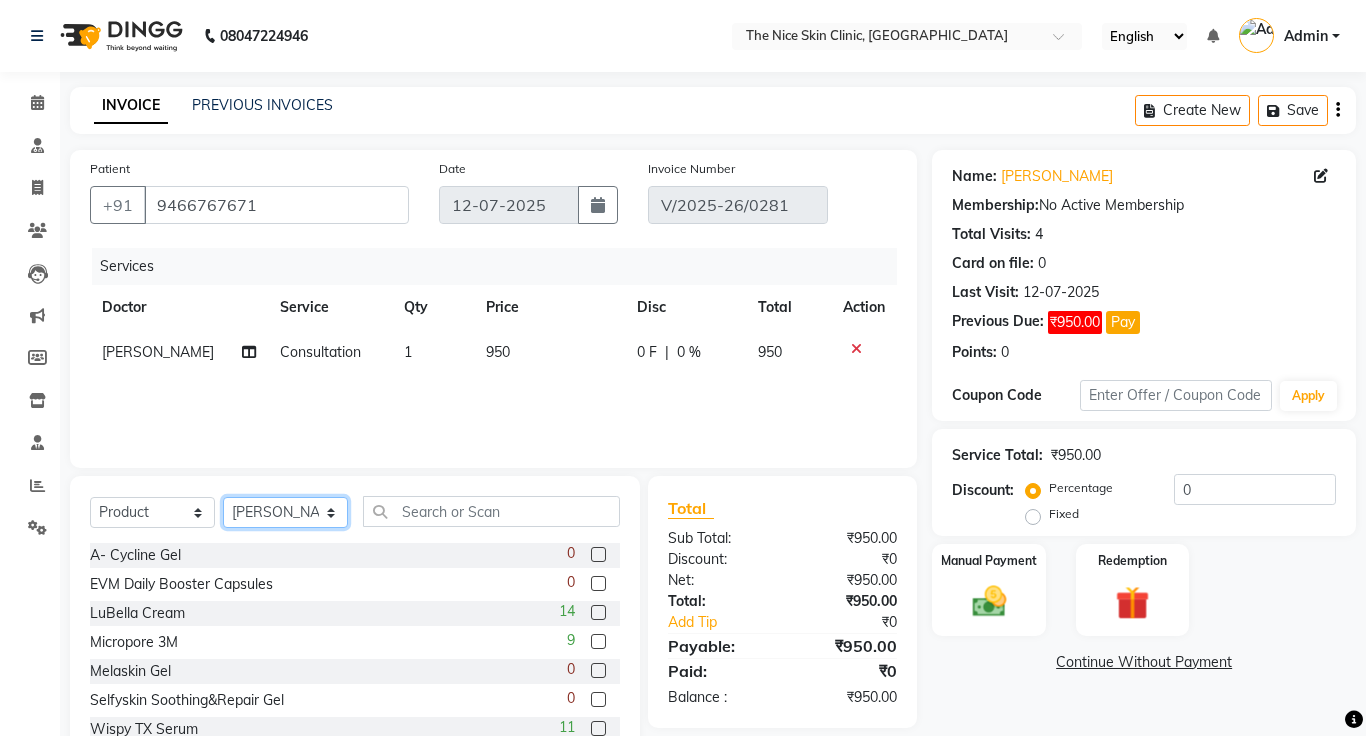 click on "Select Doctor [PERSON_NAME] [PERSON_NAME] DR. [PERSON_NAME] [PERSON_NAME]" 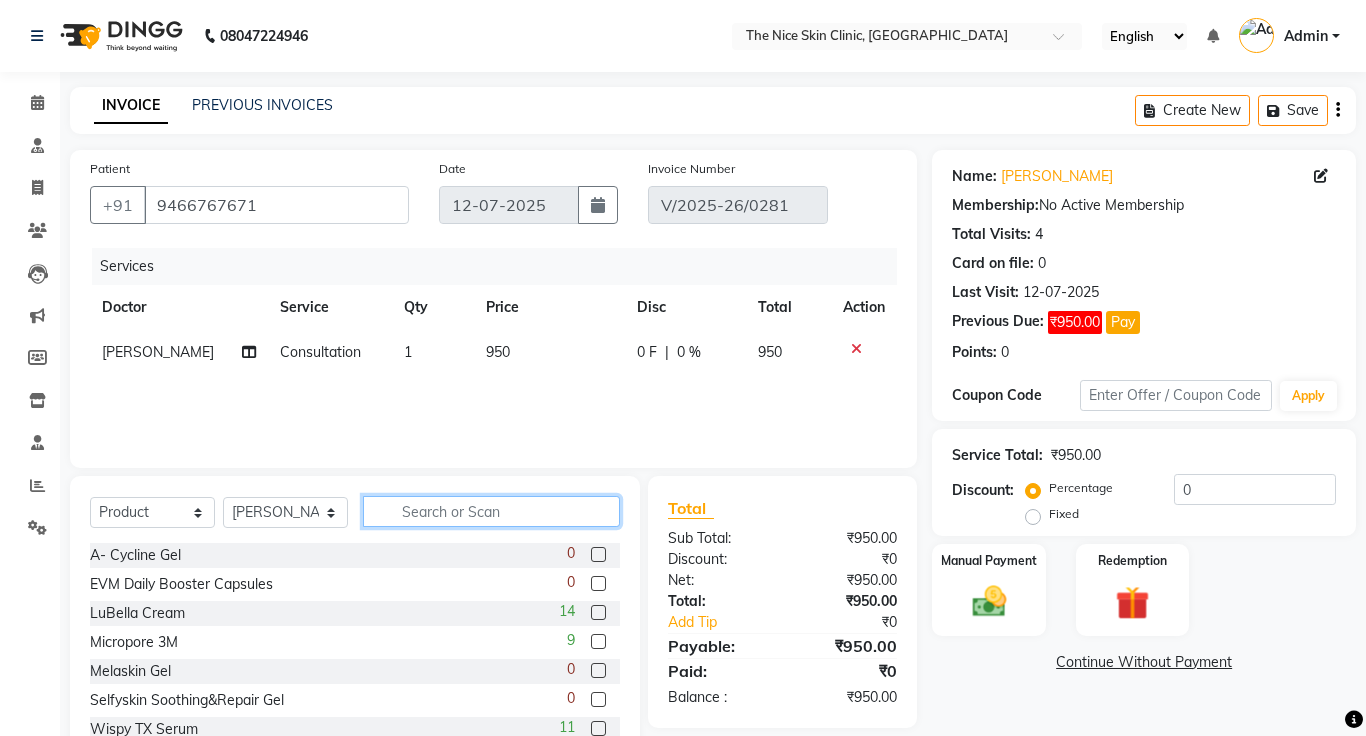 click 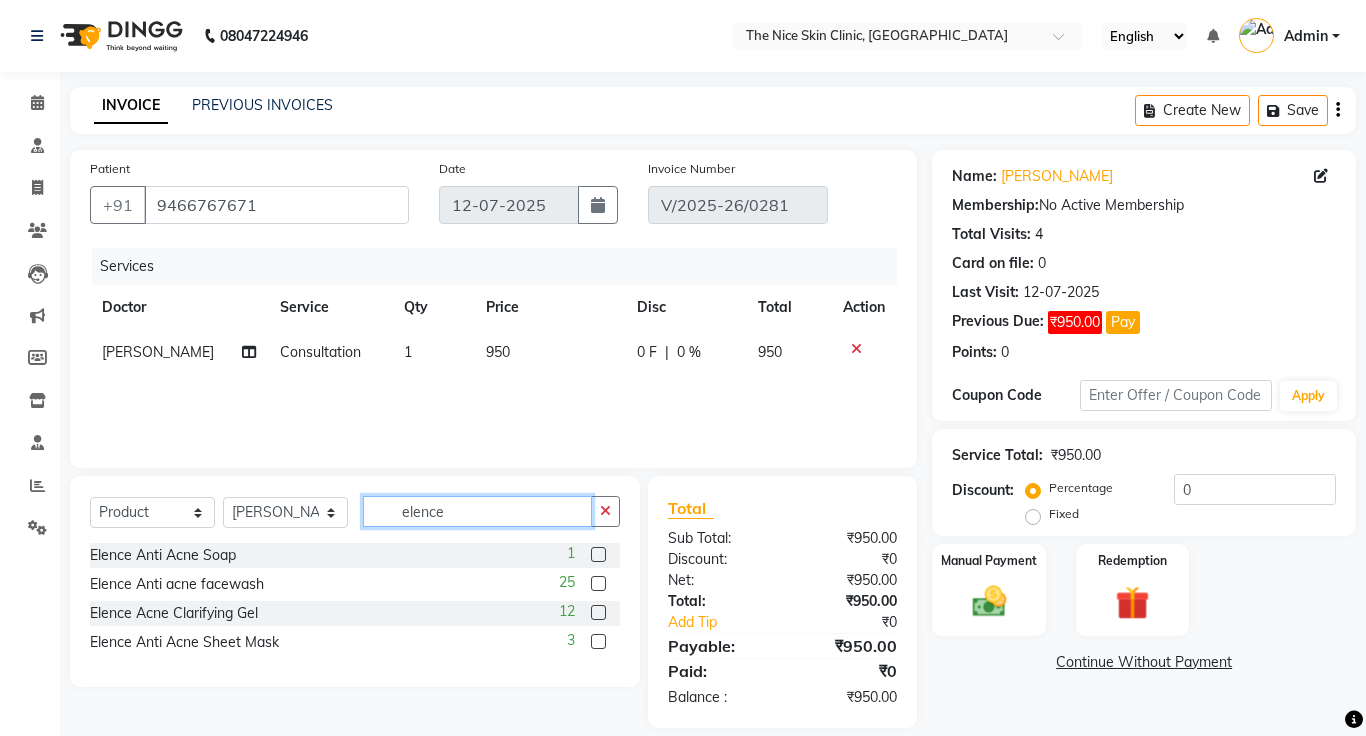 type on "elence" 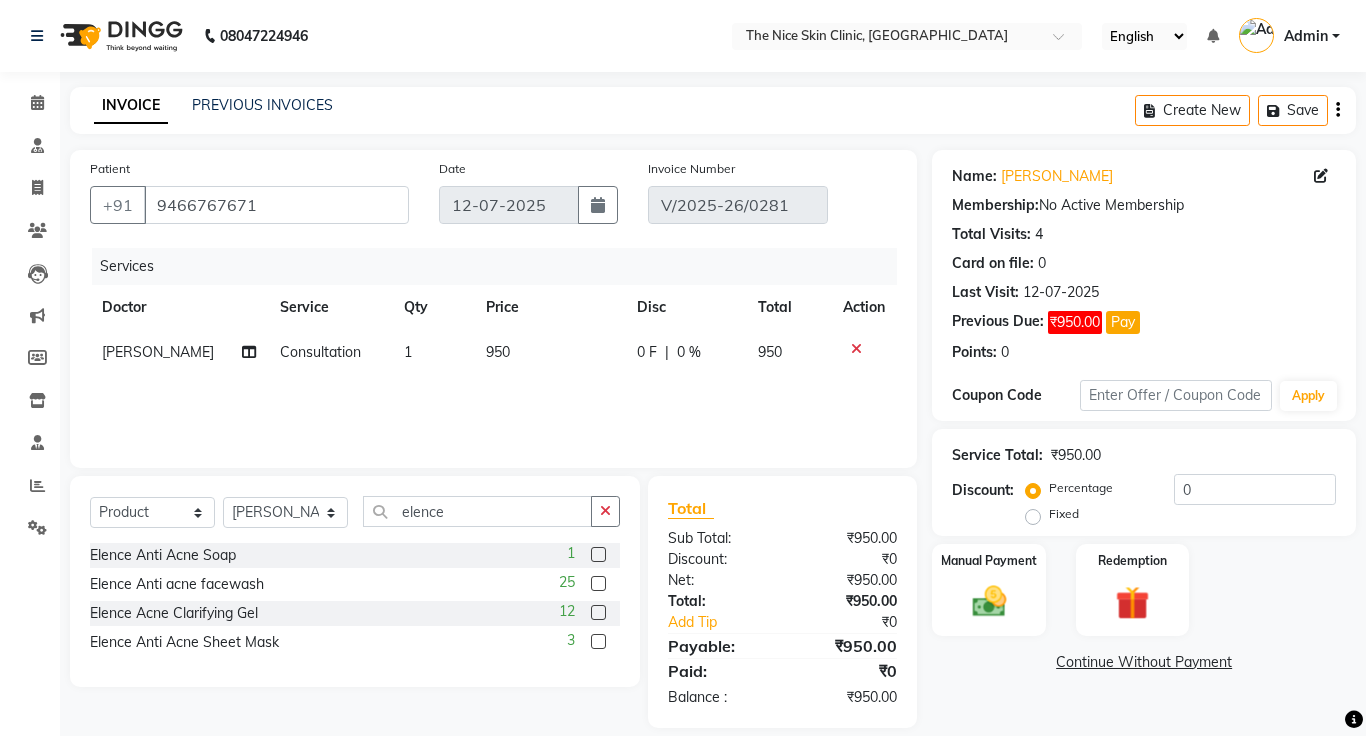click 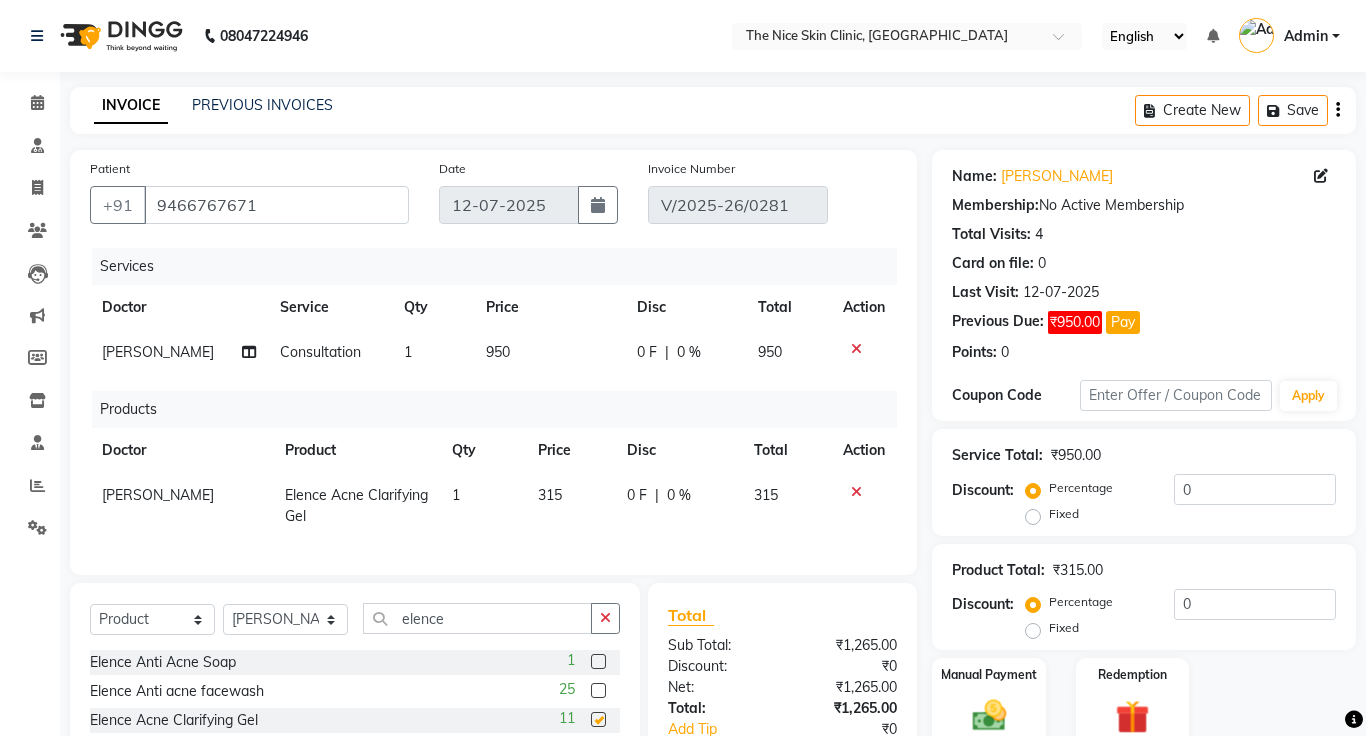 checkbox on "false" 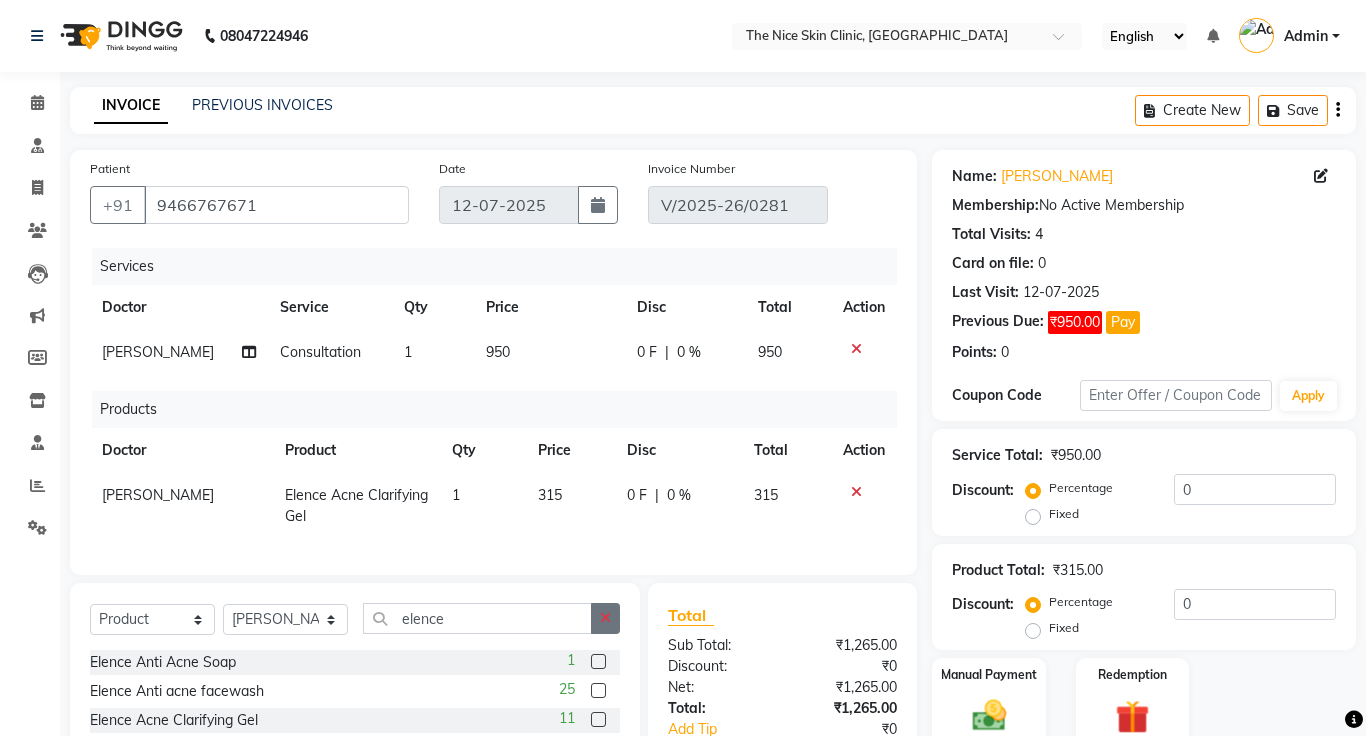 click 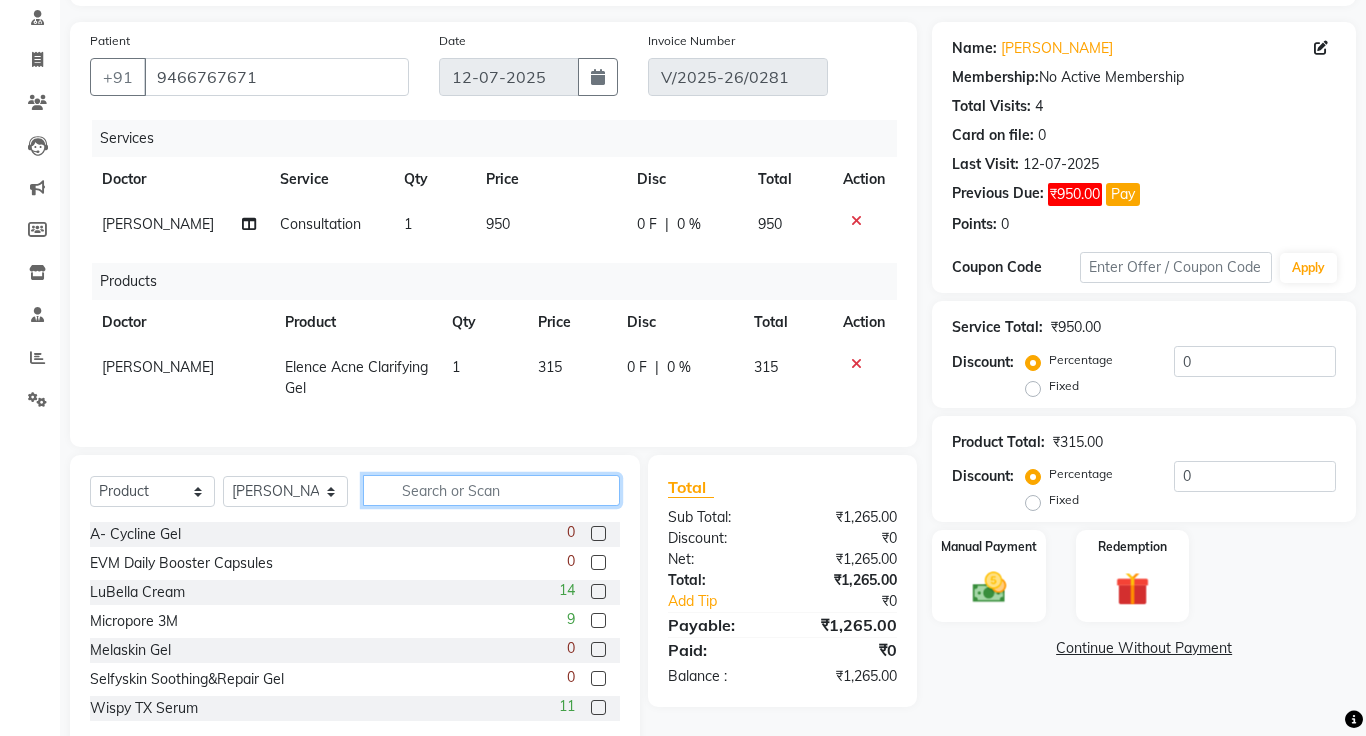 scroll, scrollTop: 172, scrollLeft: 0, axis: vertical 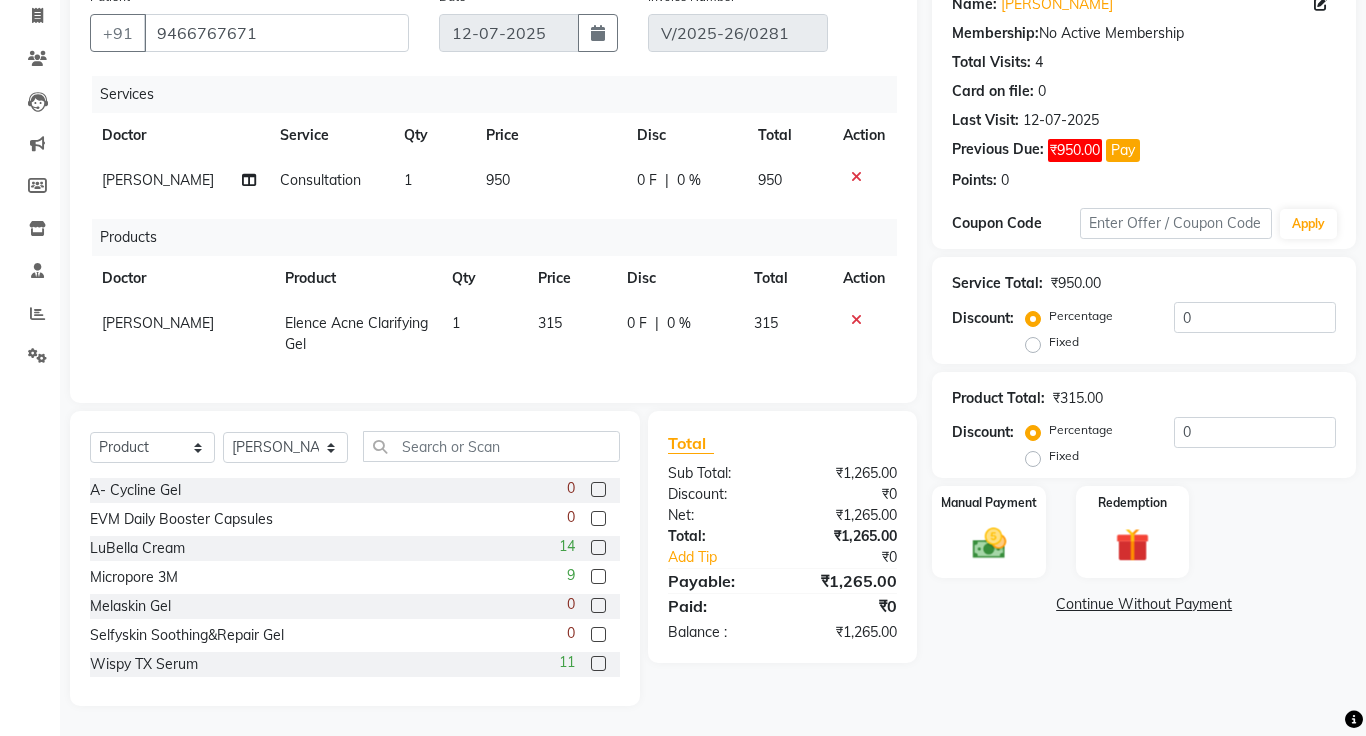 click on "Continue Without Payment" 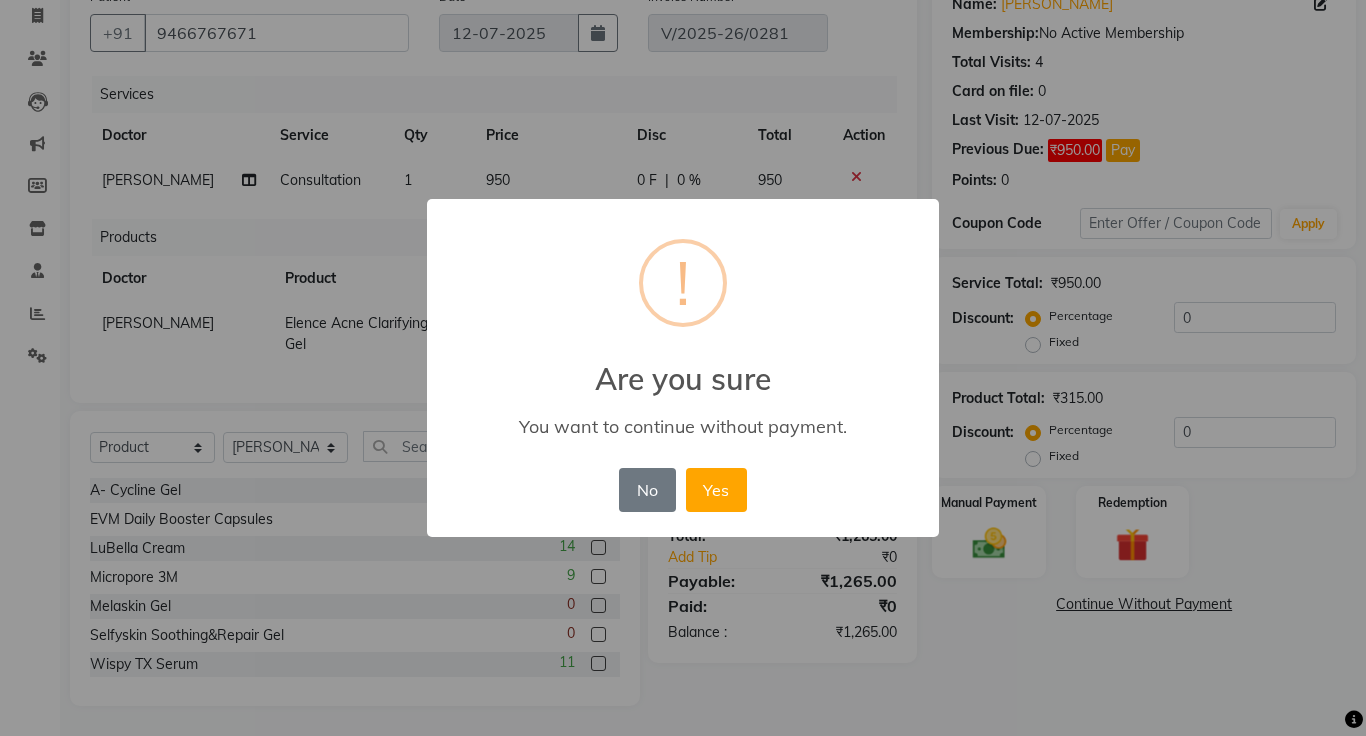click on "× ! Are you sure You want to continue without payment. No No Yes" at bounding box center (683, 368) 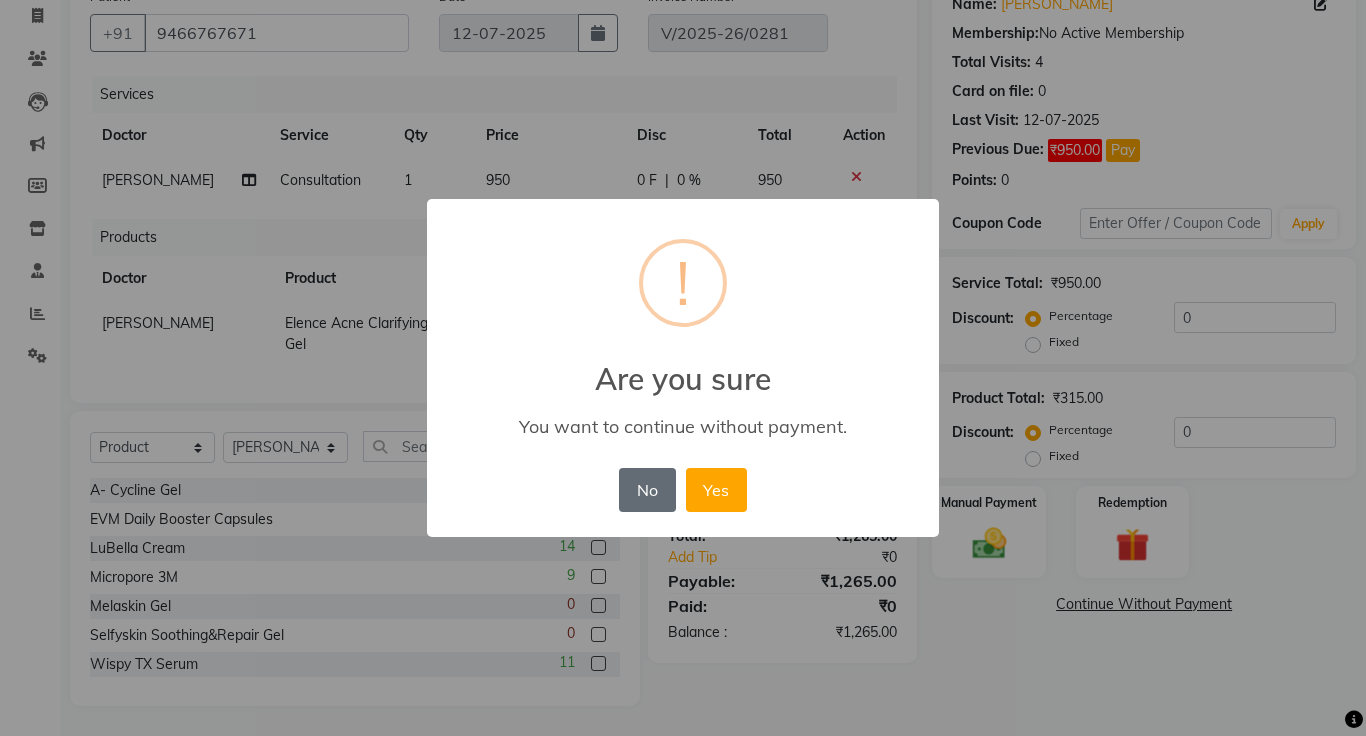click on "No" at bounding box center (647, 490) 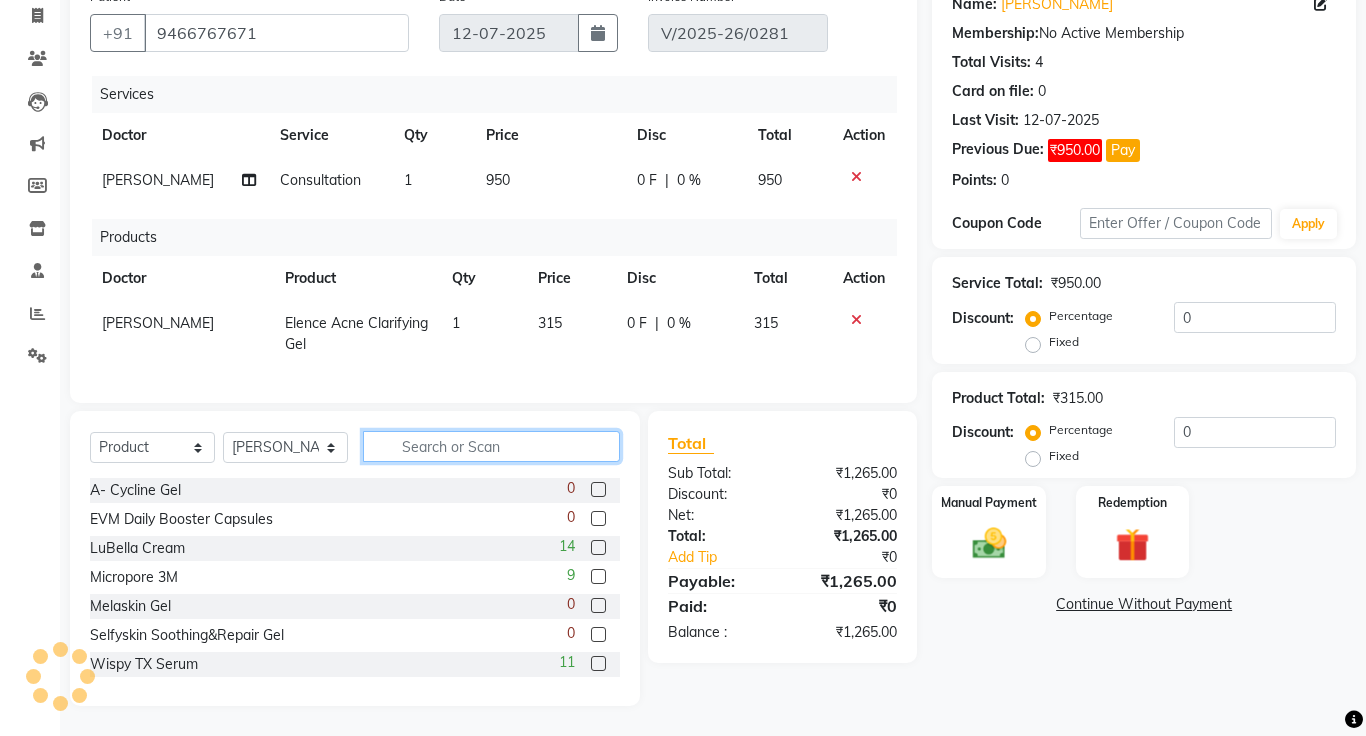 click 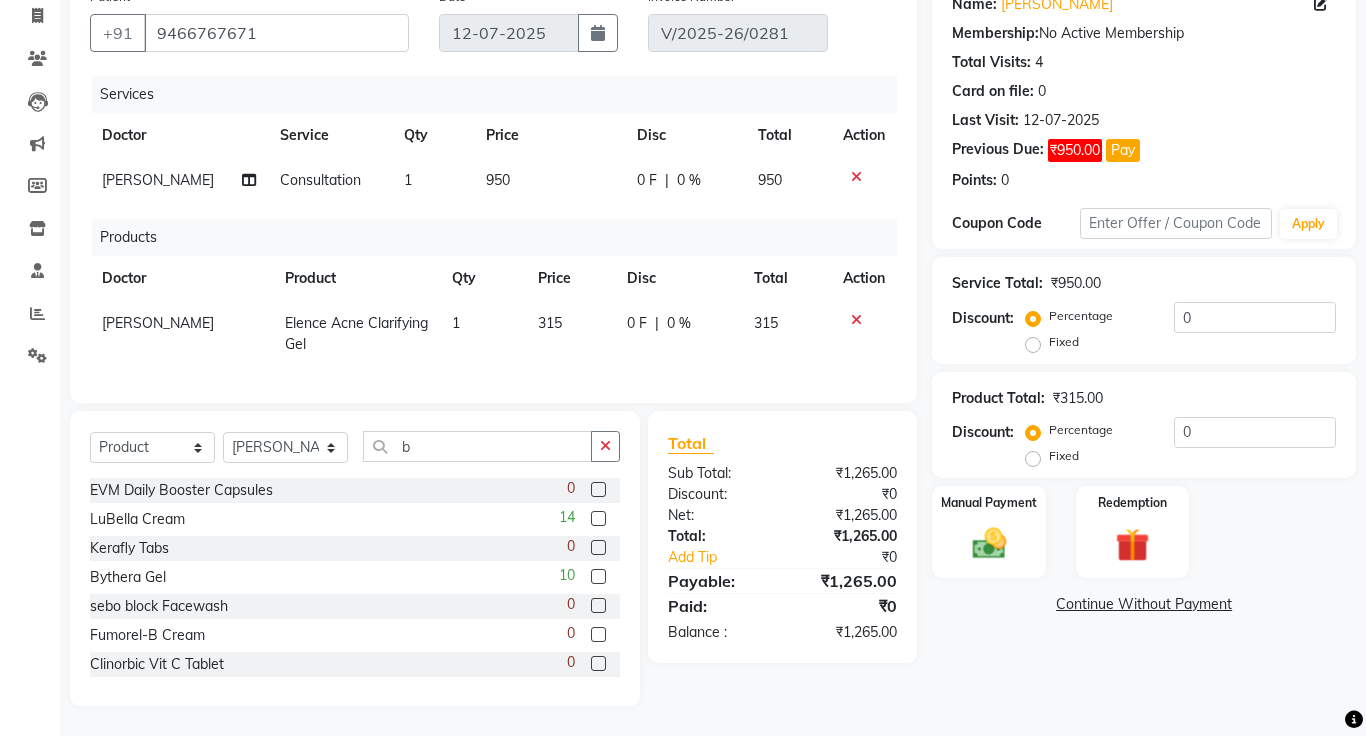 click 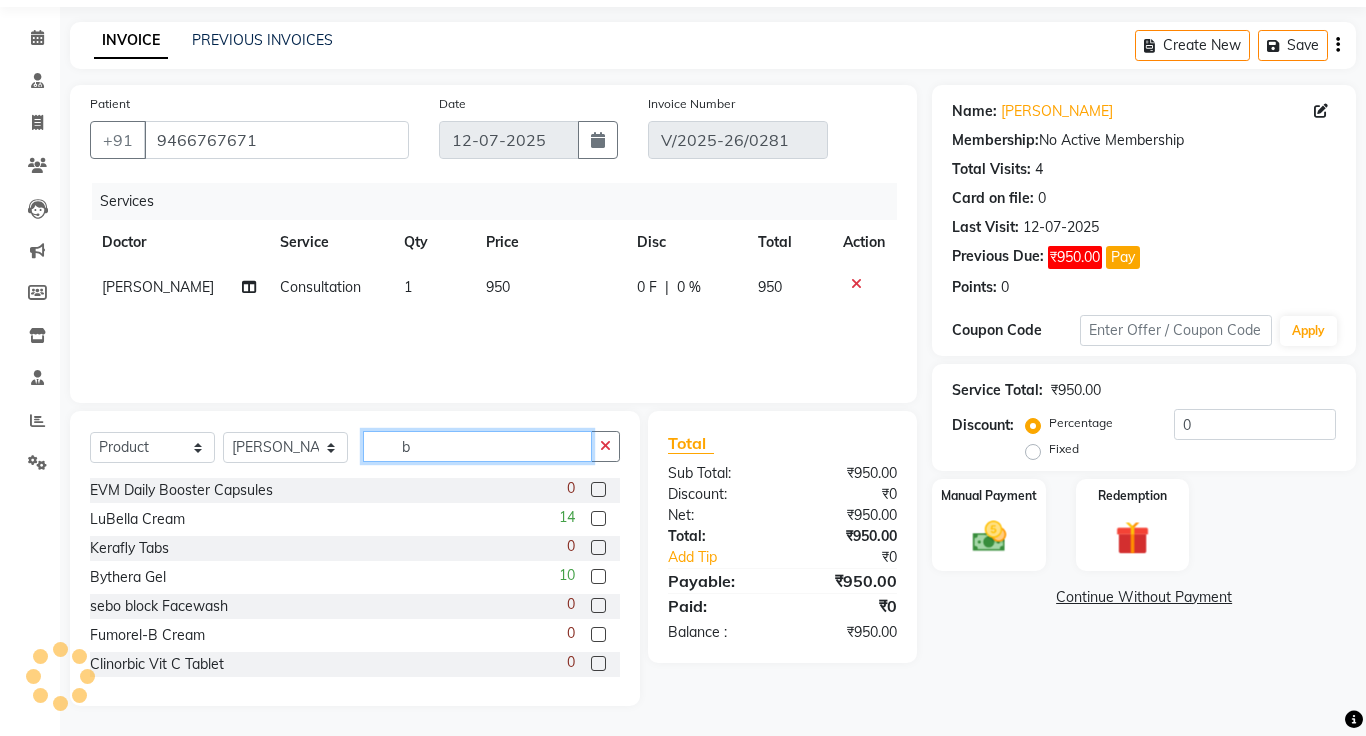 click on "b" 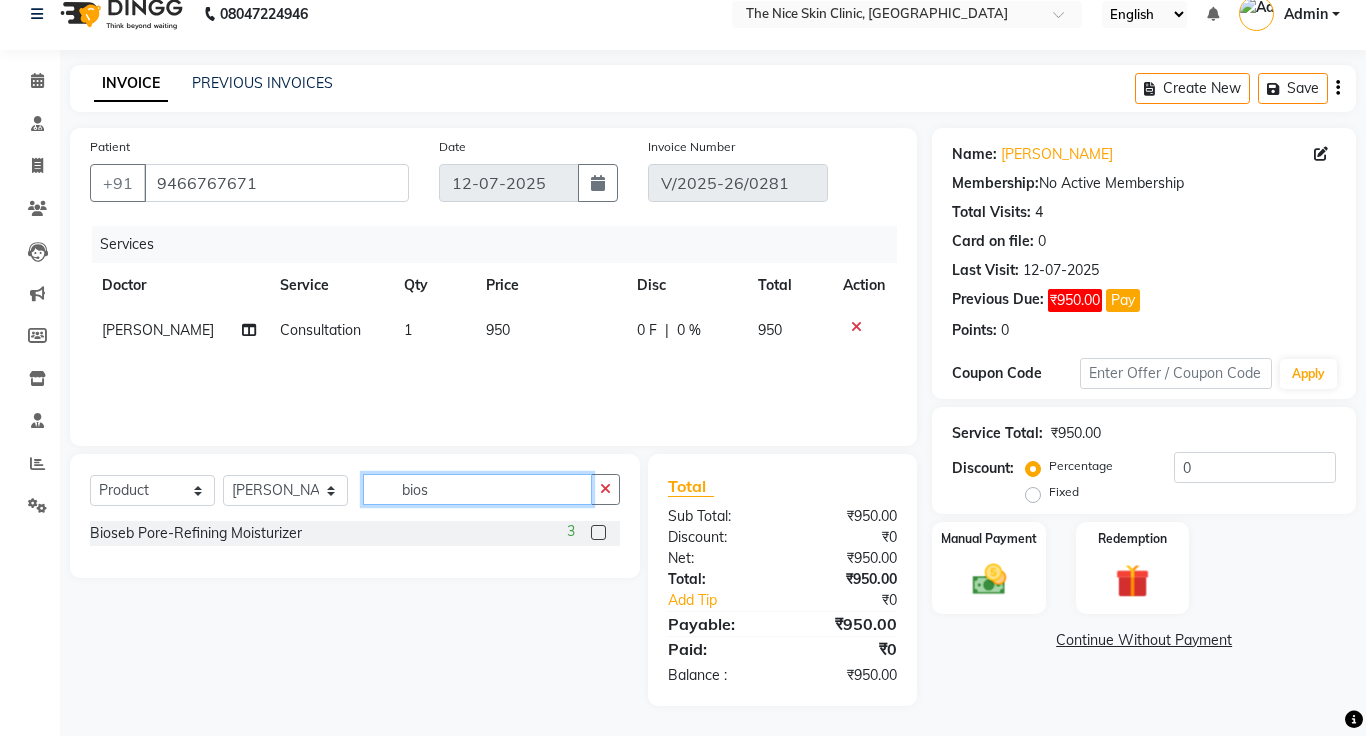 scroll, scrollTop: 22, scrollLeft: 0, axis: vertical 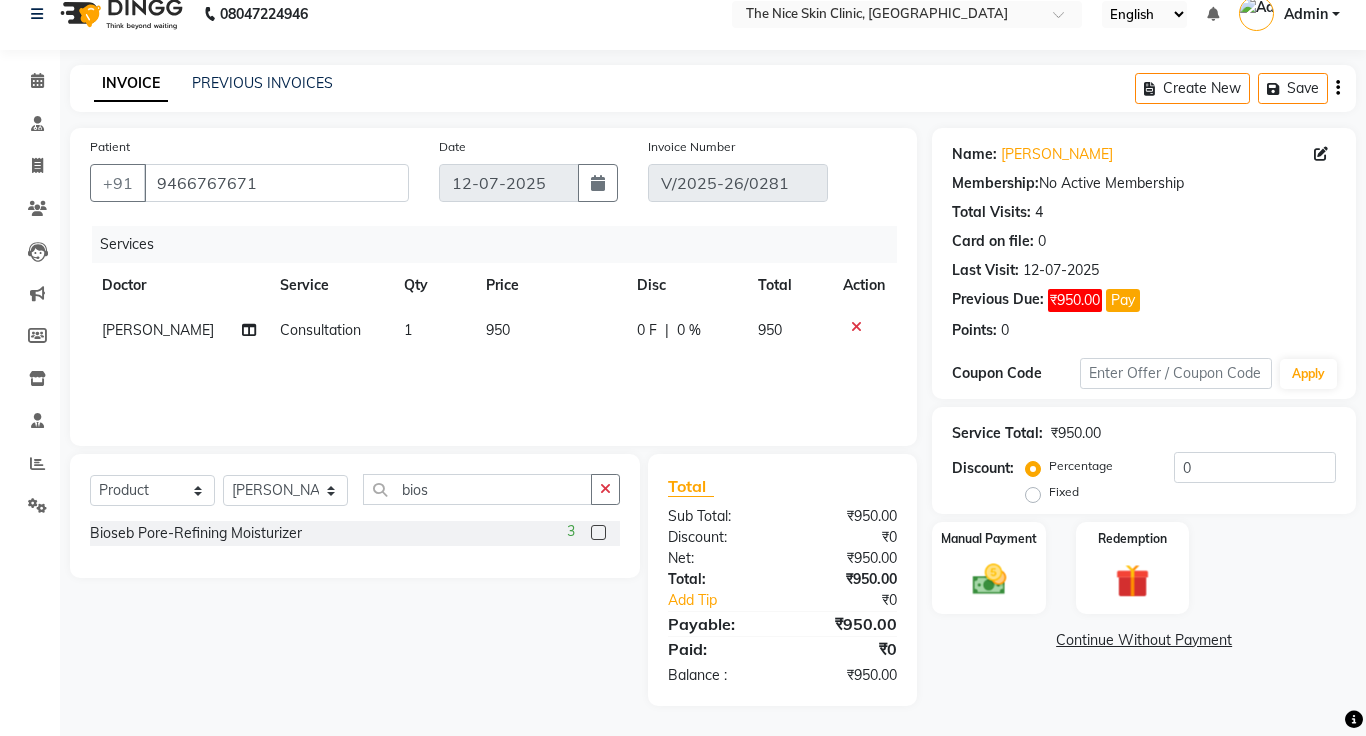click 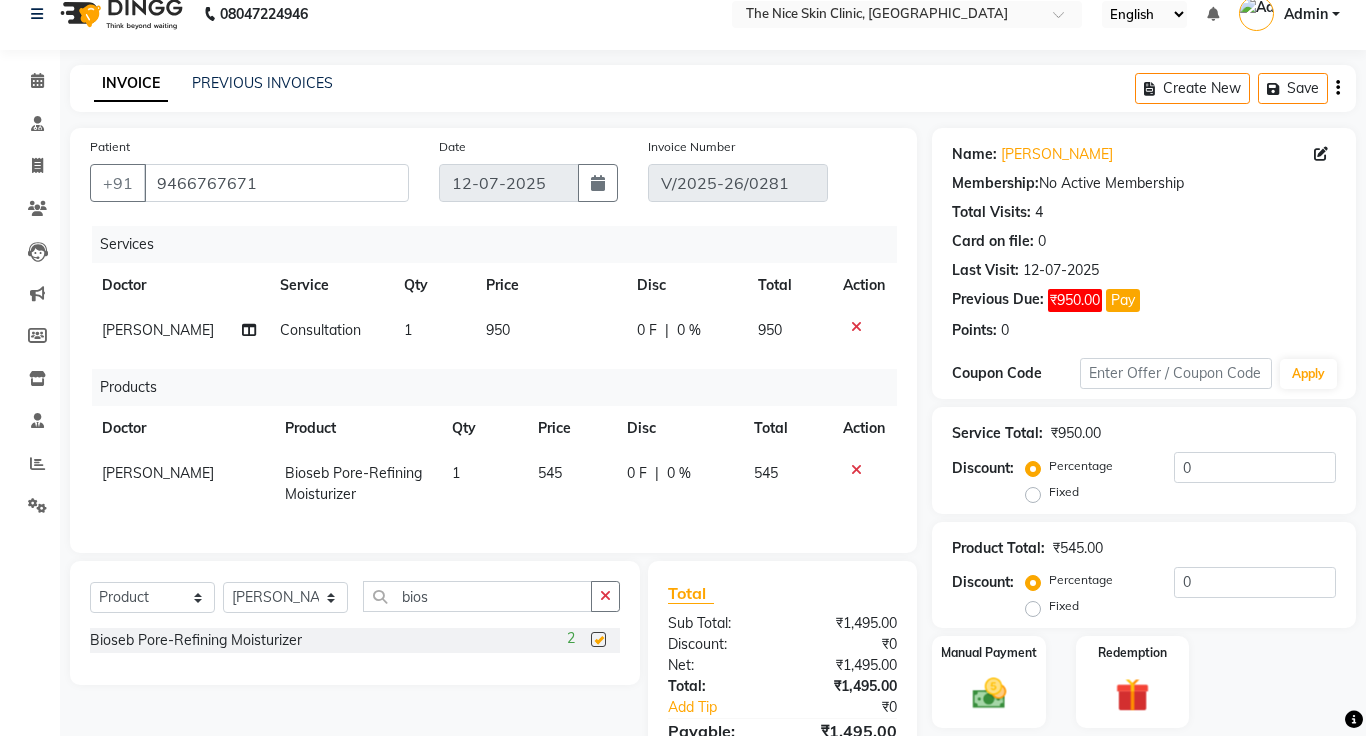 checkbox on "false" 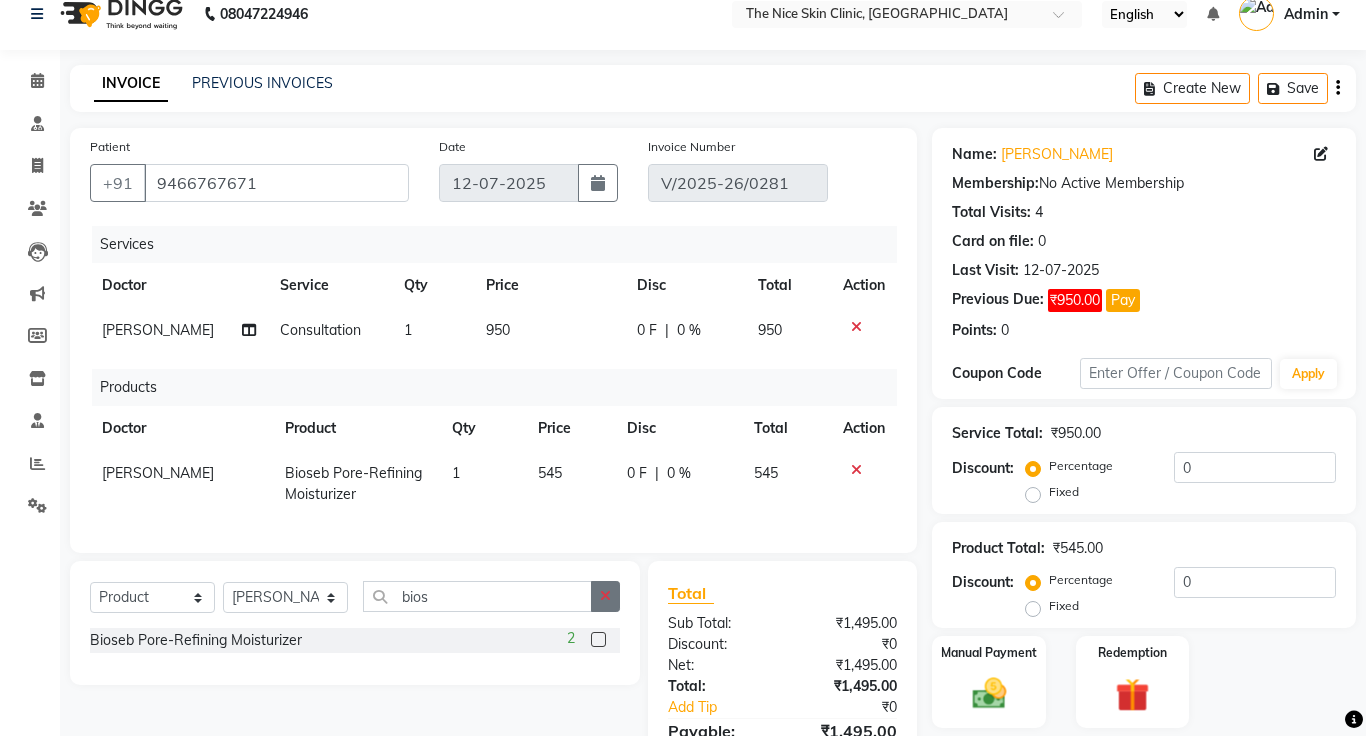 click 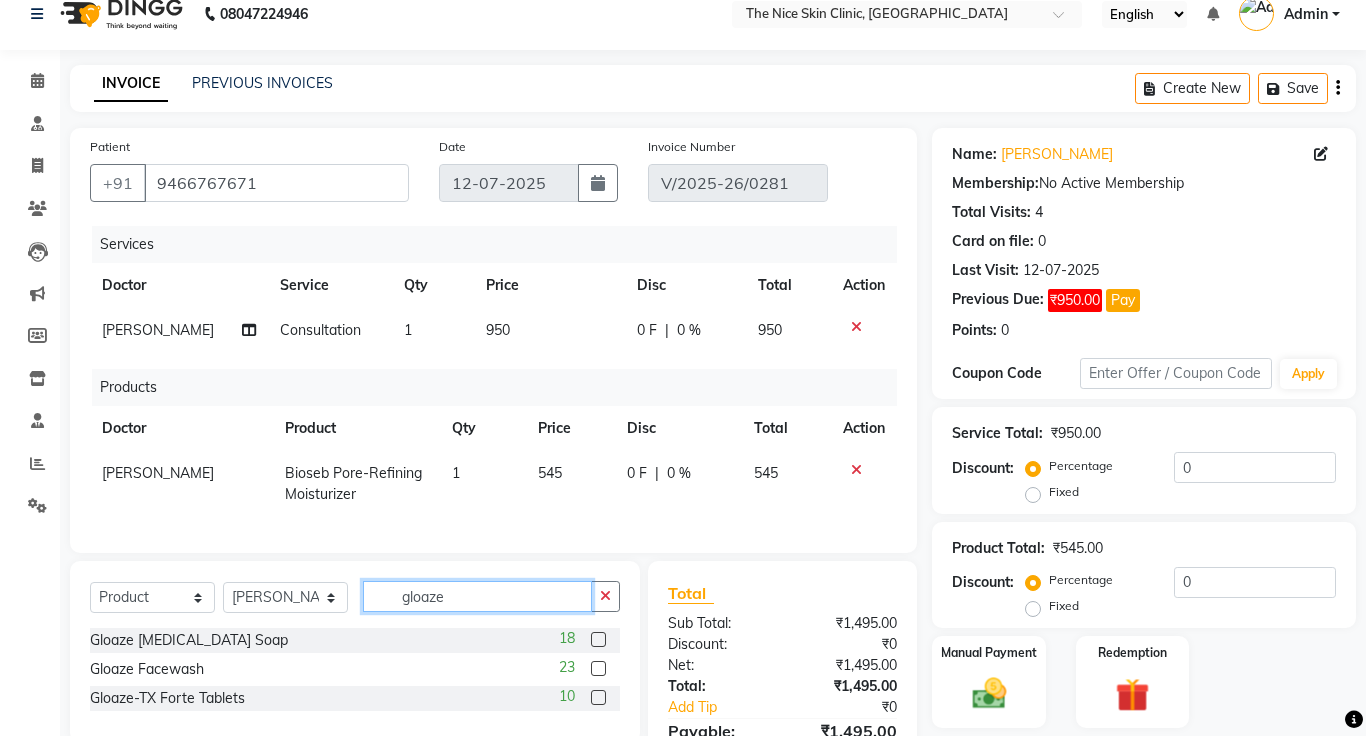 type on "gloaze" 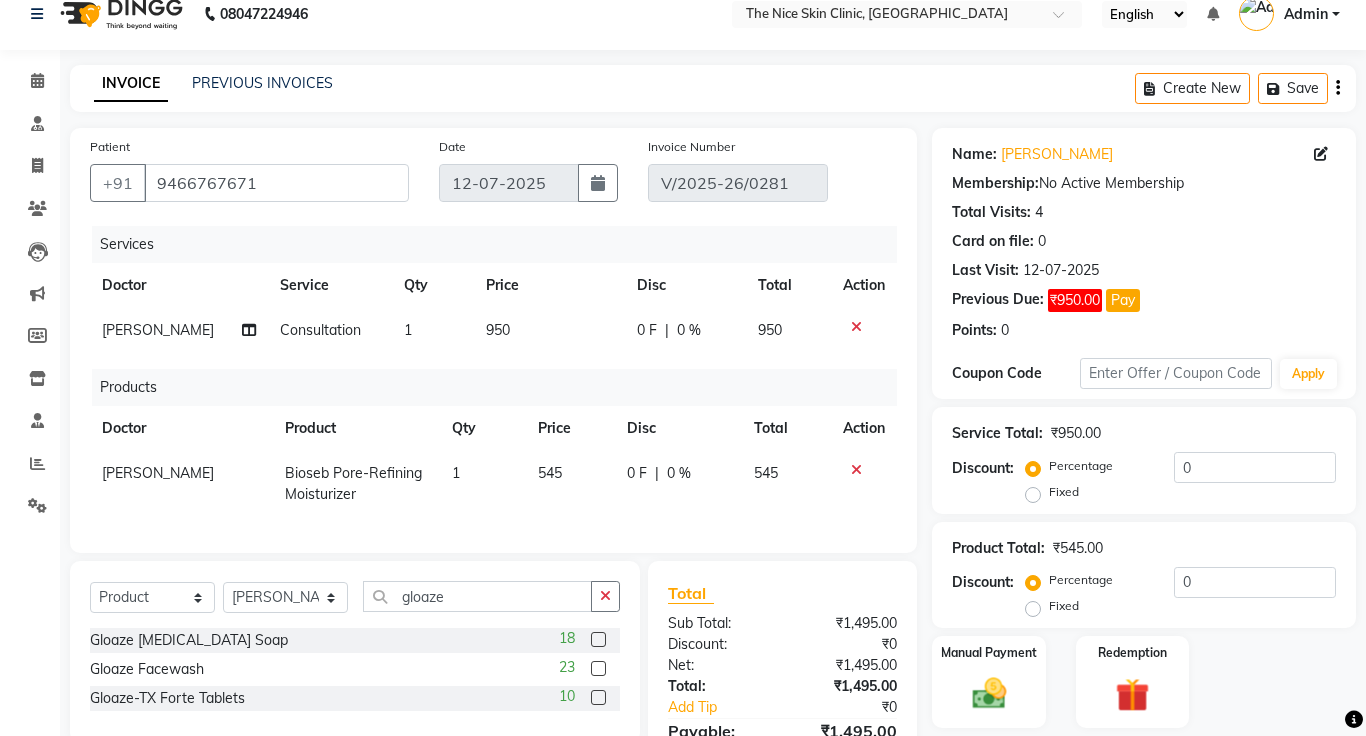 click on "23" 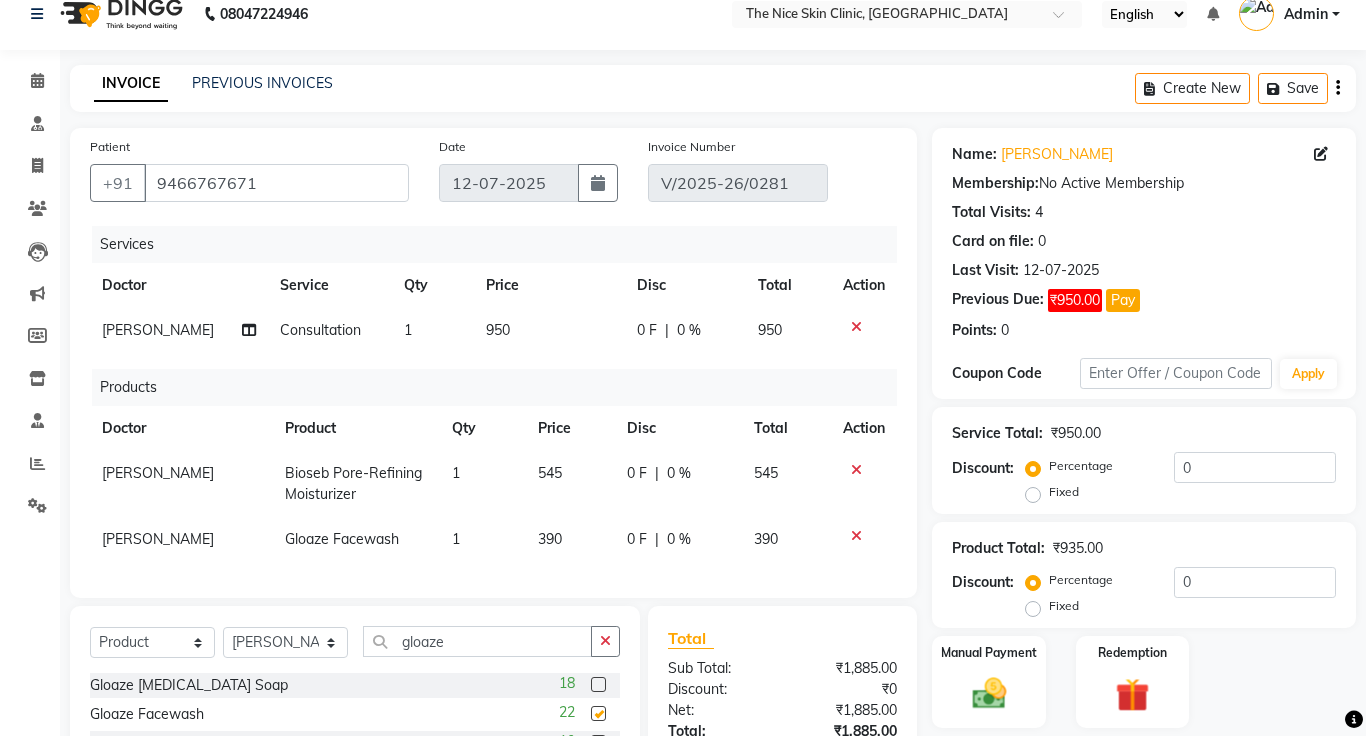 checkbox on "false" 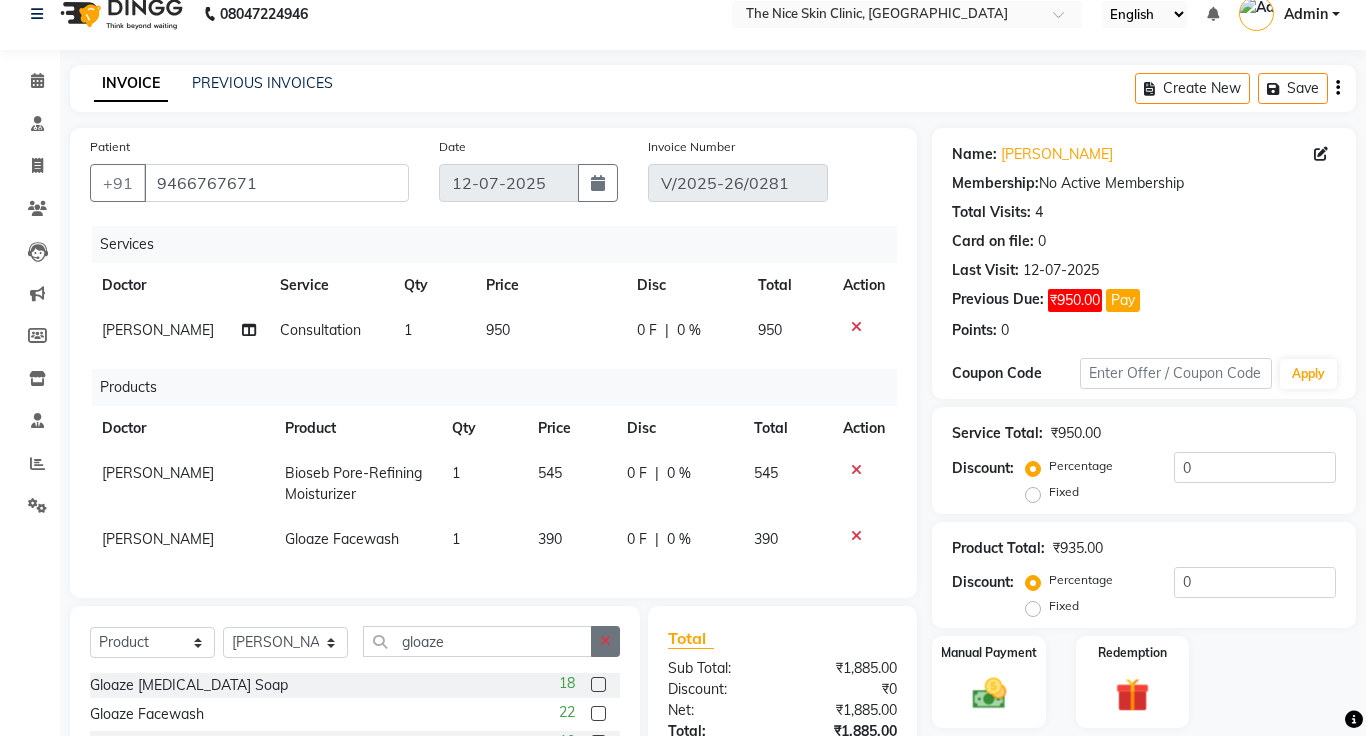 click 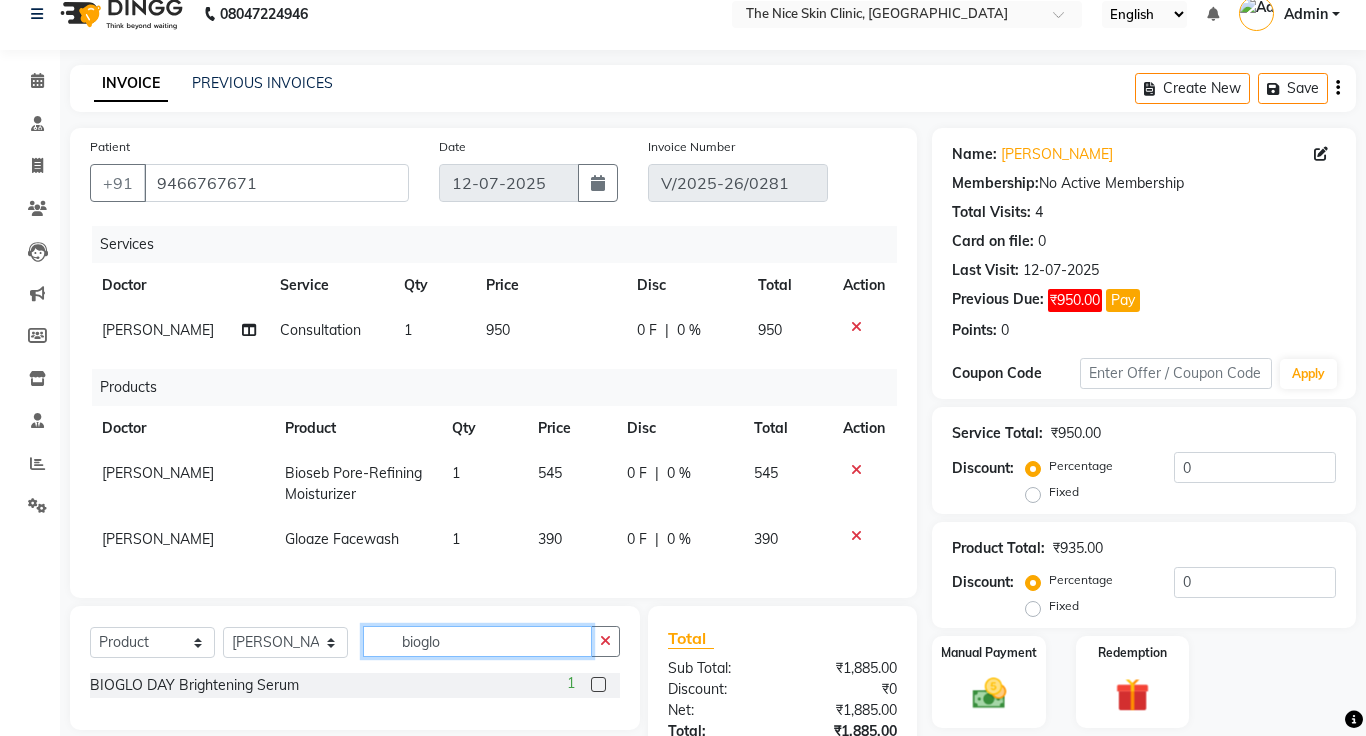 type on "bioglo" 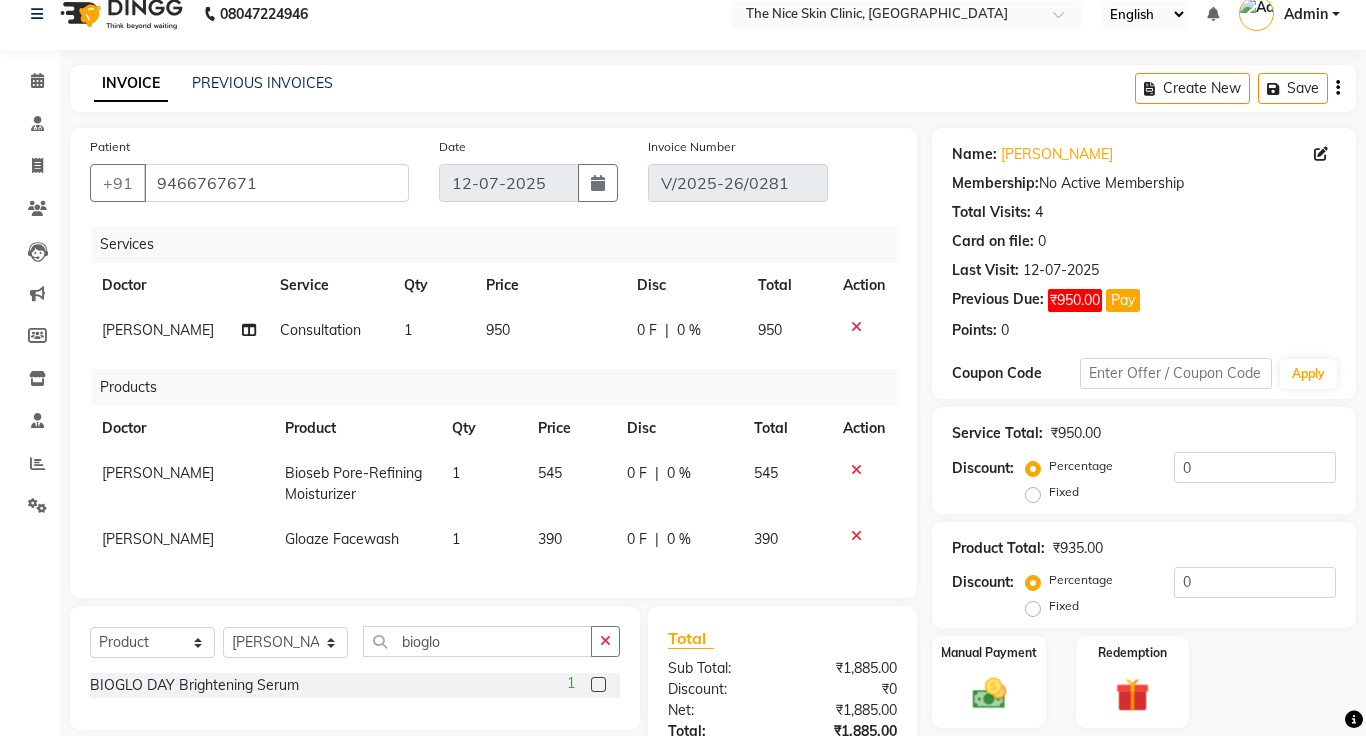 click 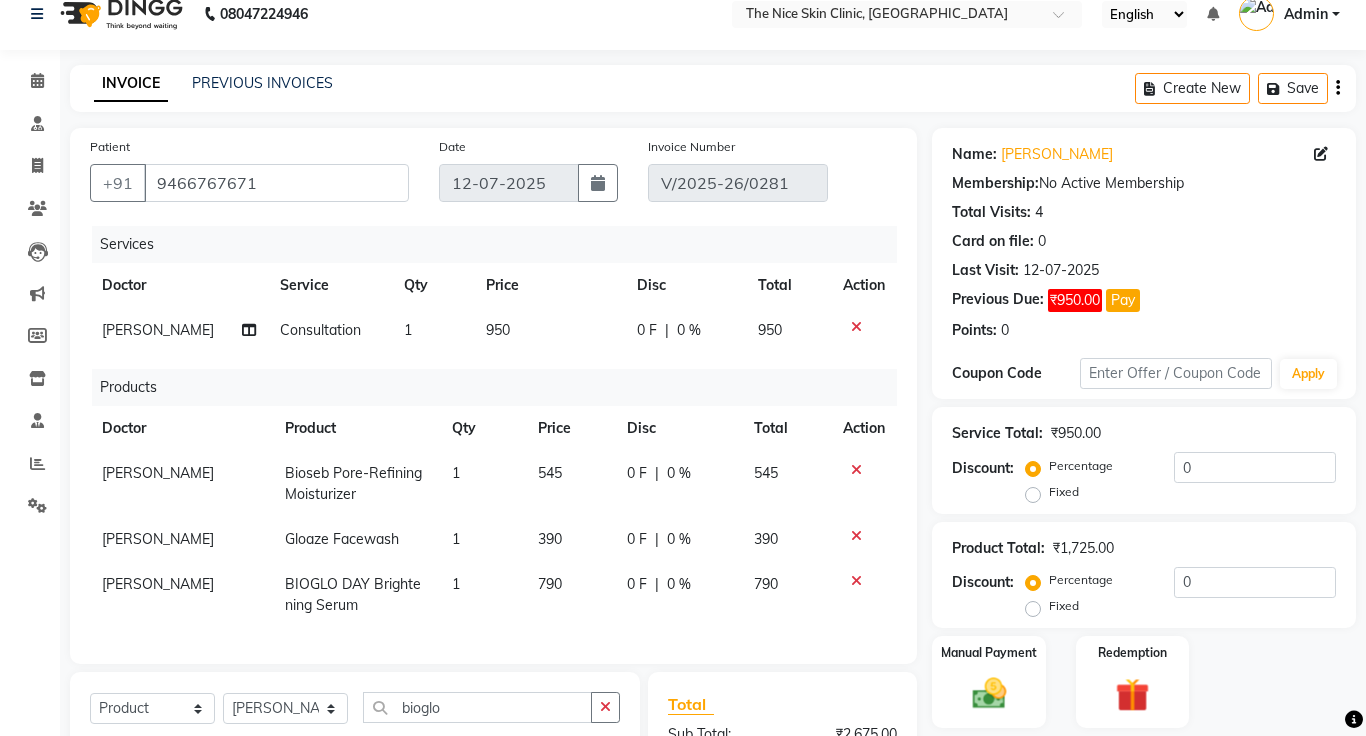 checkbox on "false" 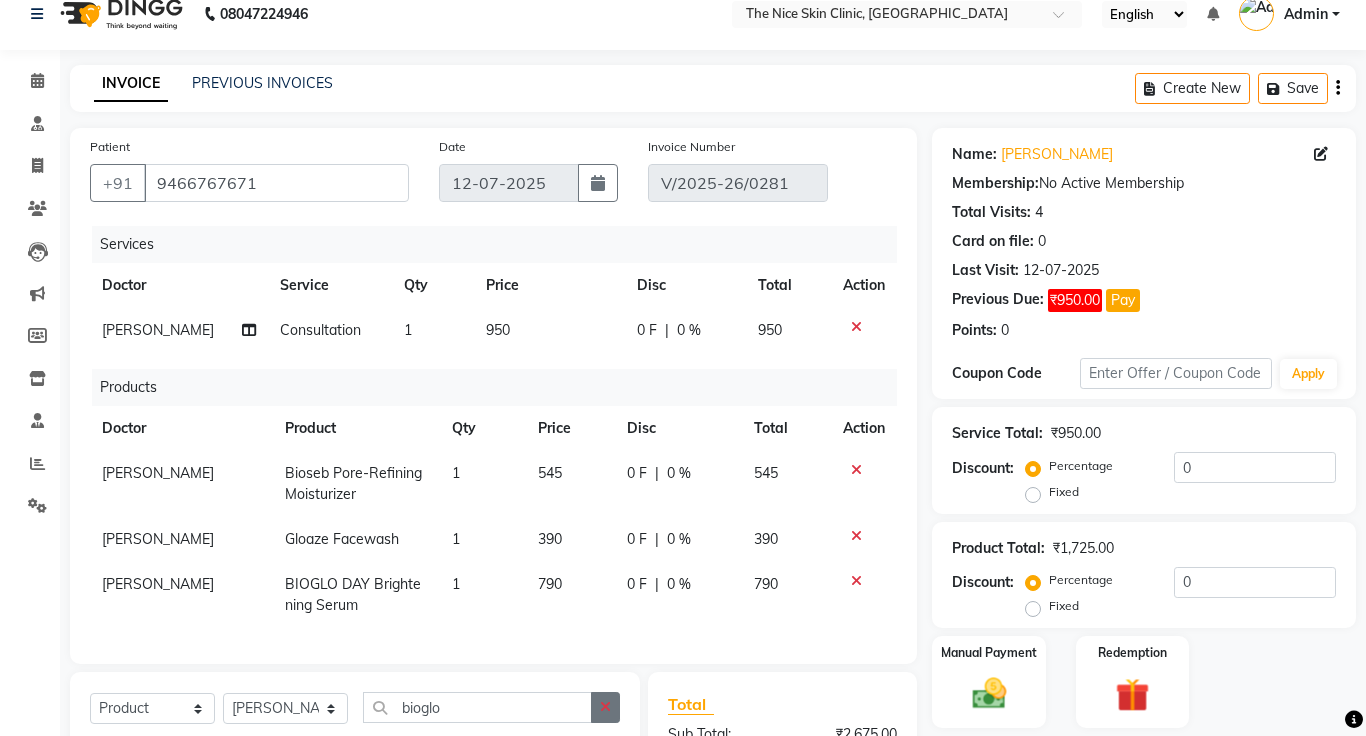 click 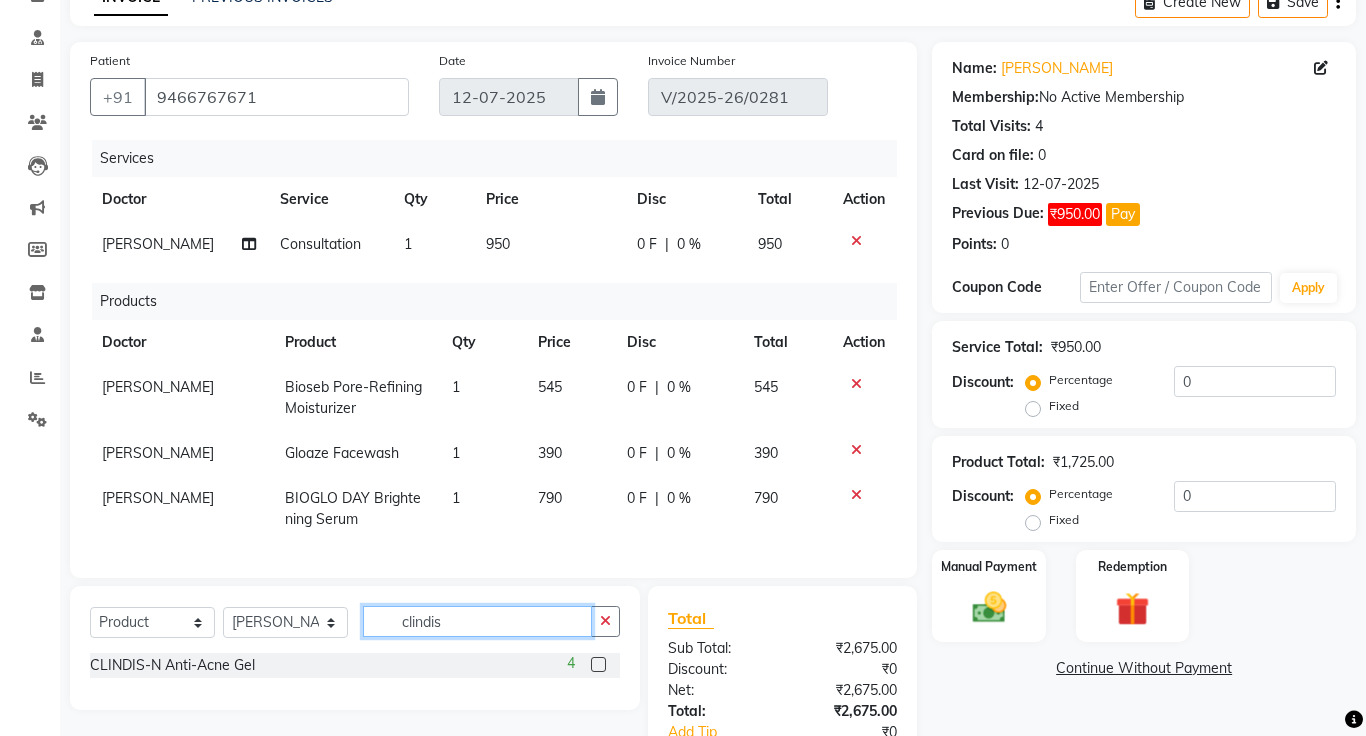 scroll, scrollTop: 233, scrollLeft: 0, axis: vertical 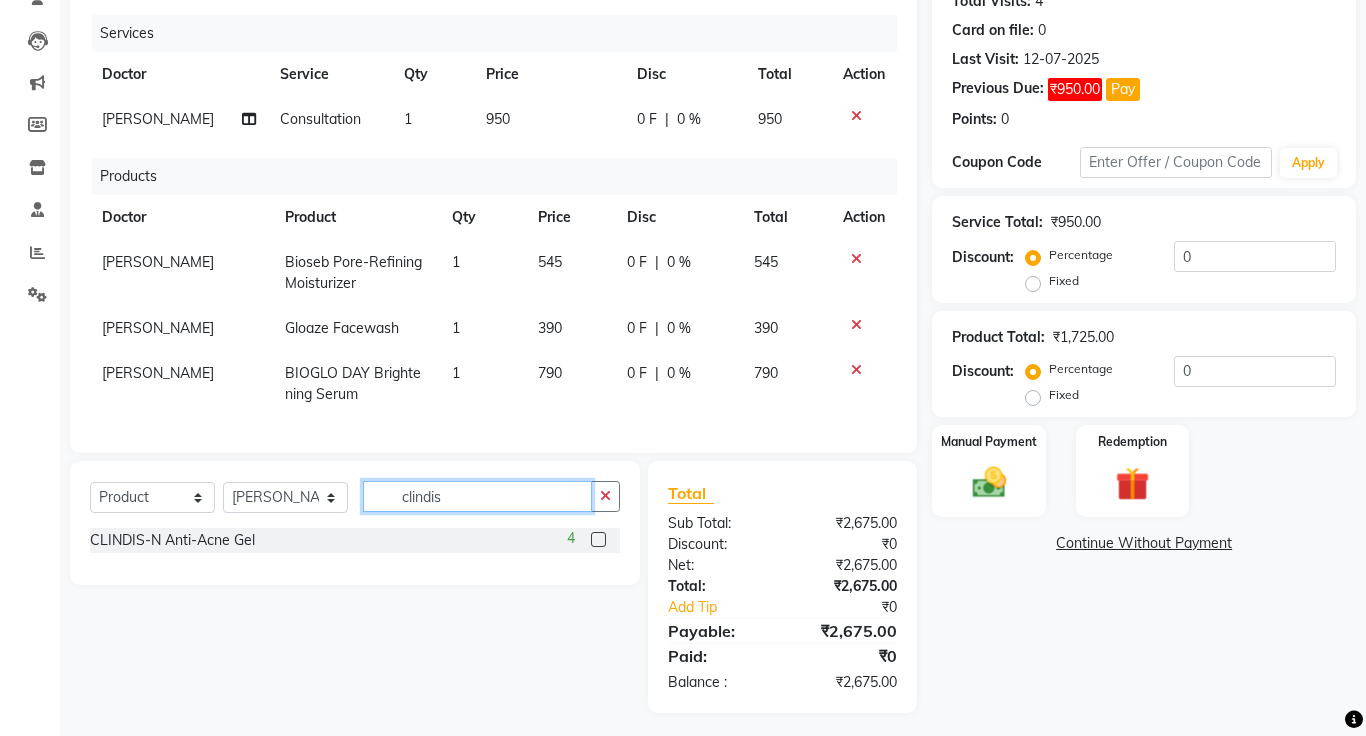 type on "clindis" 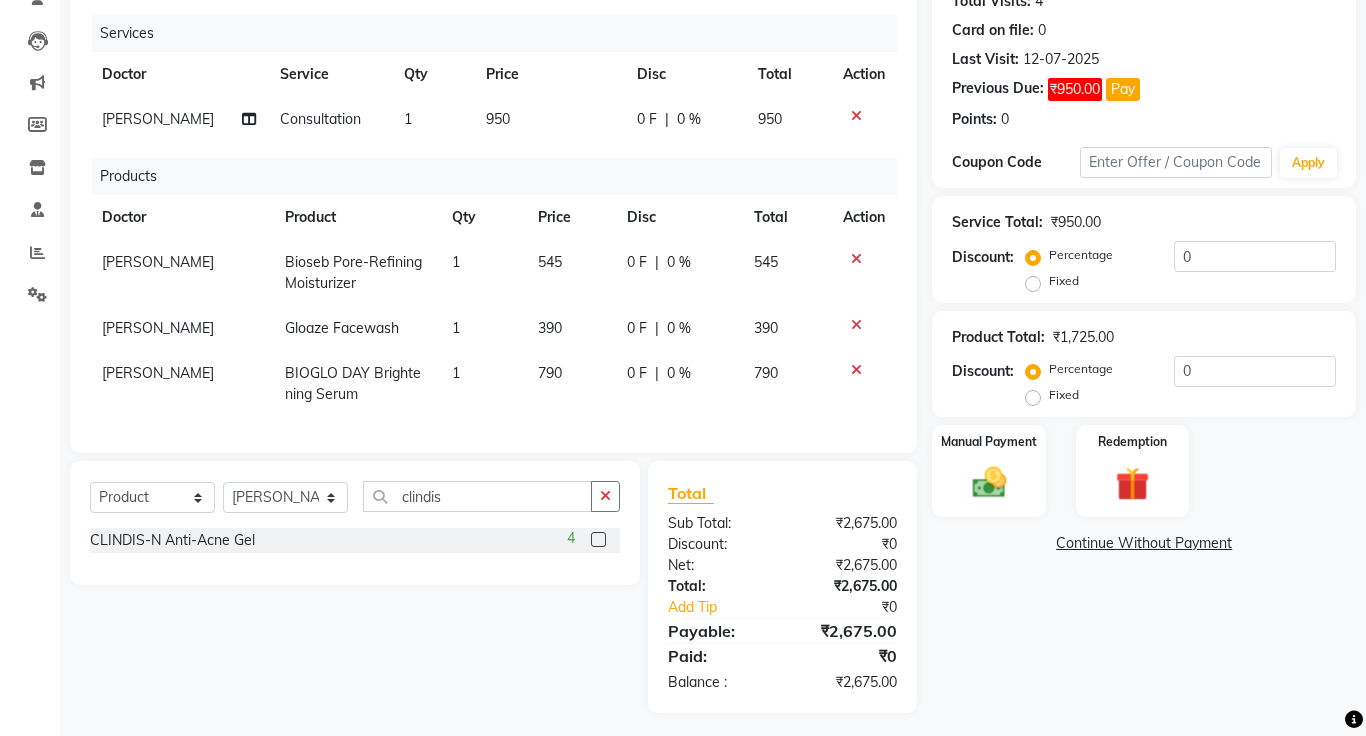 click 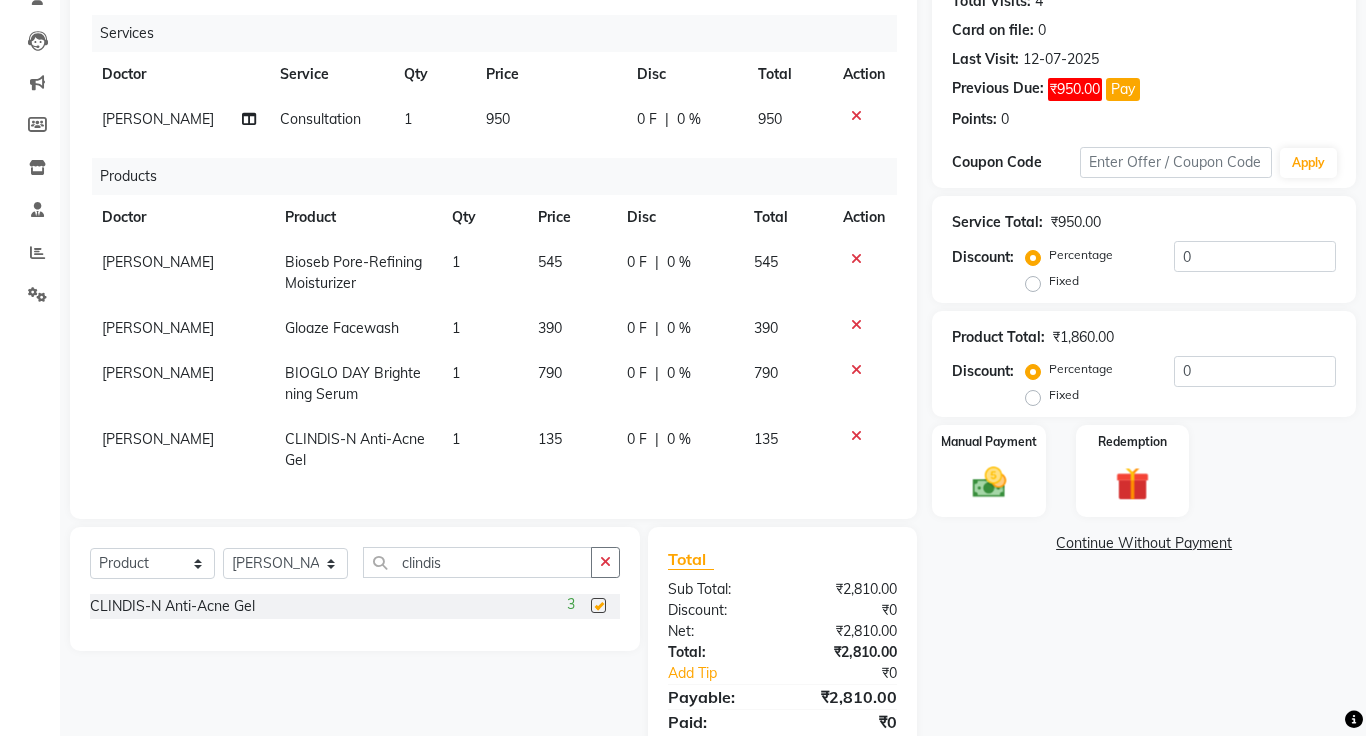 checkbox on "false" 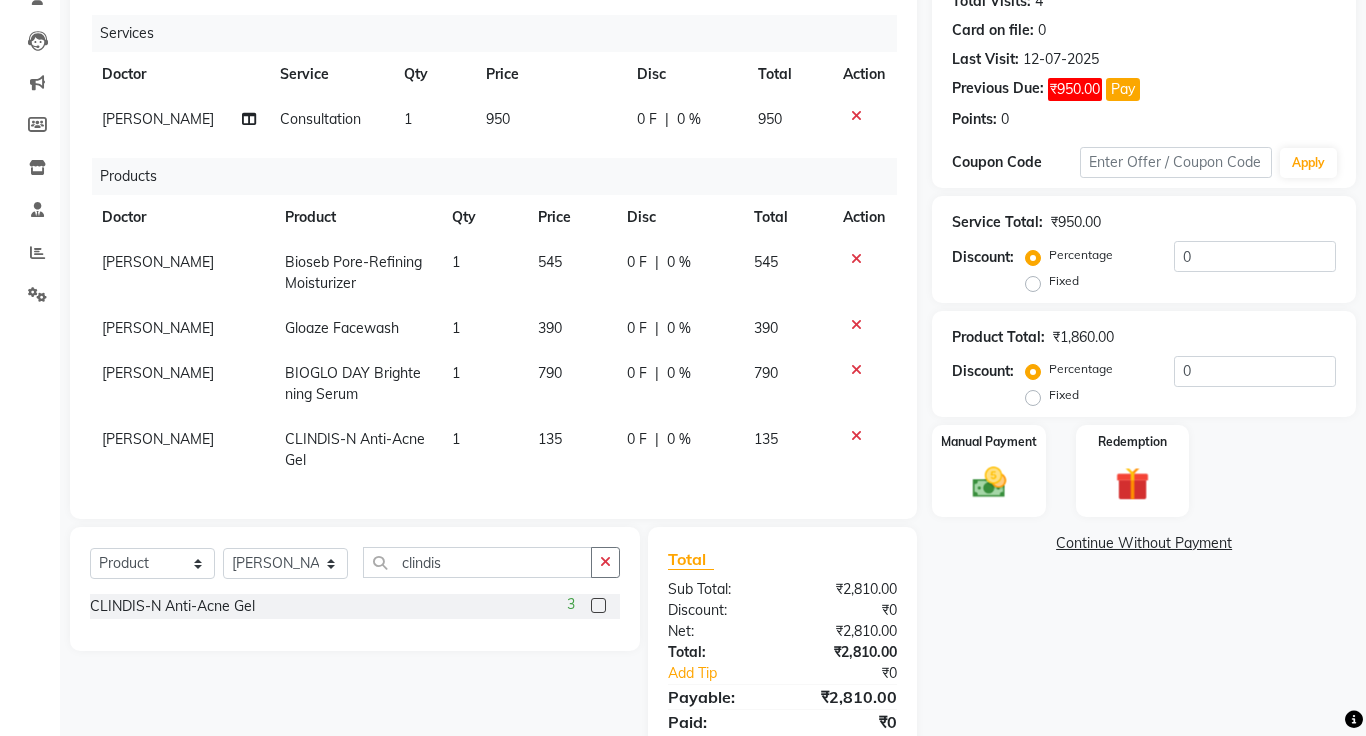 click on "1" 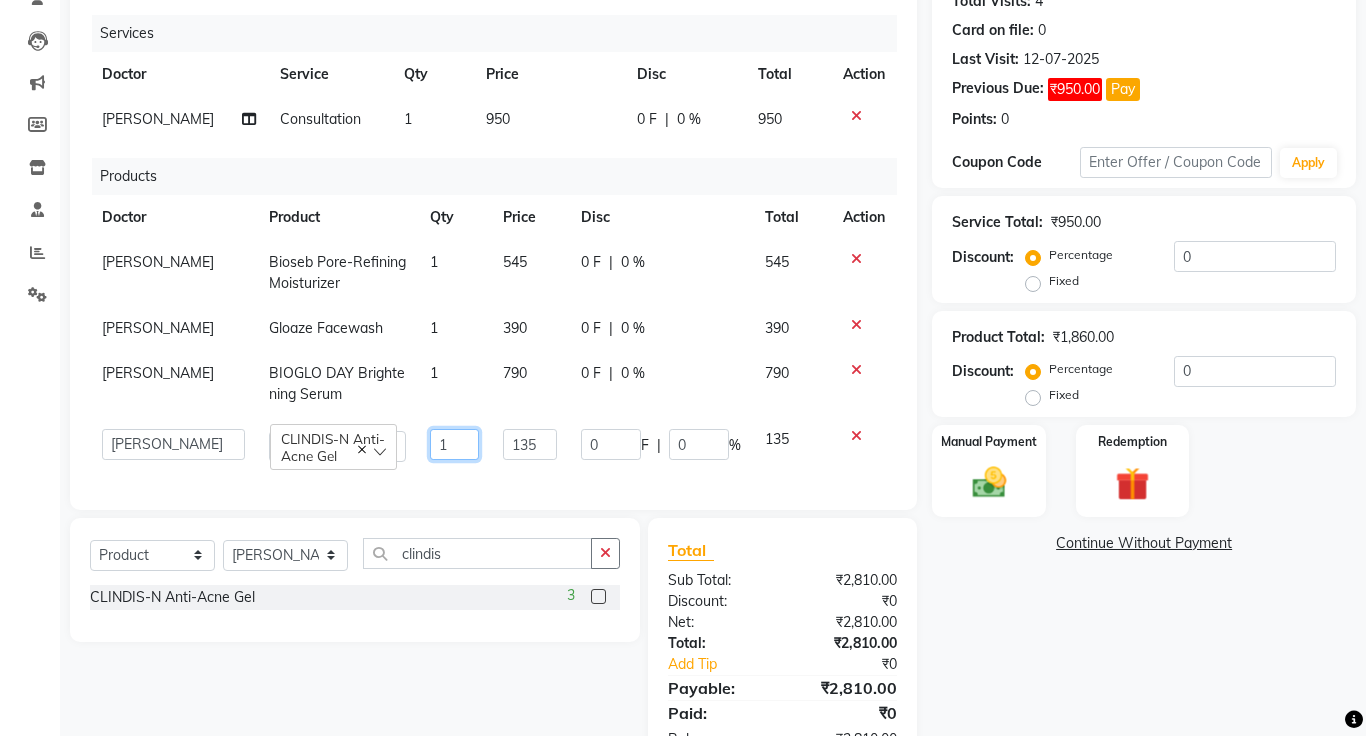 click on "1" 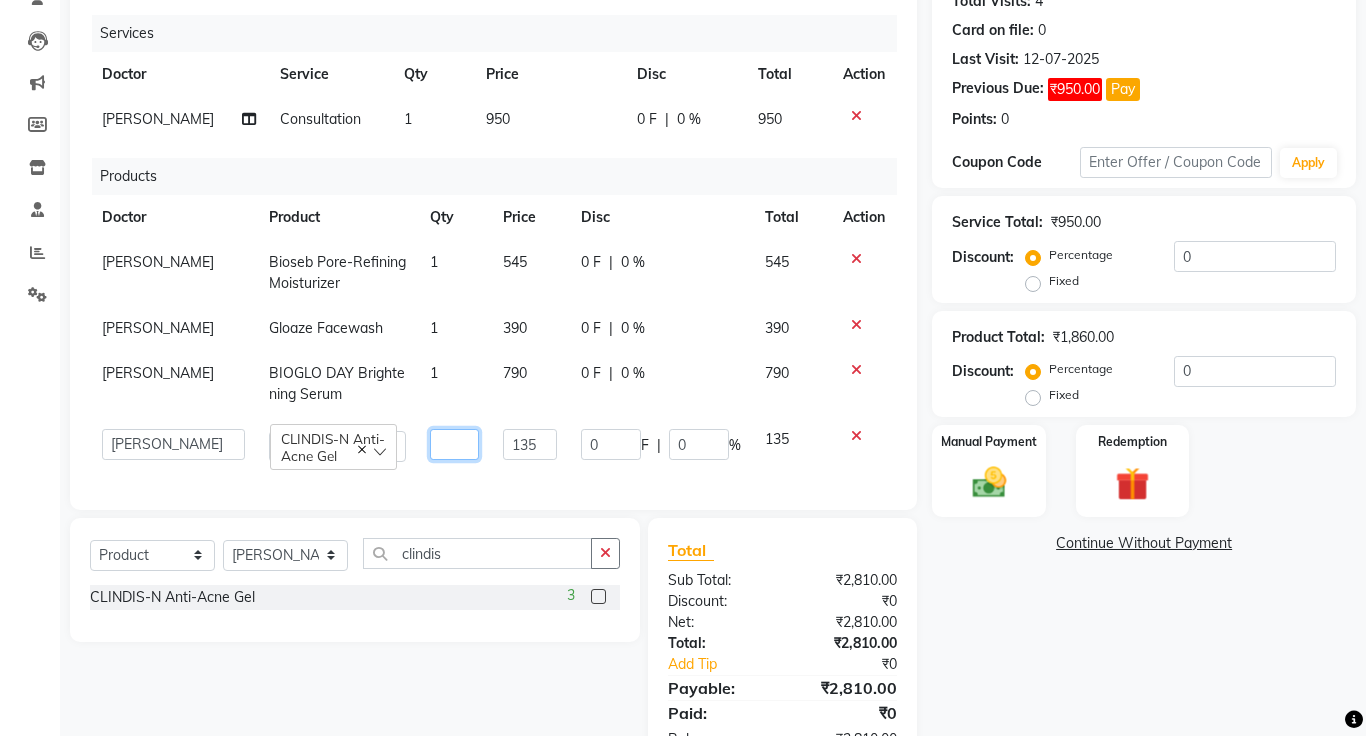 type on "2" 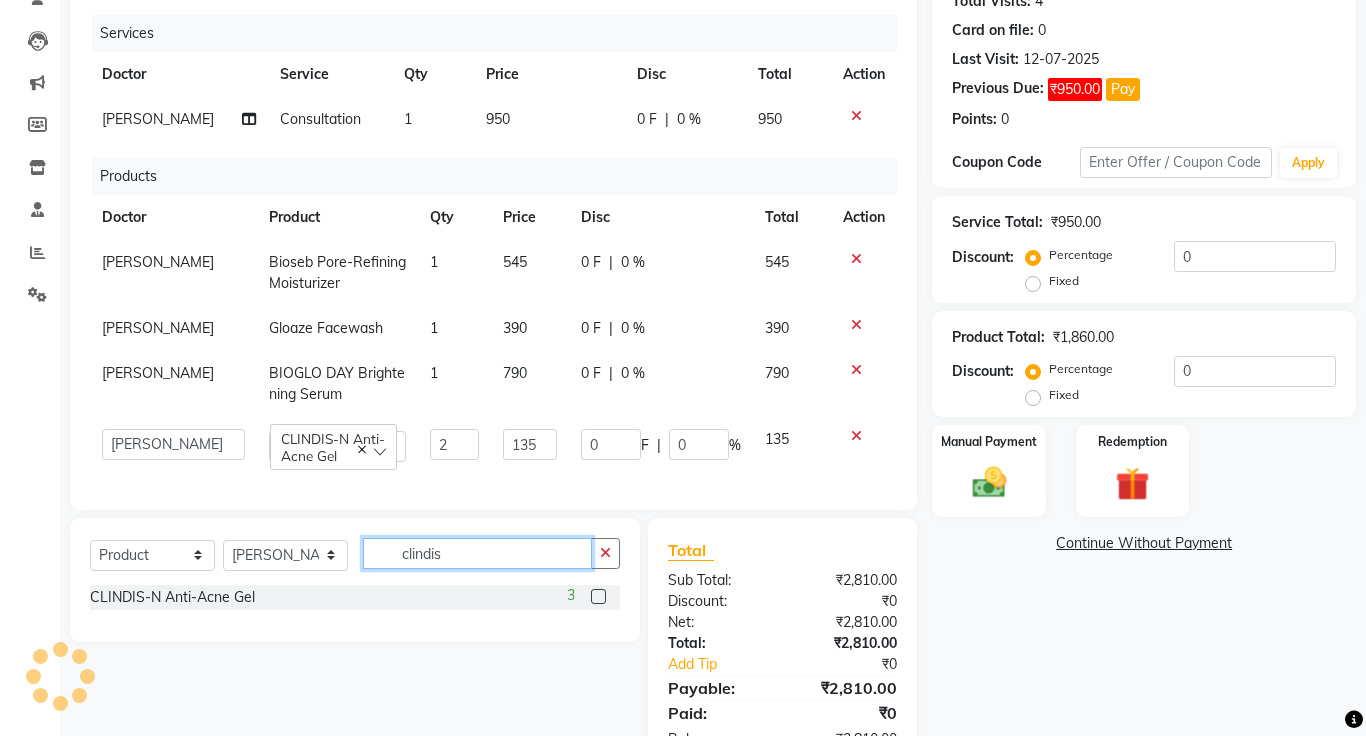 click on "clindis" 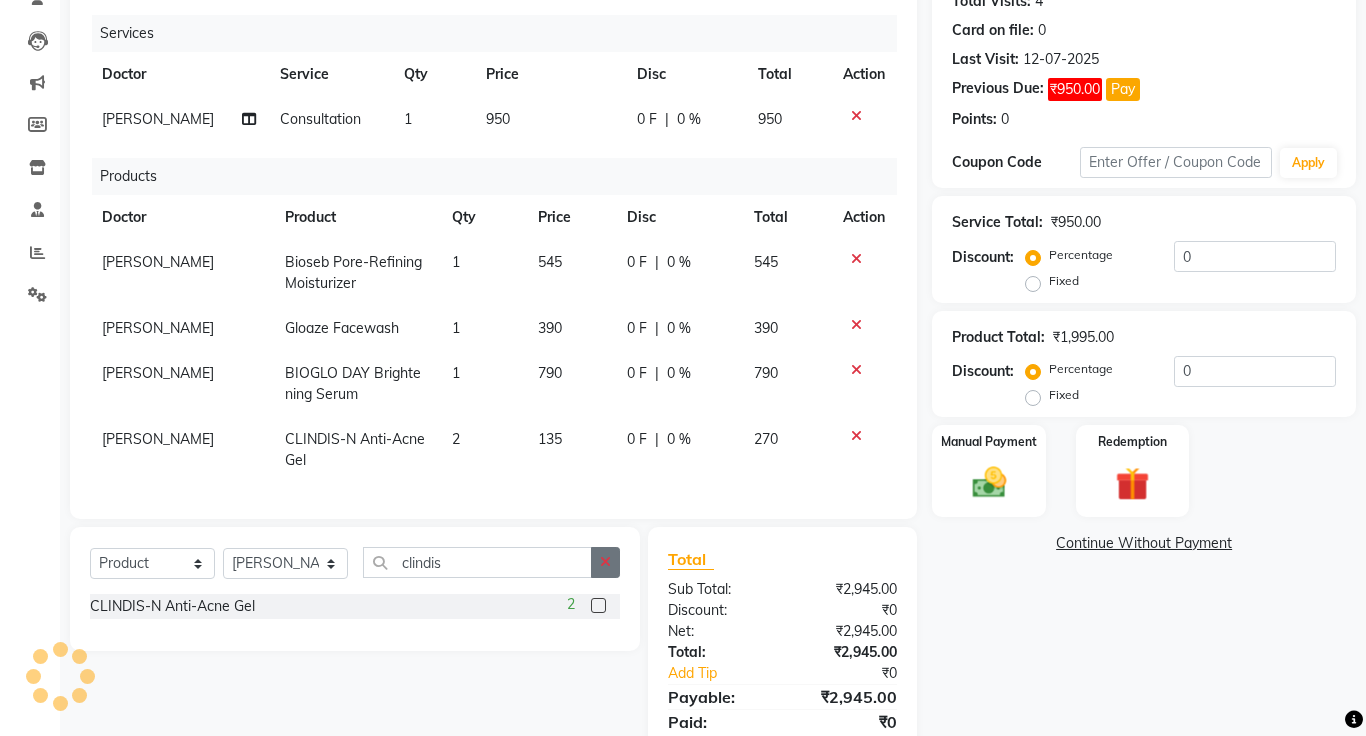 click 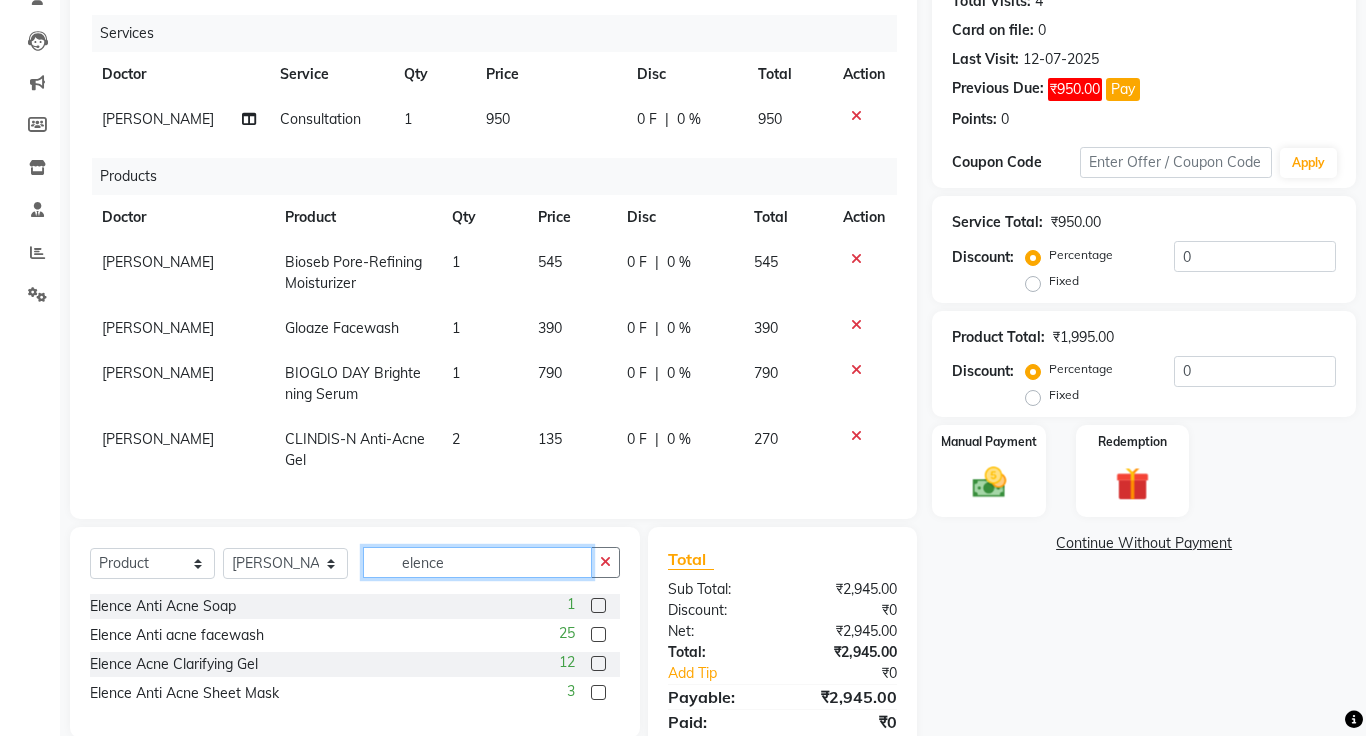 type on "elence" 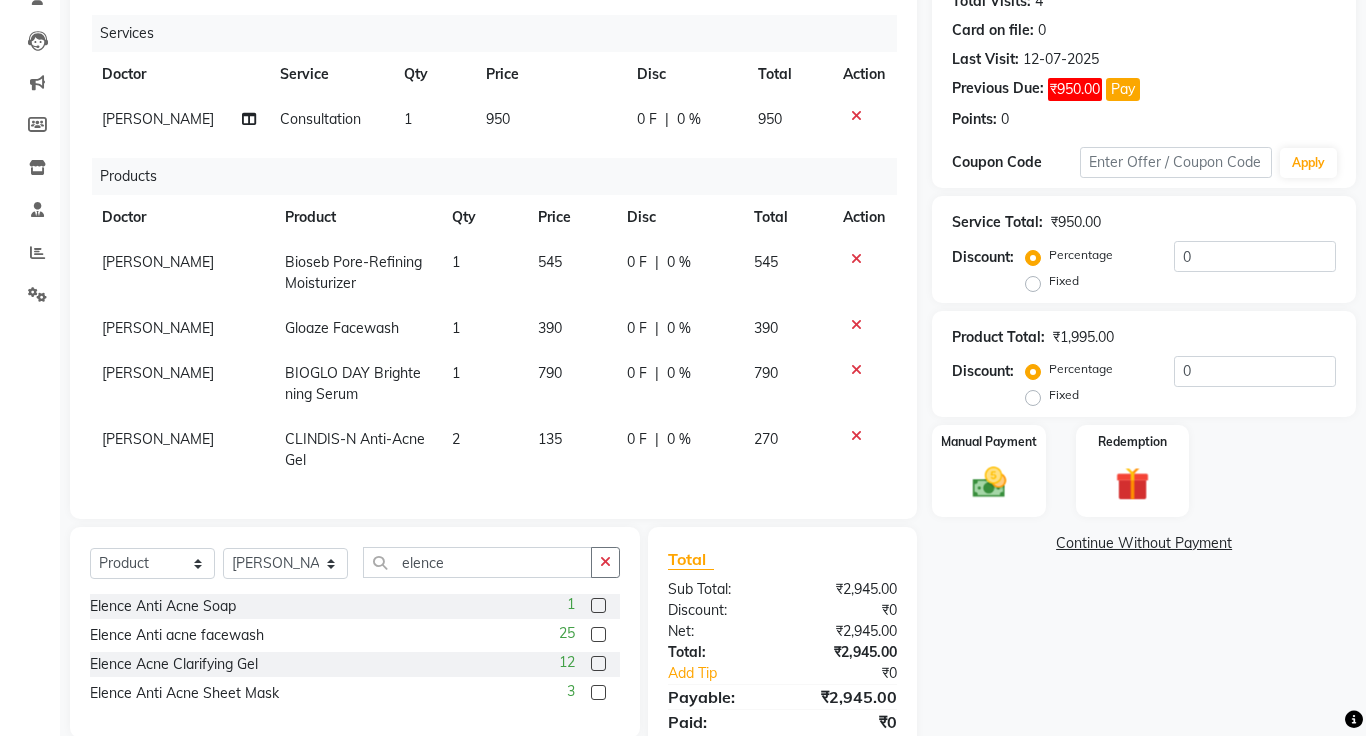 click 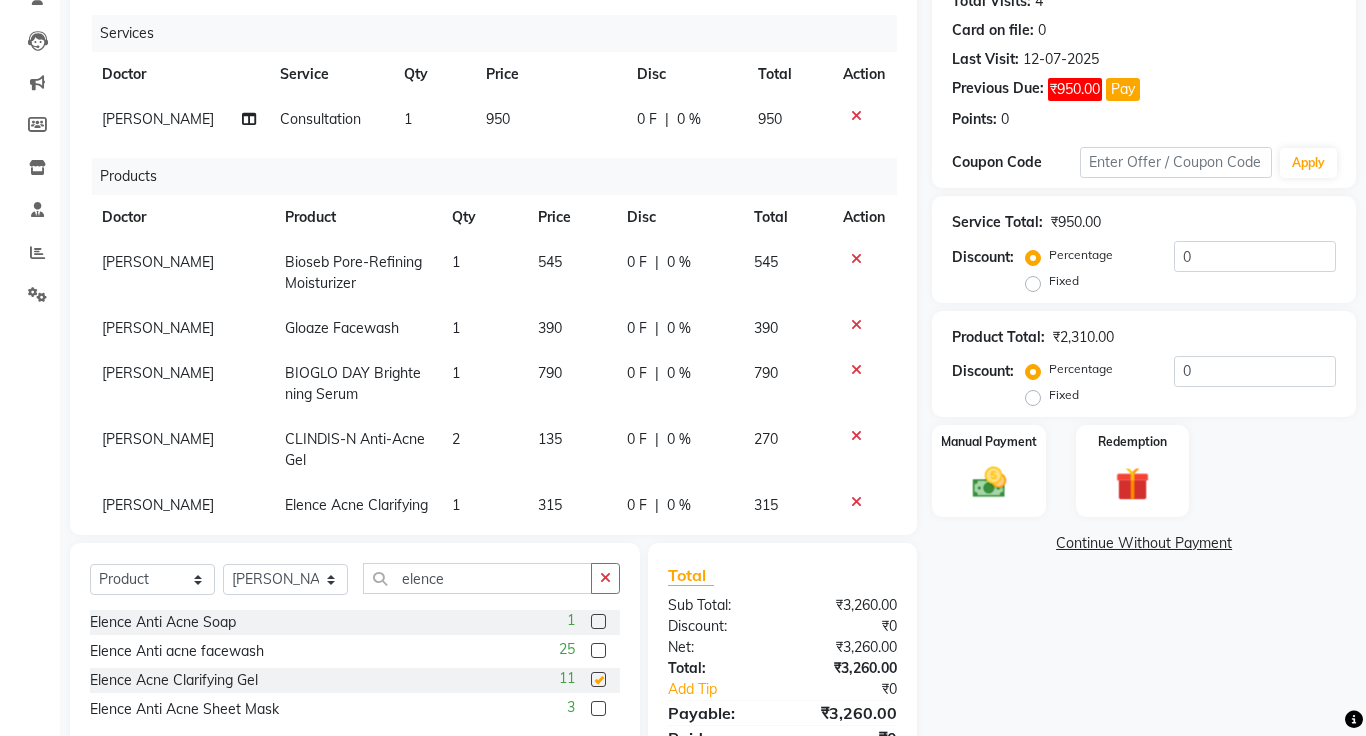 checkbox on "false" 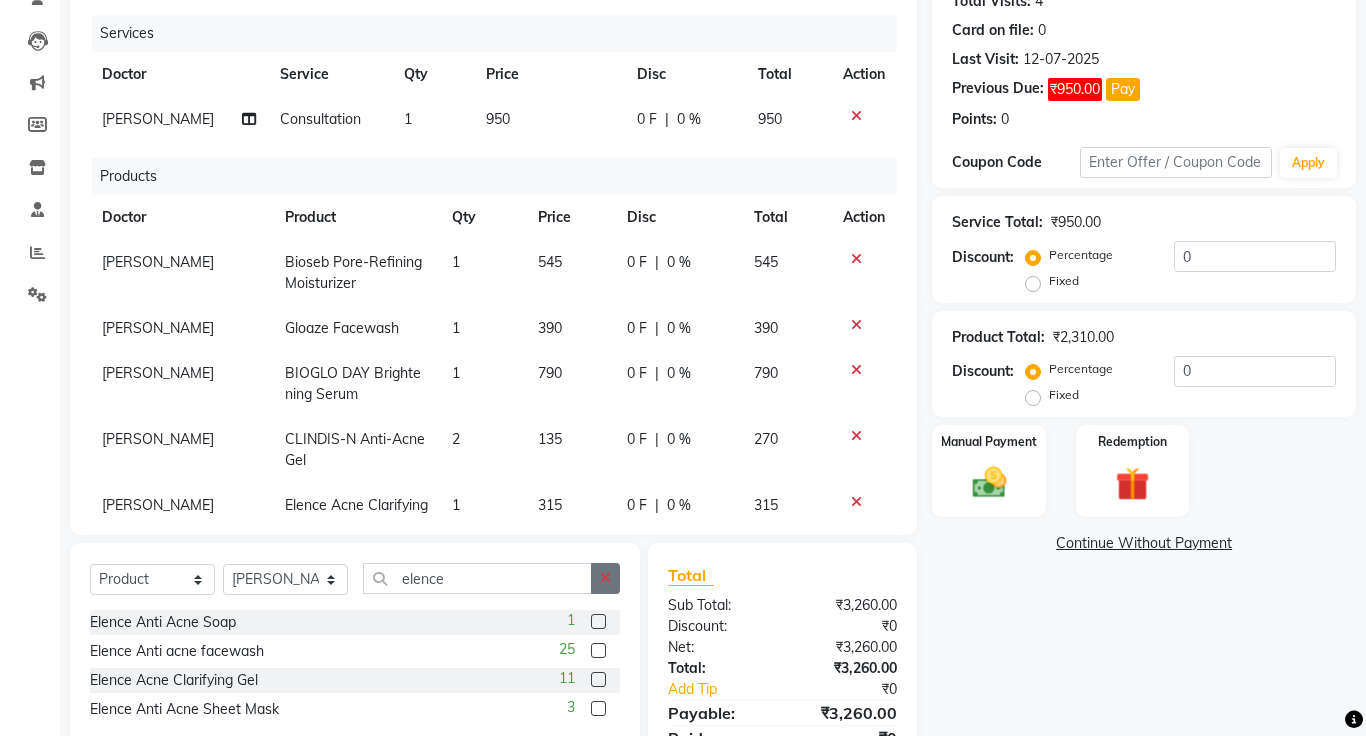 click 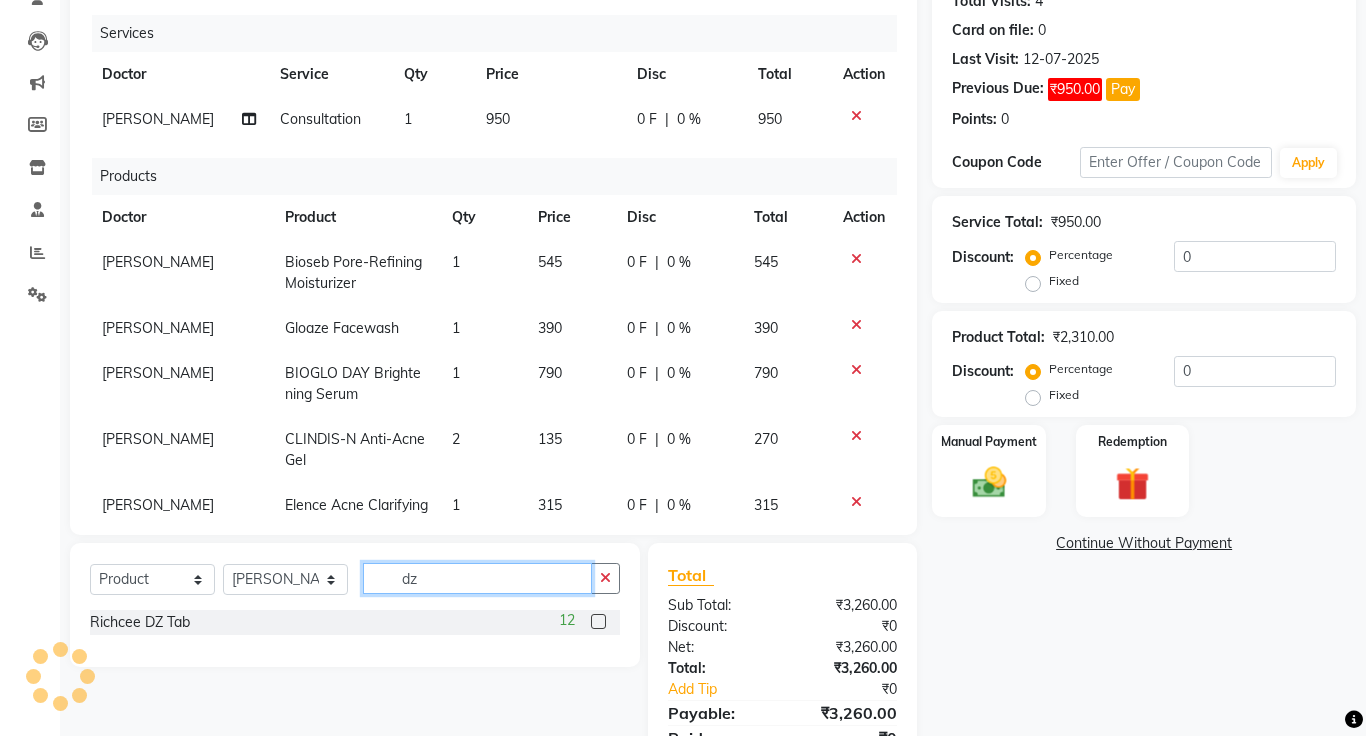 type on "dz" 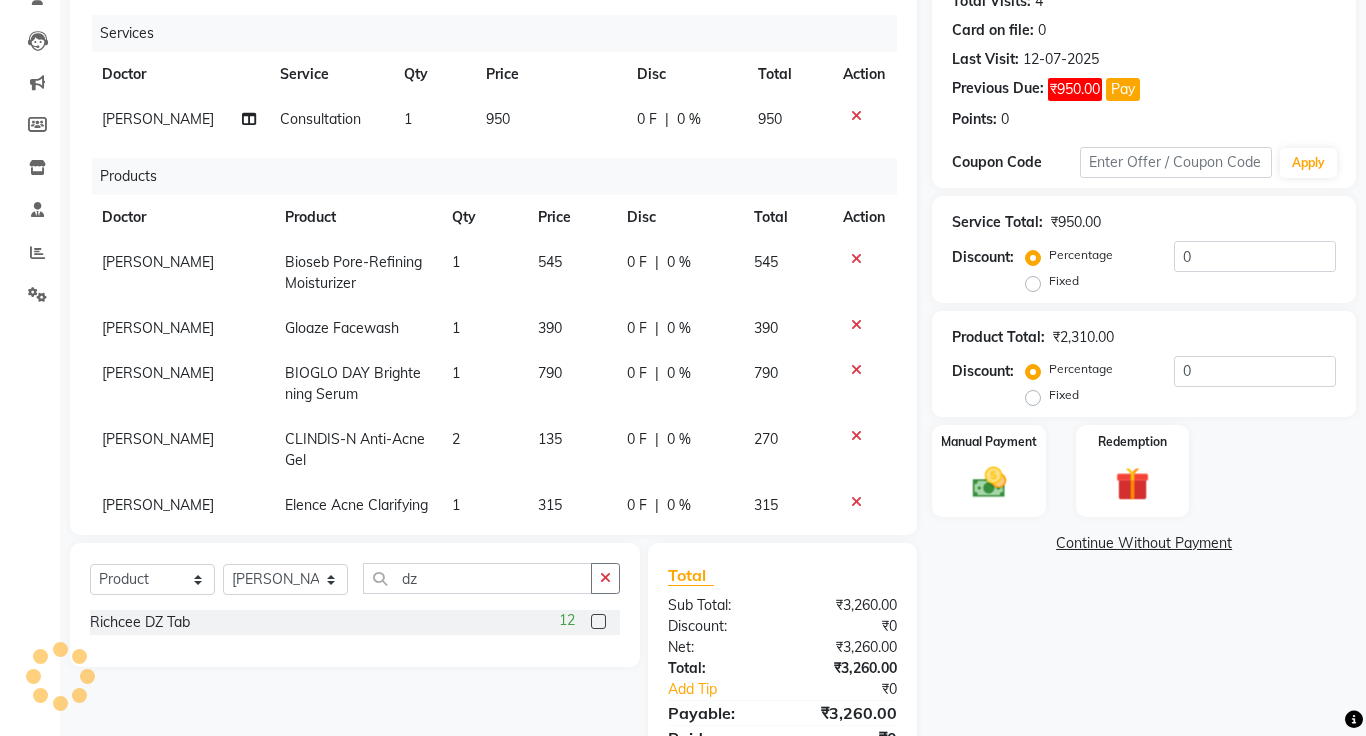 click 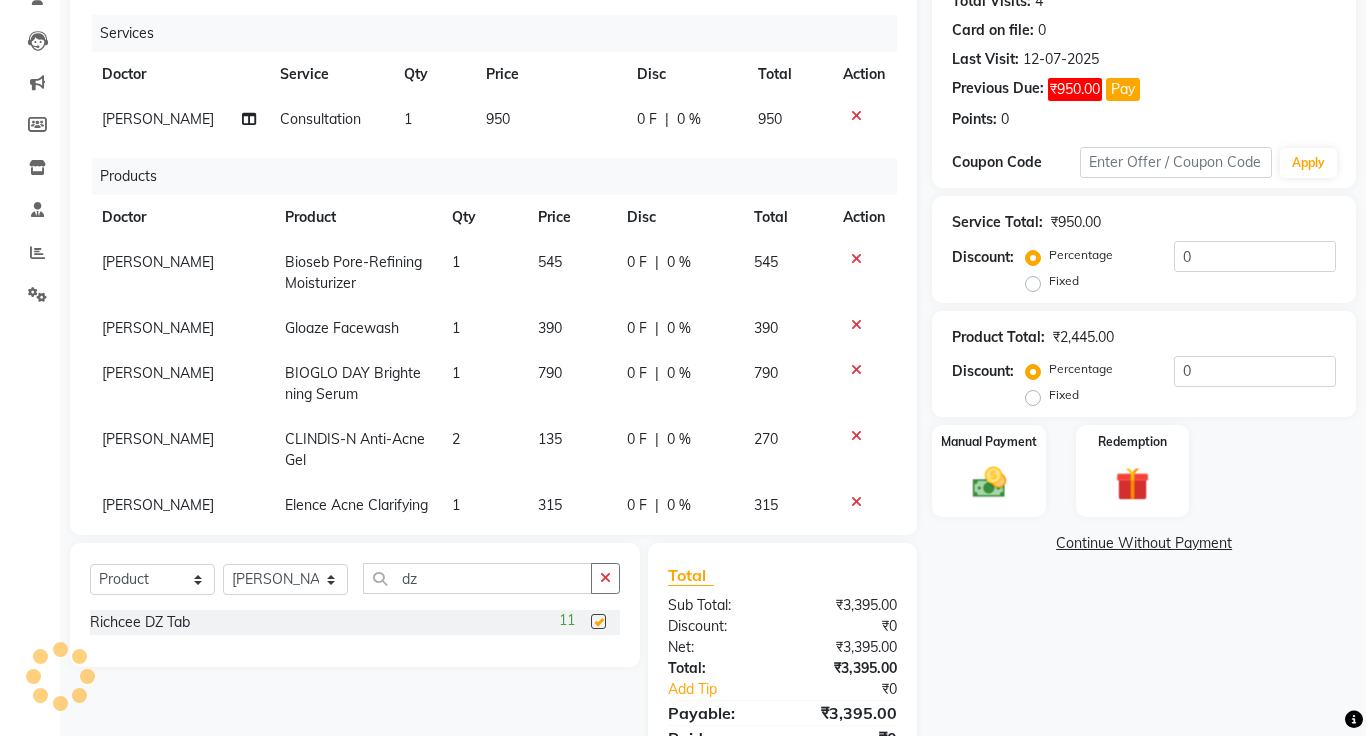 checkbox on "false" 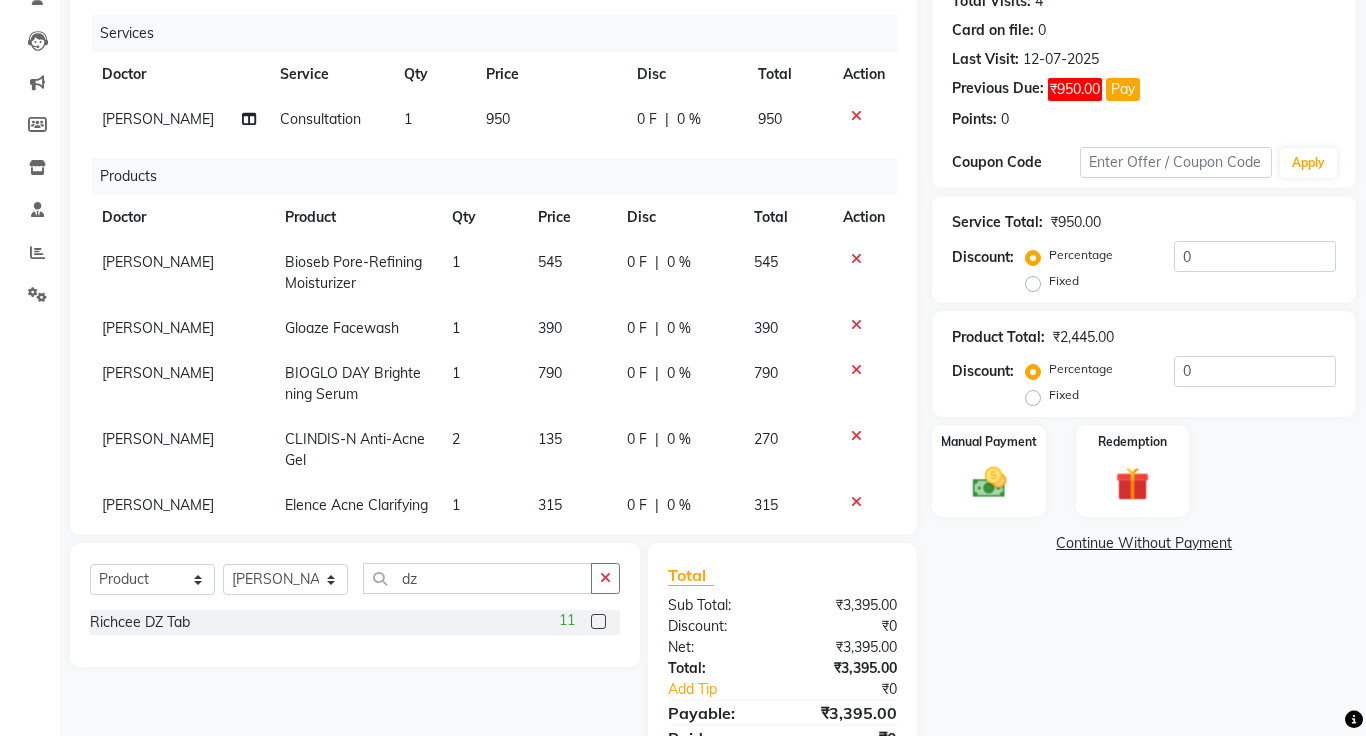 scroll, scrollTop: 95, scrollLeft: 0, axis: vertical 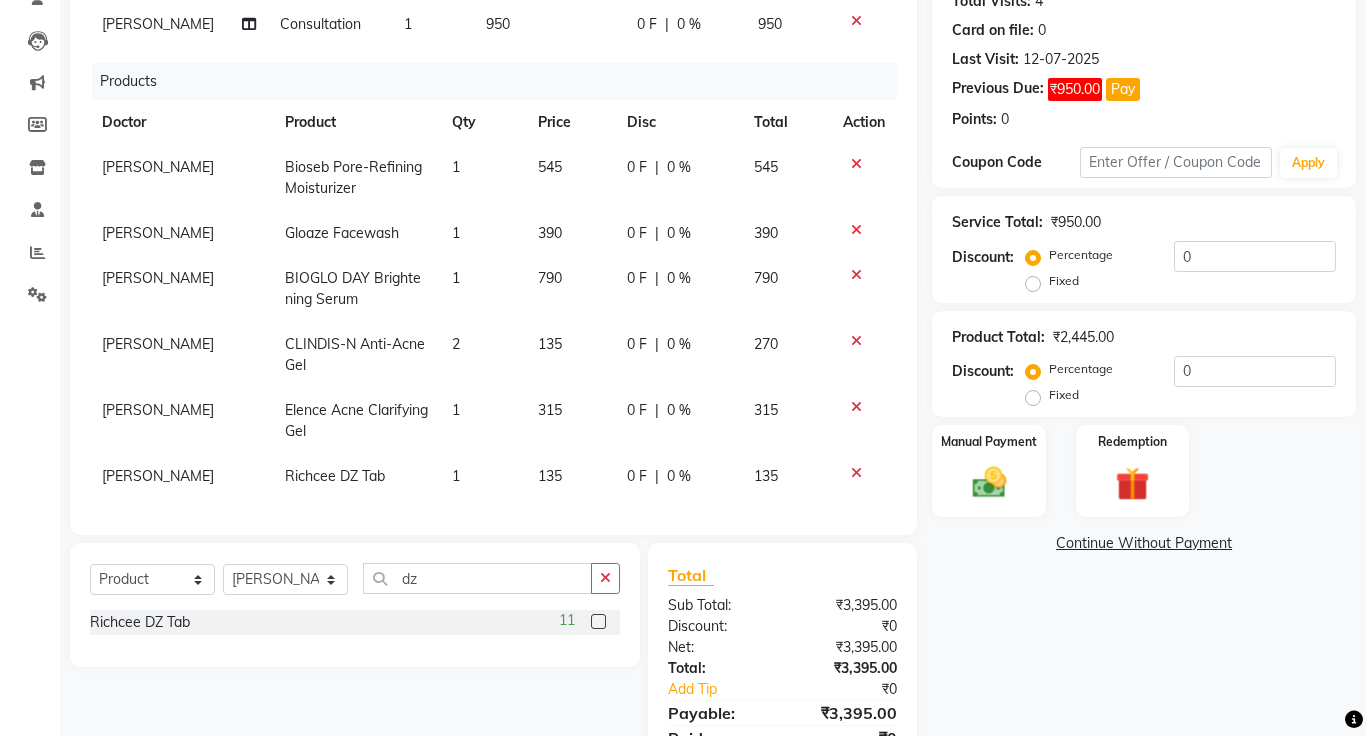 click on "1" 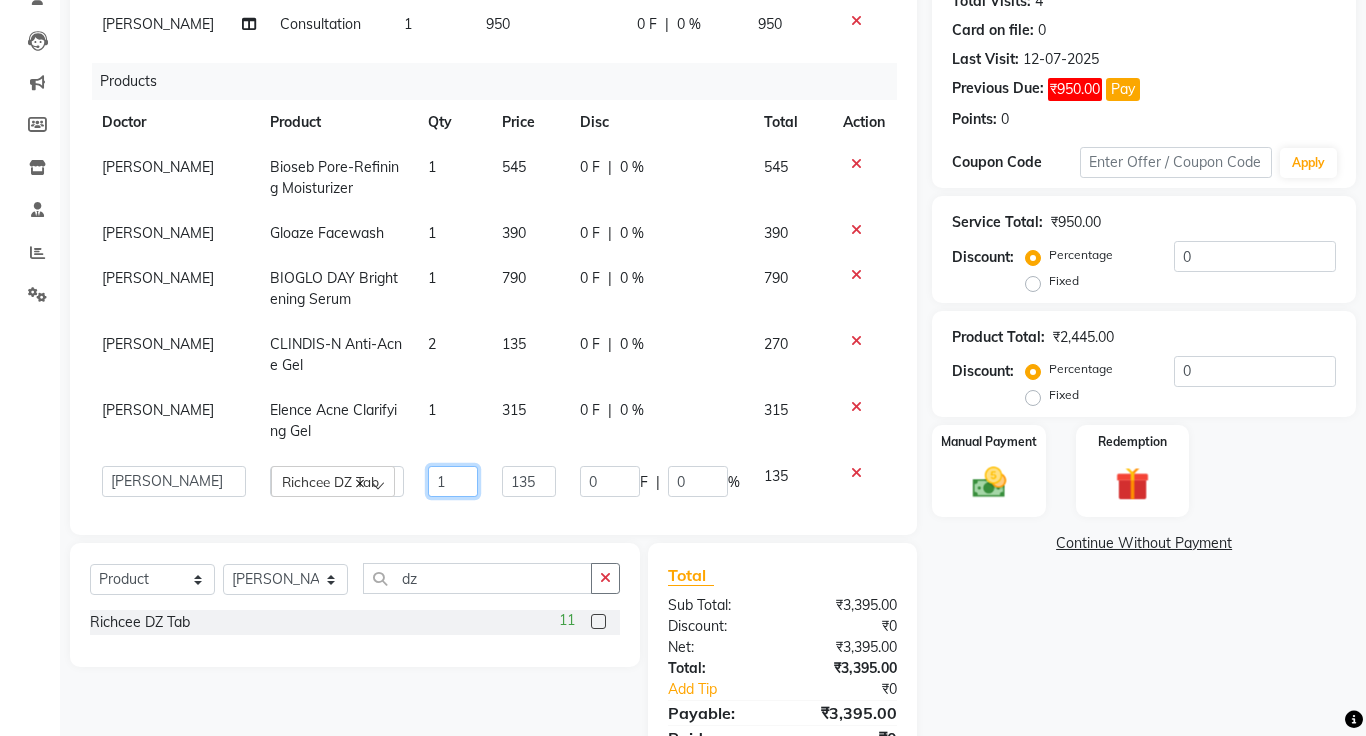 click on "1" 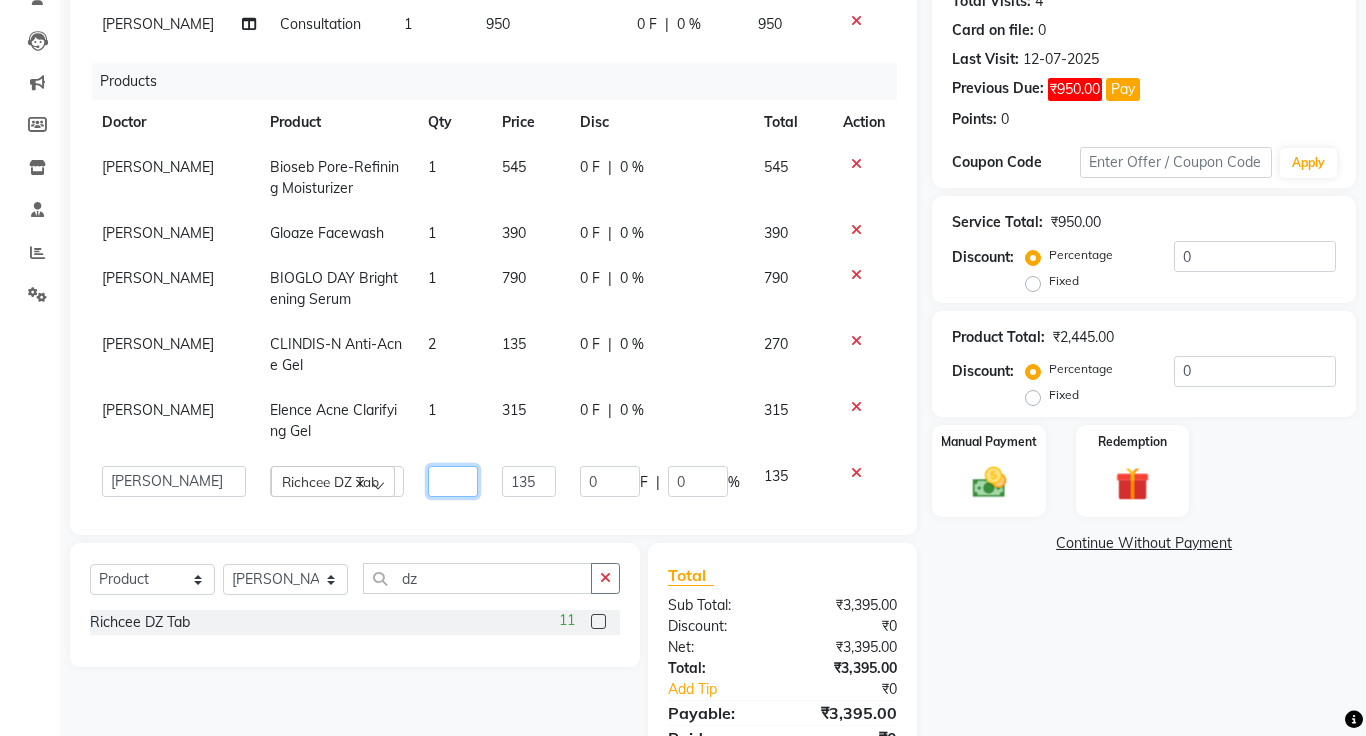 type on "2" 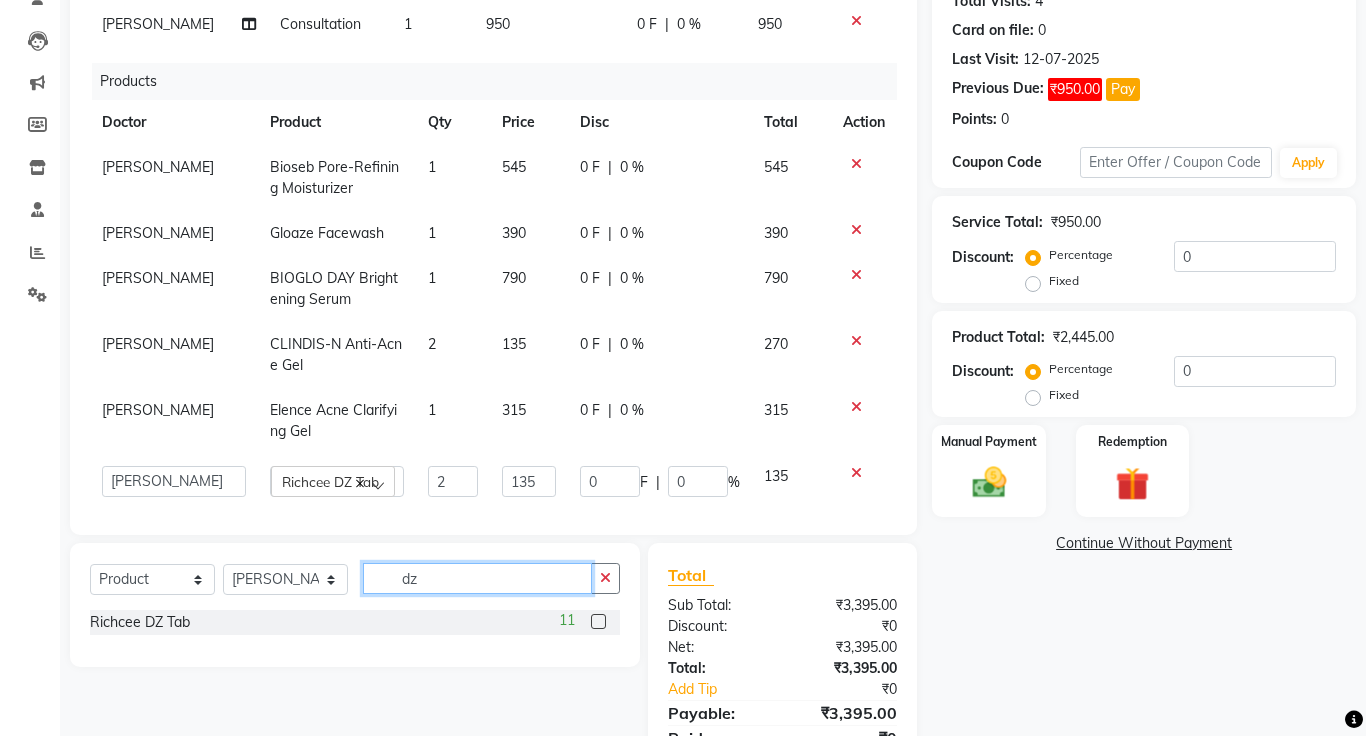 click on "dz" 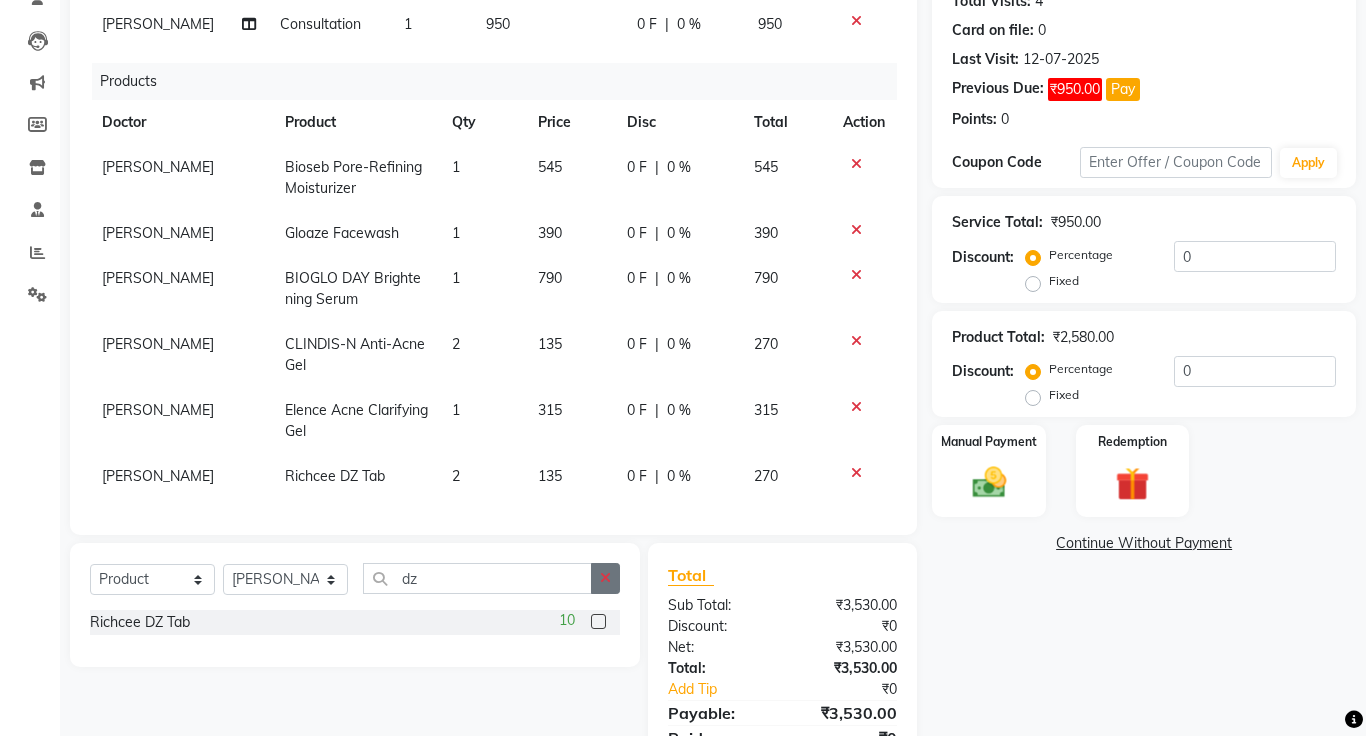 click 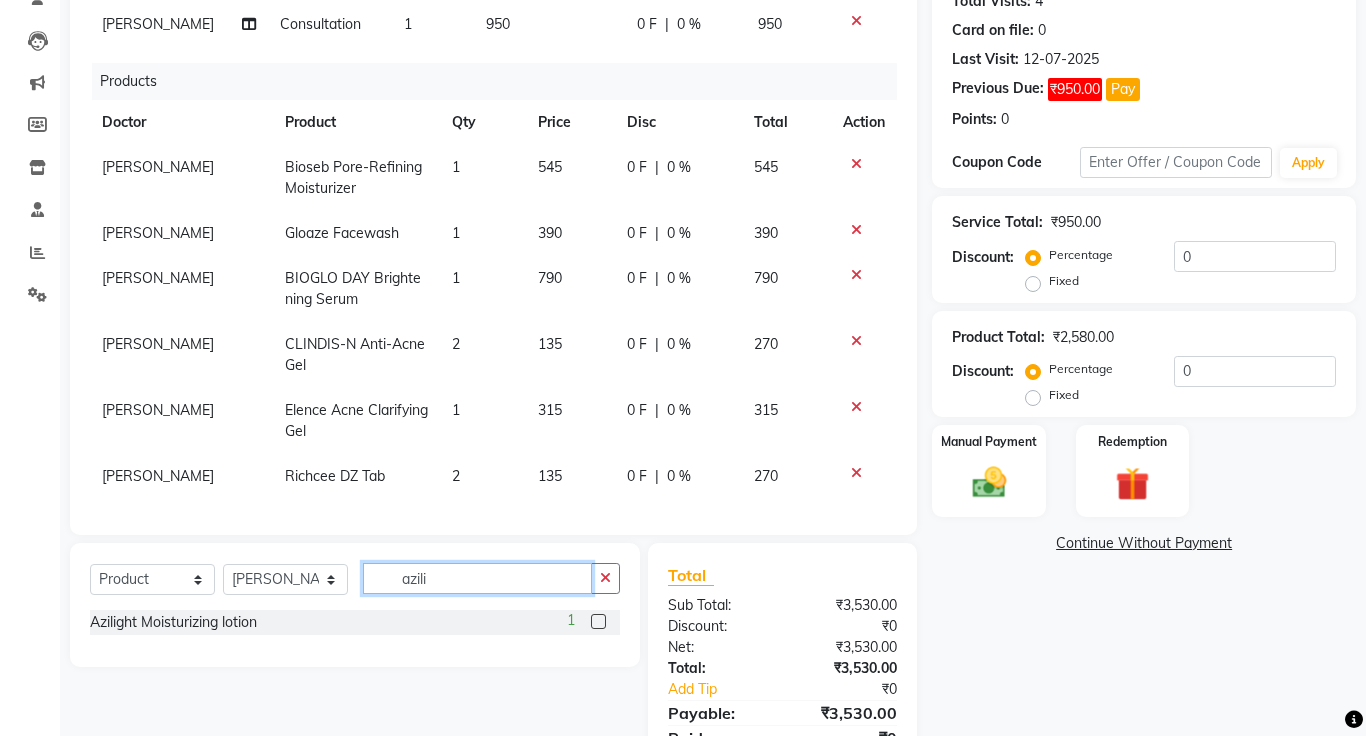 type on "azili" 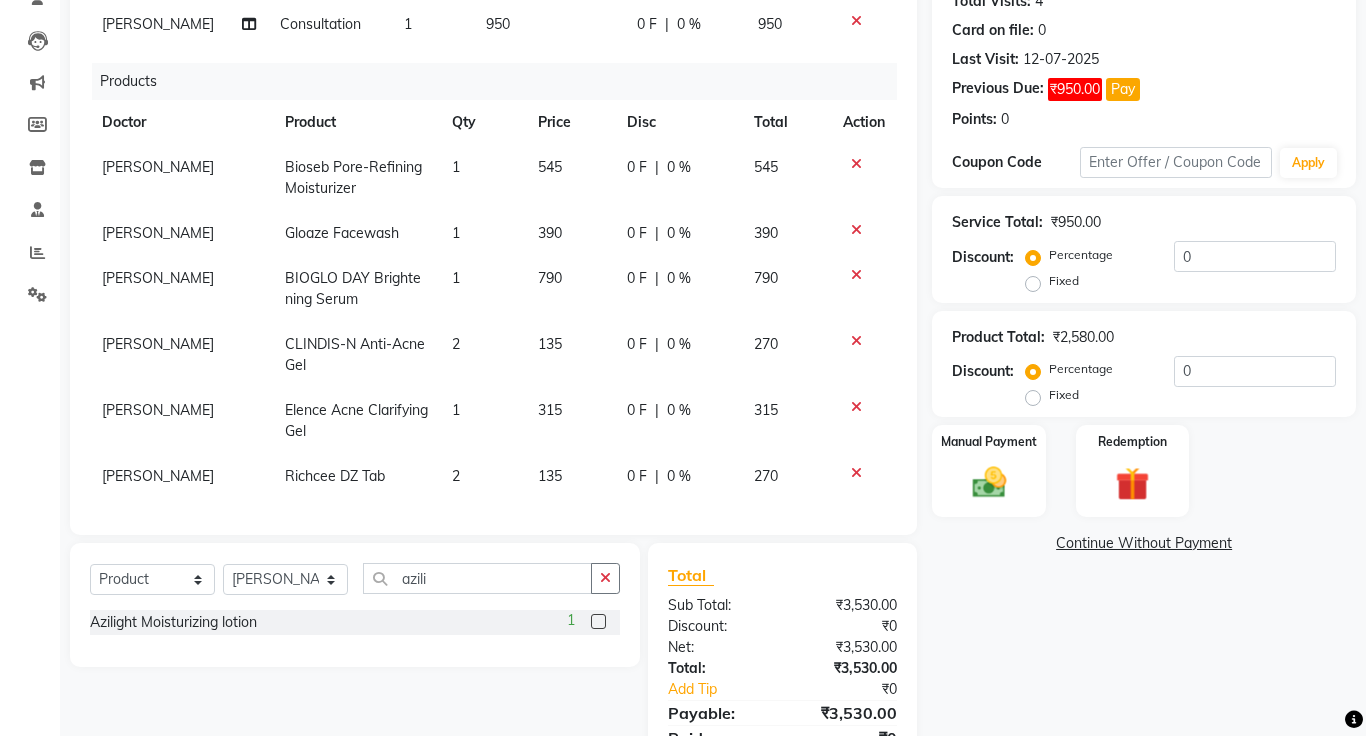 click on "Azilight Moisturizing lotion  1" 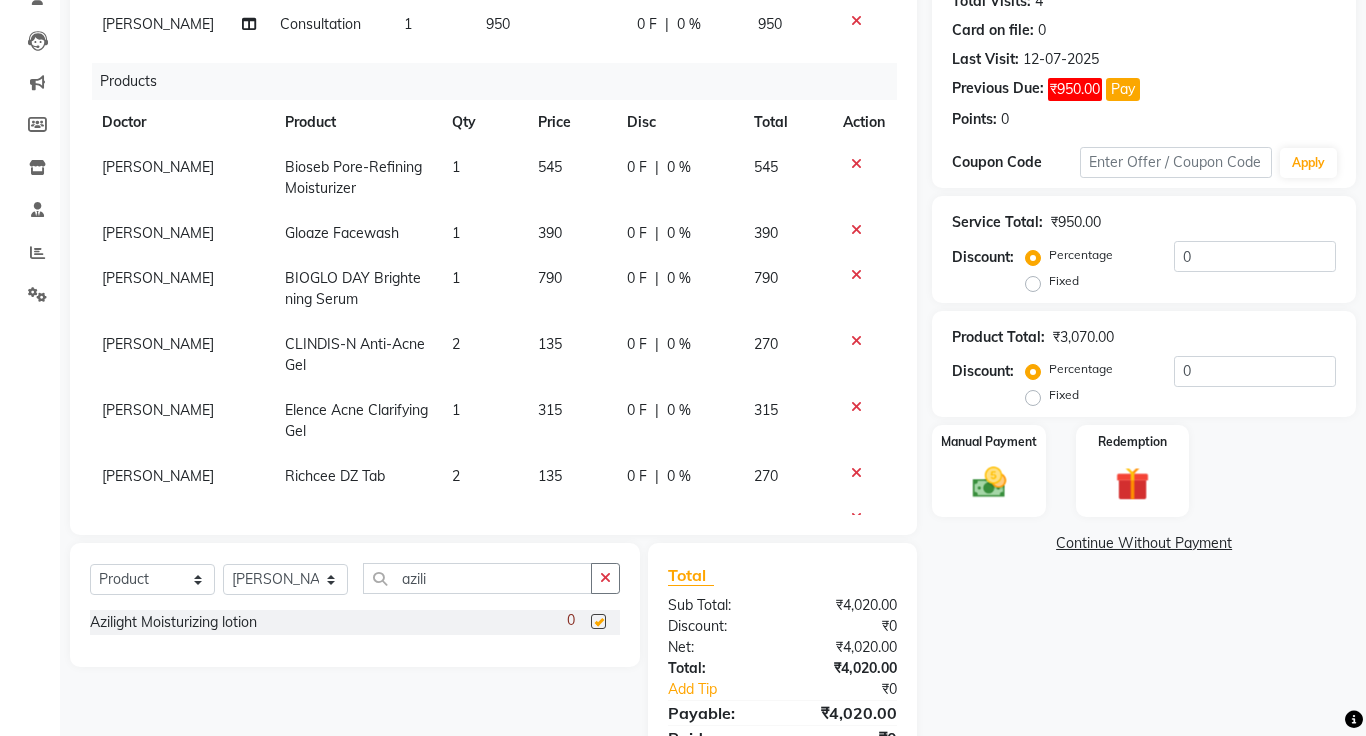 checkbox on "false" 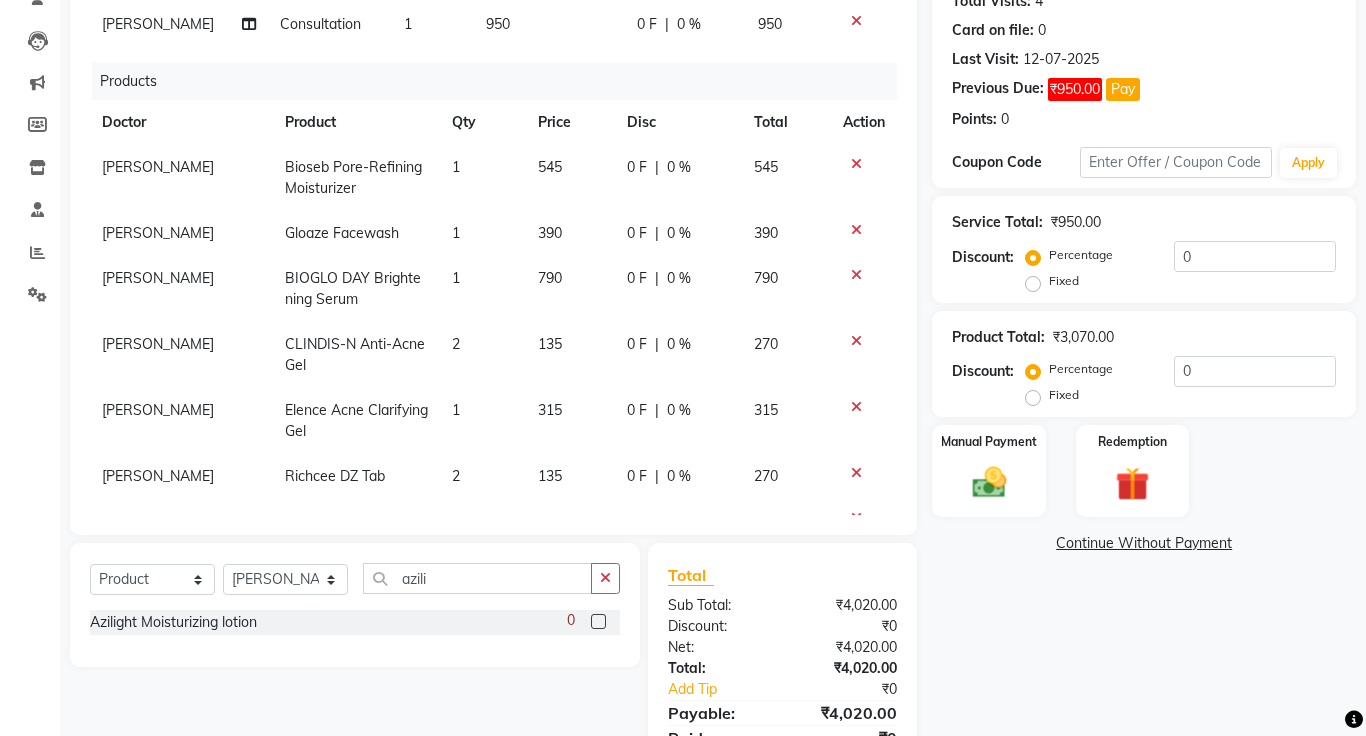 scroll, scrollTop: 161, scrollLeft: 0, axis: vertical 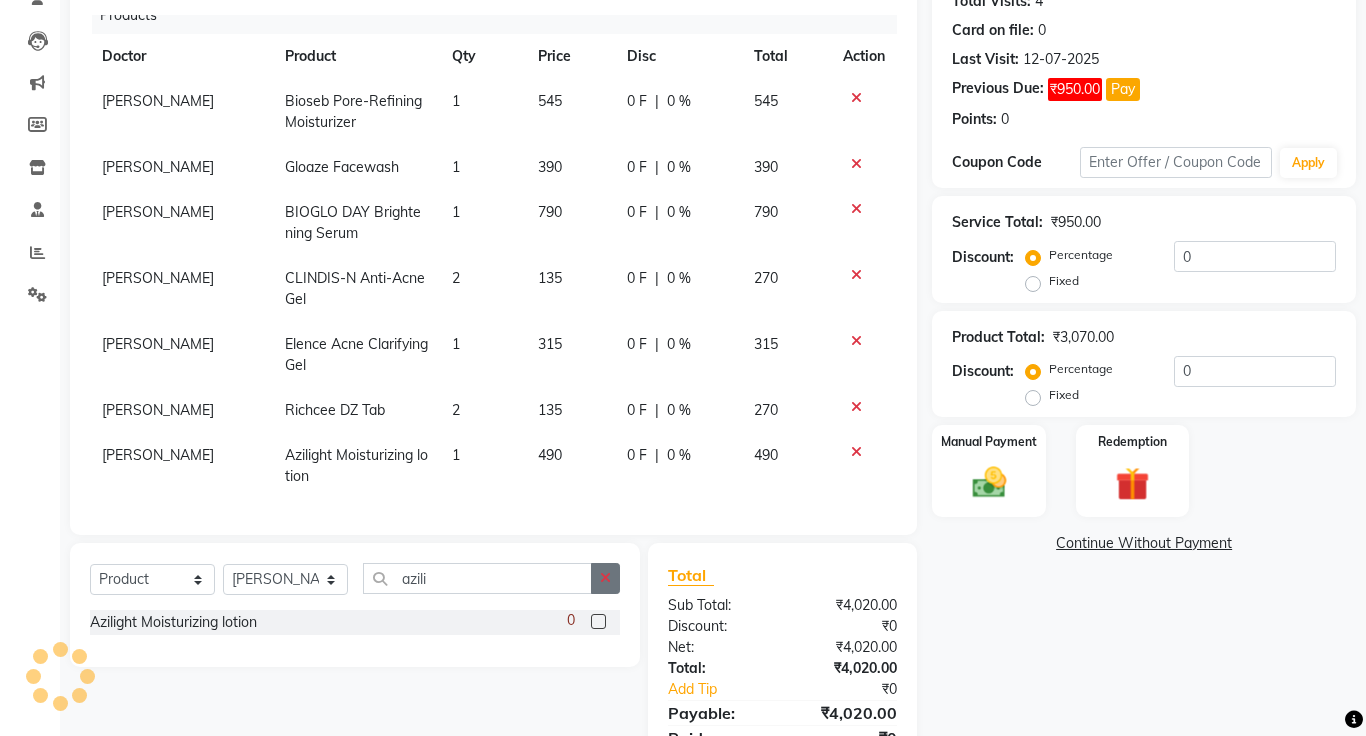 click 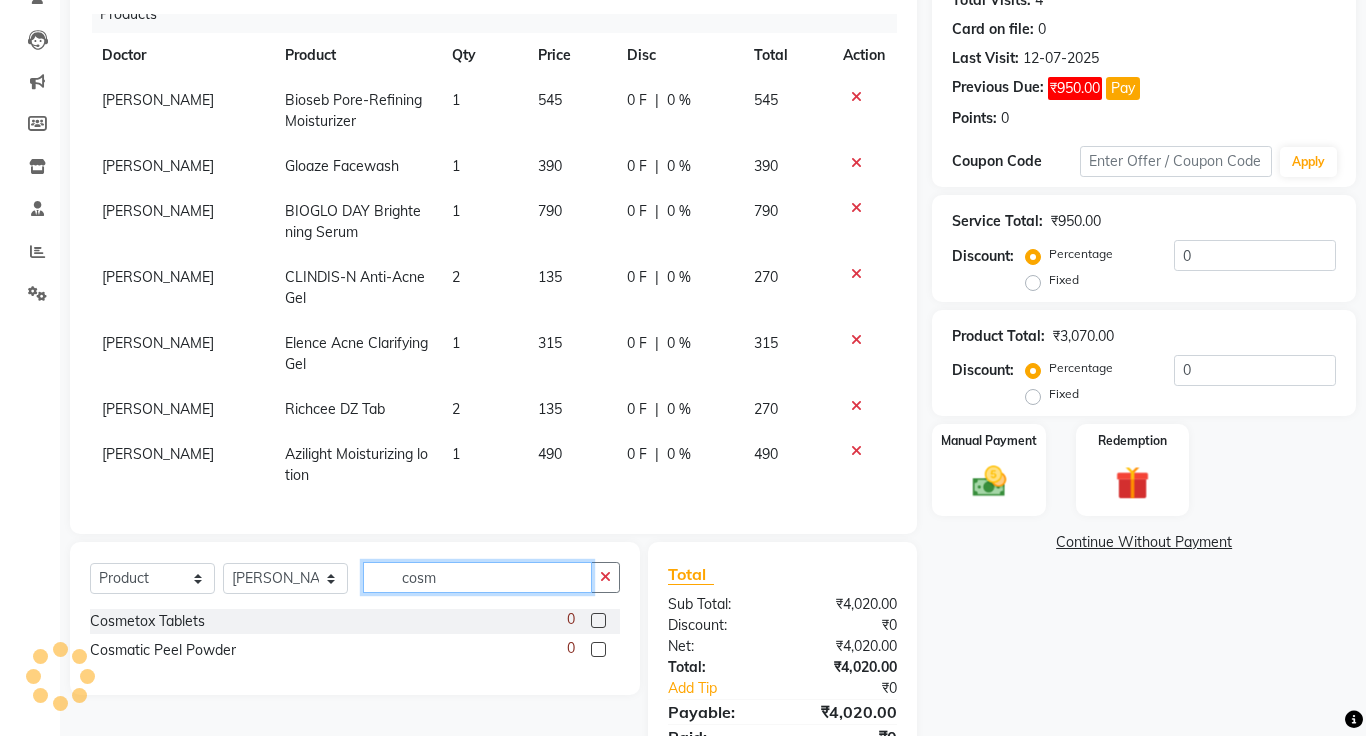 scroll, scrollTop: 239, scrollLeft: 0, axis: vertical 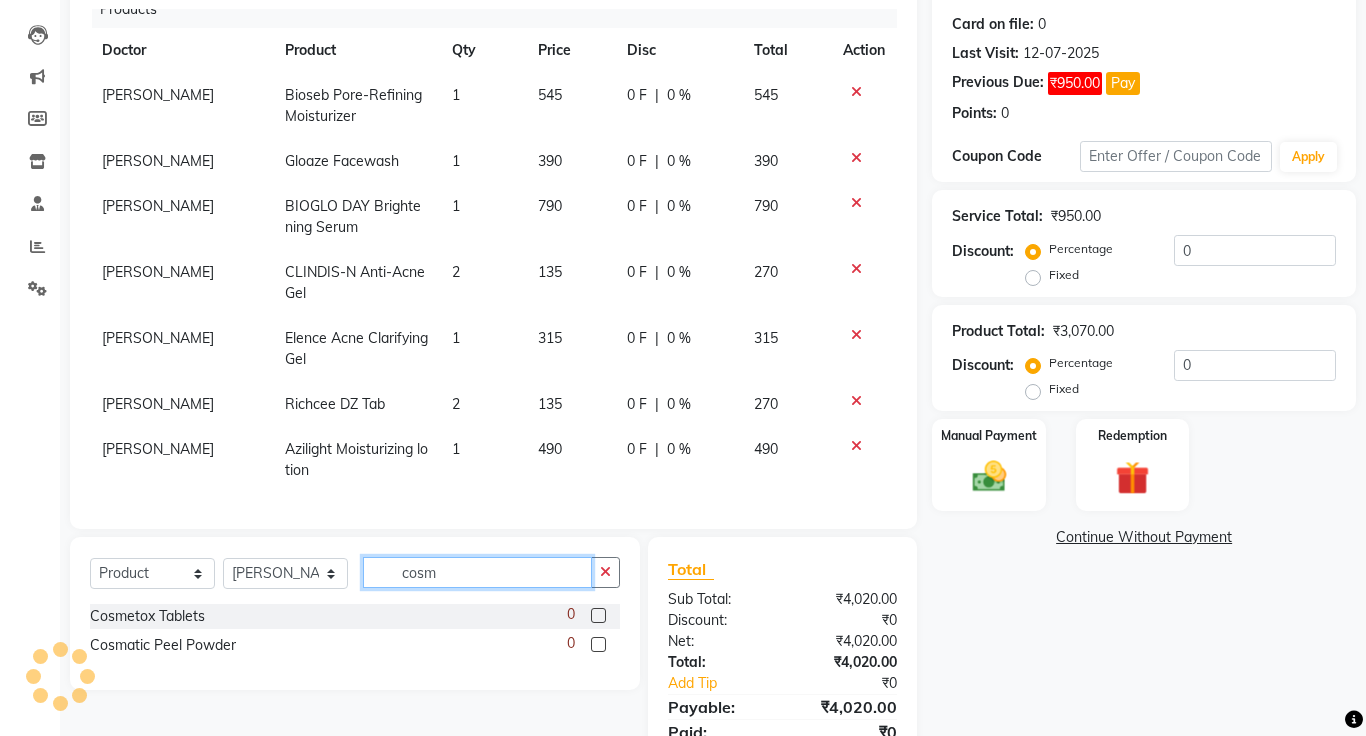 type on "cosm" 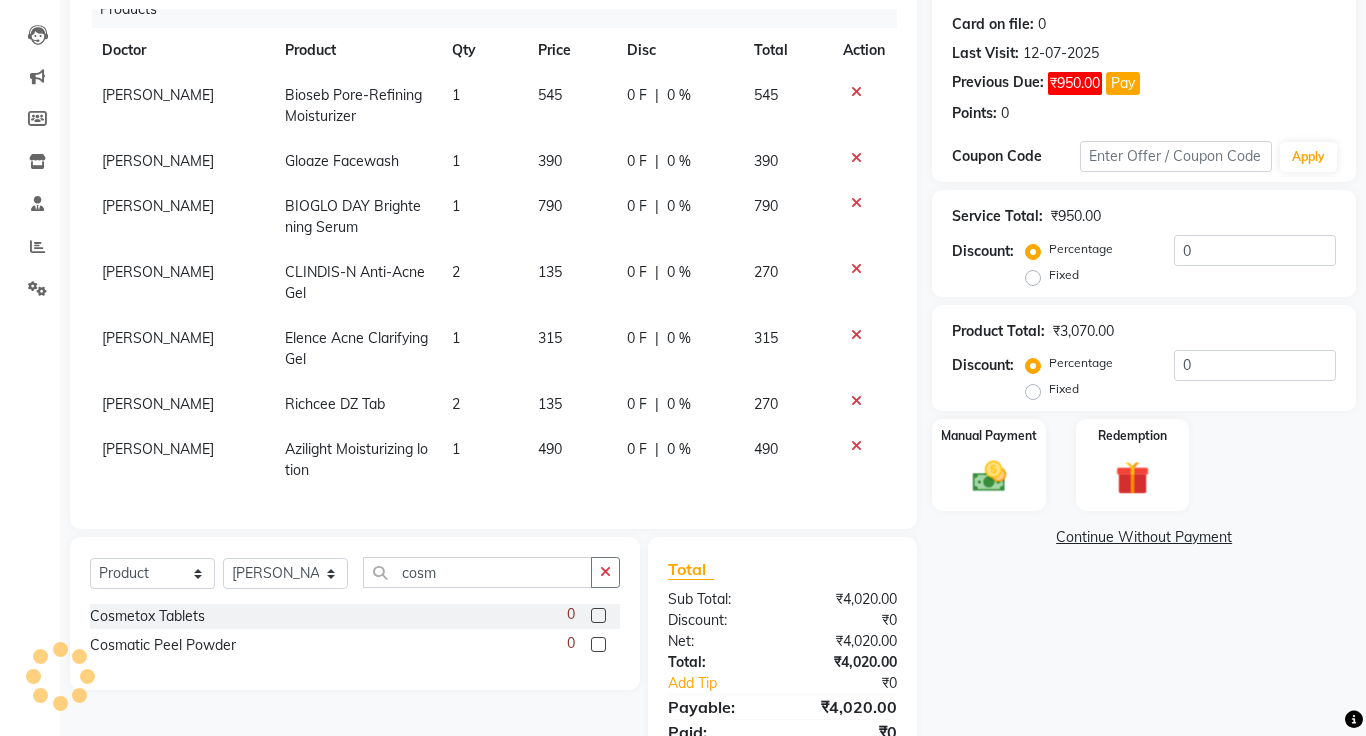 click on "Continue Without Payment" 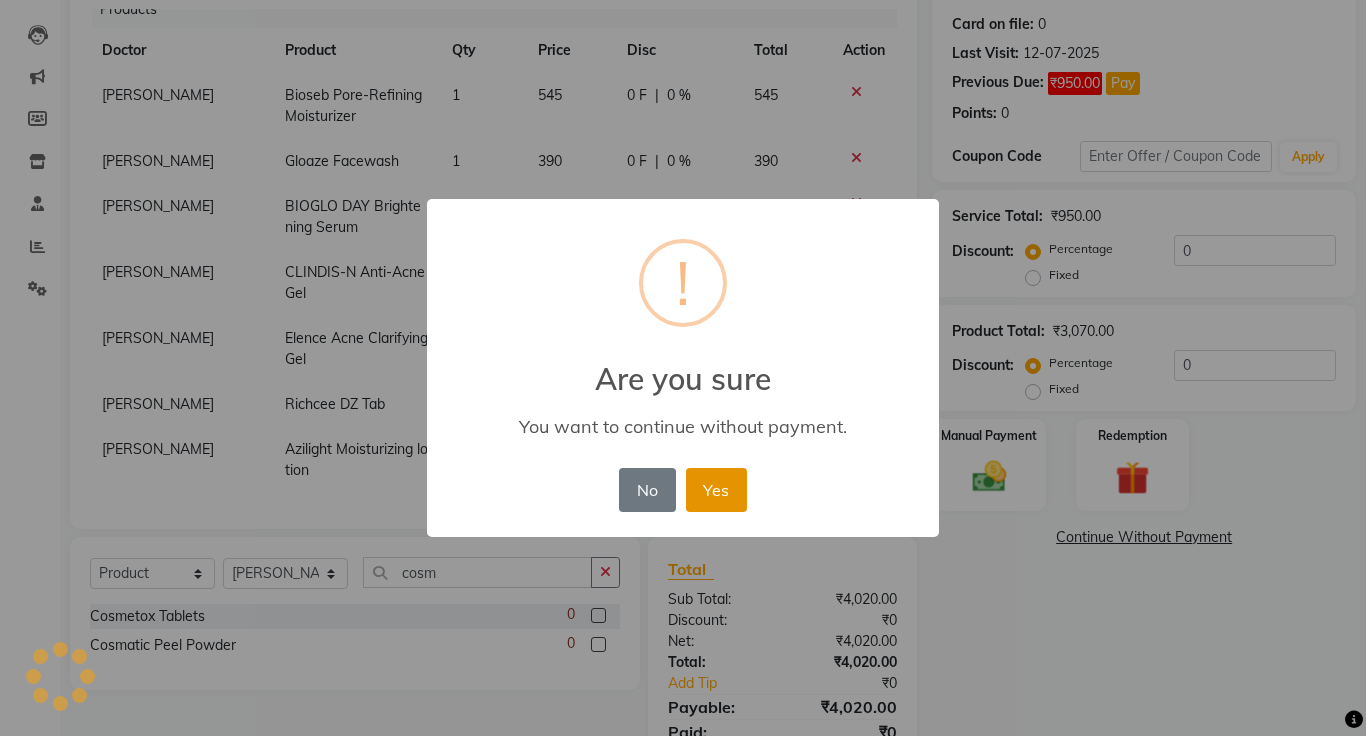 click on "Yes" at bounding box center [716, 490] 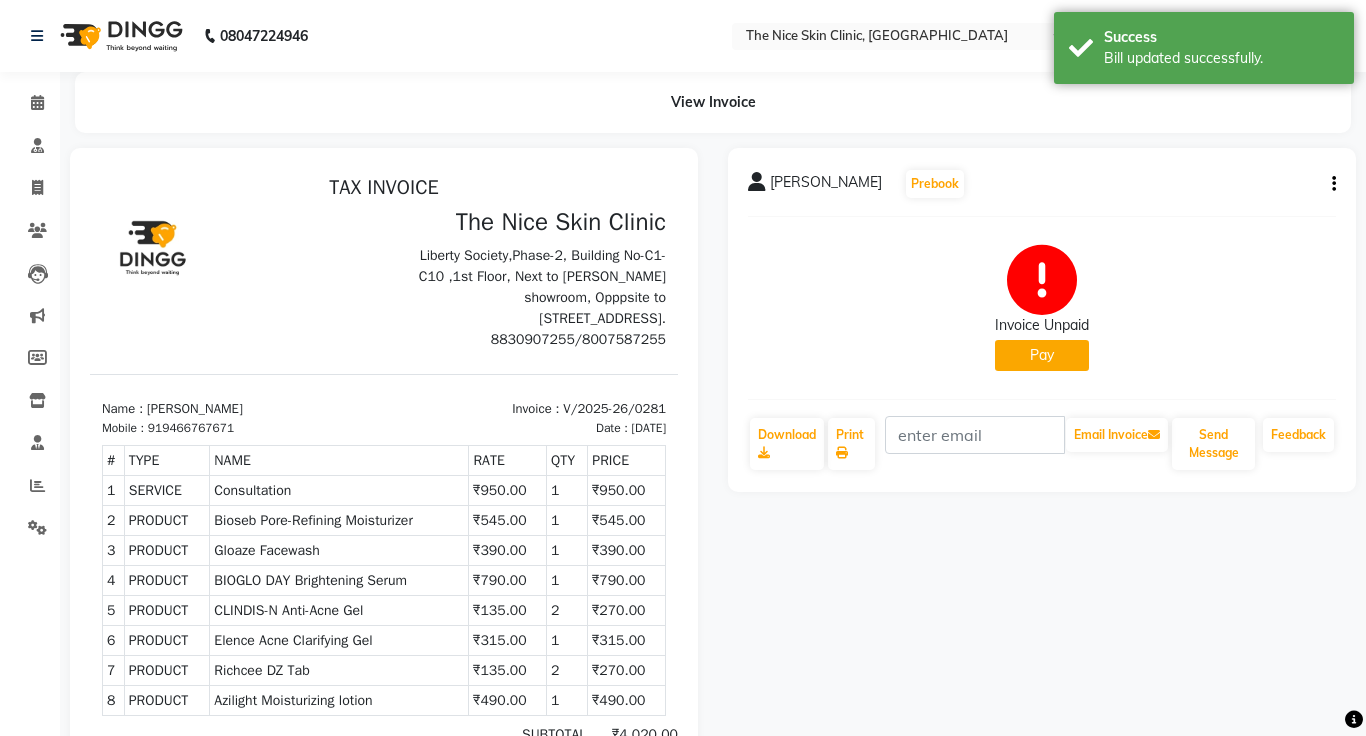 scroll, scrollTop: 0, scrollLeft: 0, axis: both 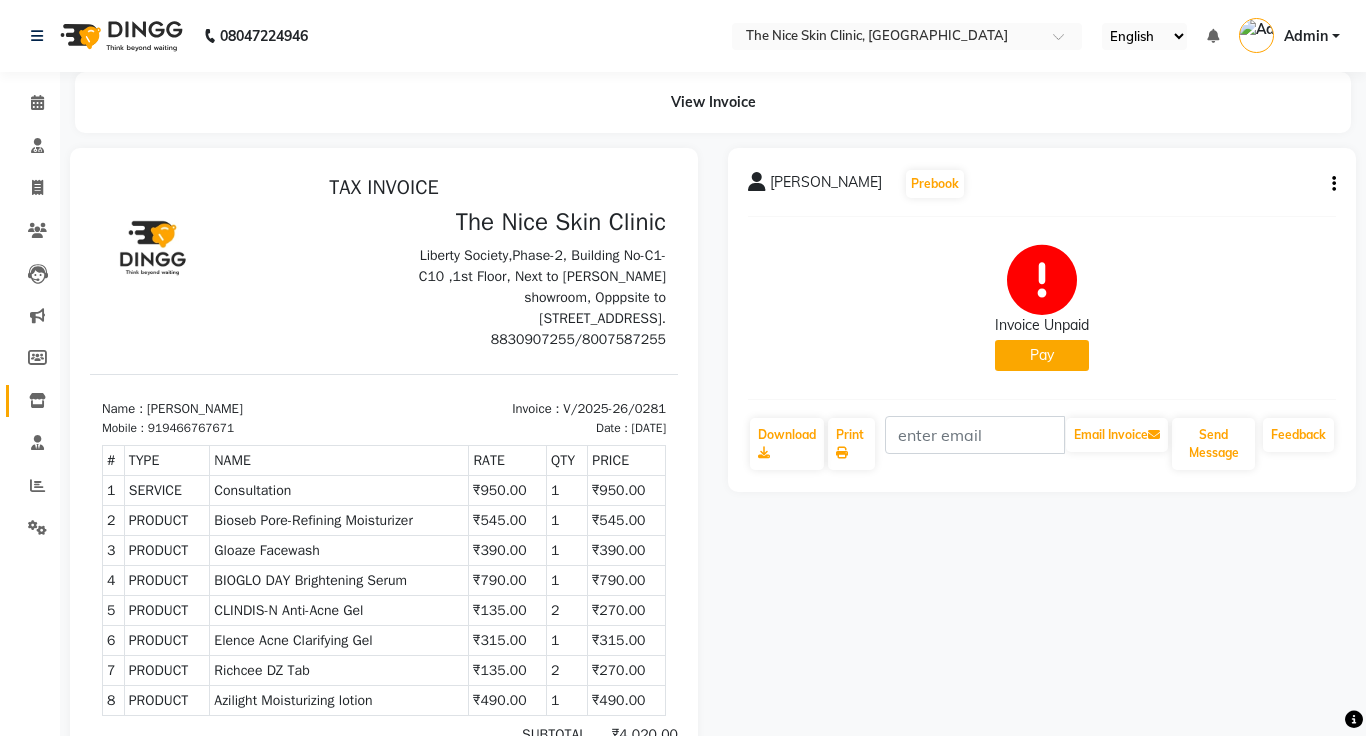 click on "Inventory" 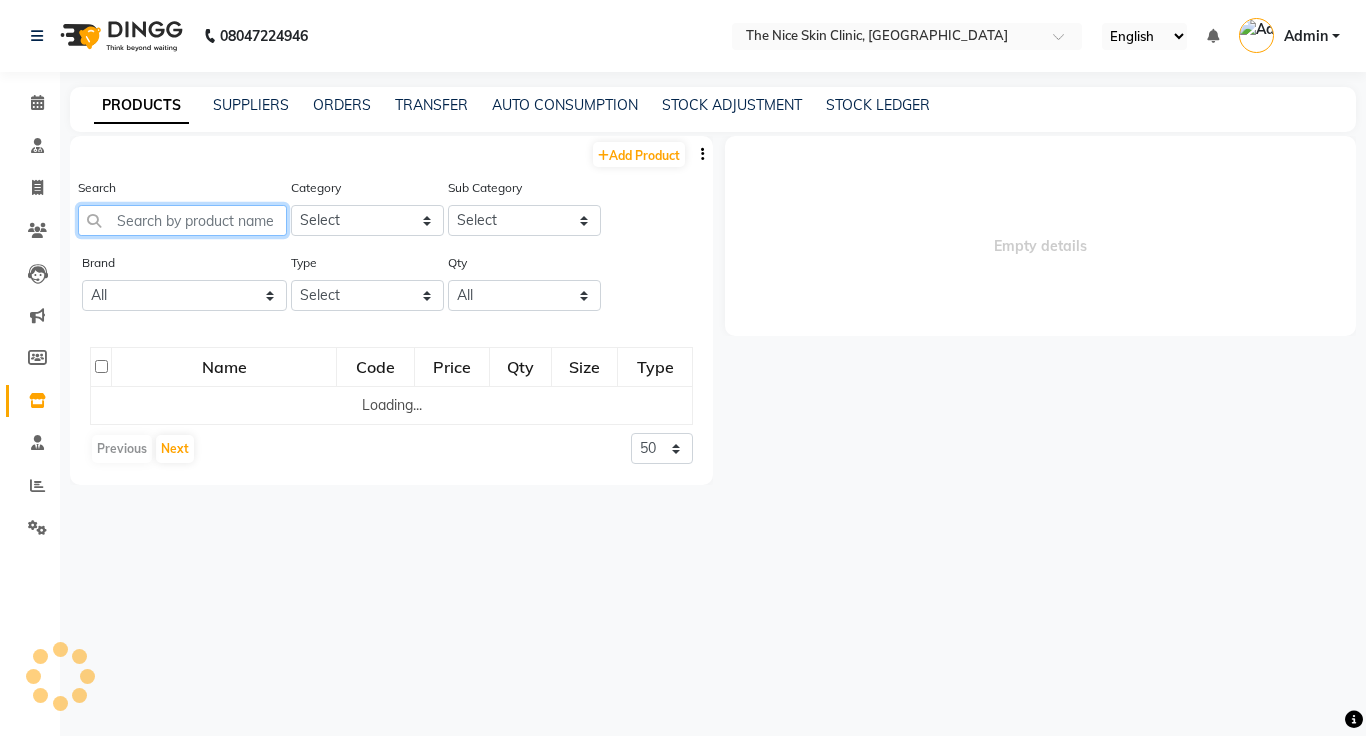 click 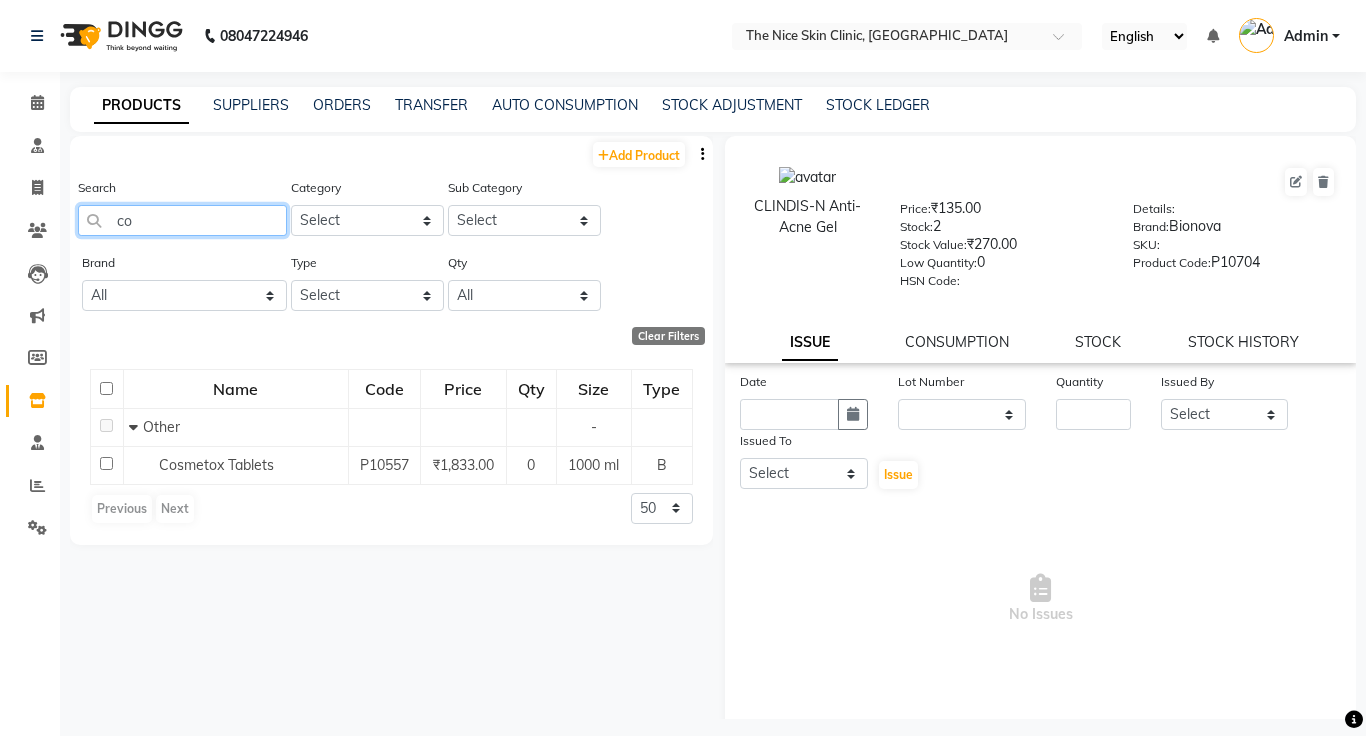 type on "c" 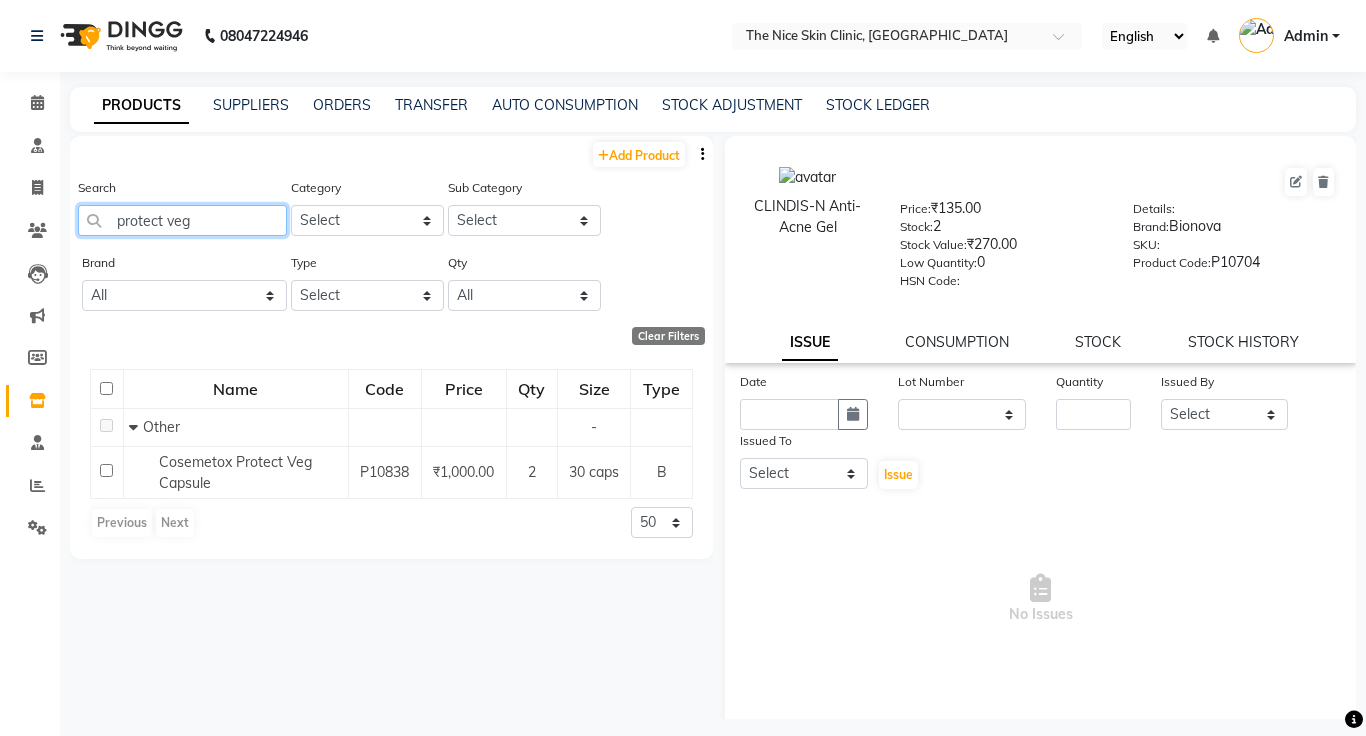 type on "protect veg" 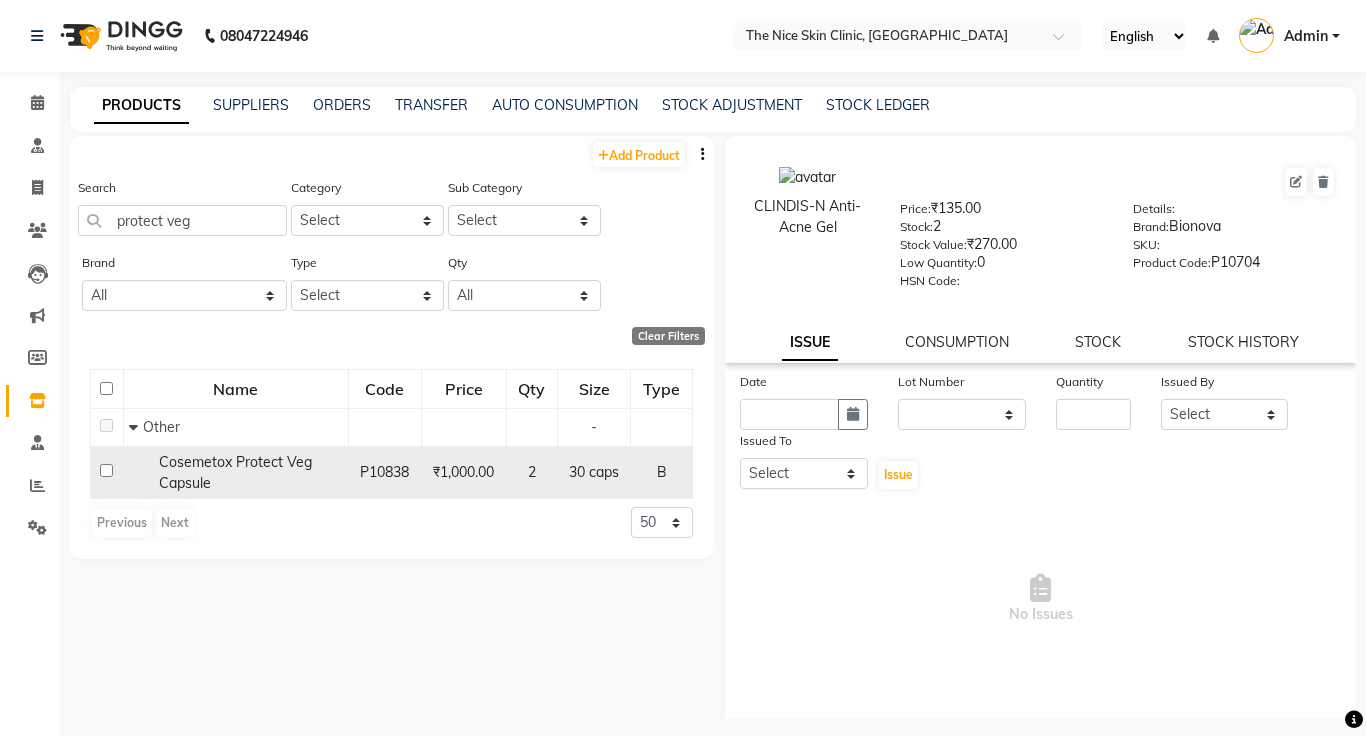 click on "P10838" 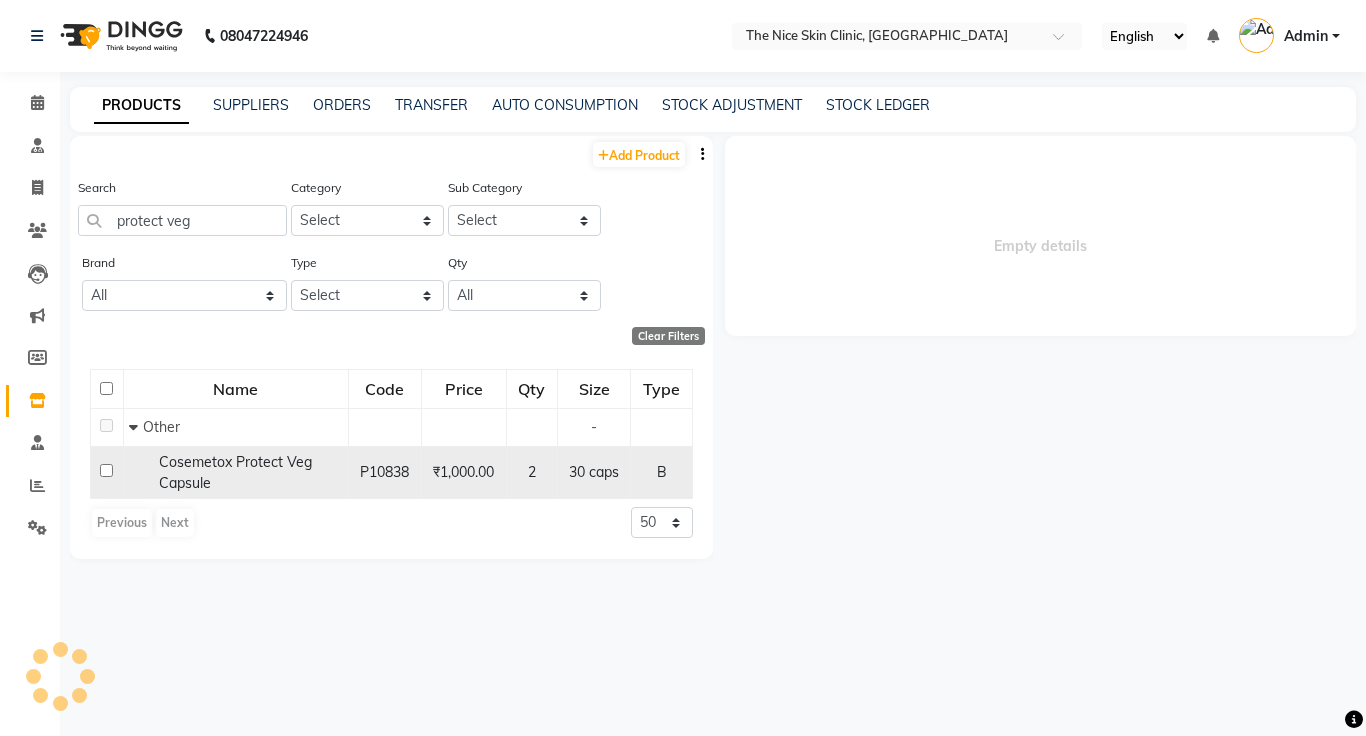 select 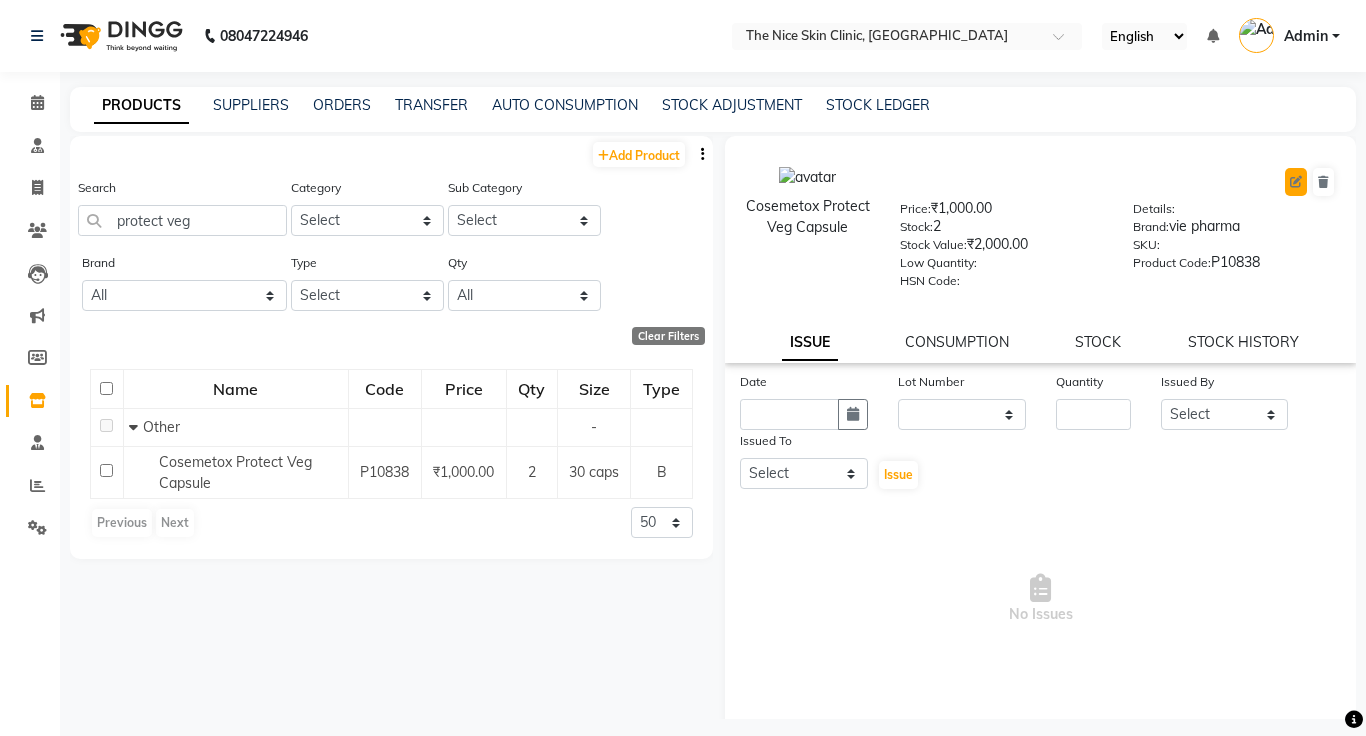 click 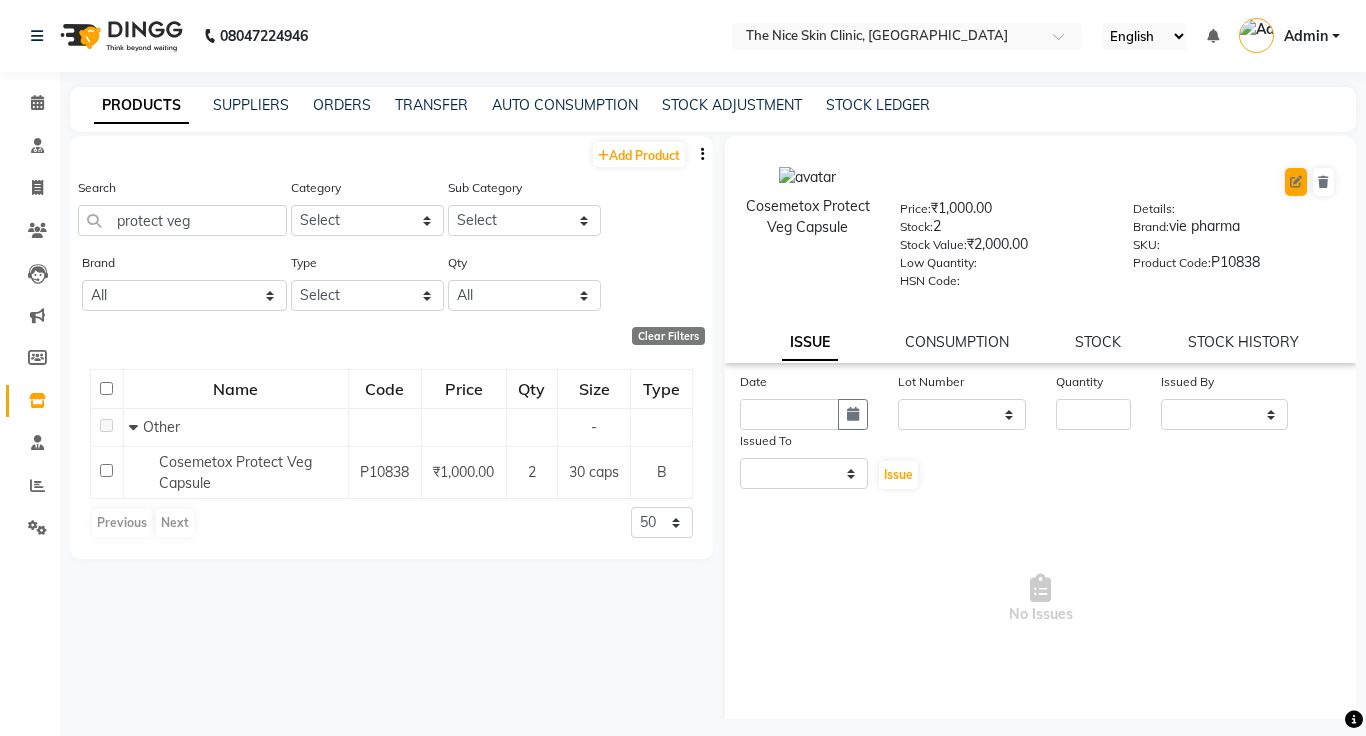 select on "true" 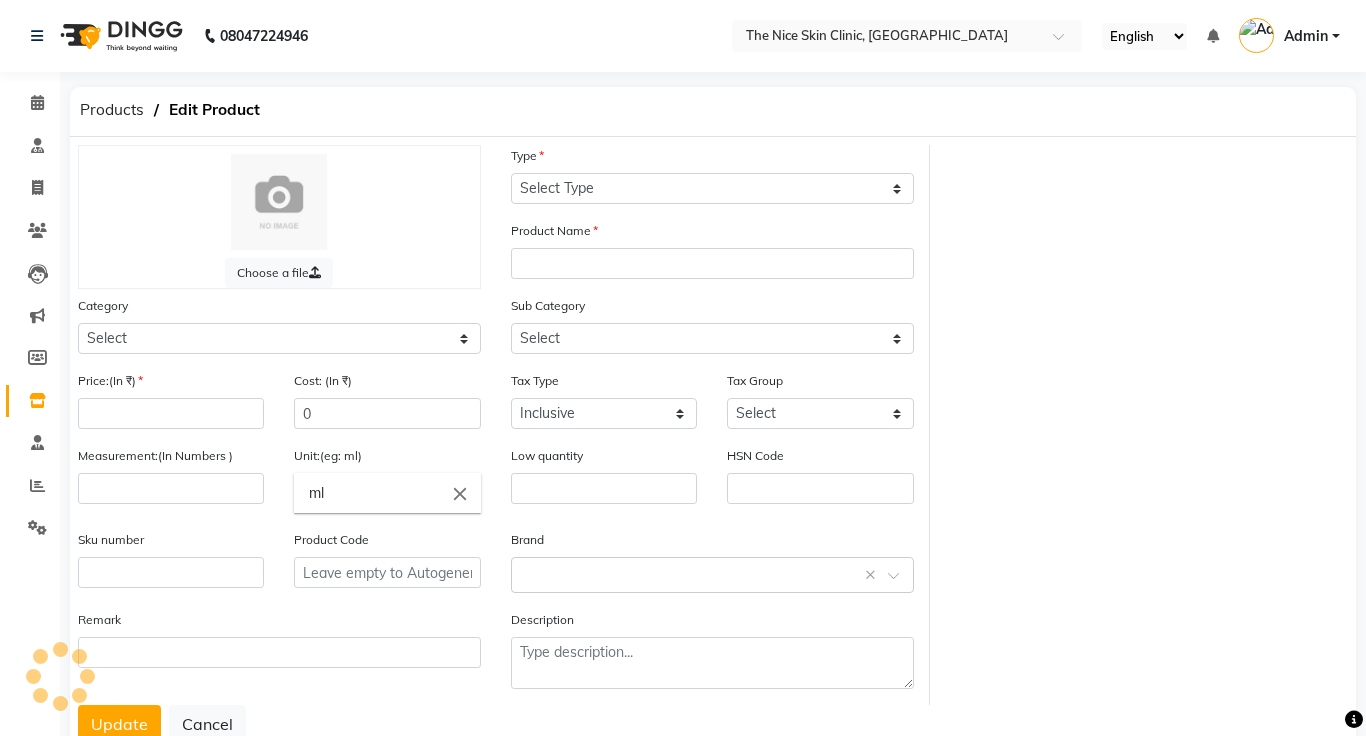 select on "B" 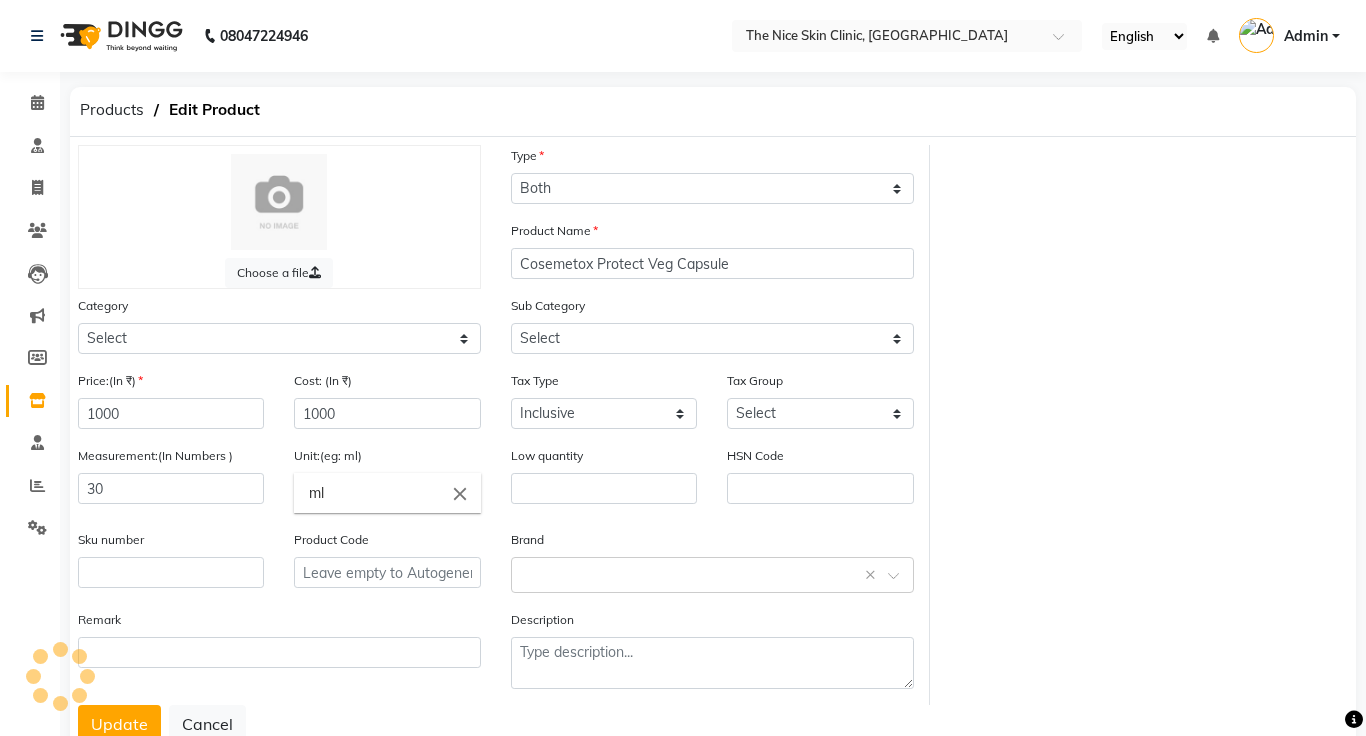 type on "caps" 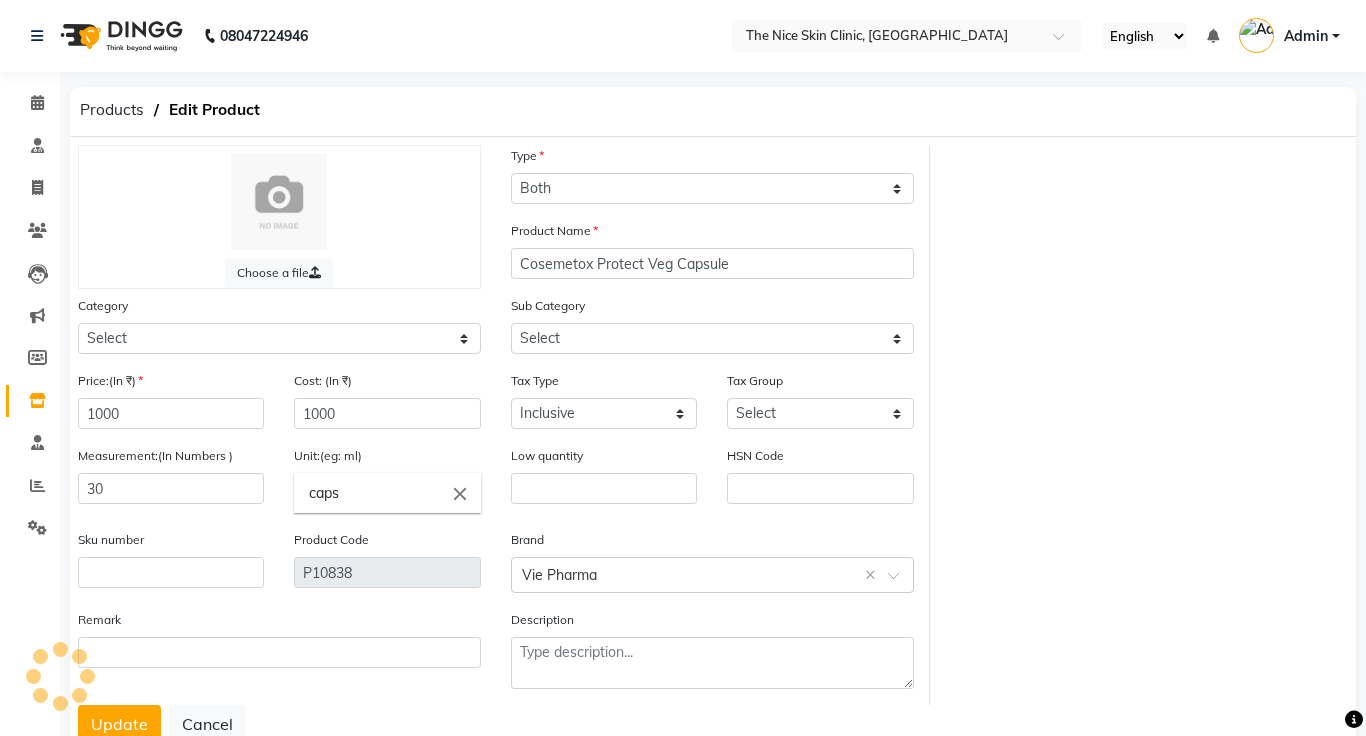 select on "3000" 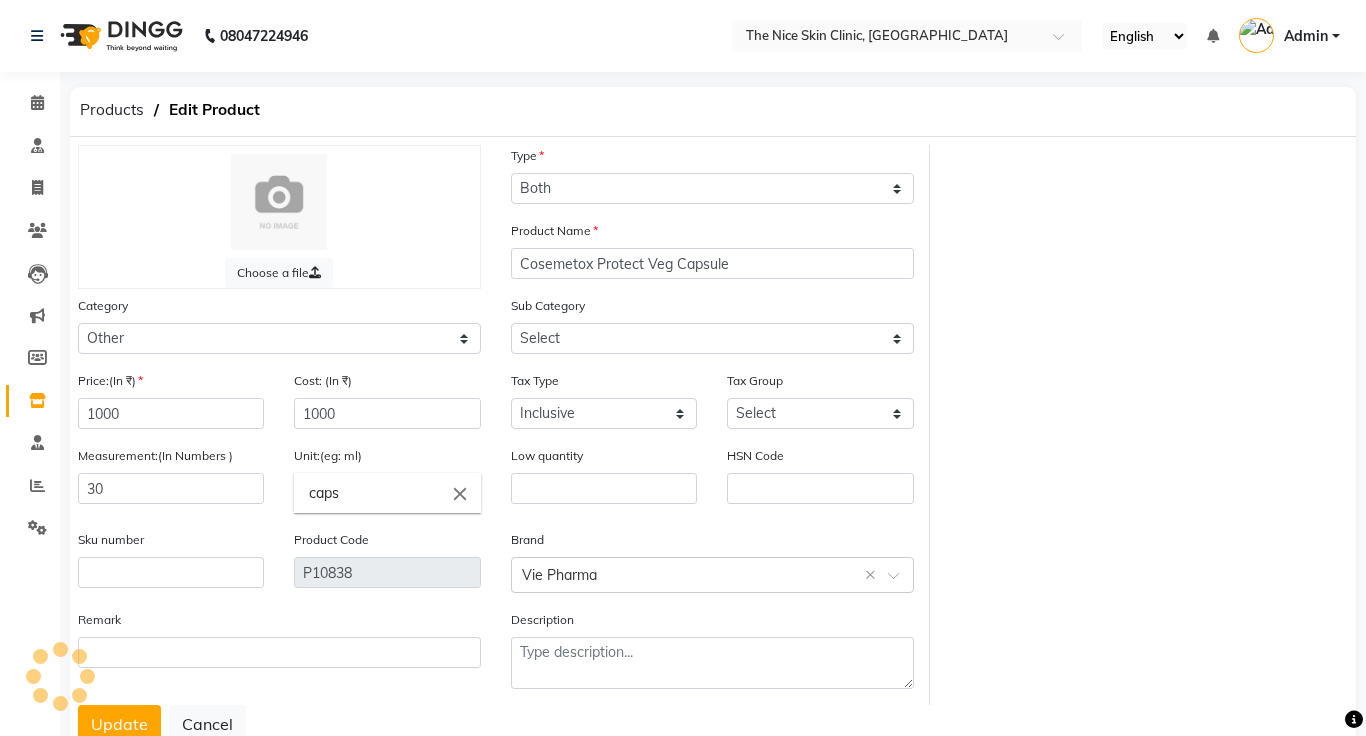 select on "3099" 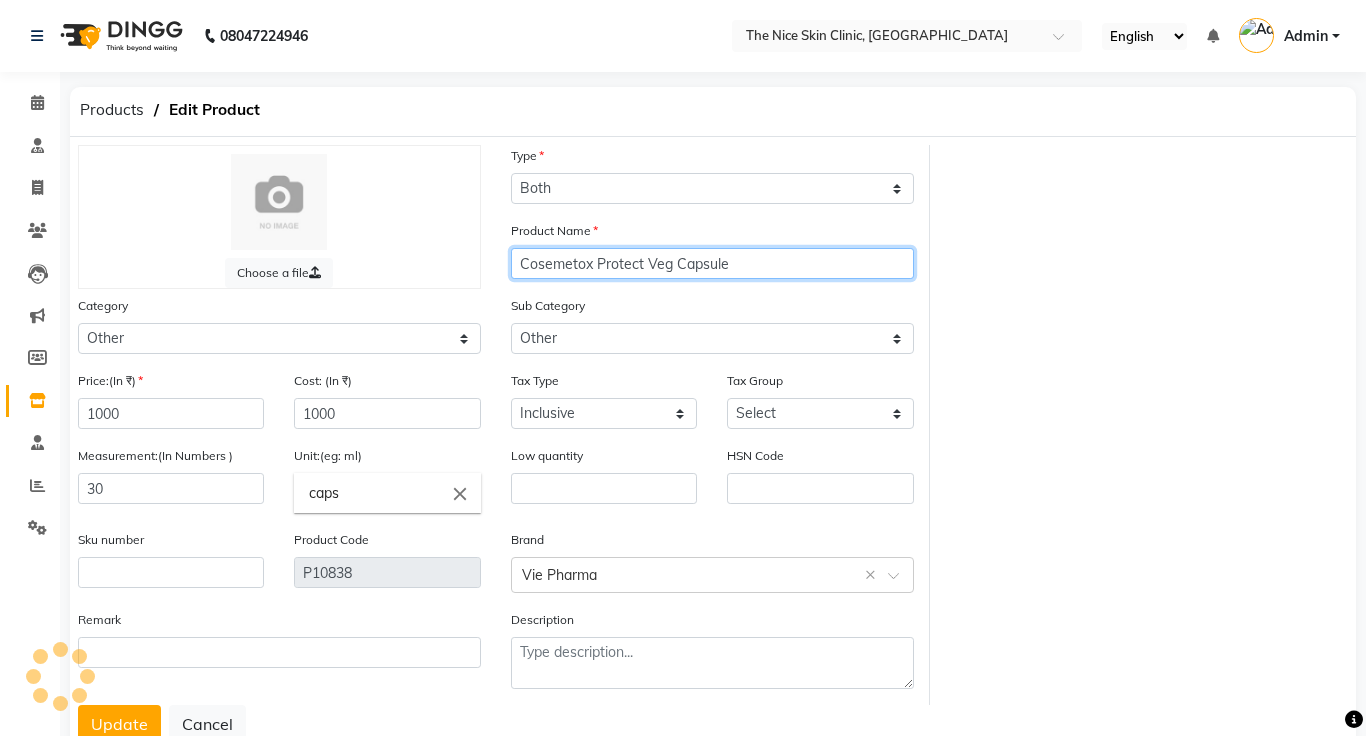 click on "Cosemetox Protect Veg Capsule" 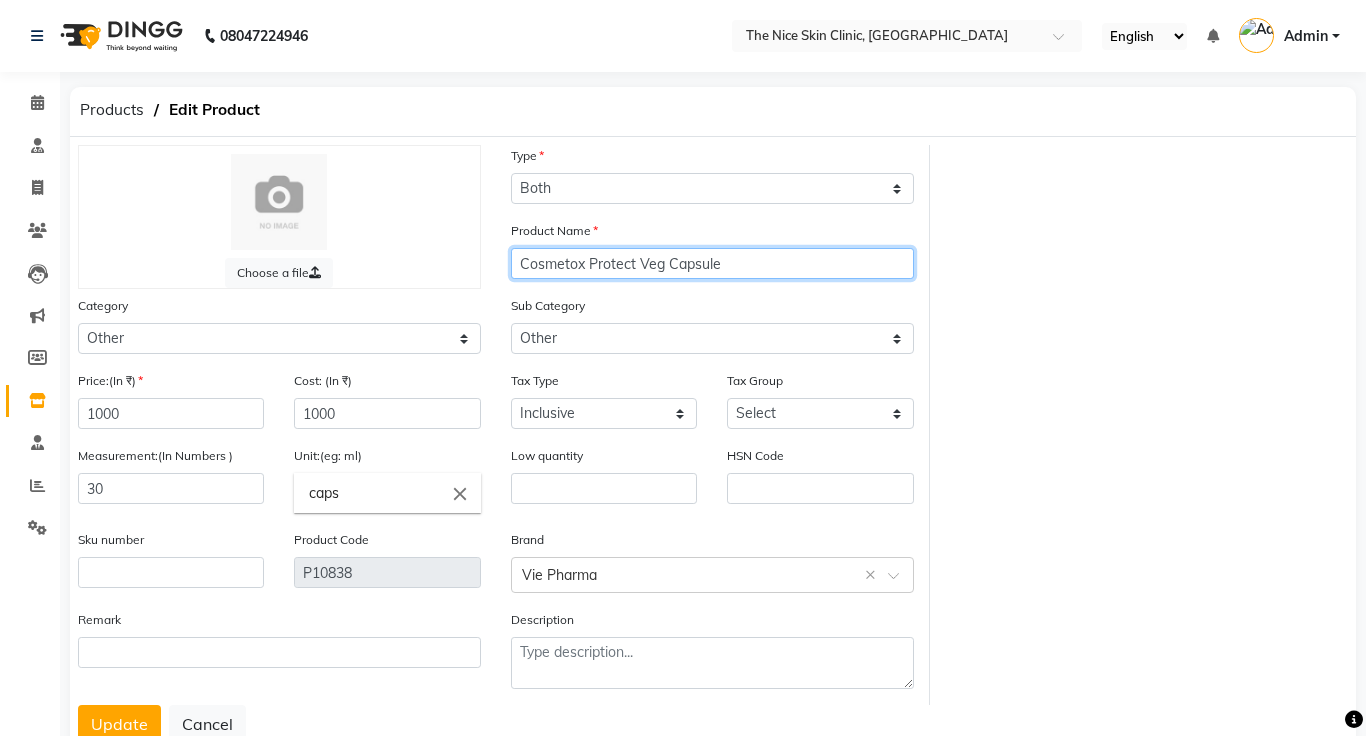 scroll, scrollTop: 65, scrollLeft: 0, axis: vertical 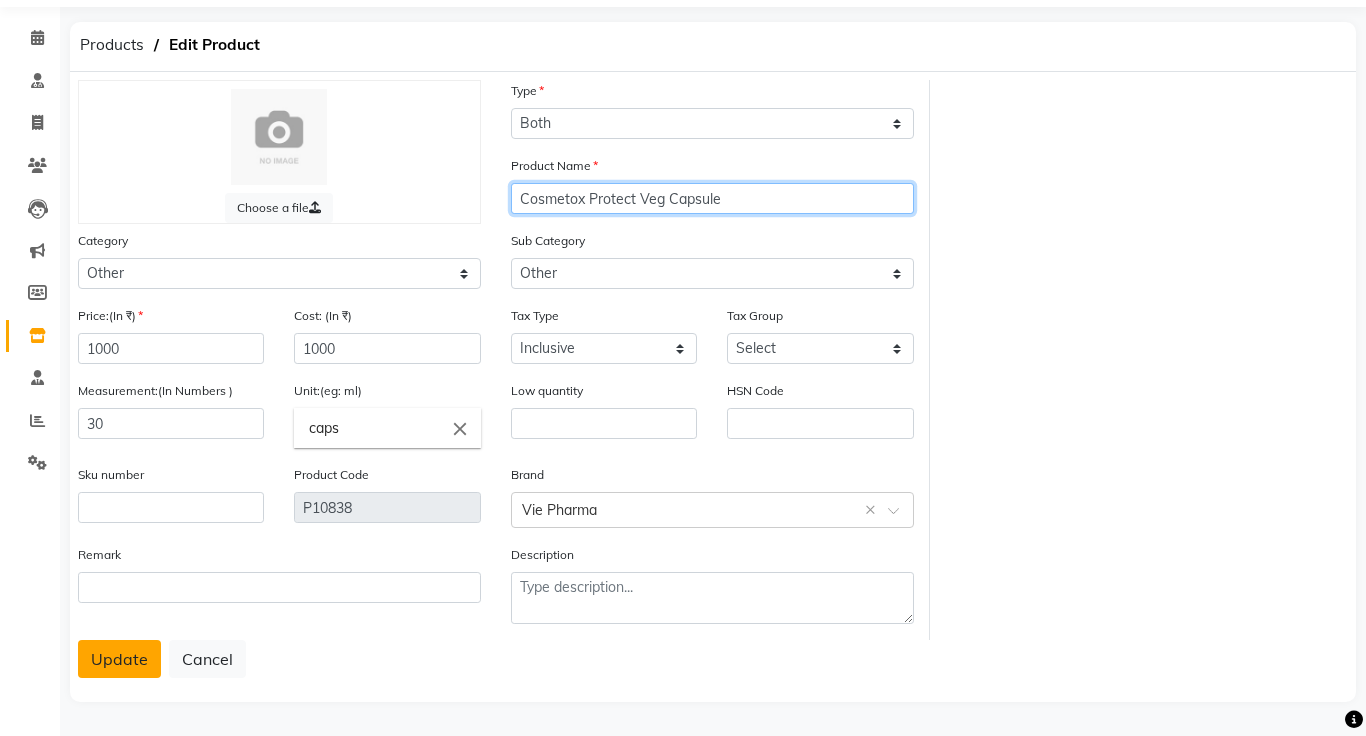type on "Cosmetox Protect Veg Capsule" 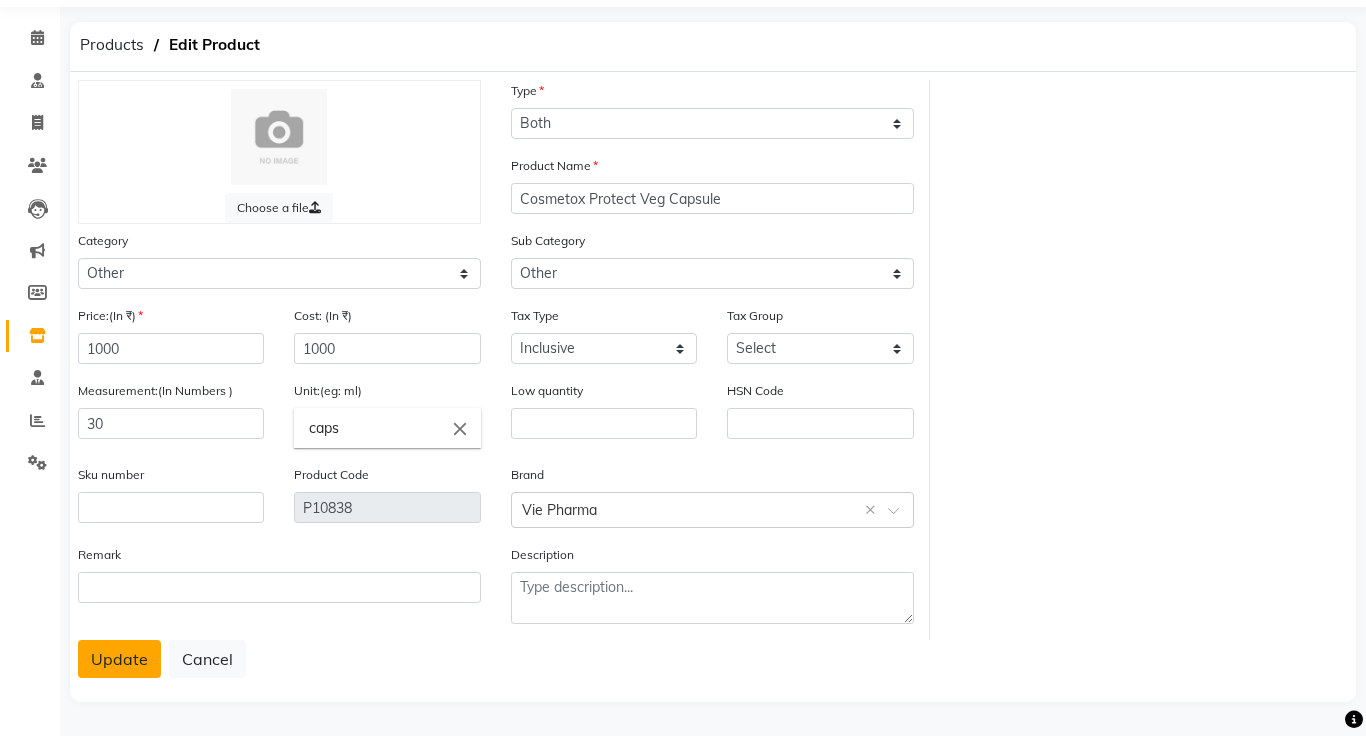 click on "Update" 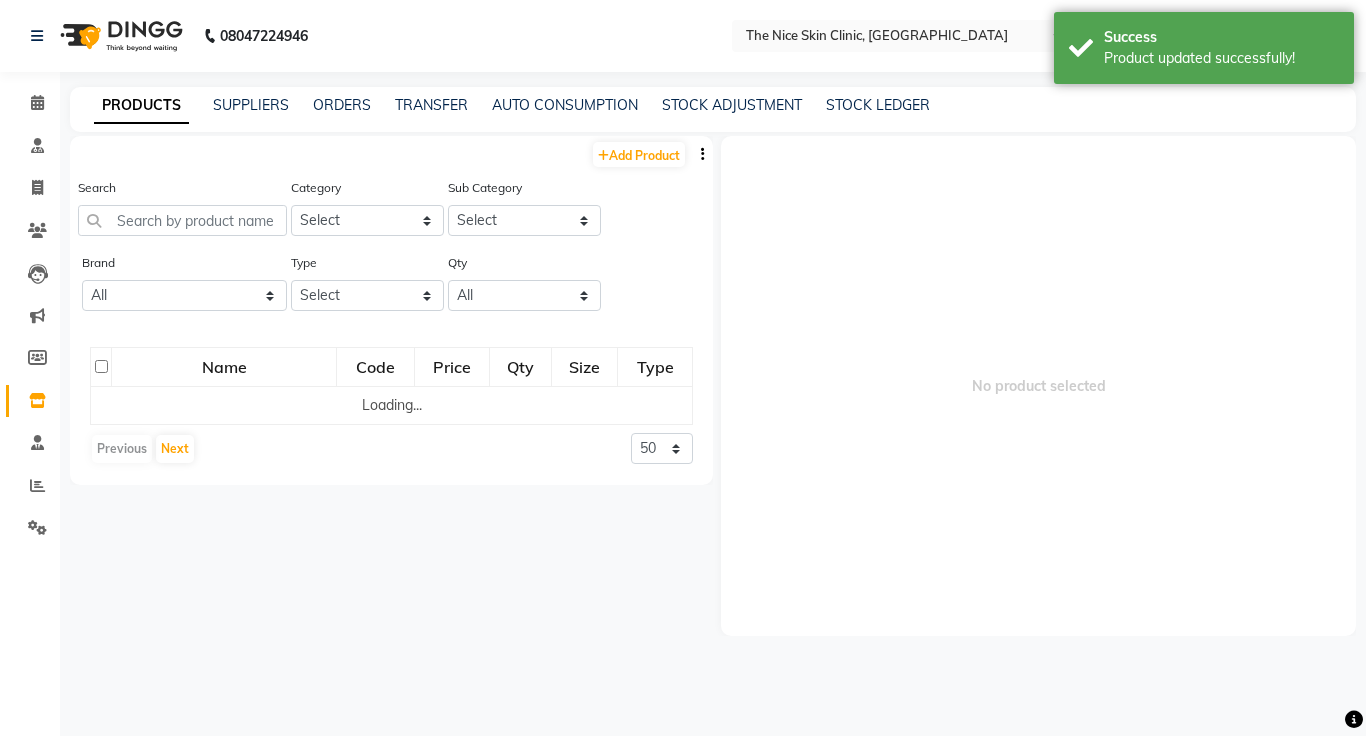 scroll, scrollTop: 0, scrollLeft: 0, axis: both 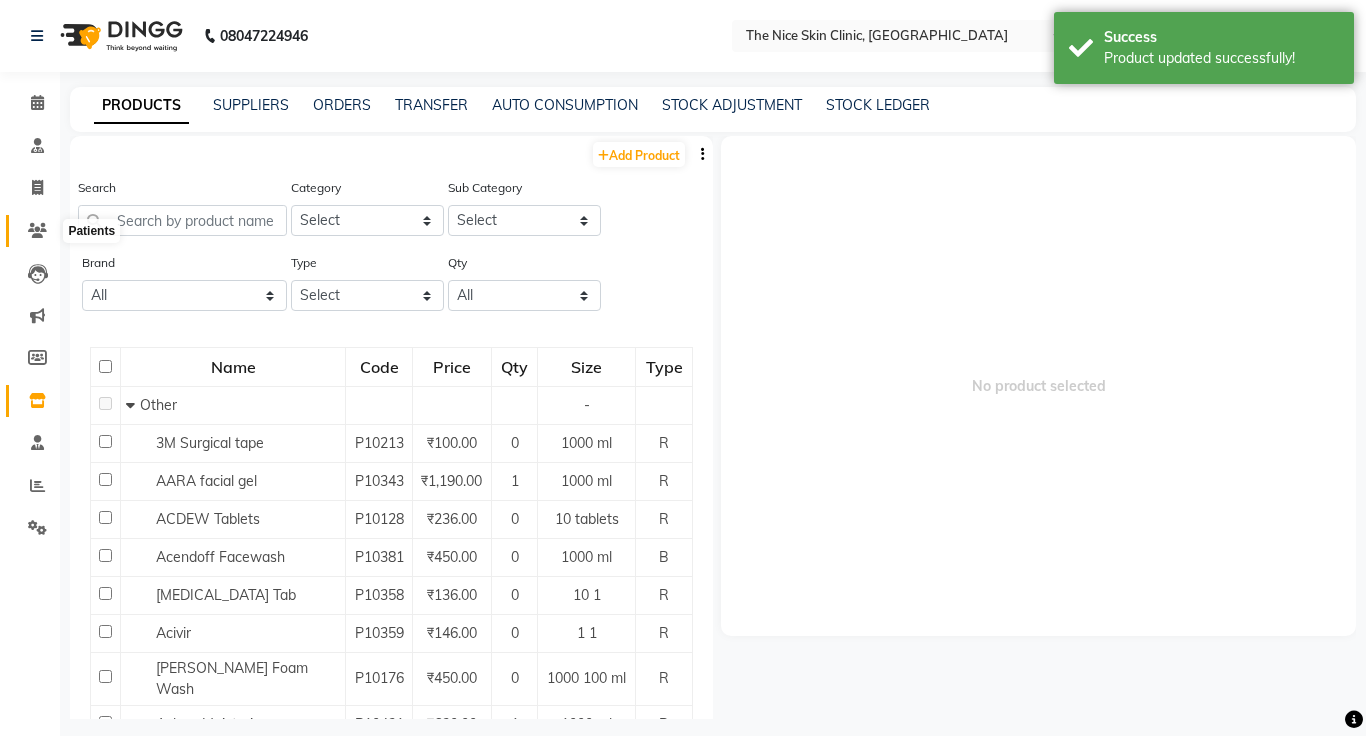 click 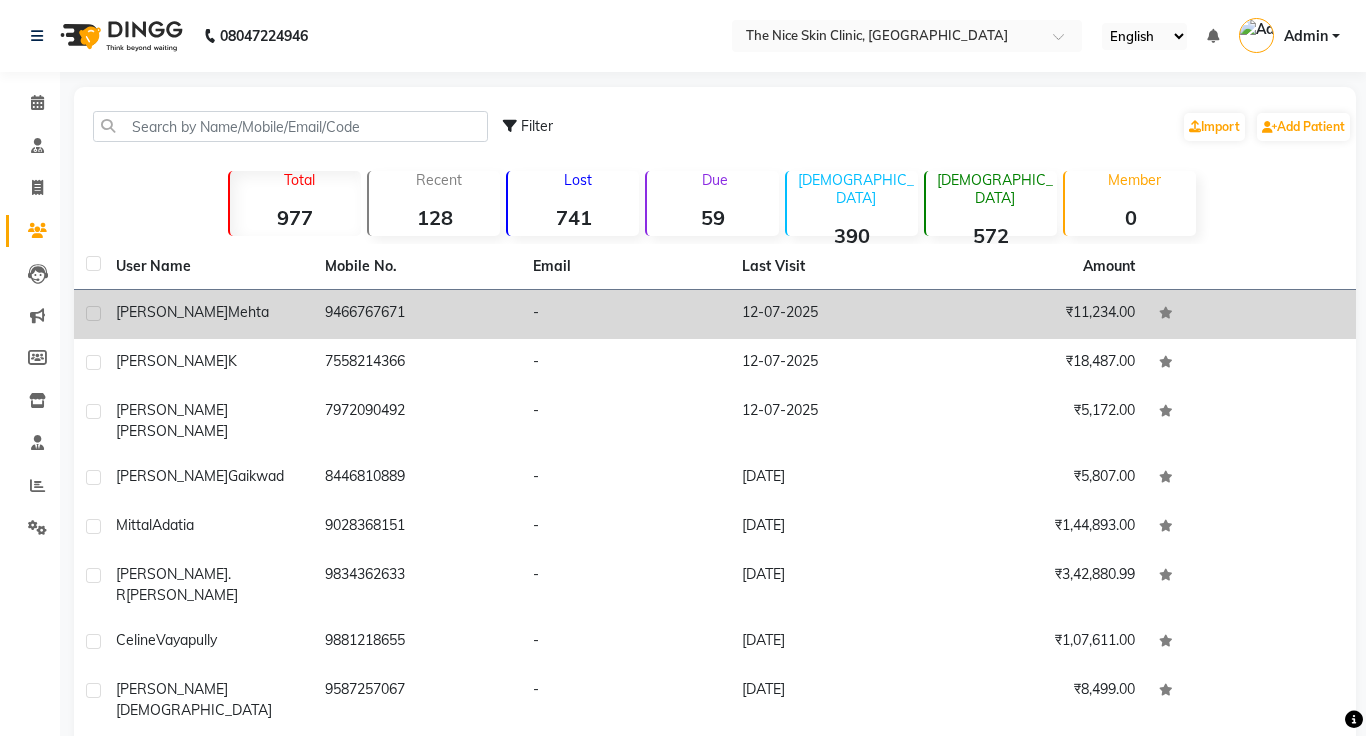 click on "[PERSON_NAME]" 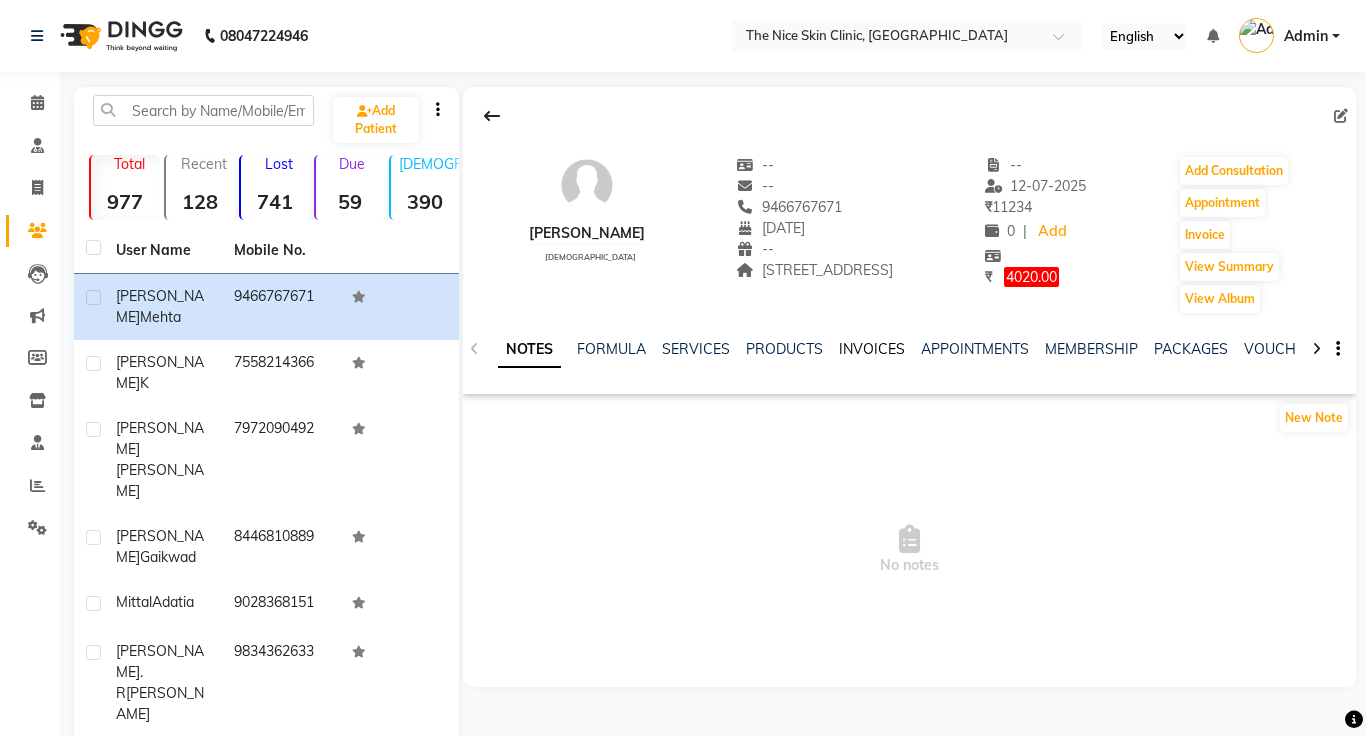 click on "INVOICES" 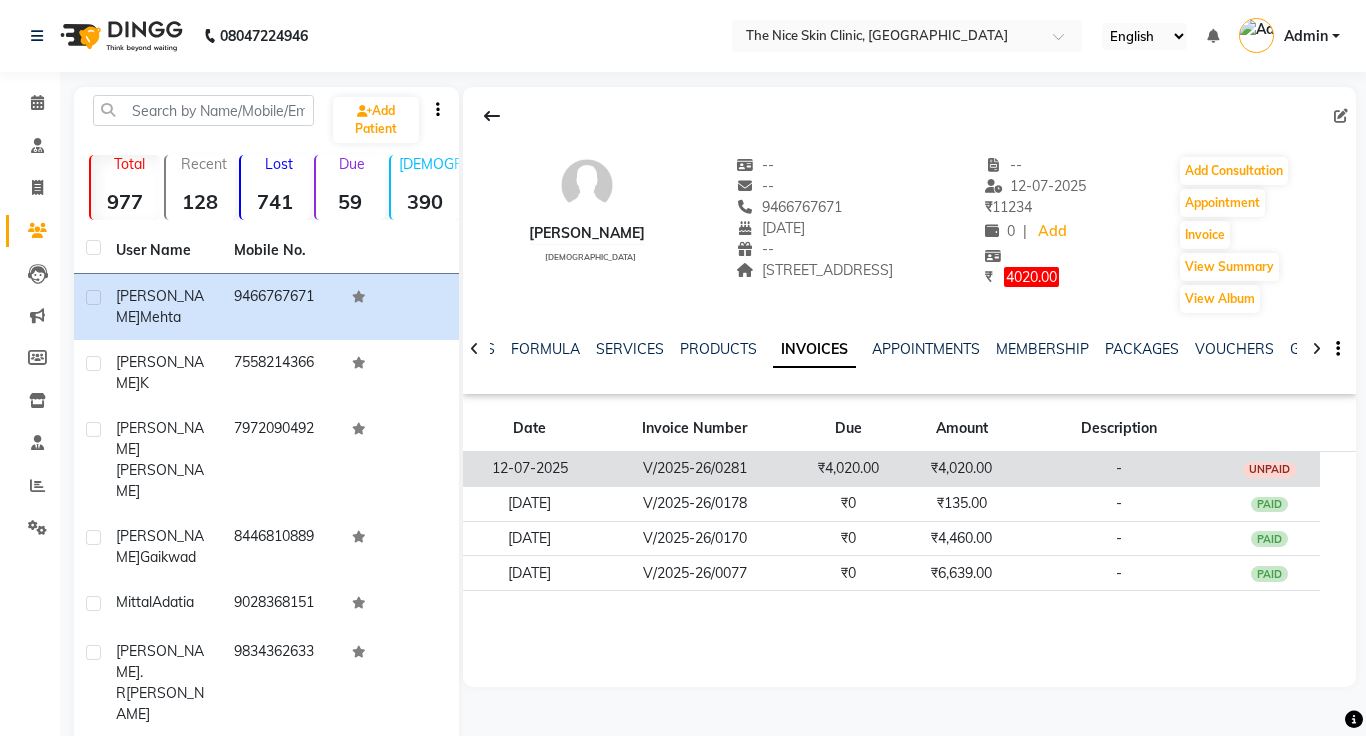 click on "₹4,020.00" 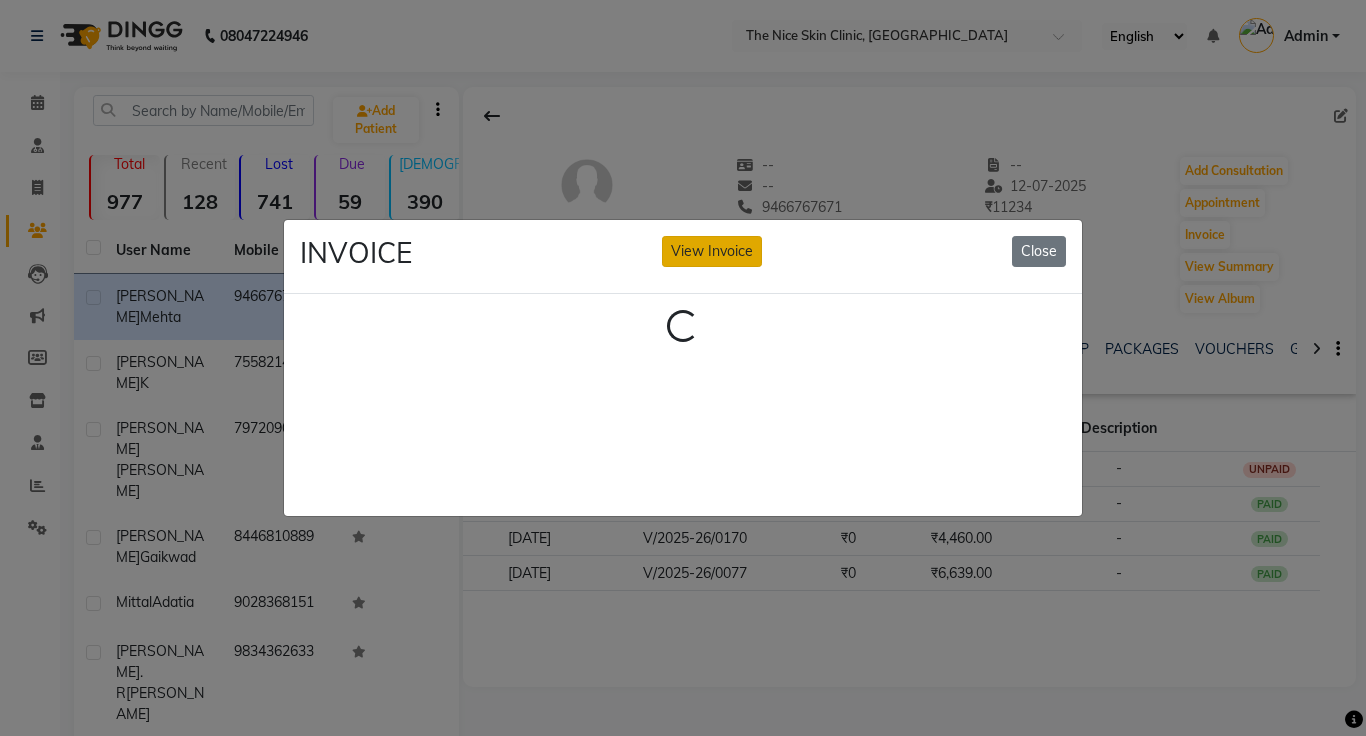 click on "View Invoice" 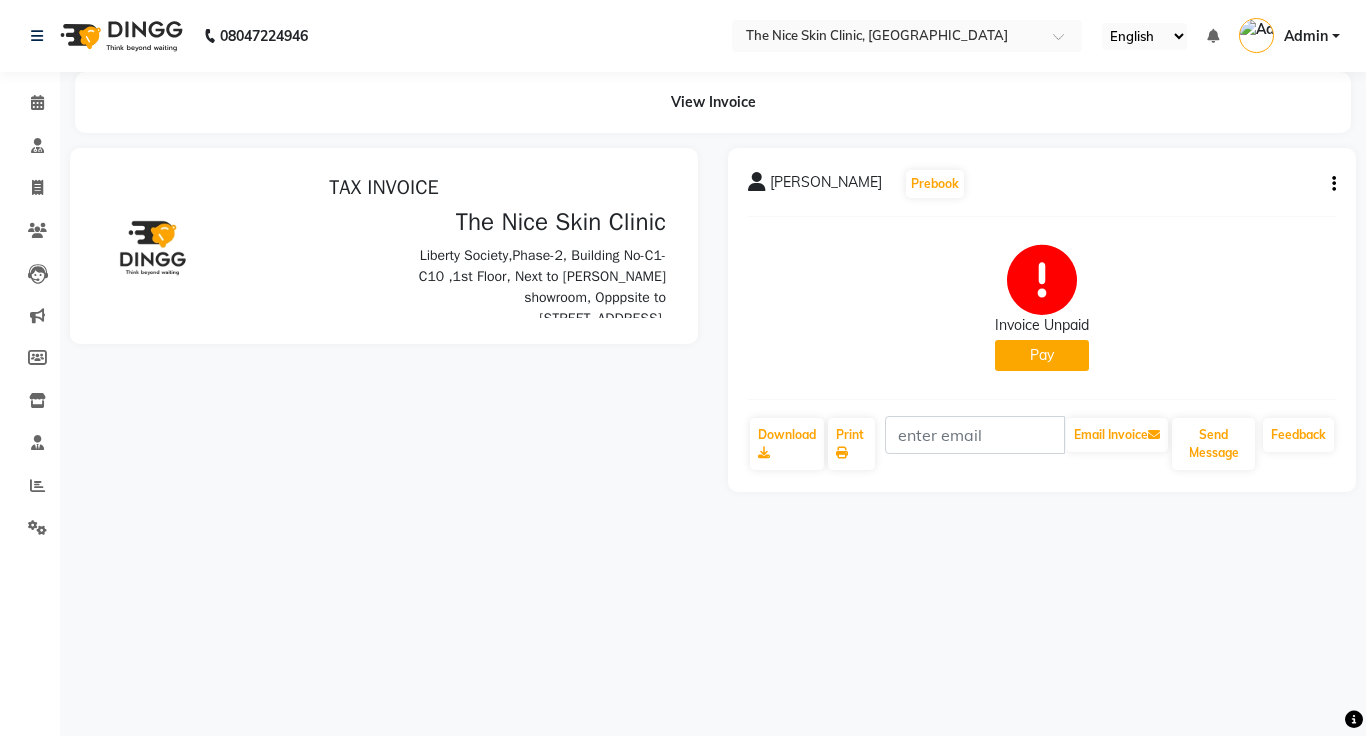 scroll, scrollTop: 0, scrollLeft: 0, axis: both 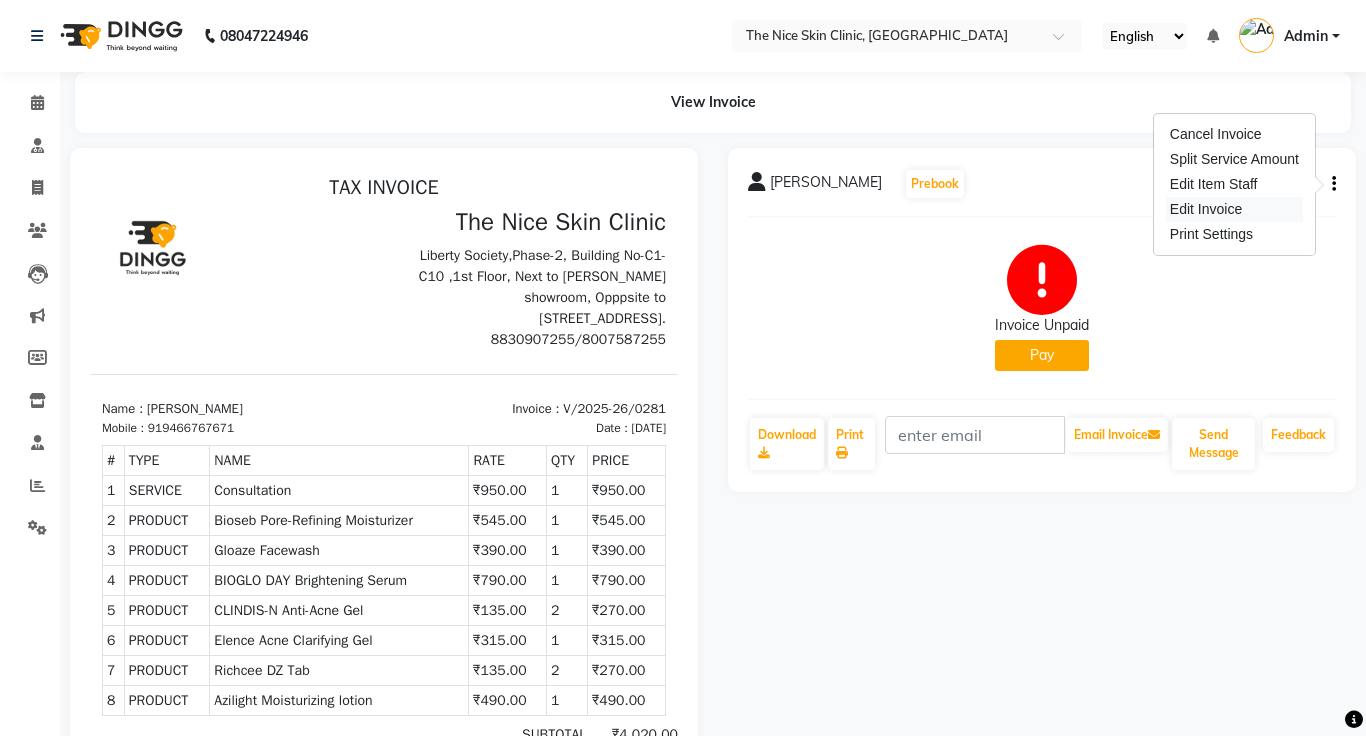 click on "Edit Invoice" at bounding box center [1234, 209] 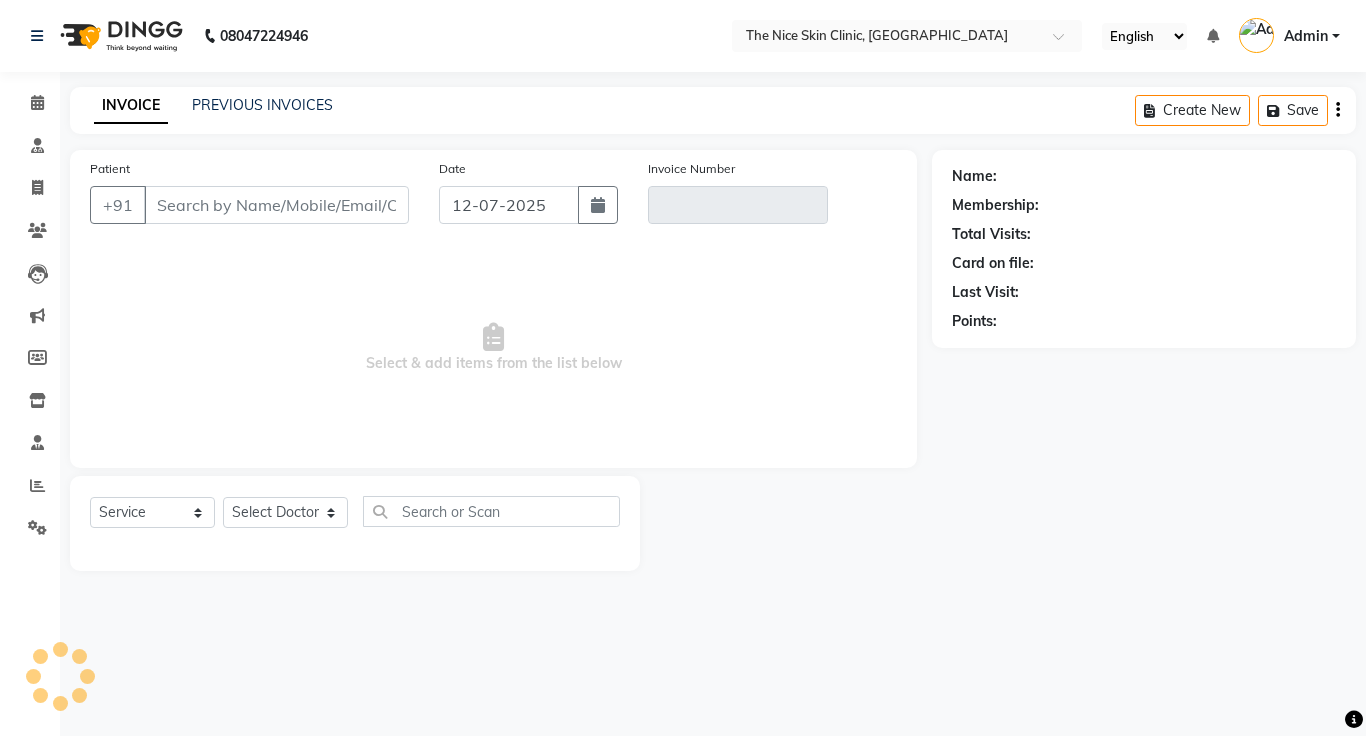 click on "INVOICE PREVIOUS INVOICES Create New   Save  Patient +91 Date [DATE] Invoice Number  Select & add items from the list below  Select  Service  Product  Membership  Package Voucher Prepaid Gift Card  Select Doctor Name: Membership: Total Visits: Card on file: Last Visit:  Points:" 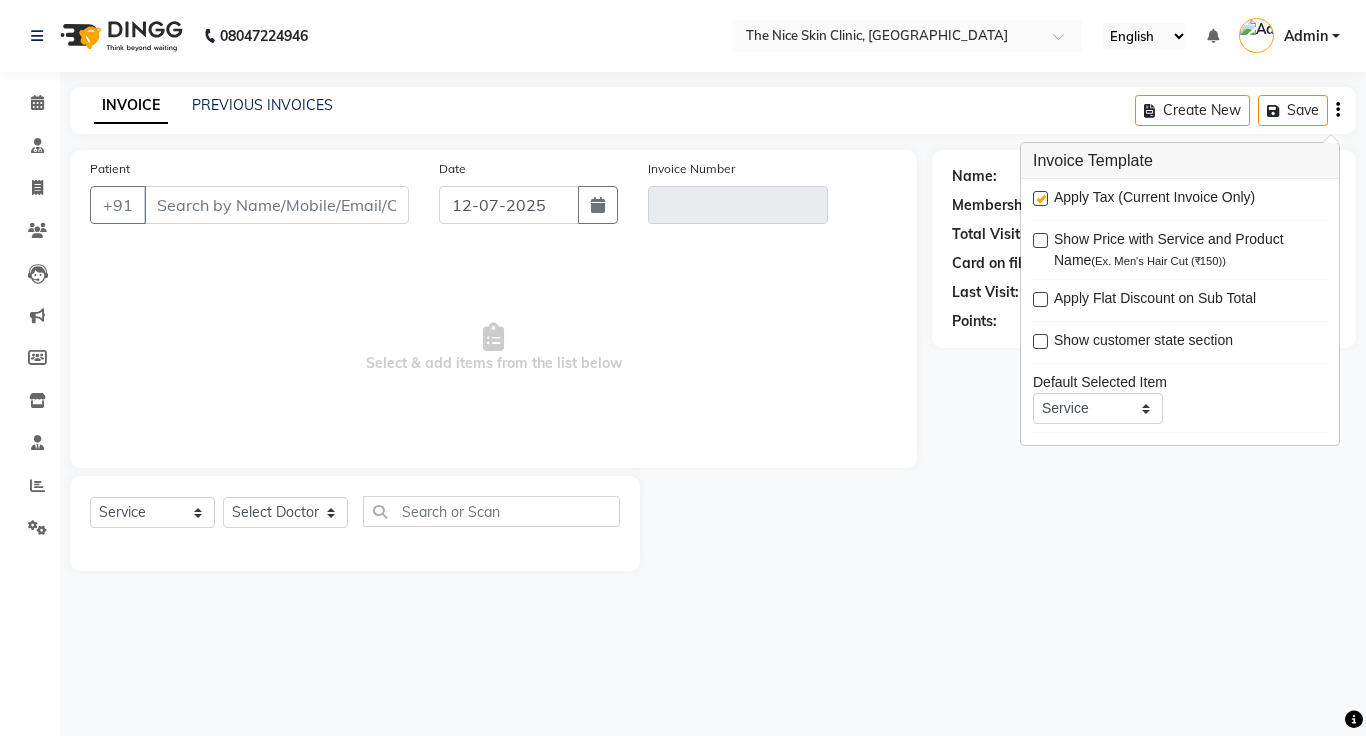 click at bounding box center (1040, 198) 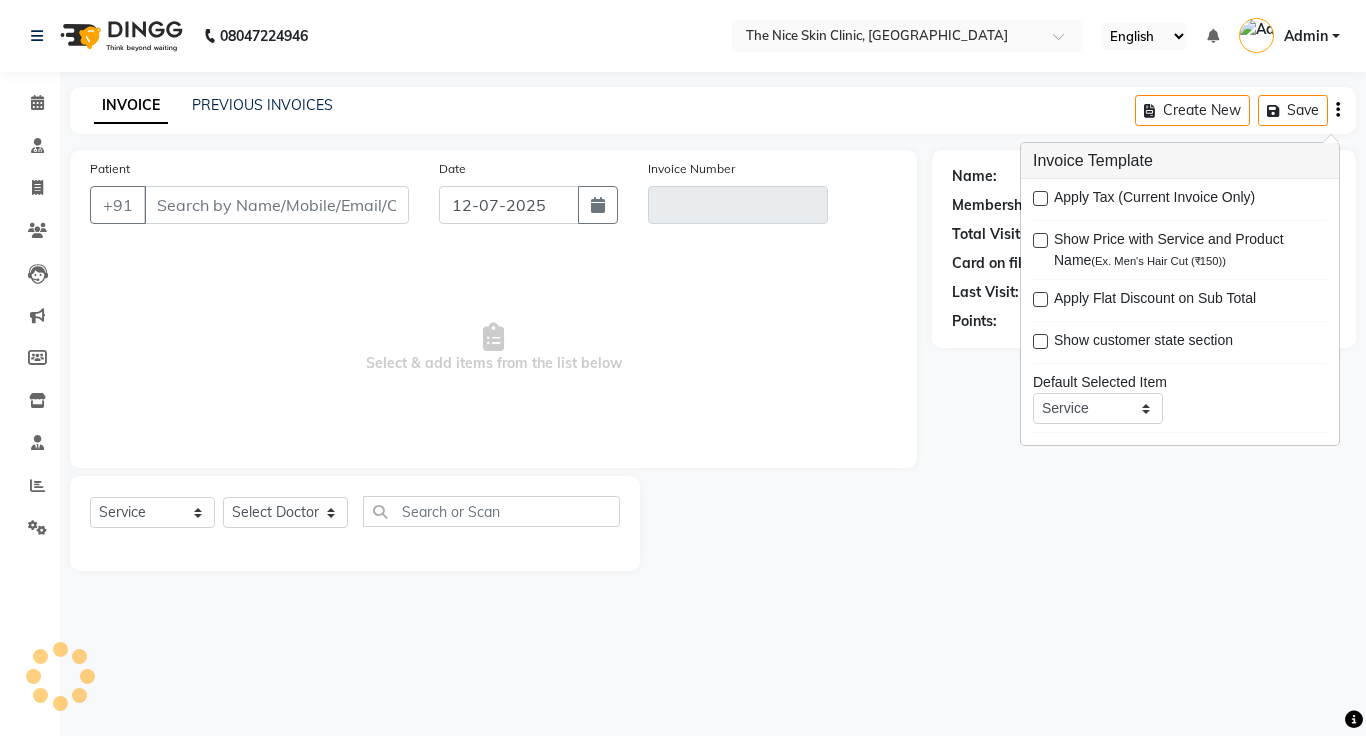 click on "INVOICE PREVIOUS INVOICES Create New   Save" 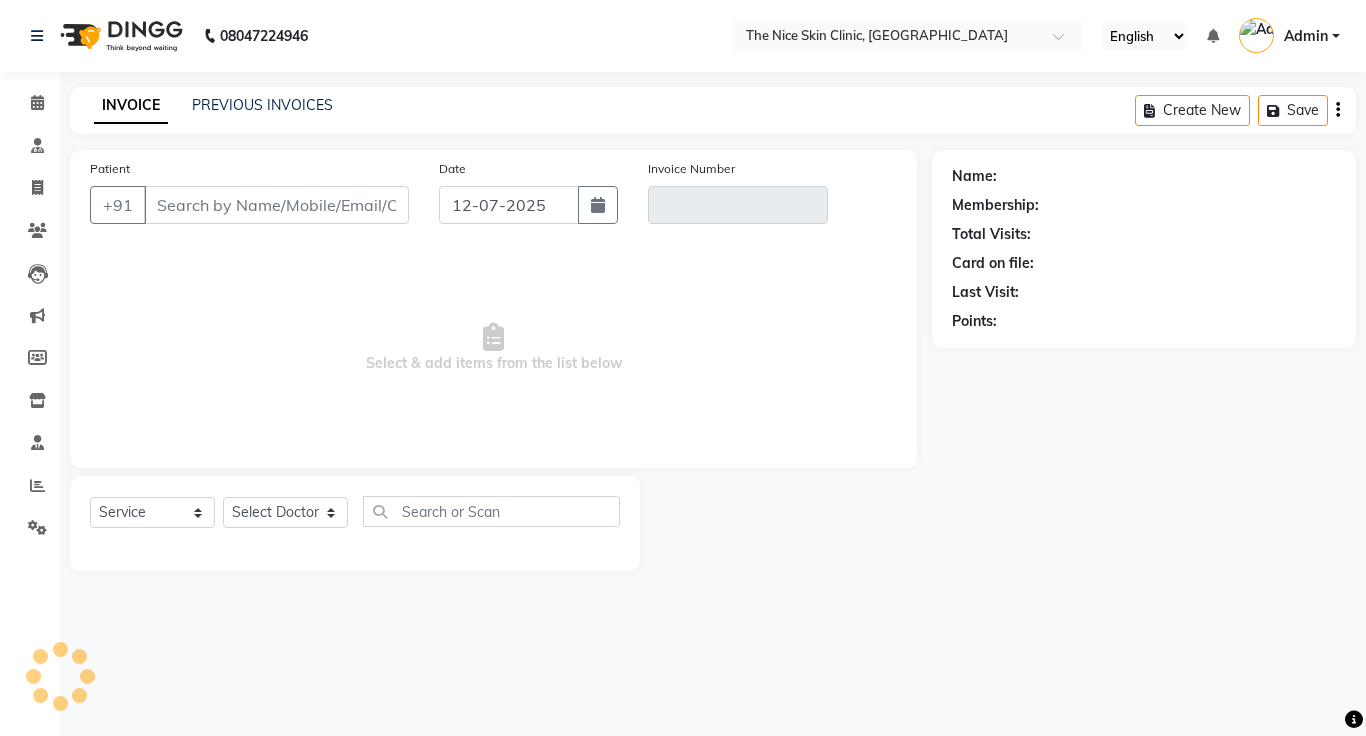 type on "9466767671" 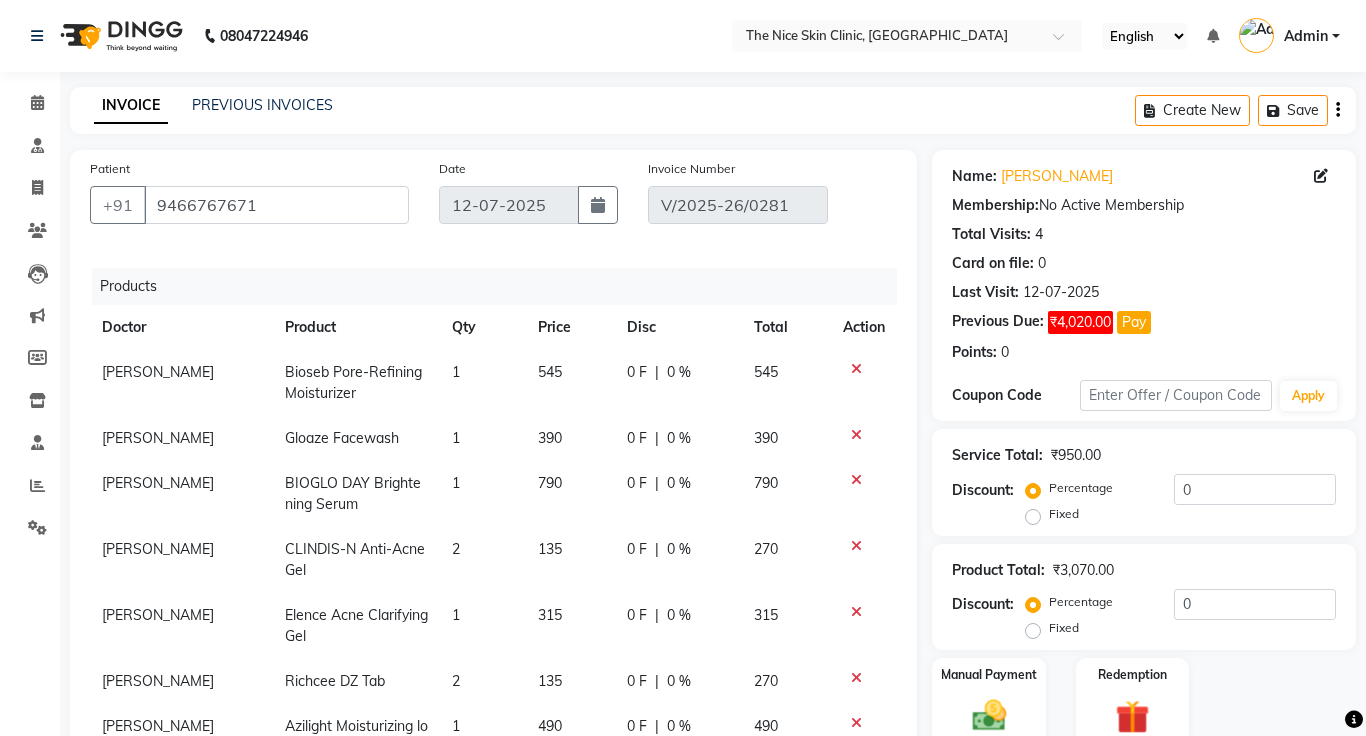 scroll, scrollTop: 161, scrollLeft: 0, axis: vertical 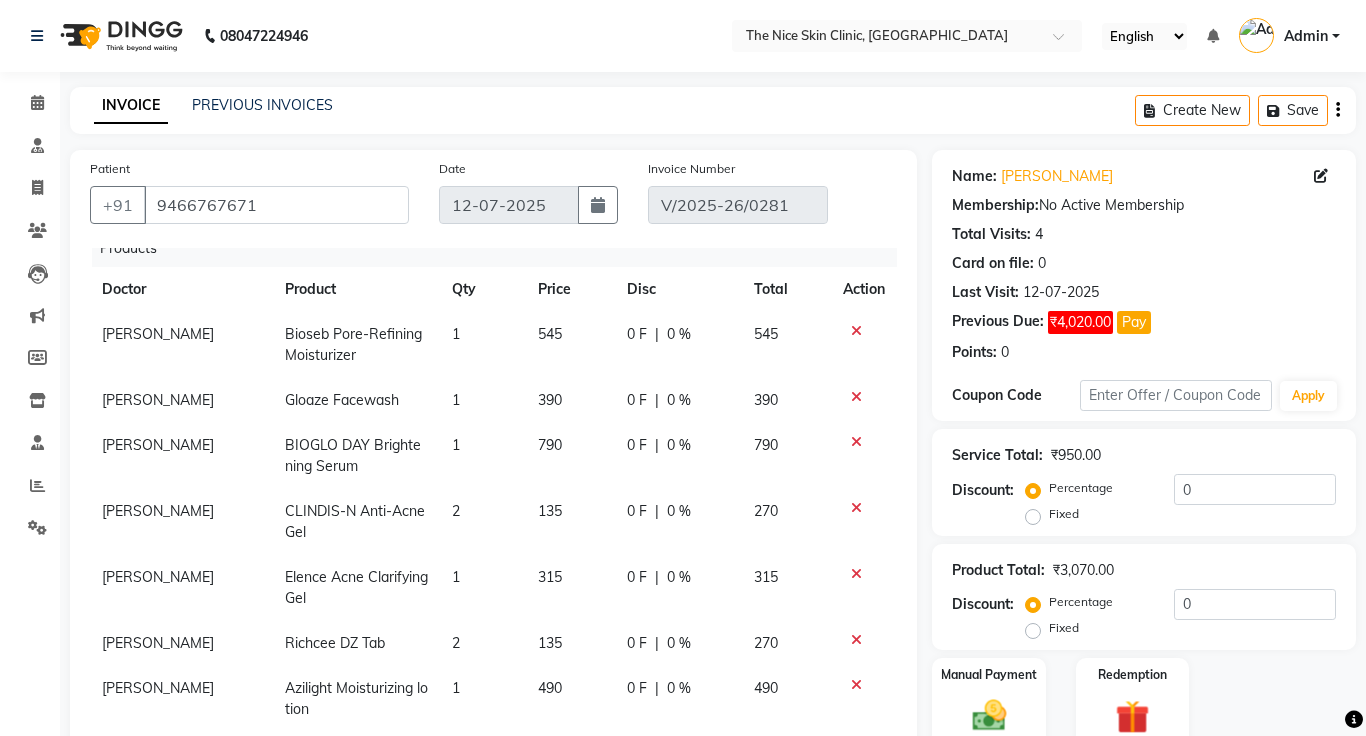 click 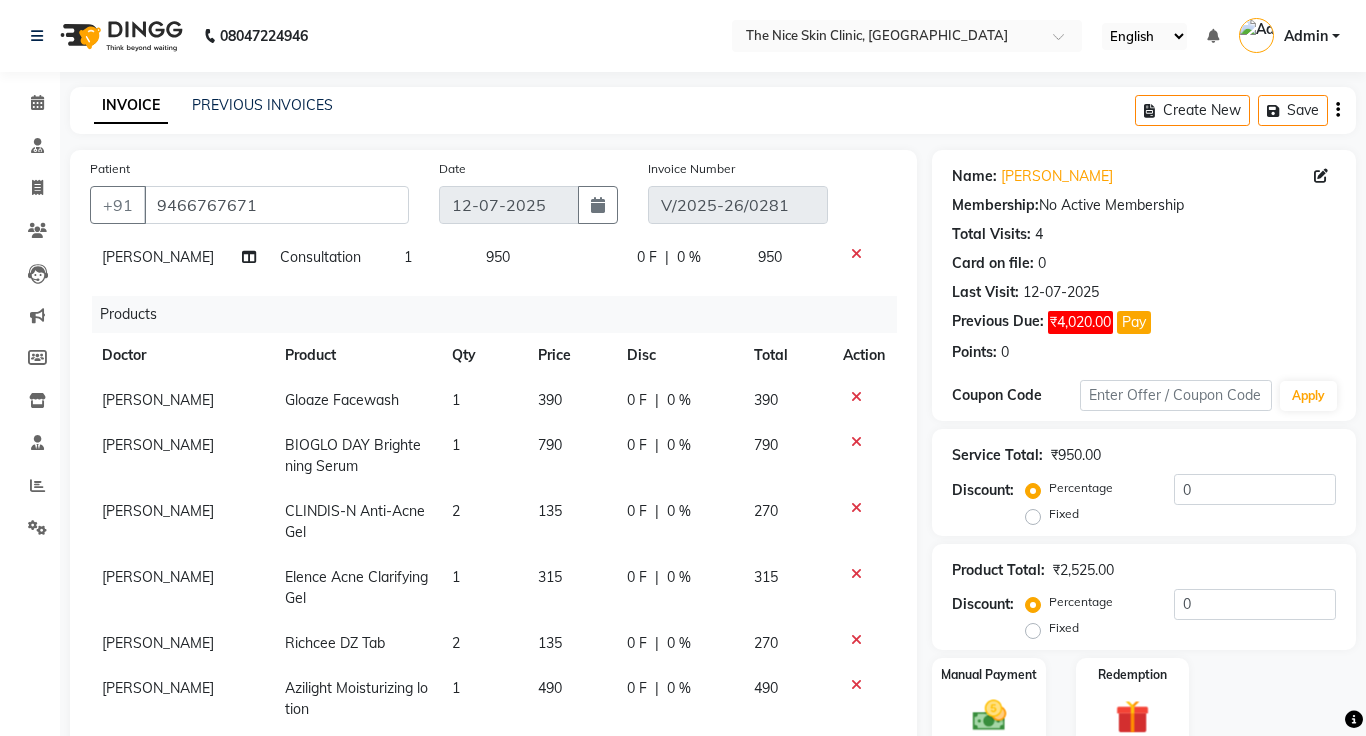 click 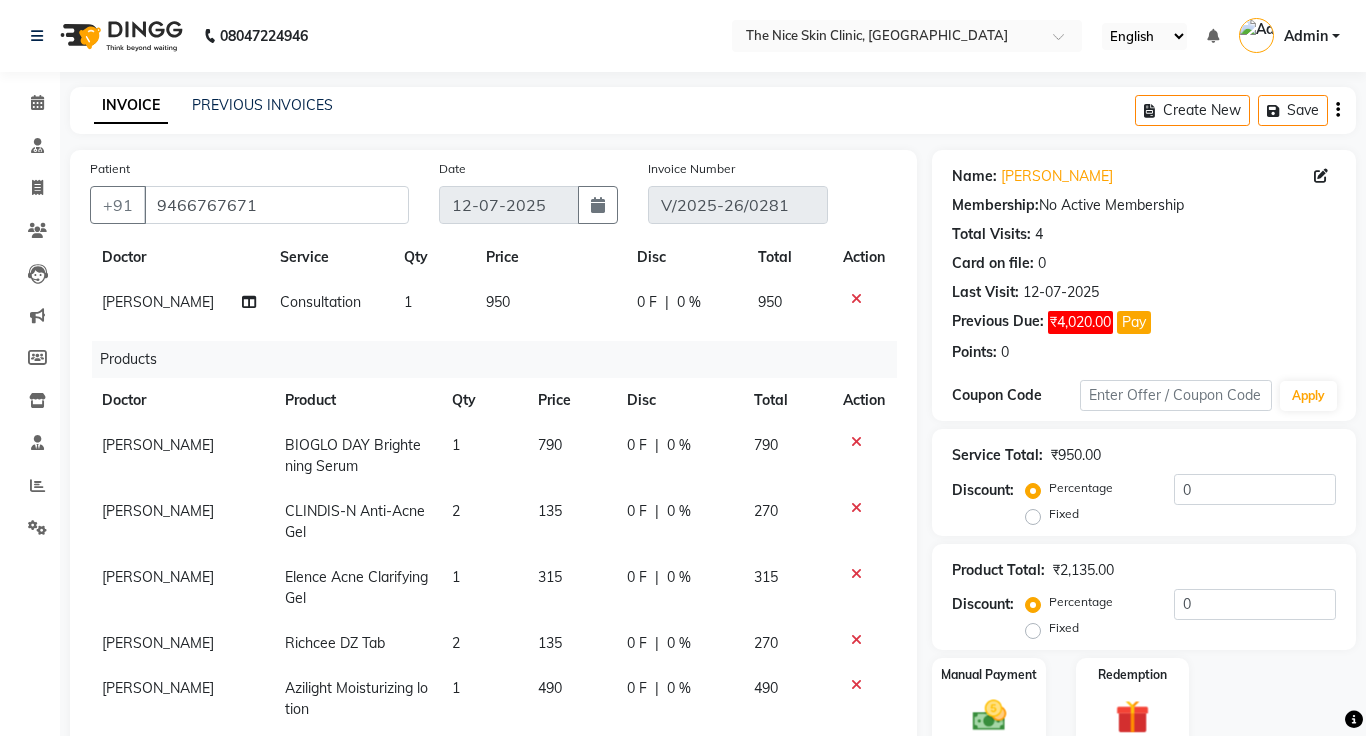 scroll, scrollTop: 50, scrollLeft: 0, axis: vertical 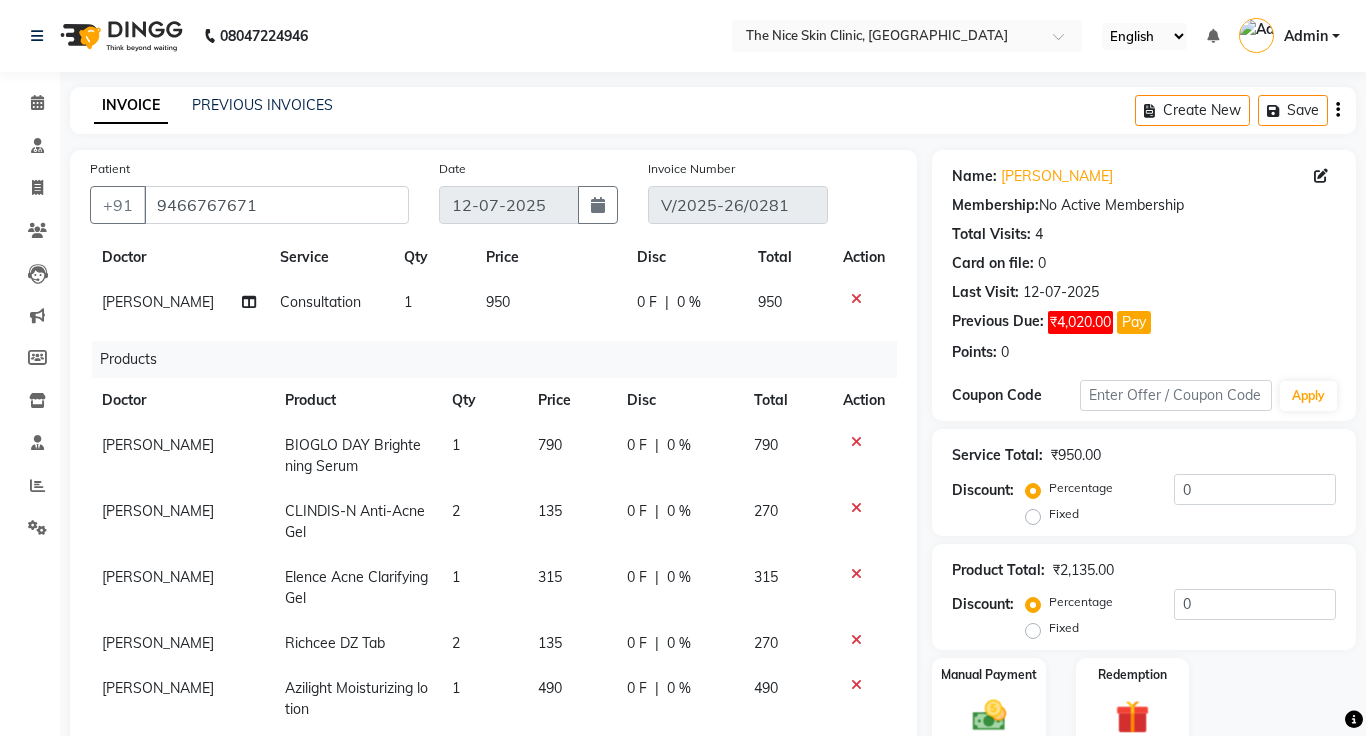 click 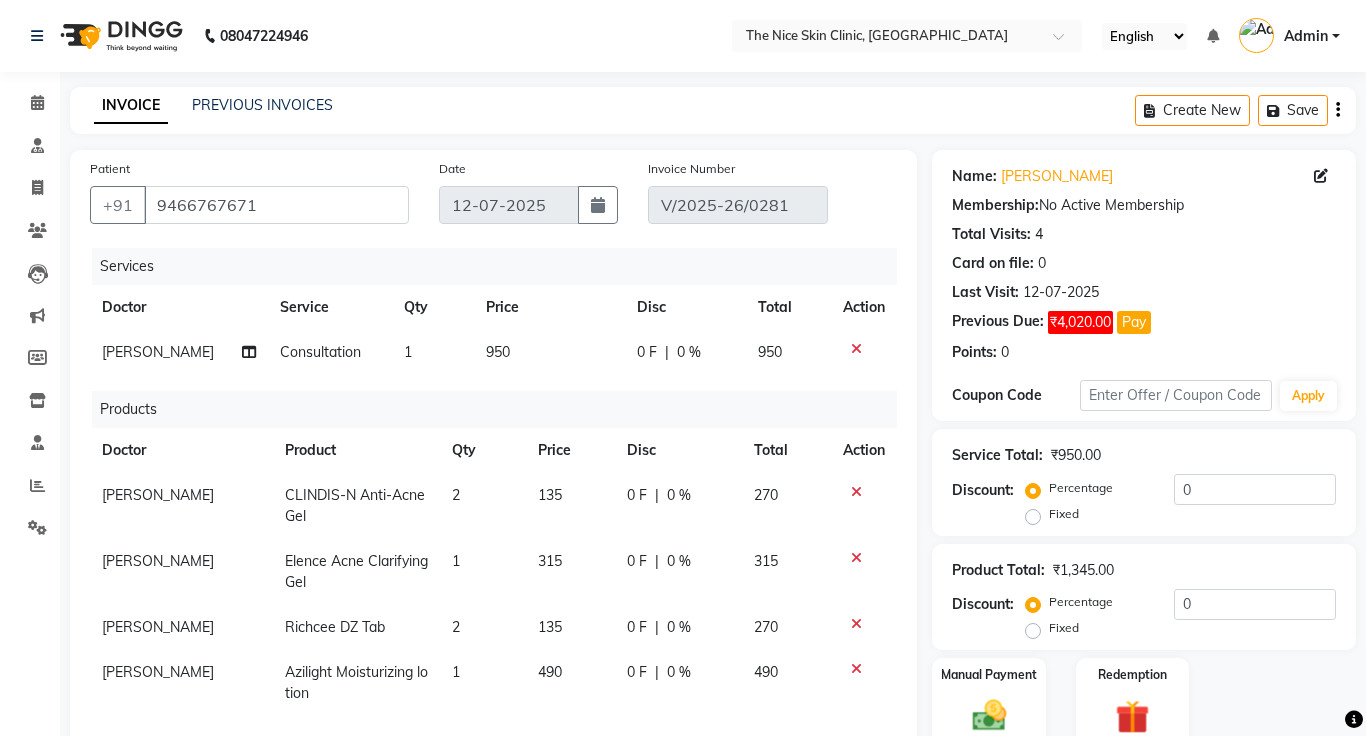 click 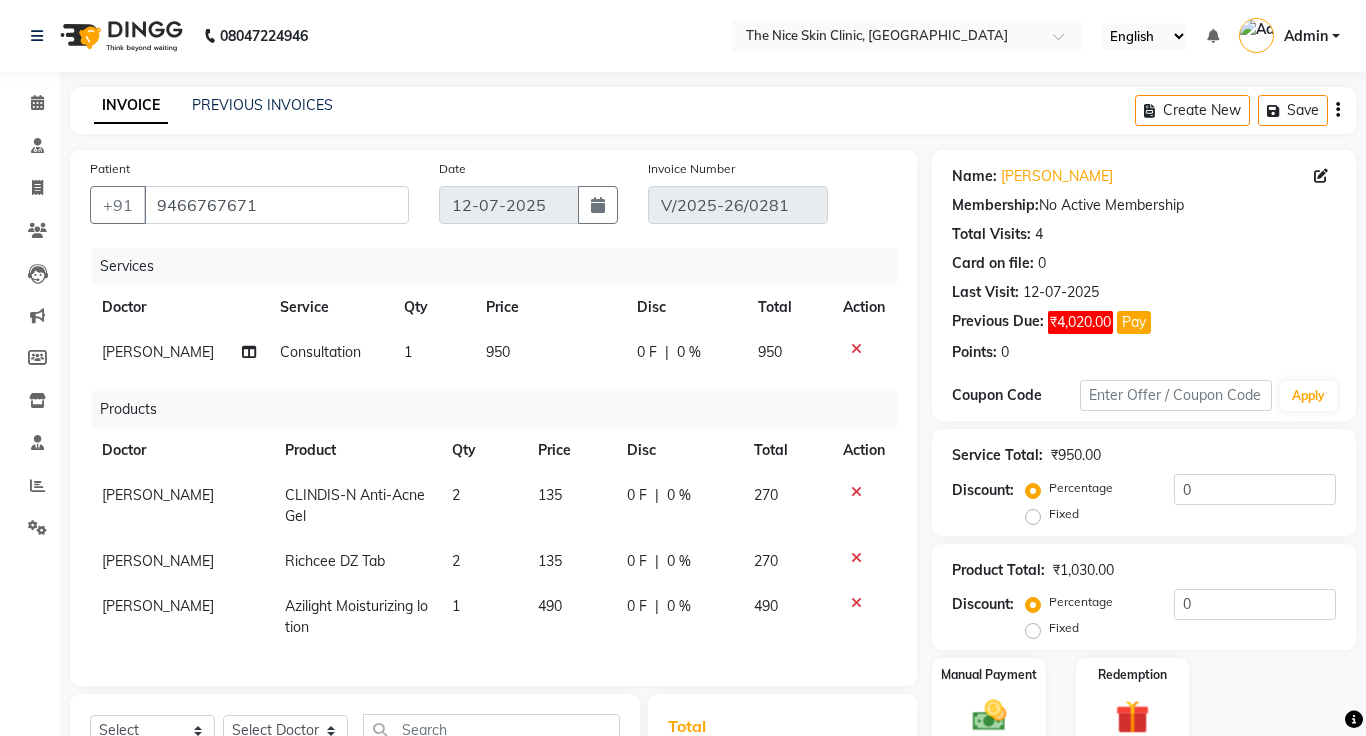 click 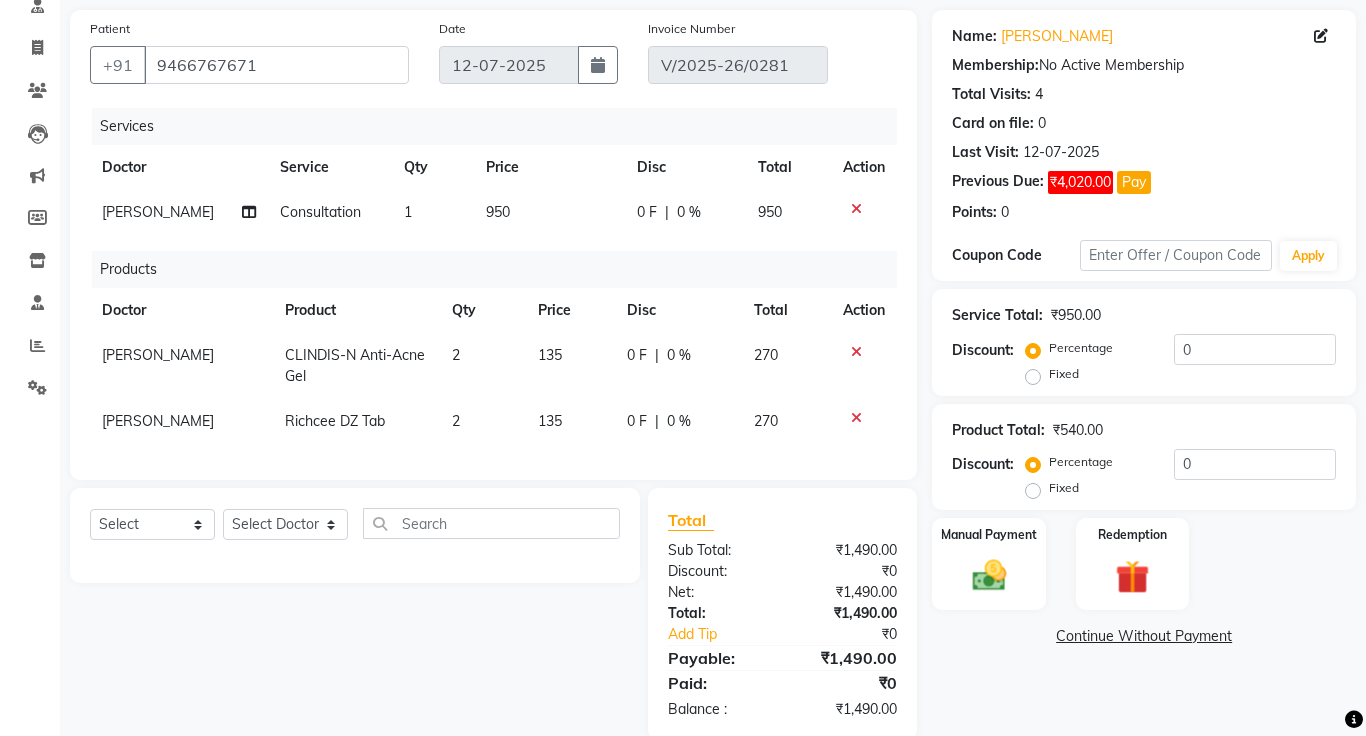 scroll, scrollTop: 174, scrollLeft: 0, axis: vertical 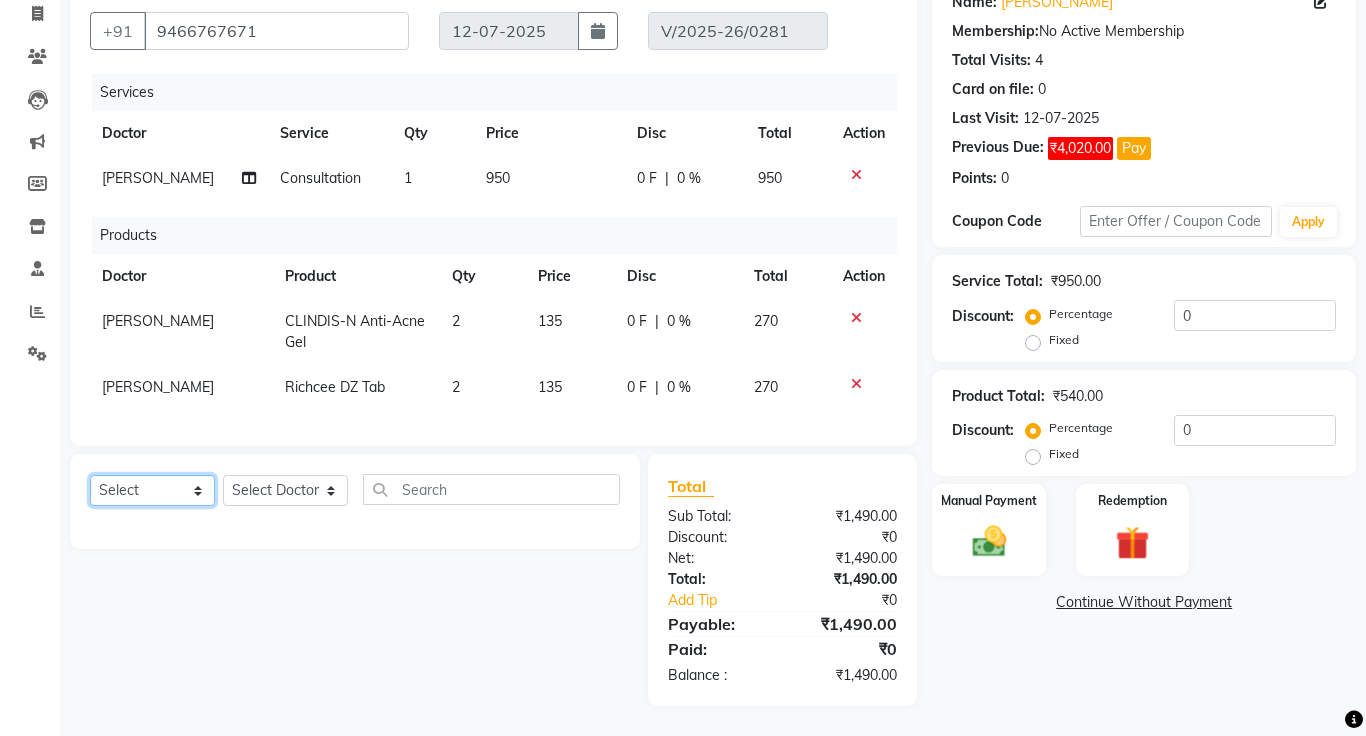 click on "Select  Service  Product  Membership  Package Voucher Prepaid Gift Card" 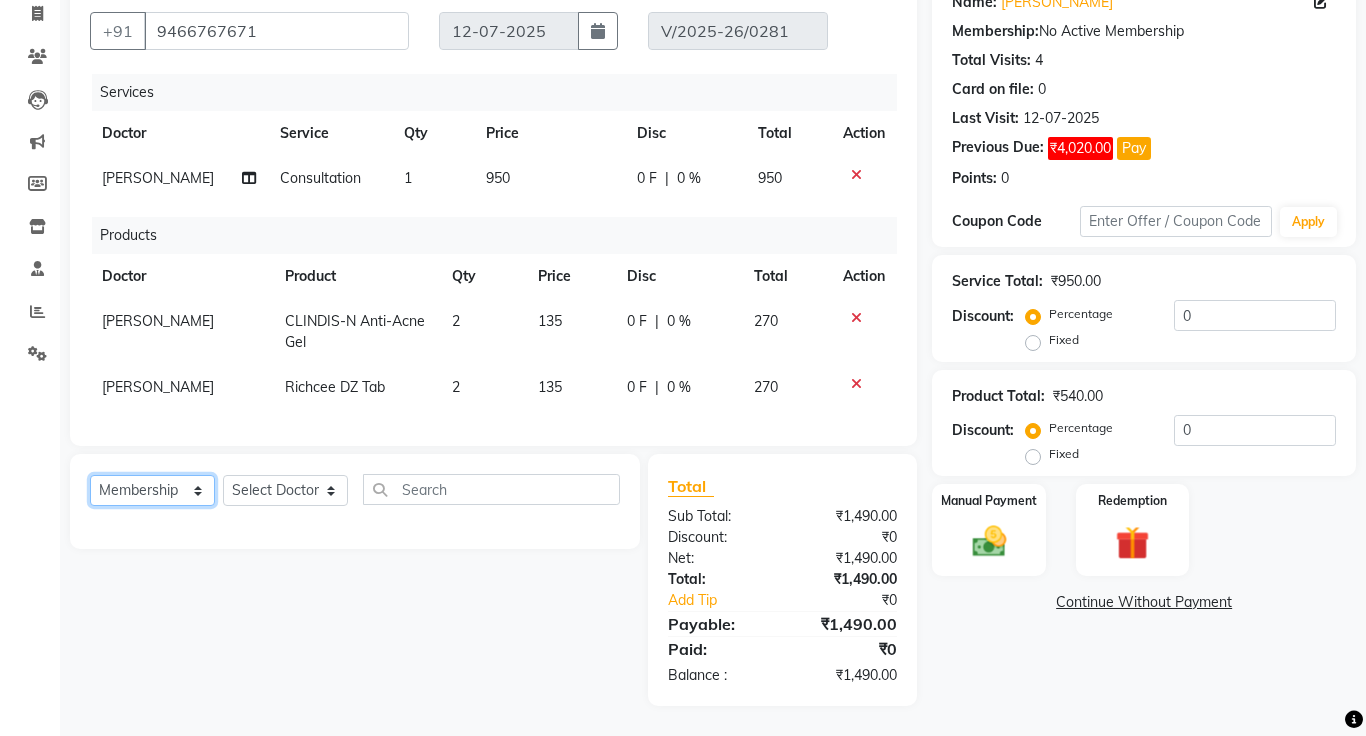 click on "Select  Service  Product  Membership  Package Voucher Prepaid Gift Card" 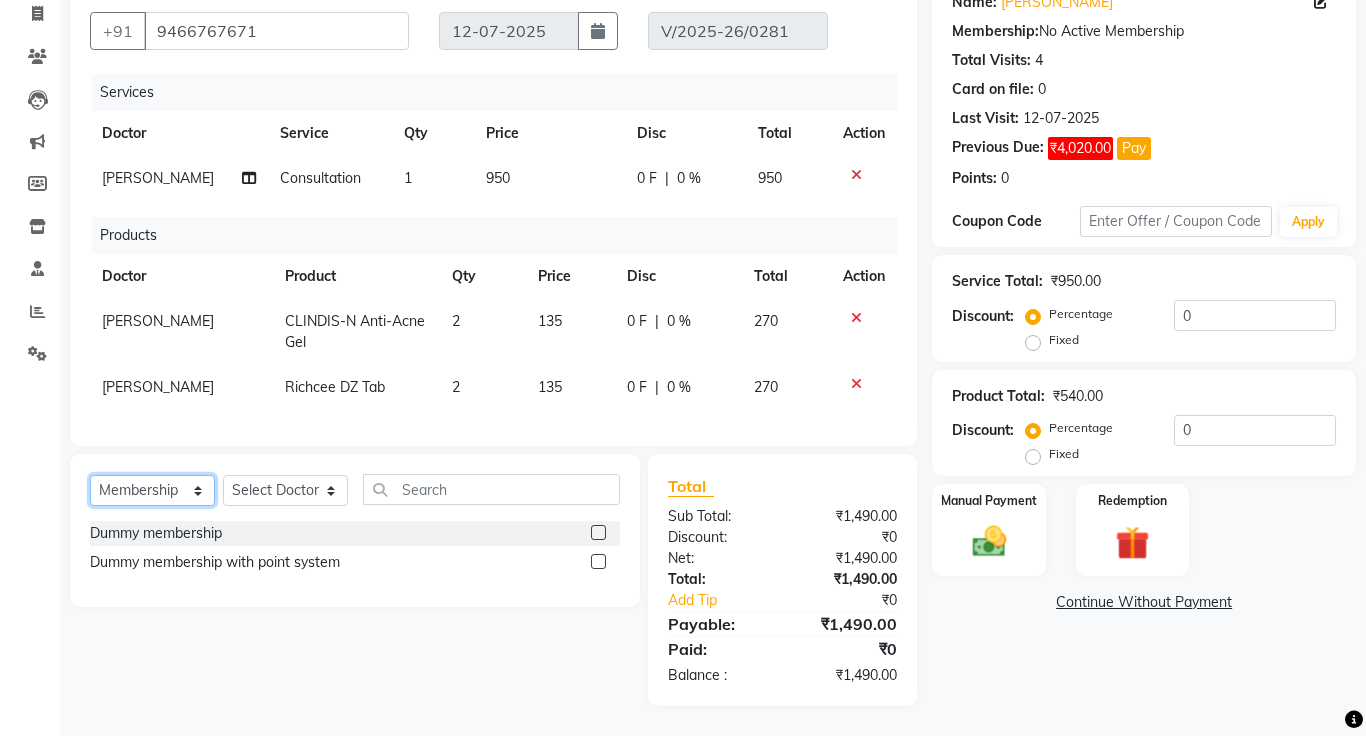 click on "Select  Service  Product  Membership  Package Voucher Prepaid Gift Card" 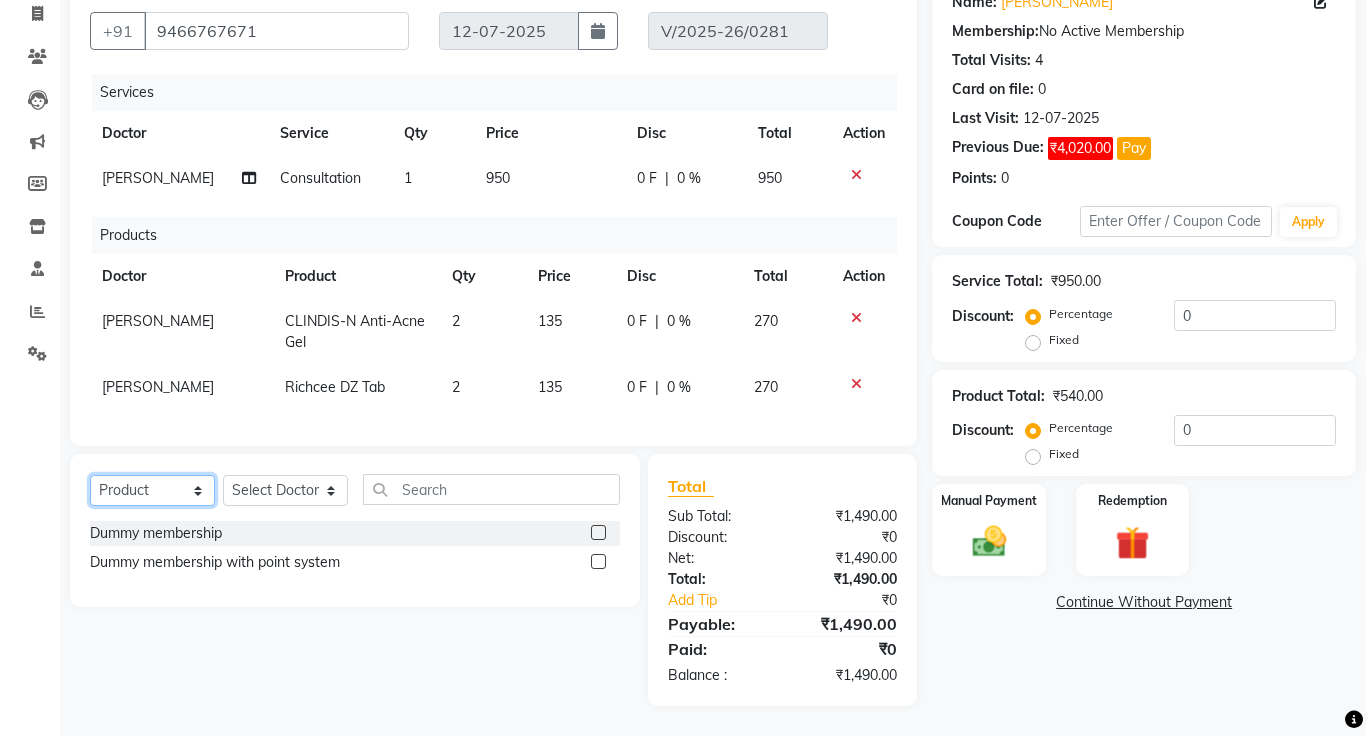 click on "Select  Service  Product  Membership  Package Voucher Prepaid Gift Card" 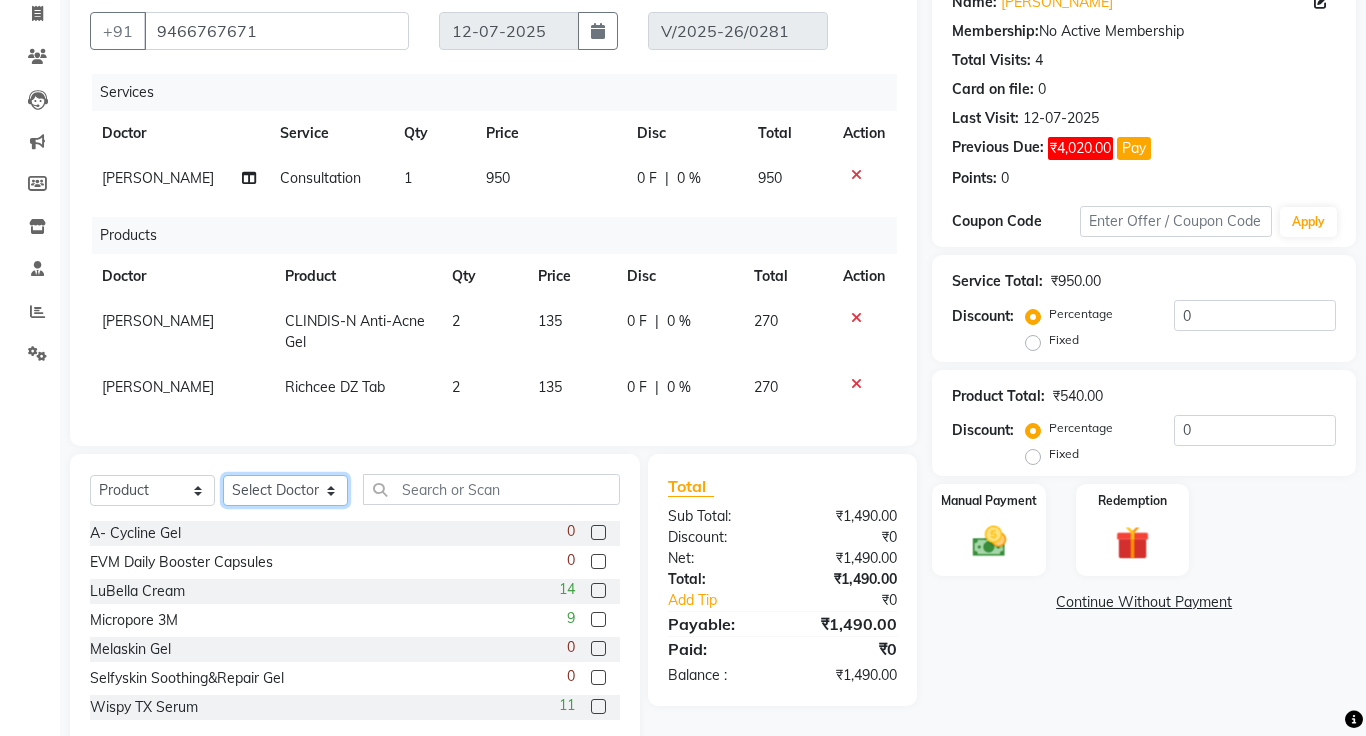 click on "Select Doctor [PERSON_NAME] [PERSON_NAME] DR. [PERSON_NAME] [PERSON_NAME]" 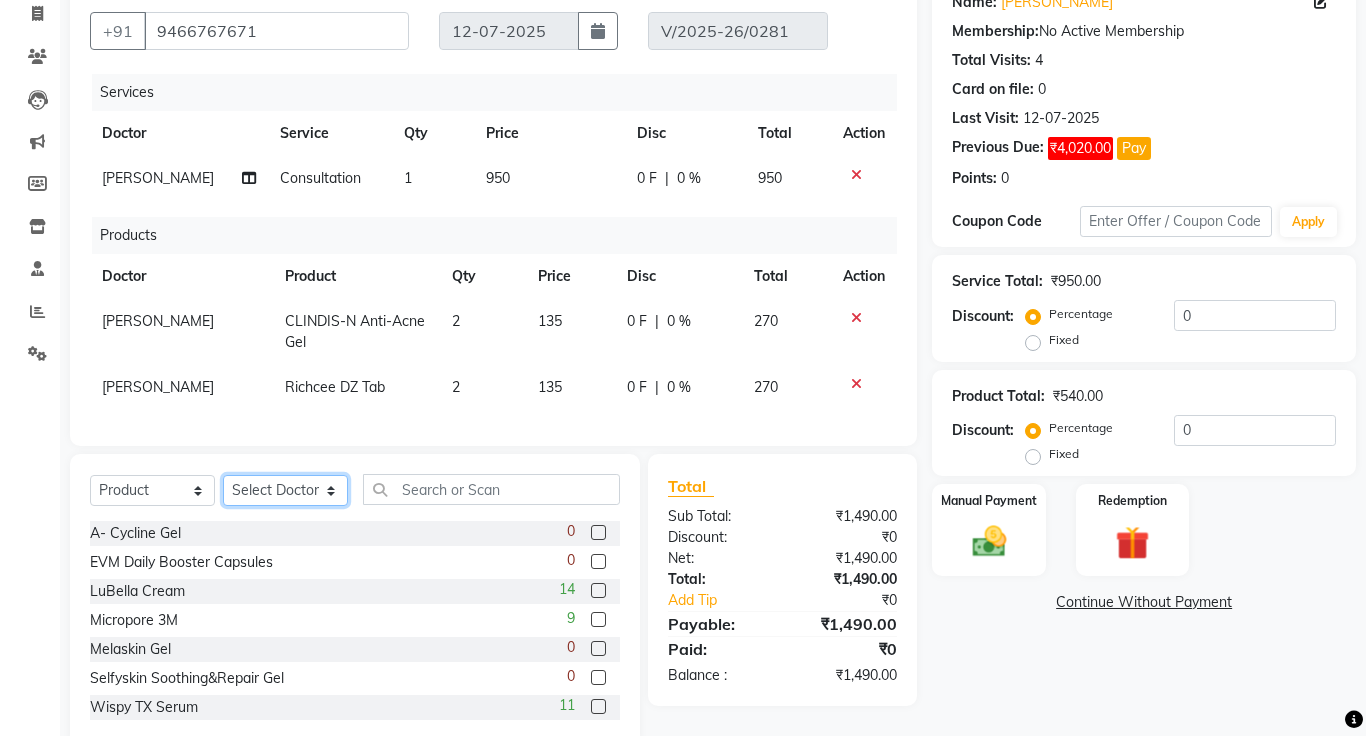 select on "1297" 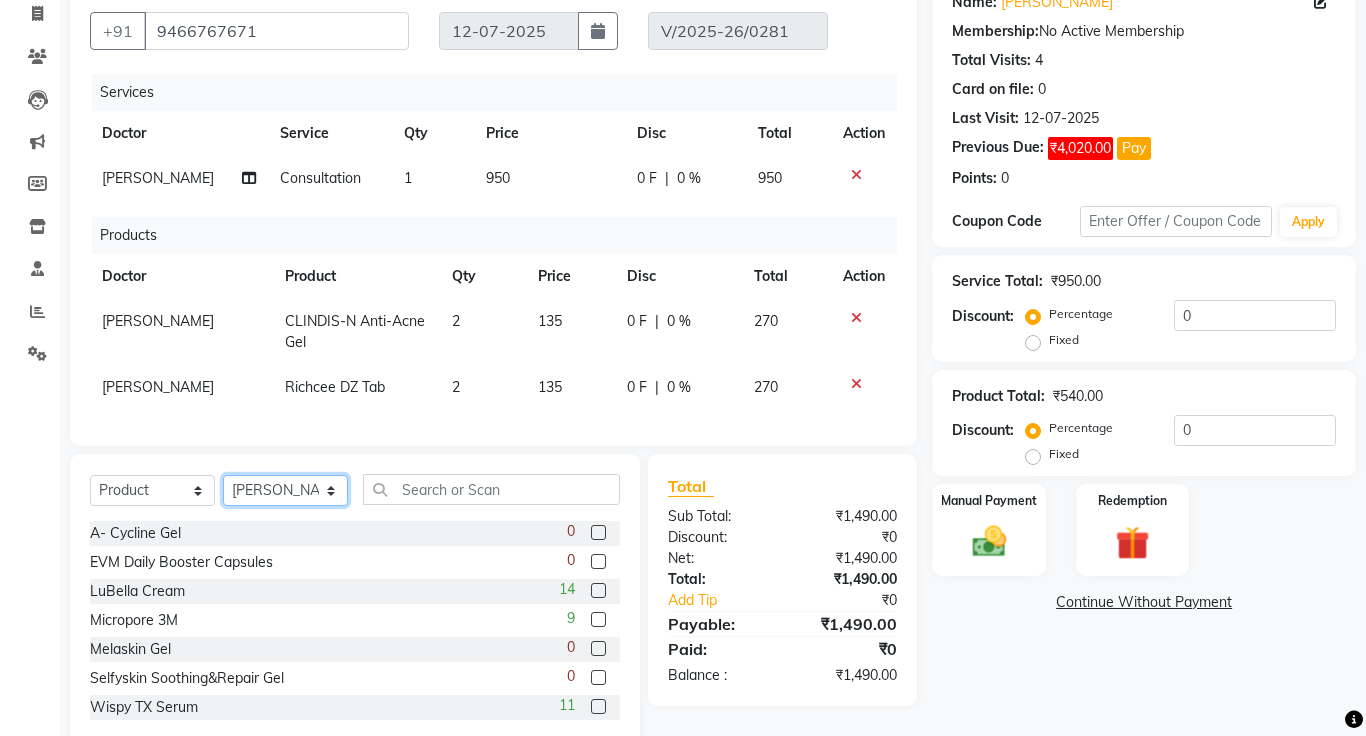 click on "Select Doctor [PERSON_NAME] [PERSON_NAME] DR. [PERSON_NAME] [PERSON_NAME]" 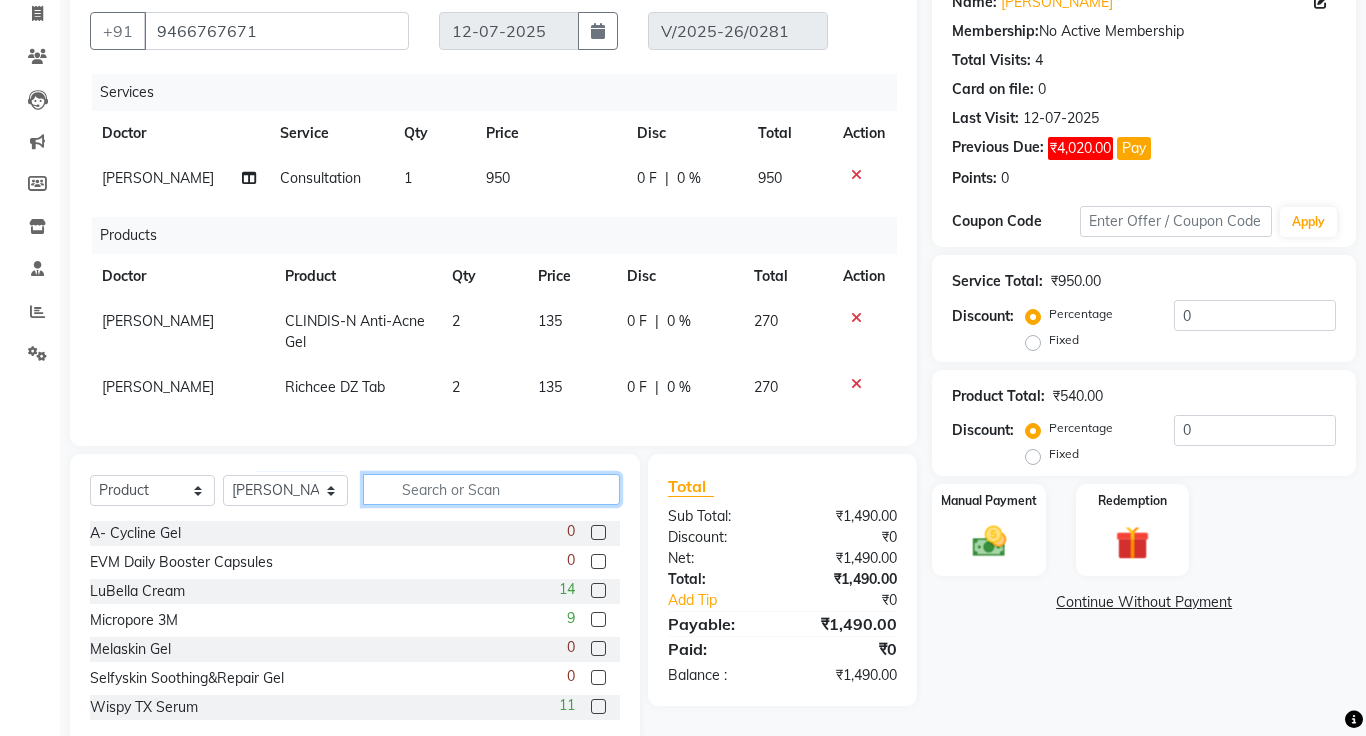 click 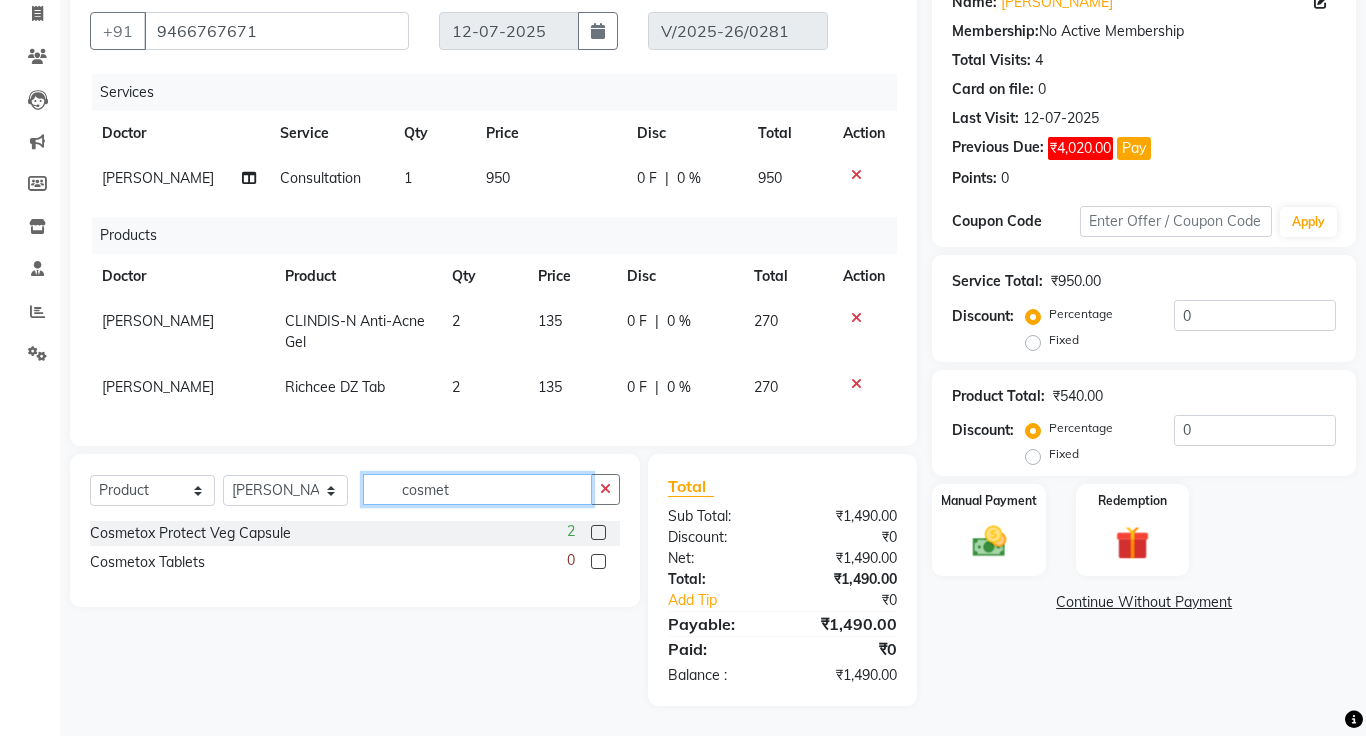 type on "cosmet" 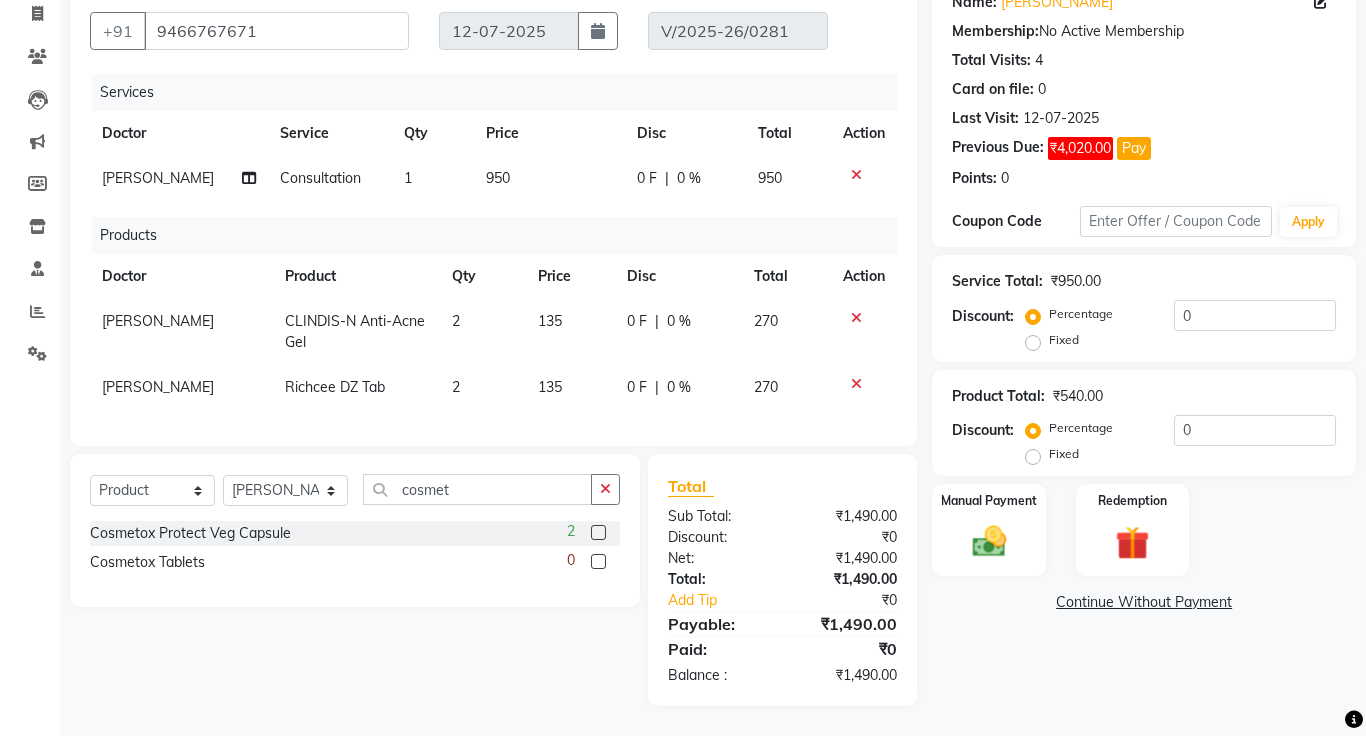 click 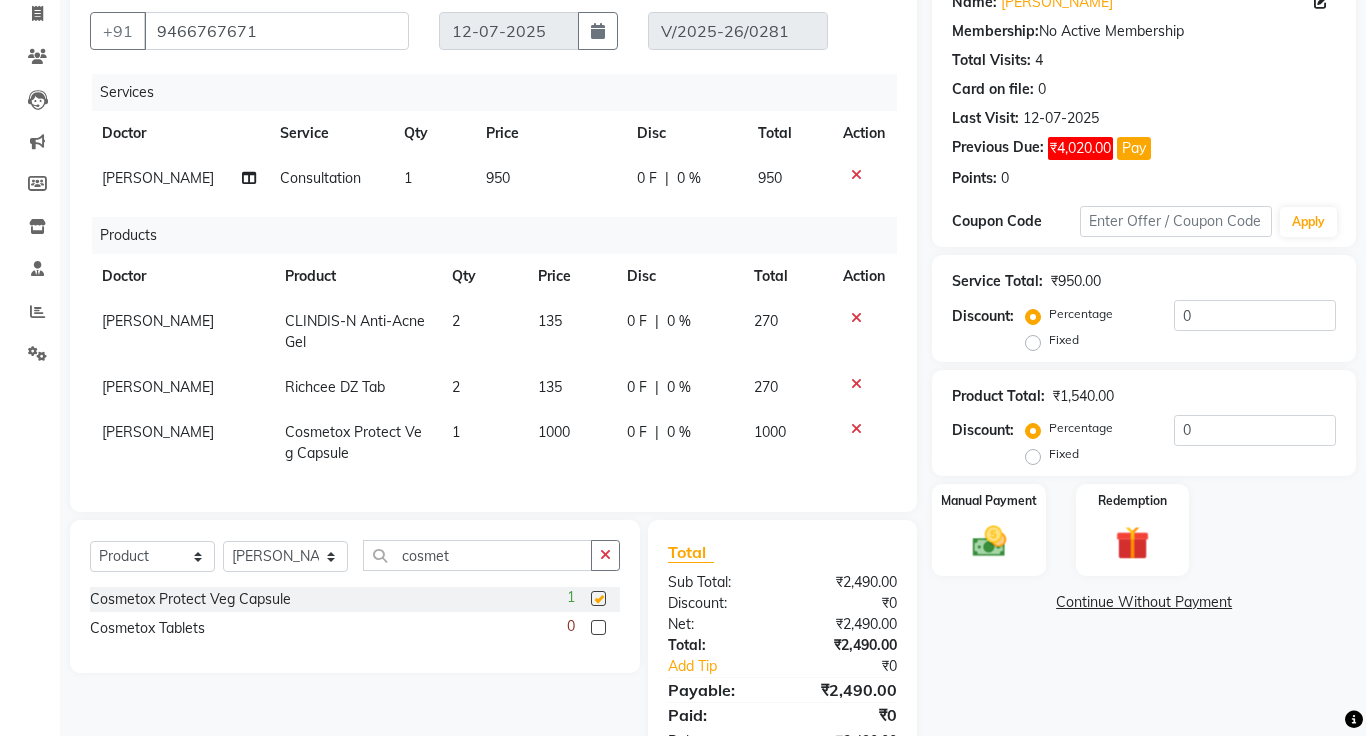 checkbox on "false" 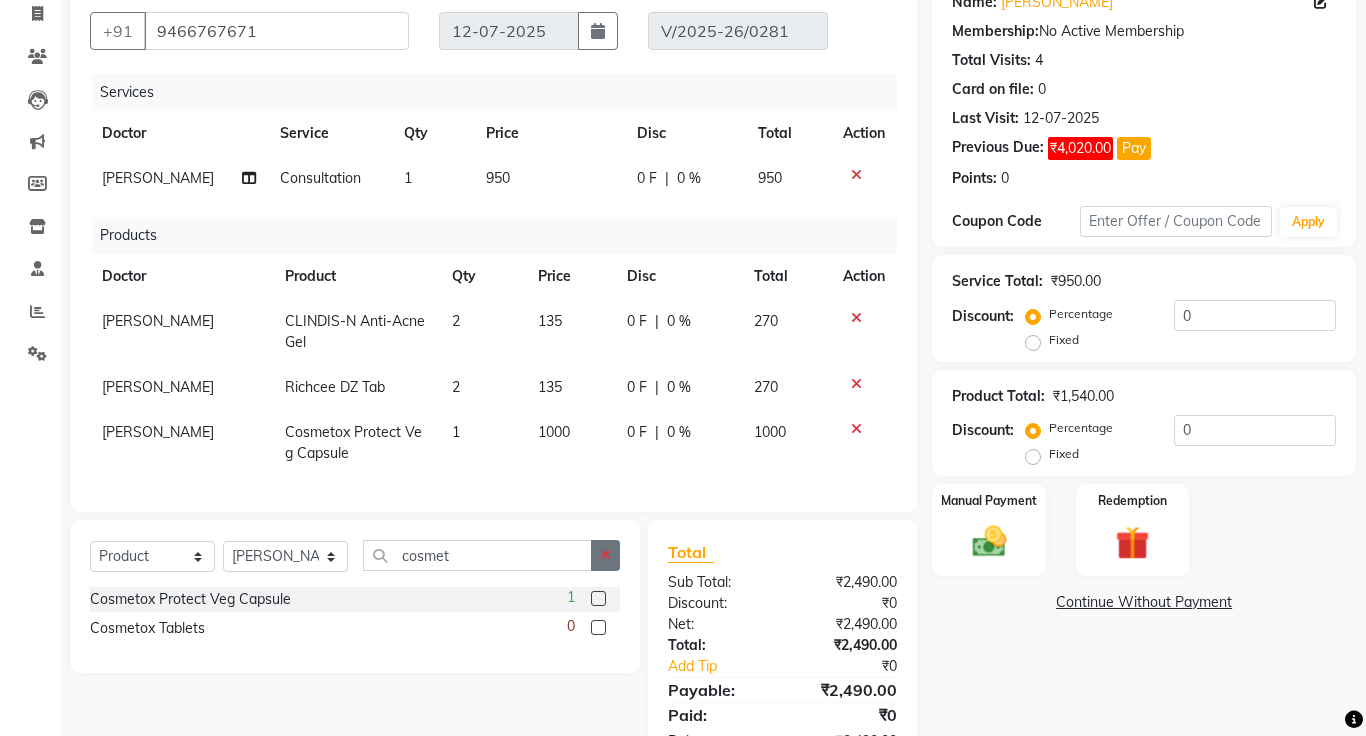 click 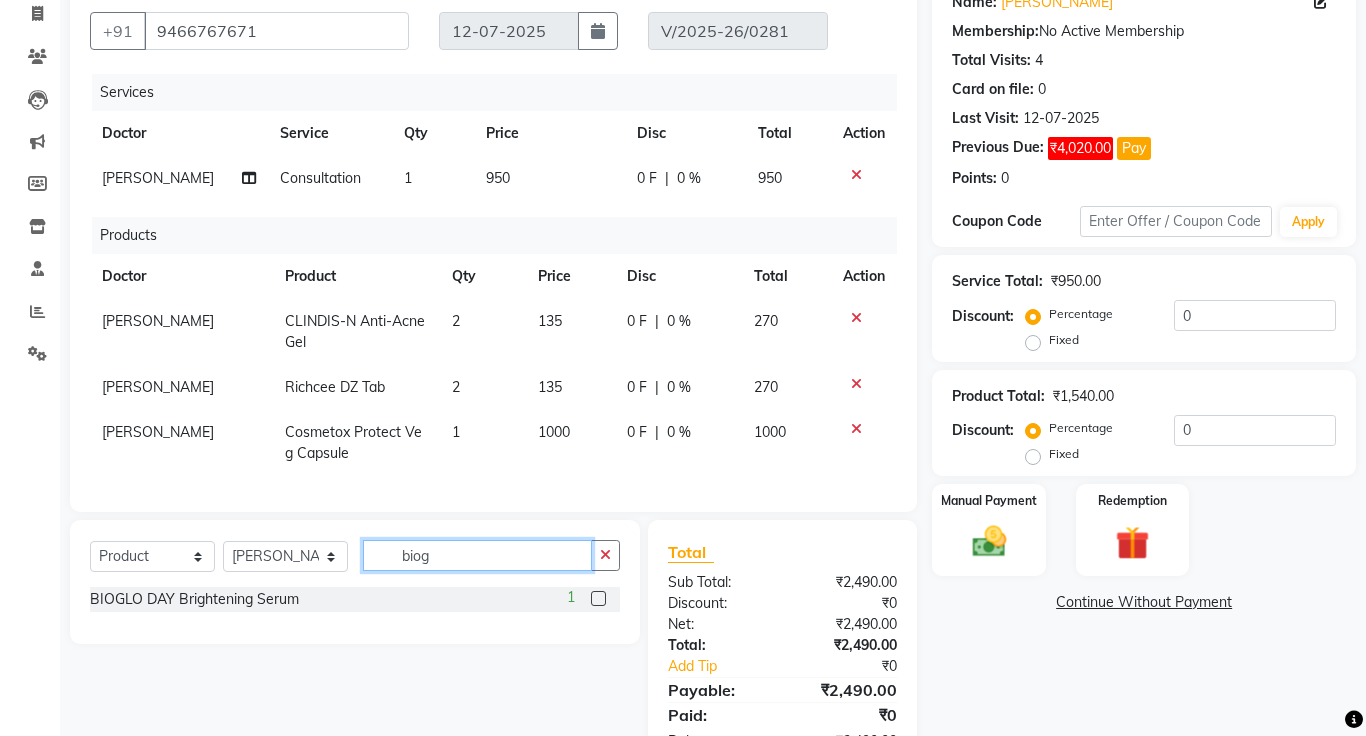 type on "biog" 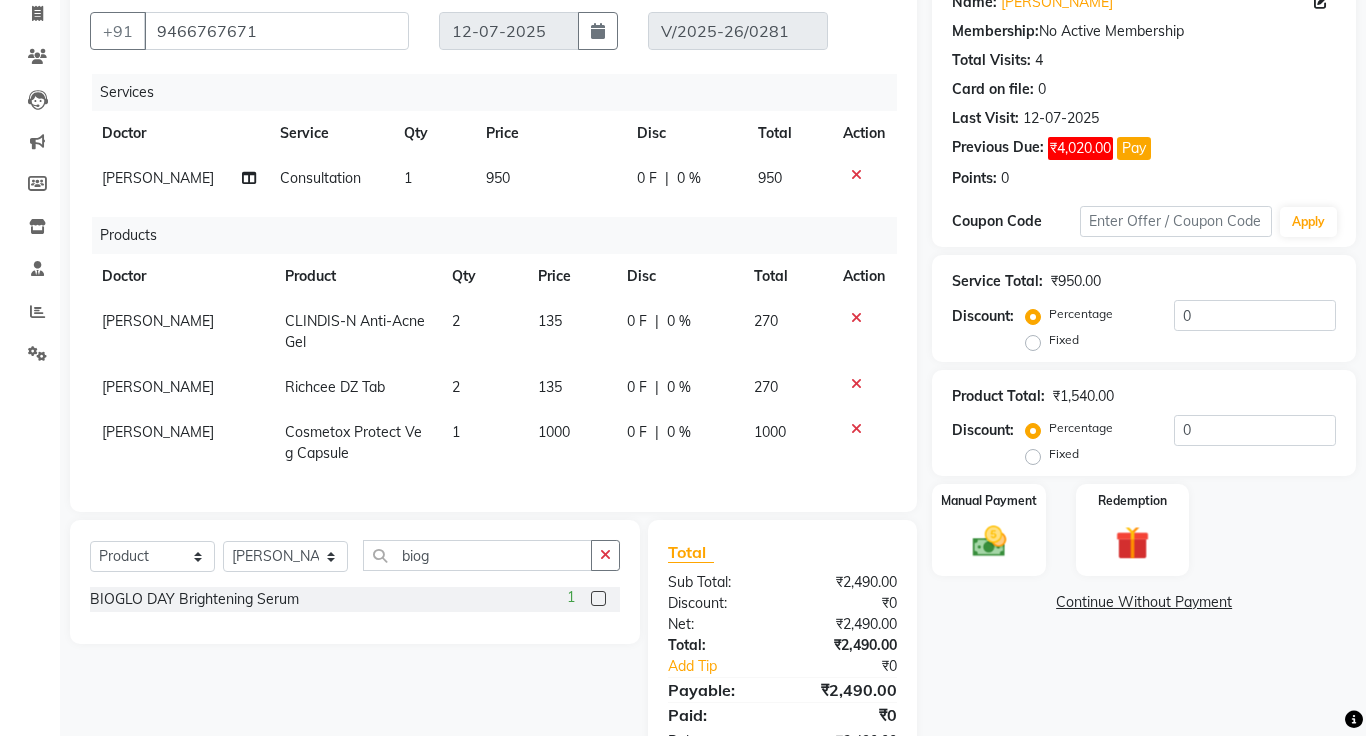 click 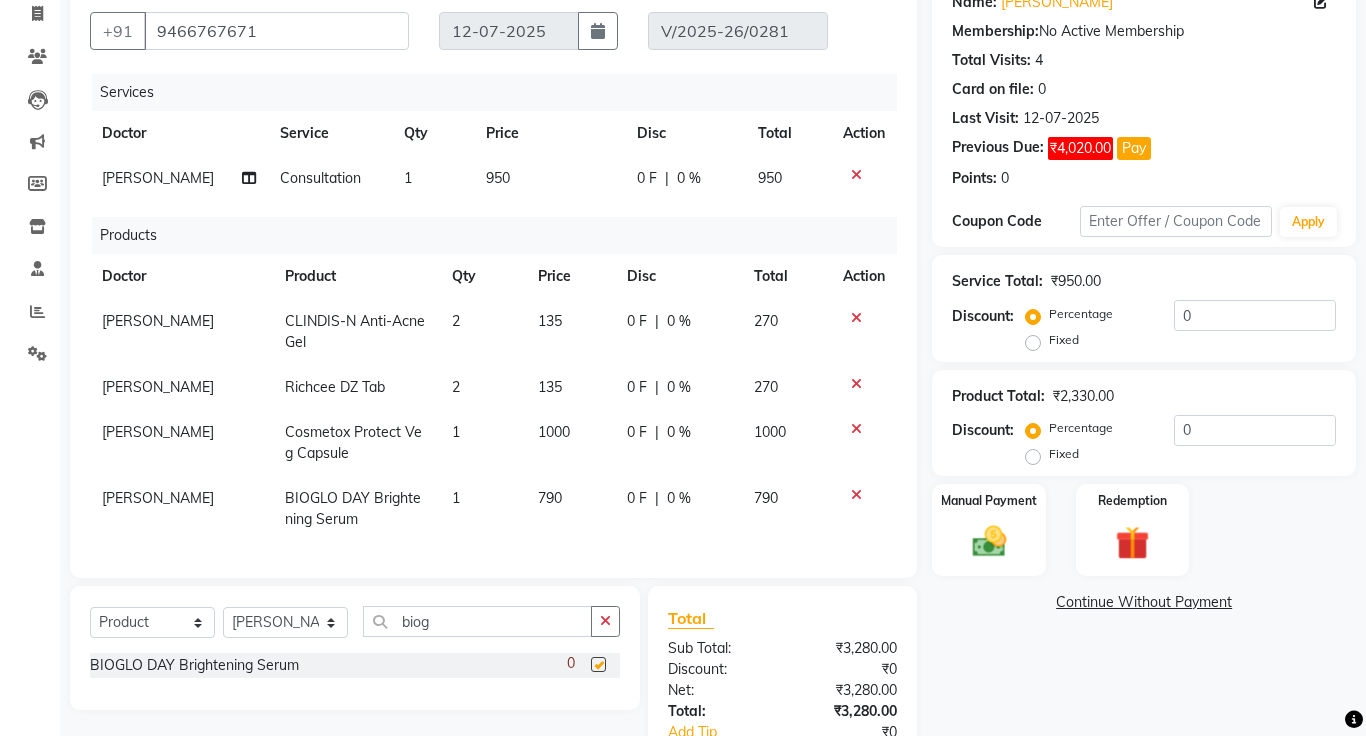 checkbox on "false" 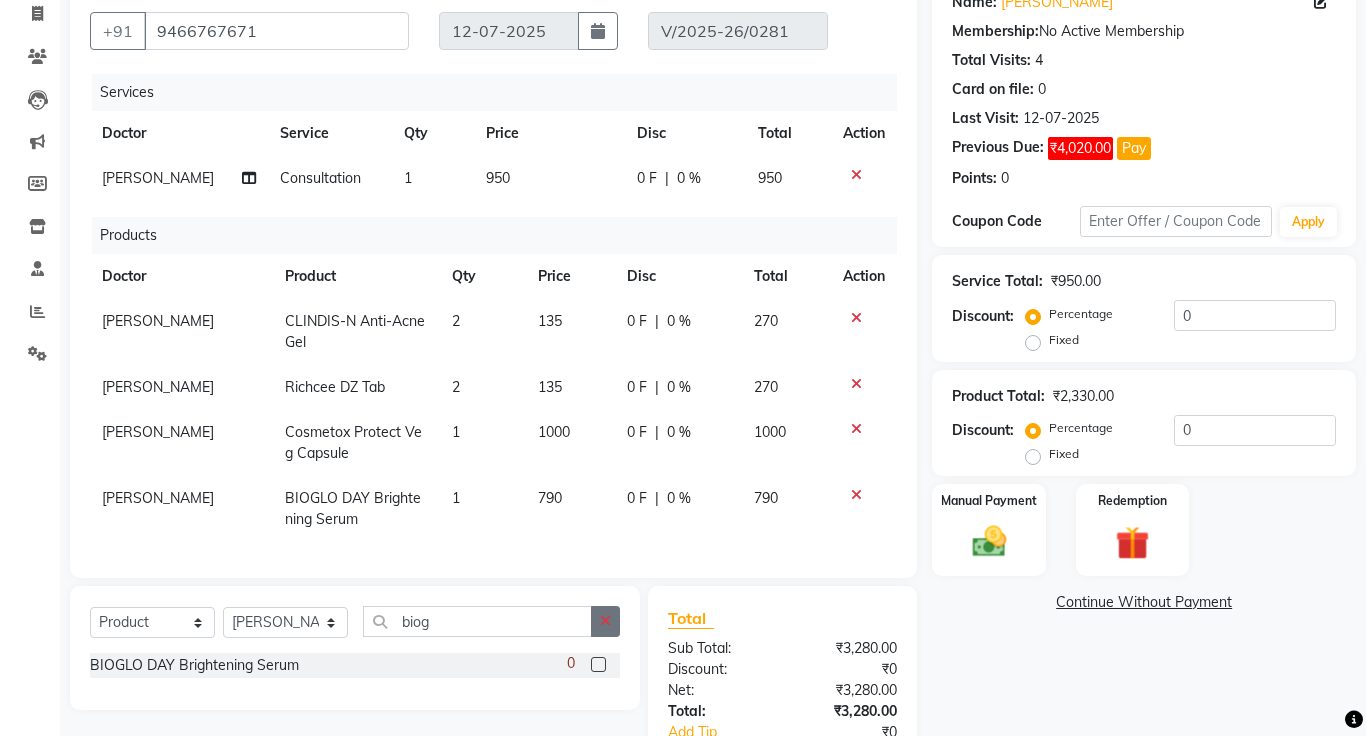 click 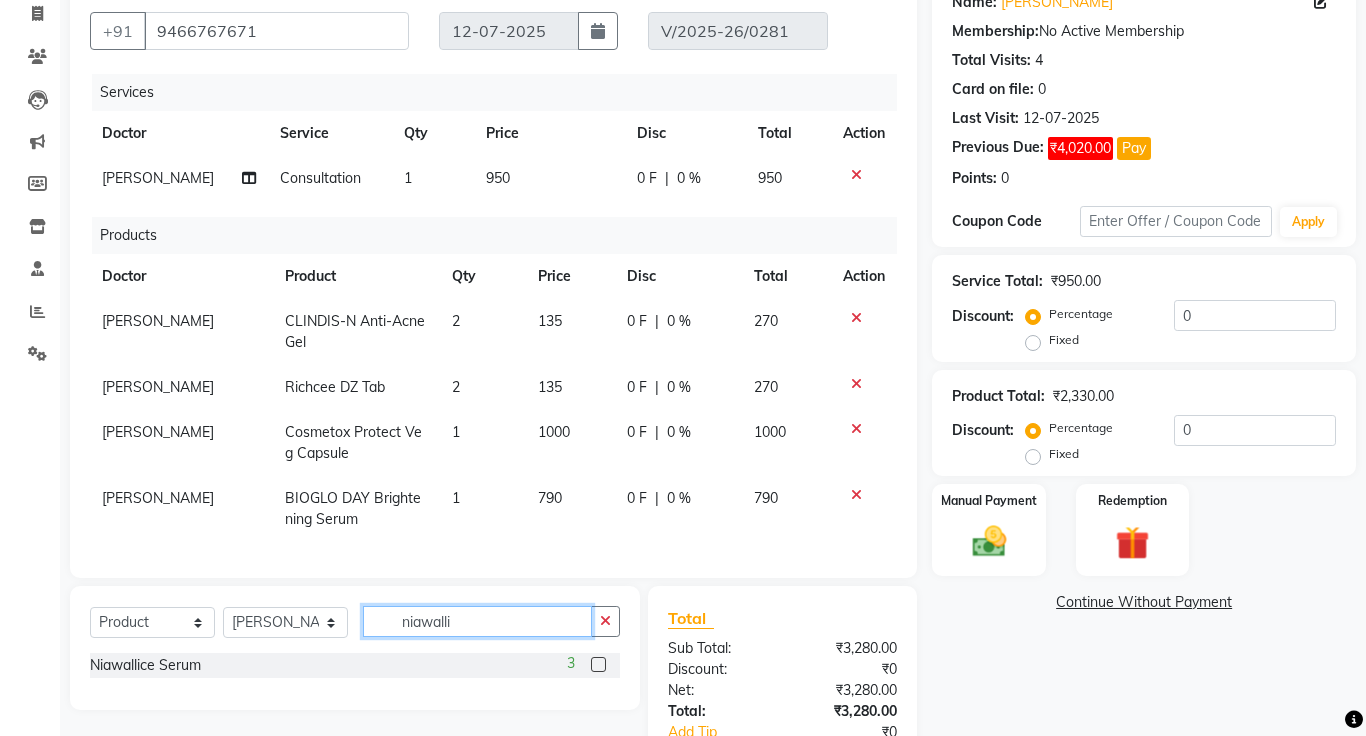 type on "niawalli" 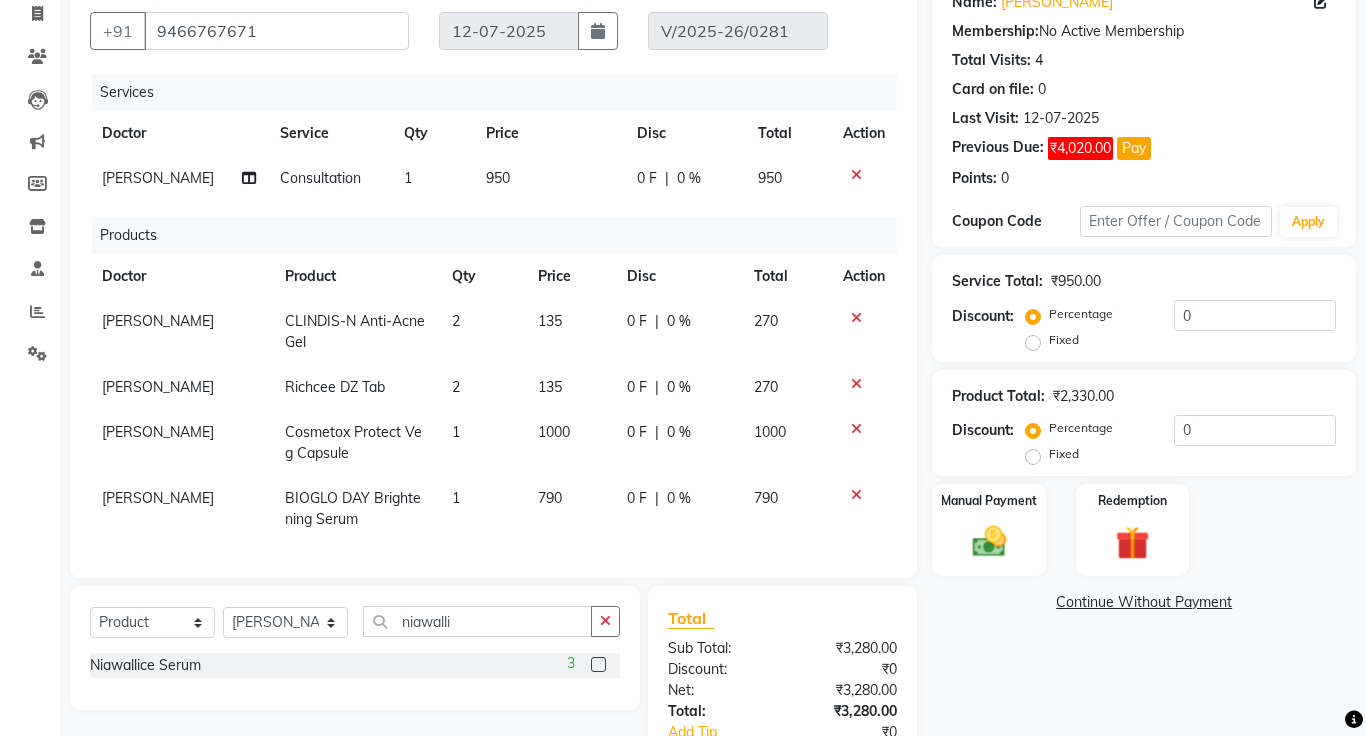 click on "3" 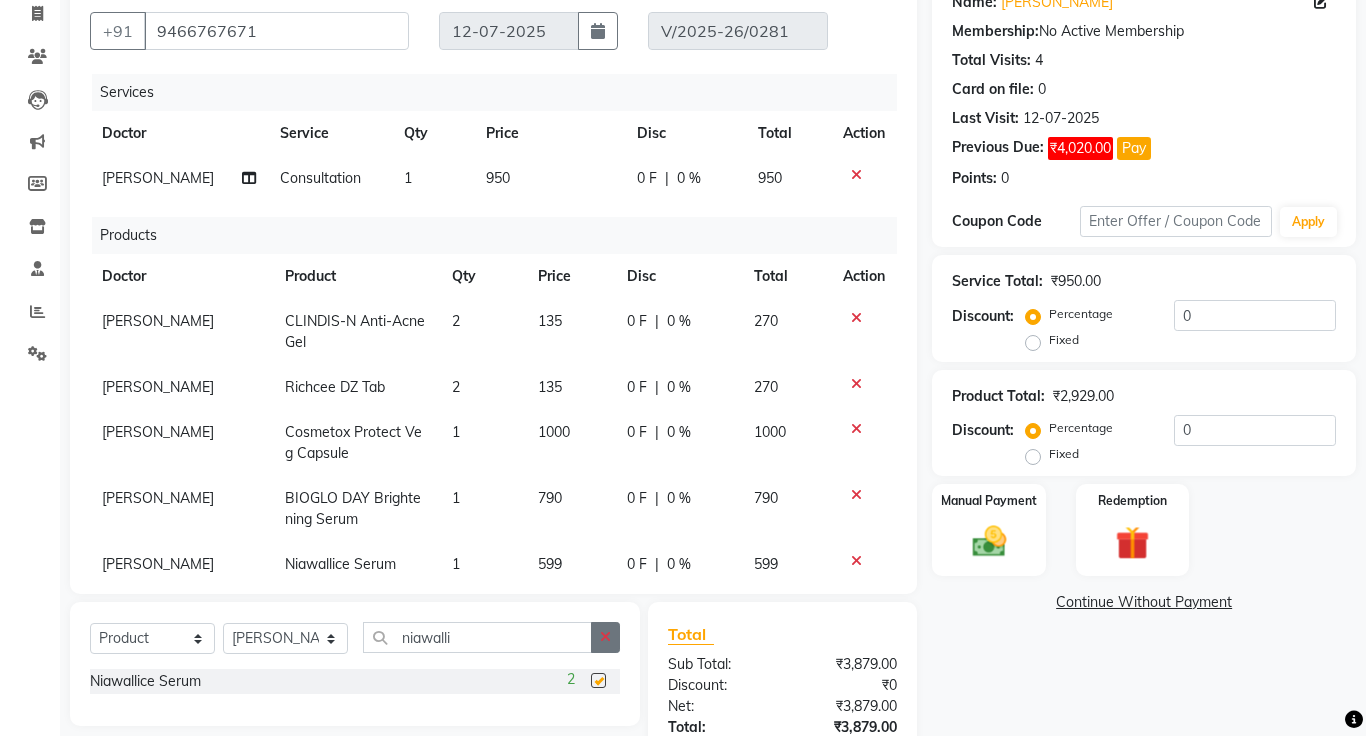 click 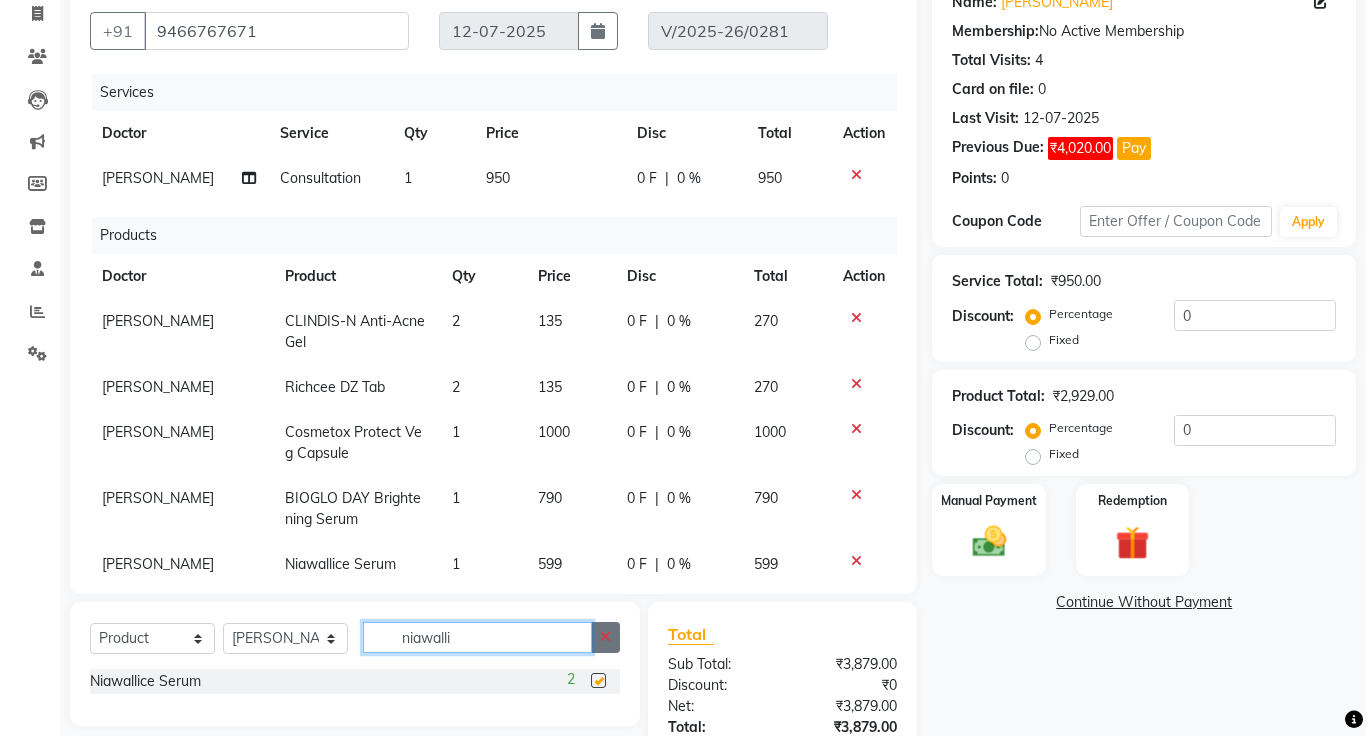 type 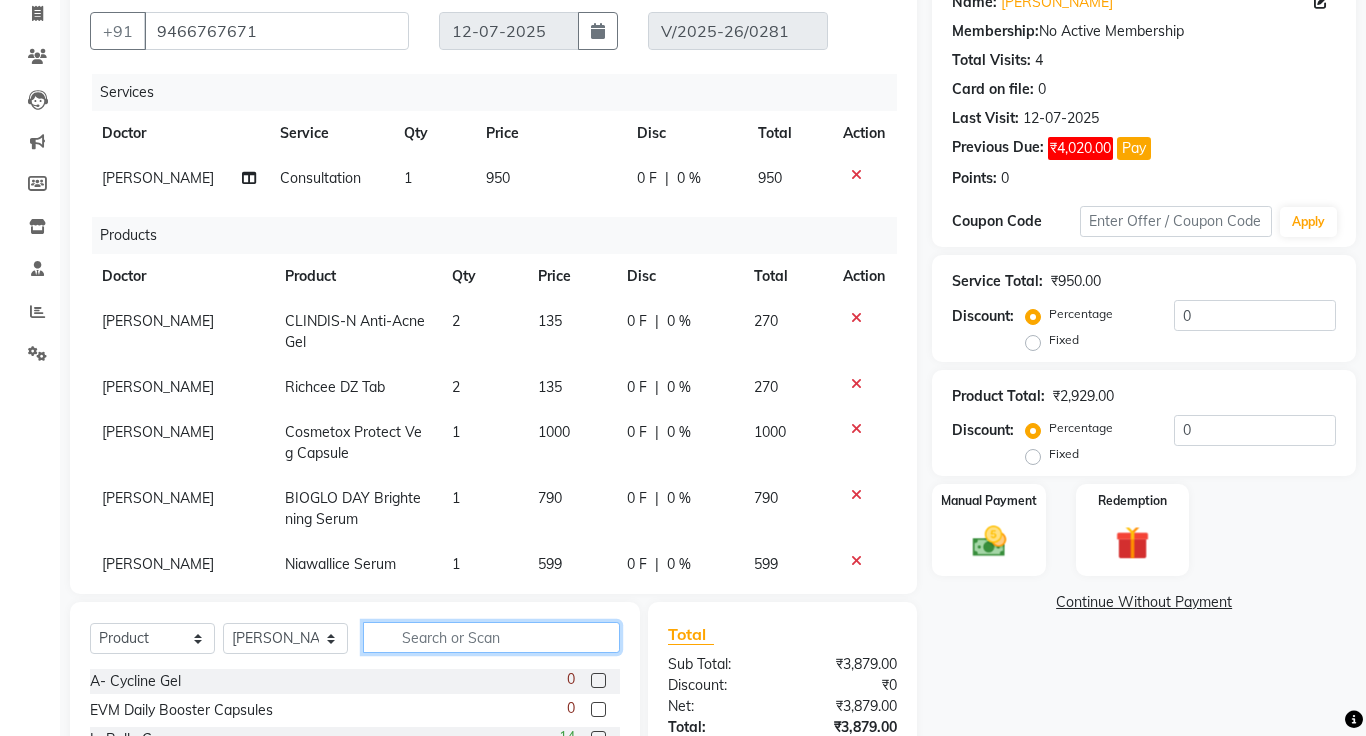 scroll, scrollTop: 29, scrollLeft: 0, axis: vertical 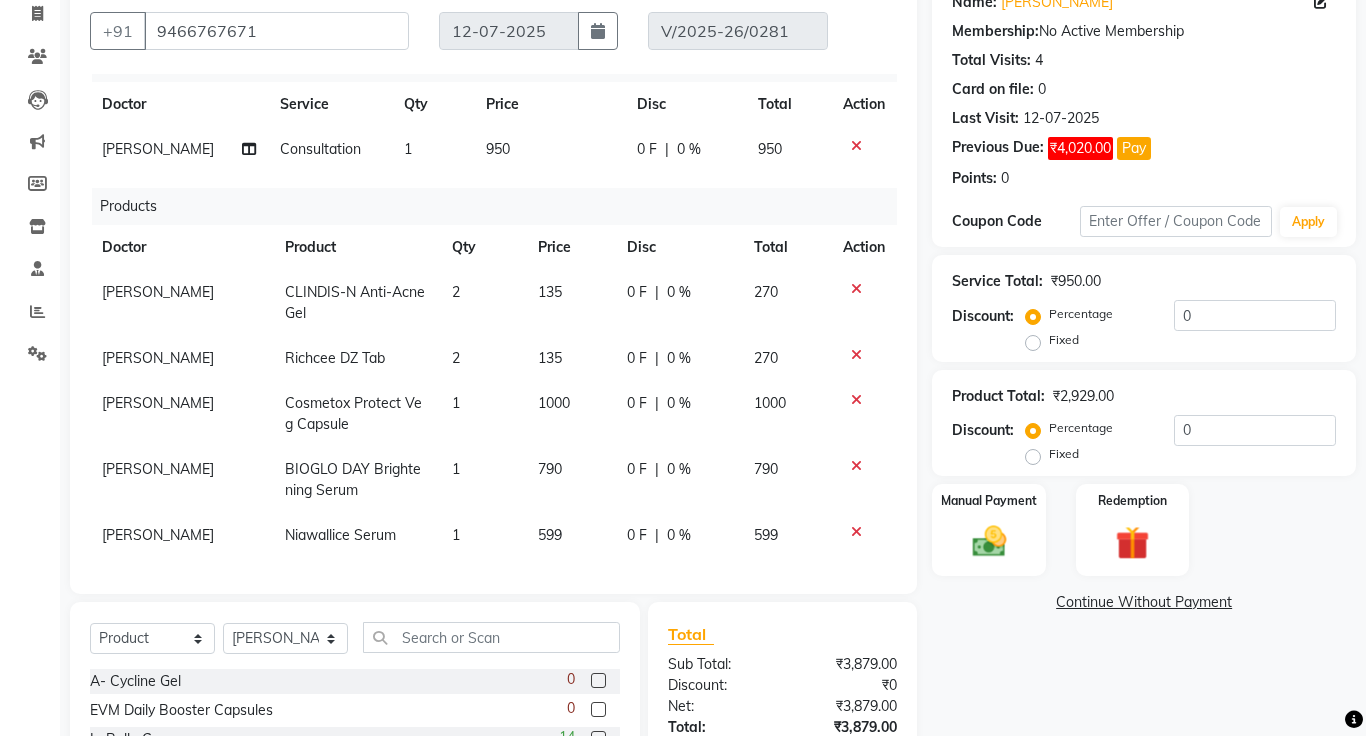 click on "Continue Without Payment" 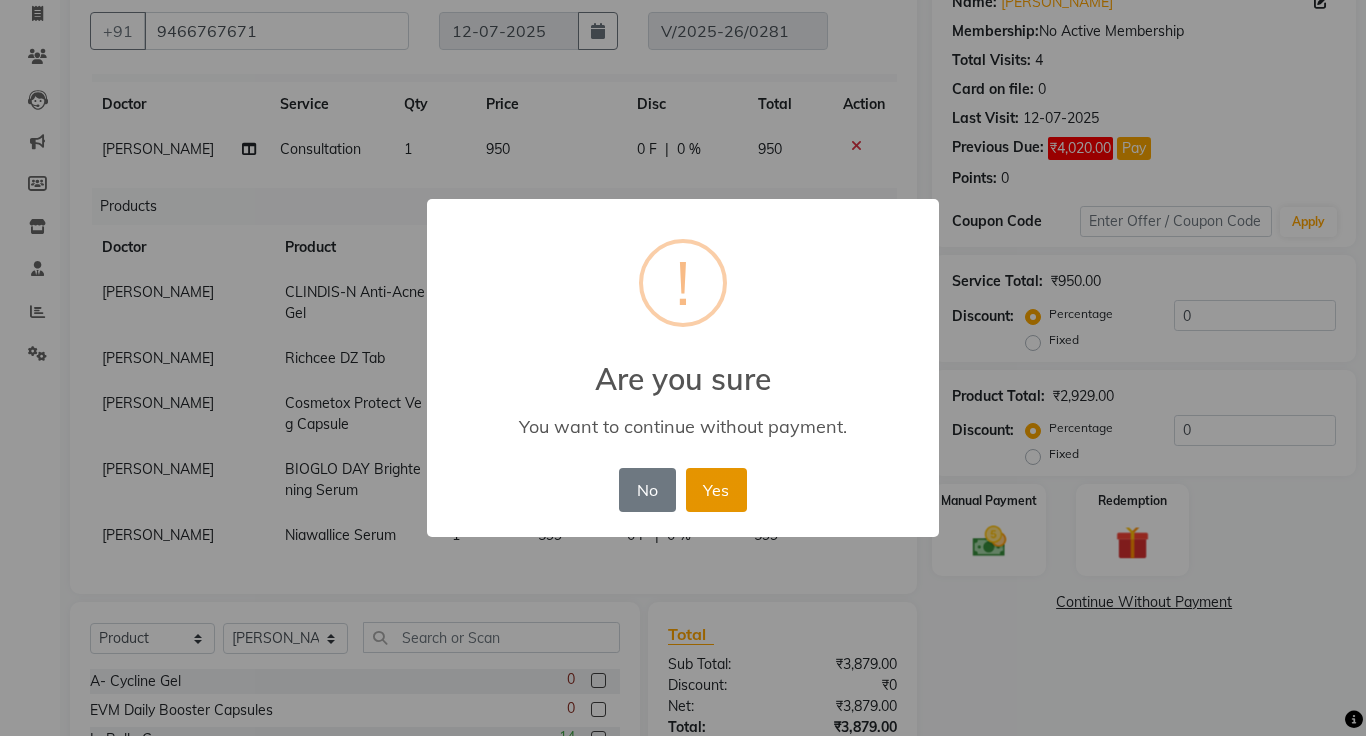 click on "Yes" at bounding box center [716, 490] 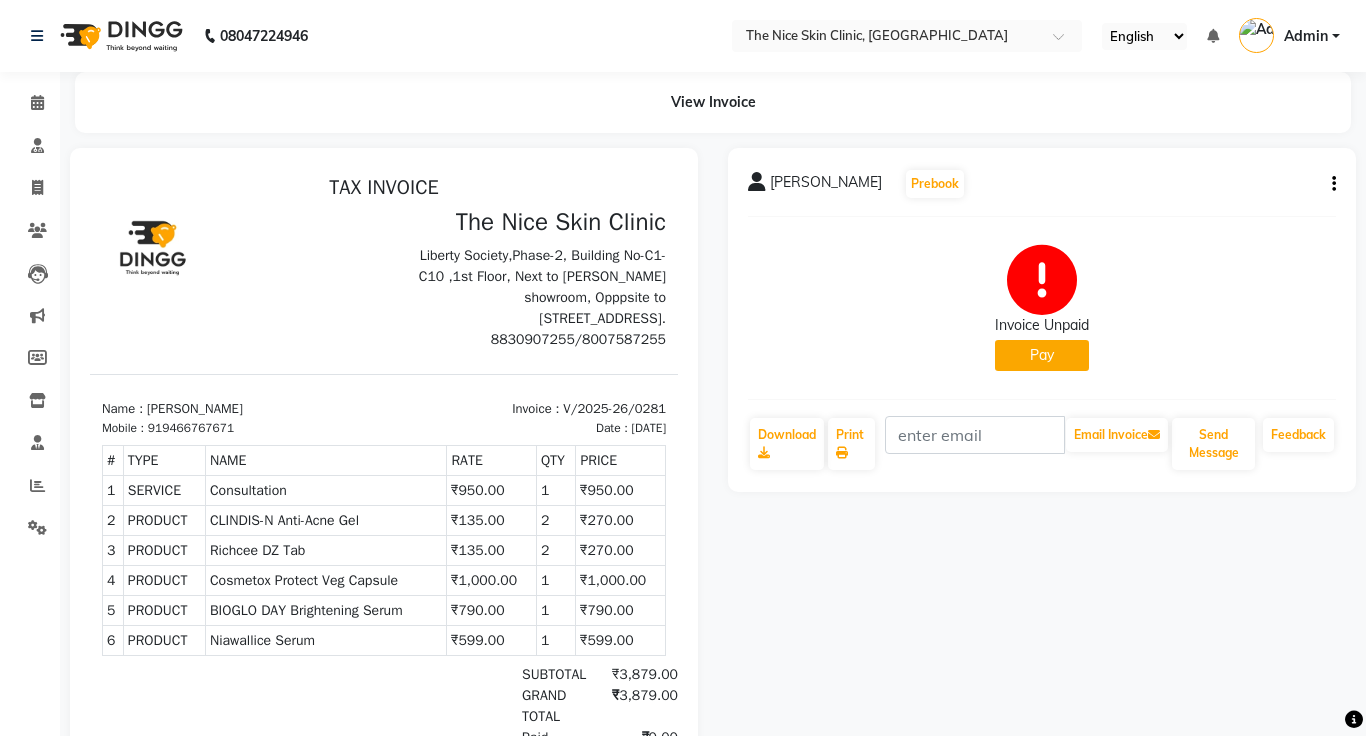 scroll, scrollTop: 123, scrollLeft: 0, axis: vertical 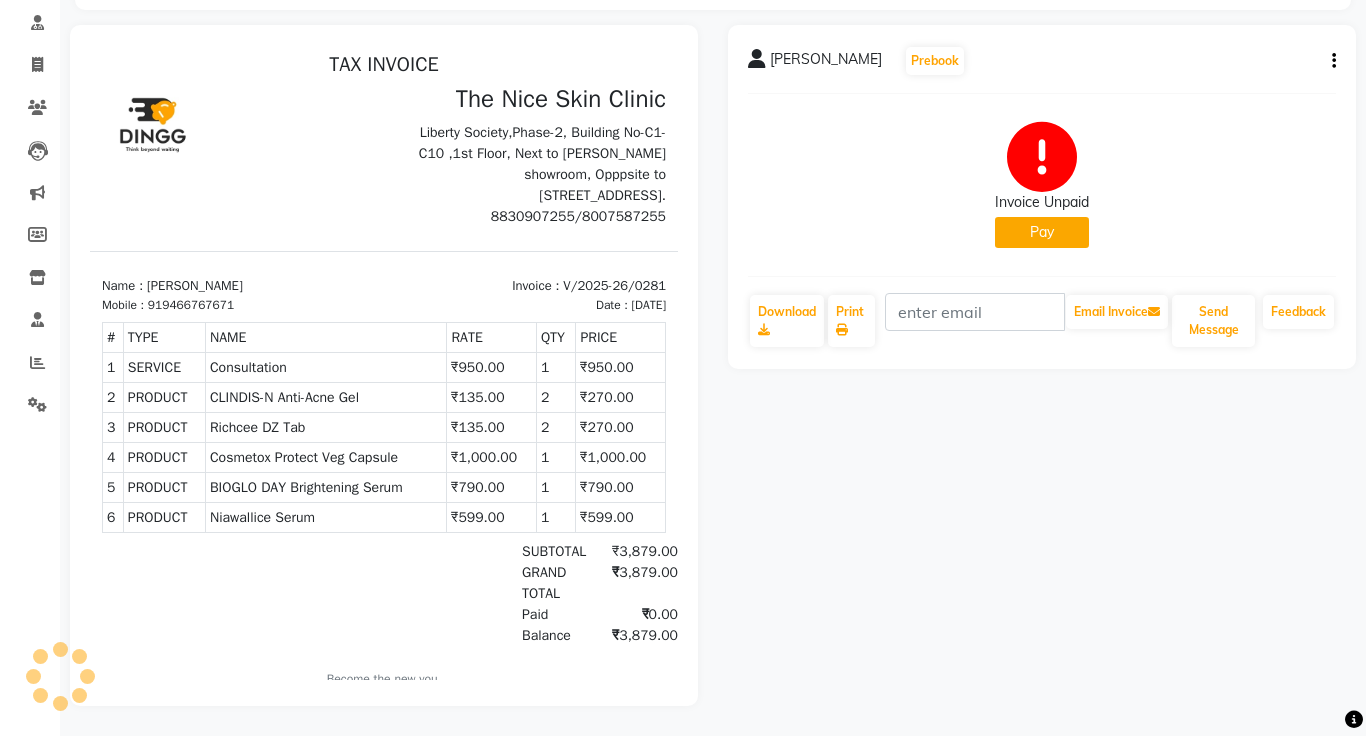 click 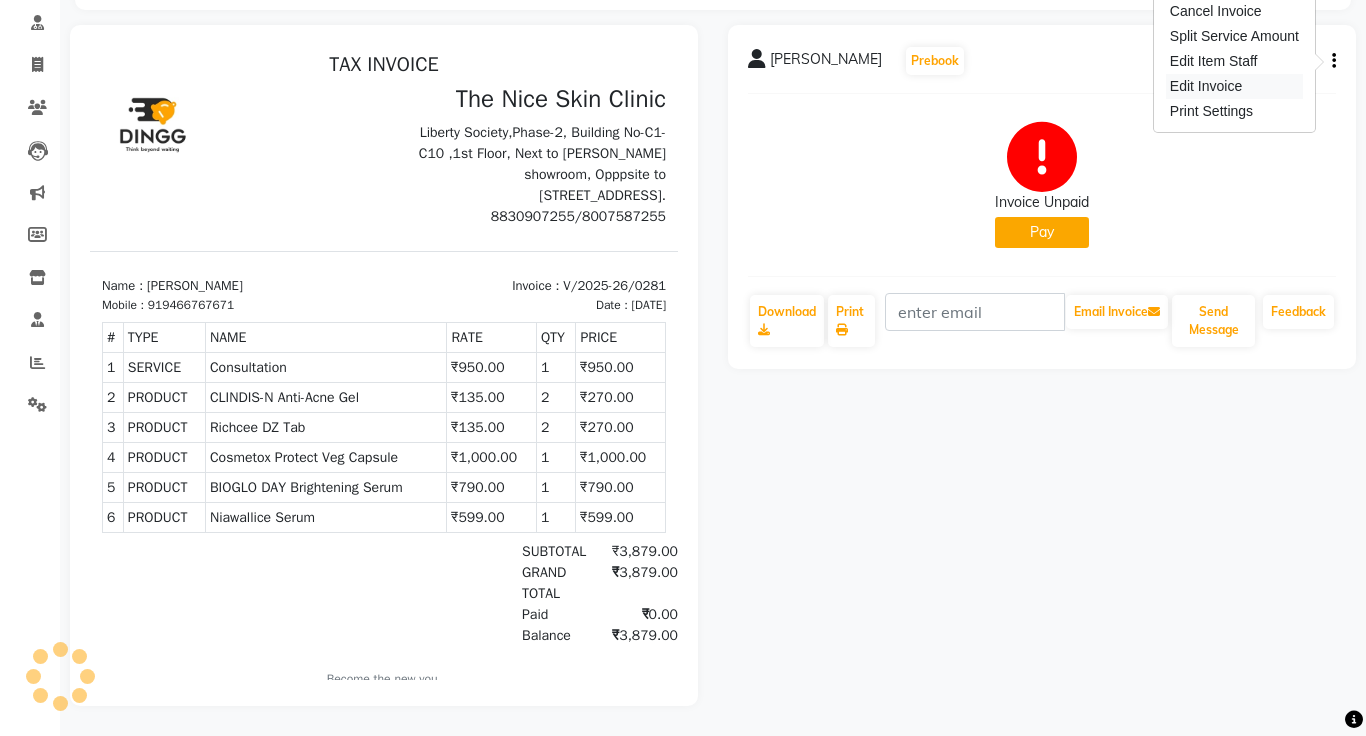 click on "Edit Invoice" at bounding box center (1234, 86) 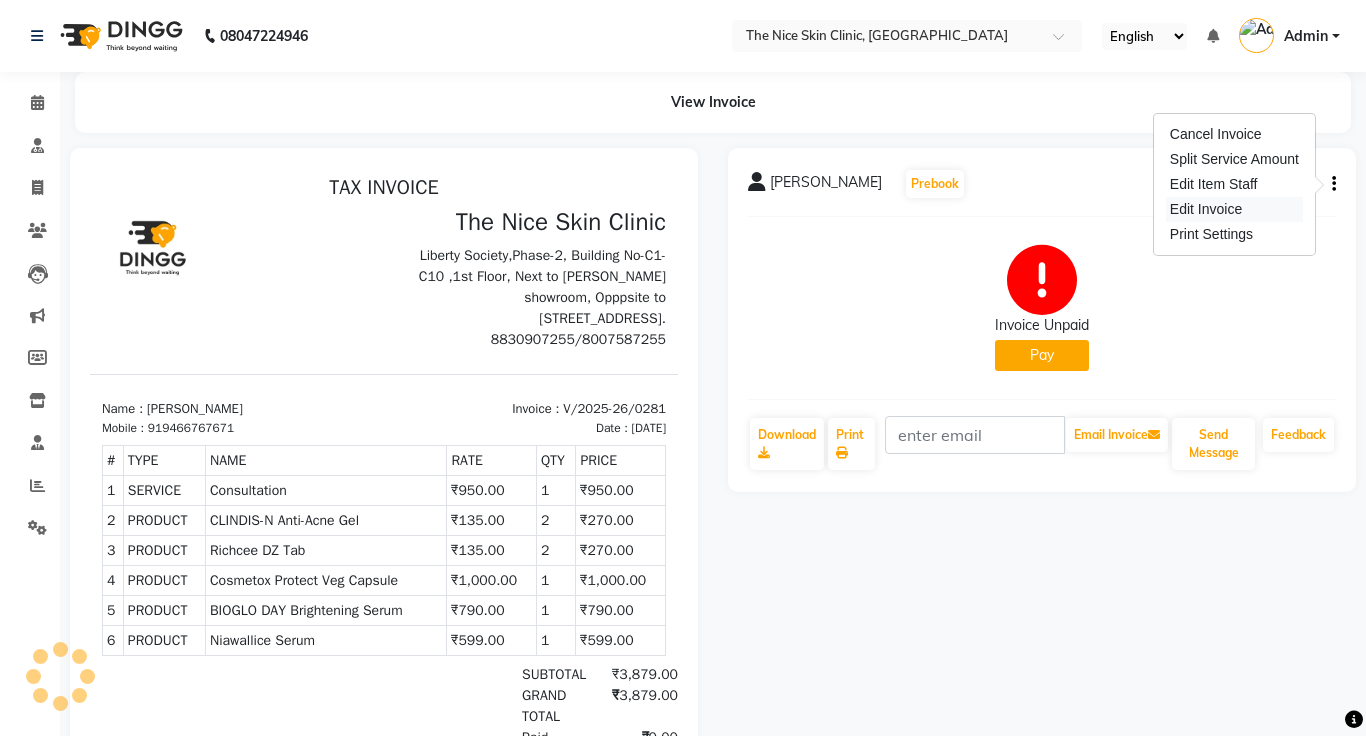 select on "service" 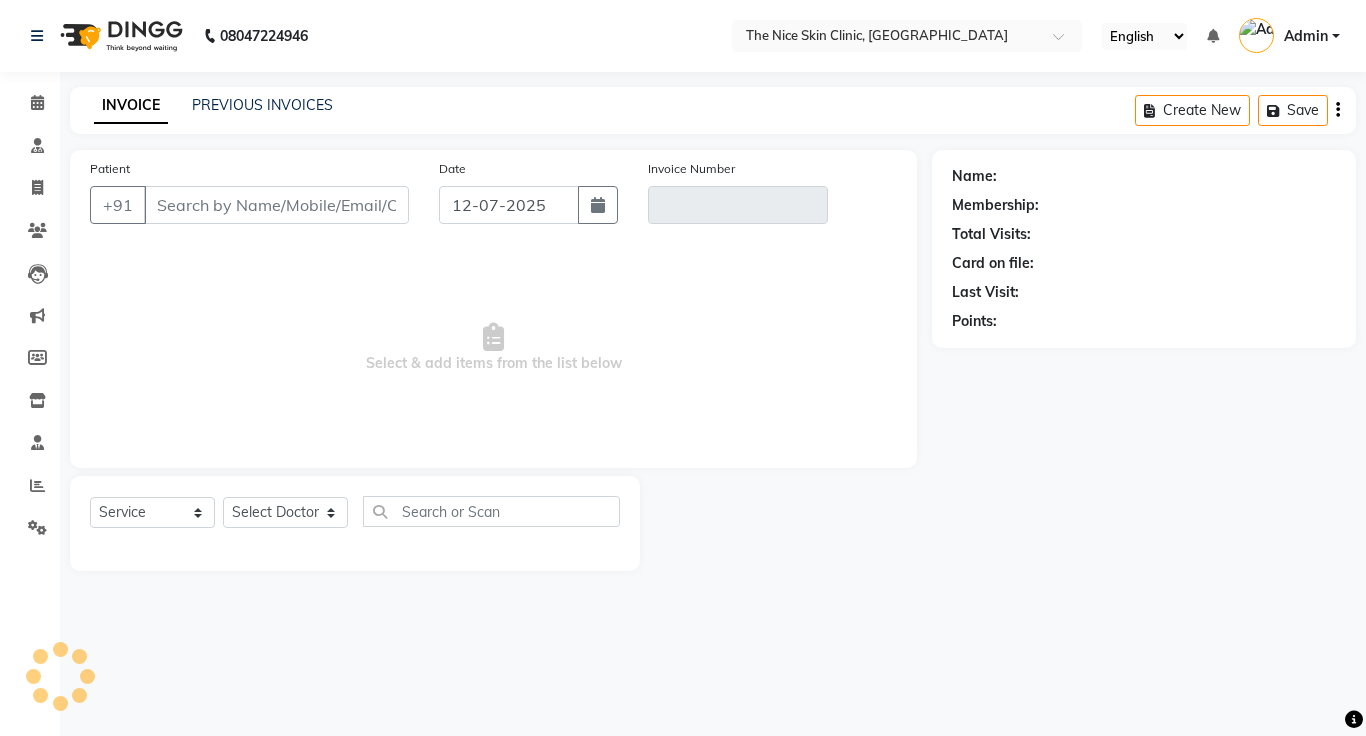 click on "Create New   Save" 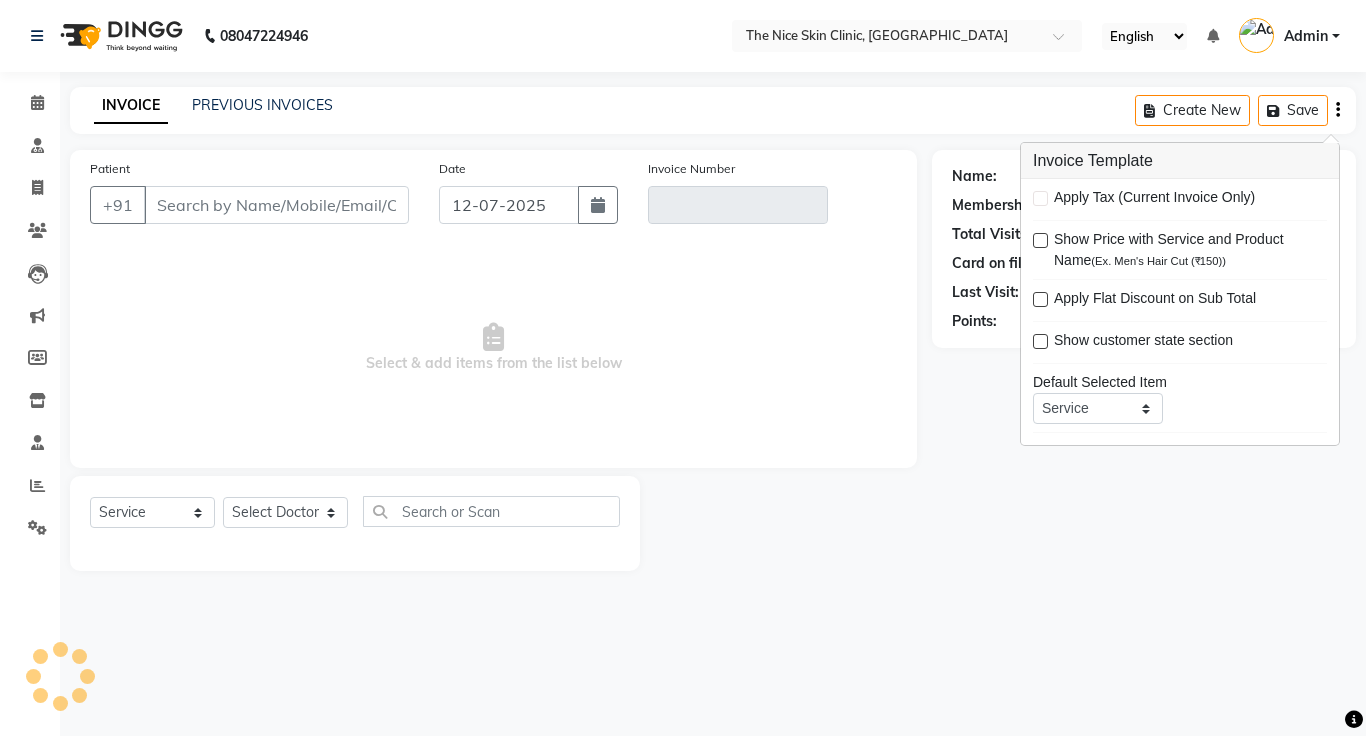 click at bounding box center (1040, 198) 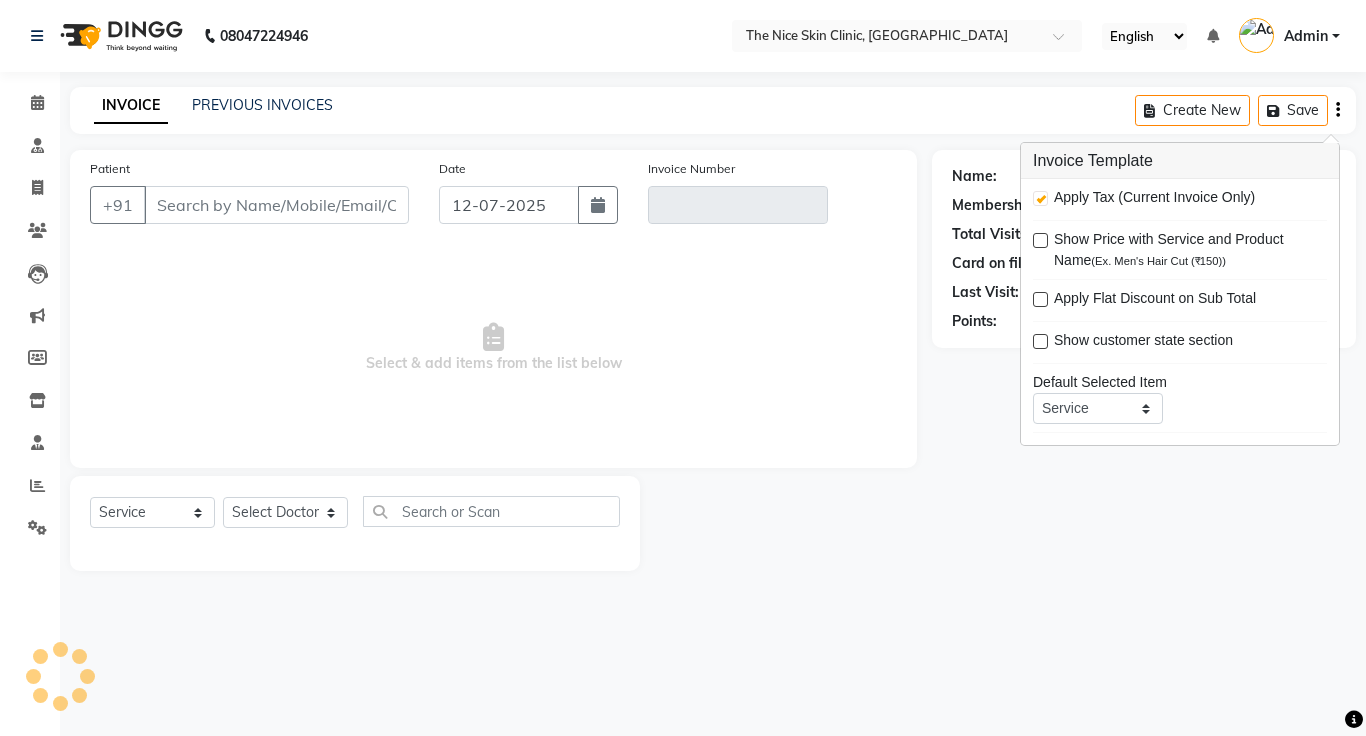 checkbox on "true" 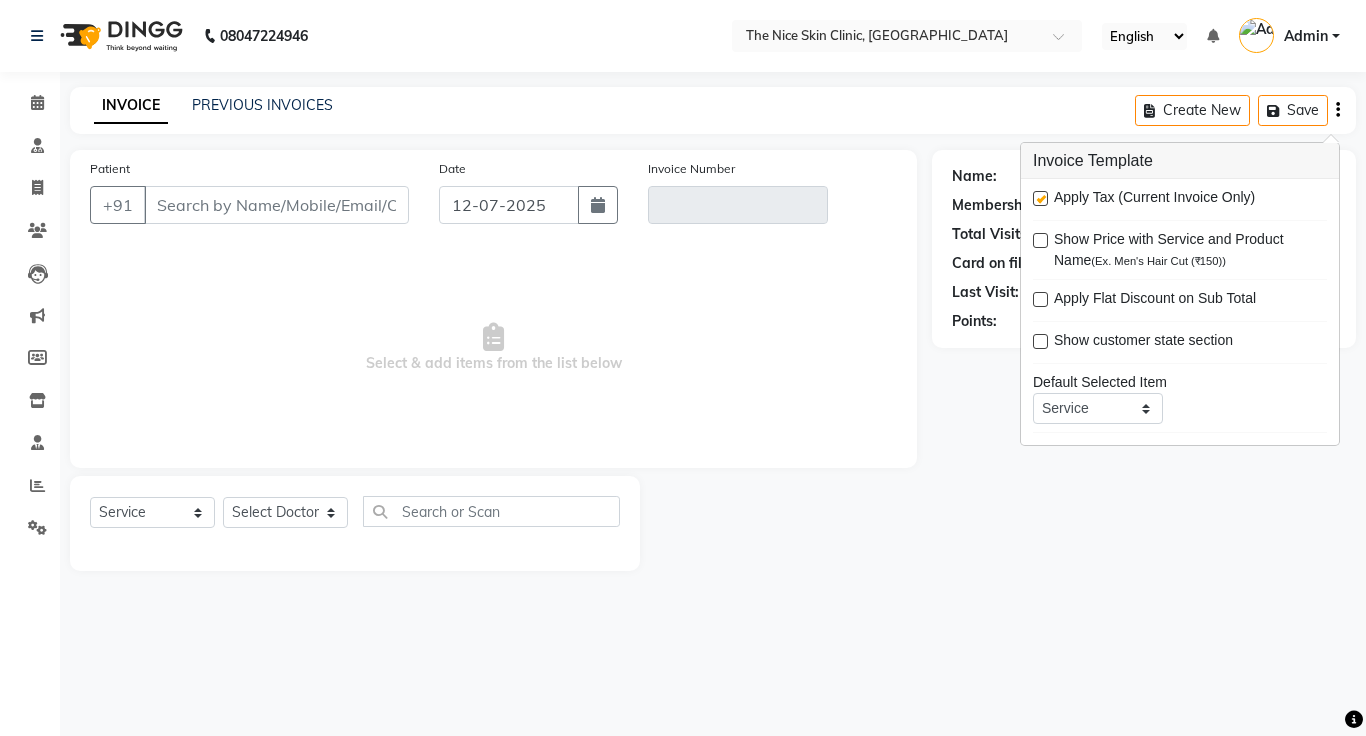type on "9466767671" 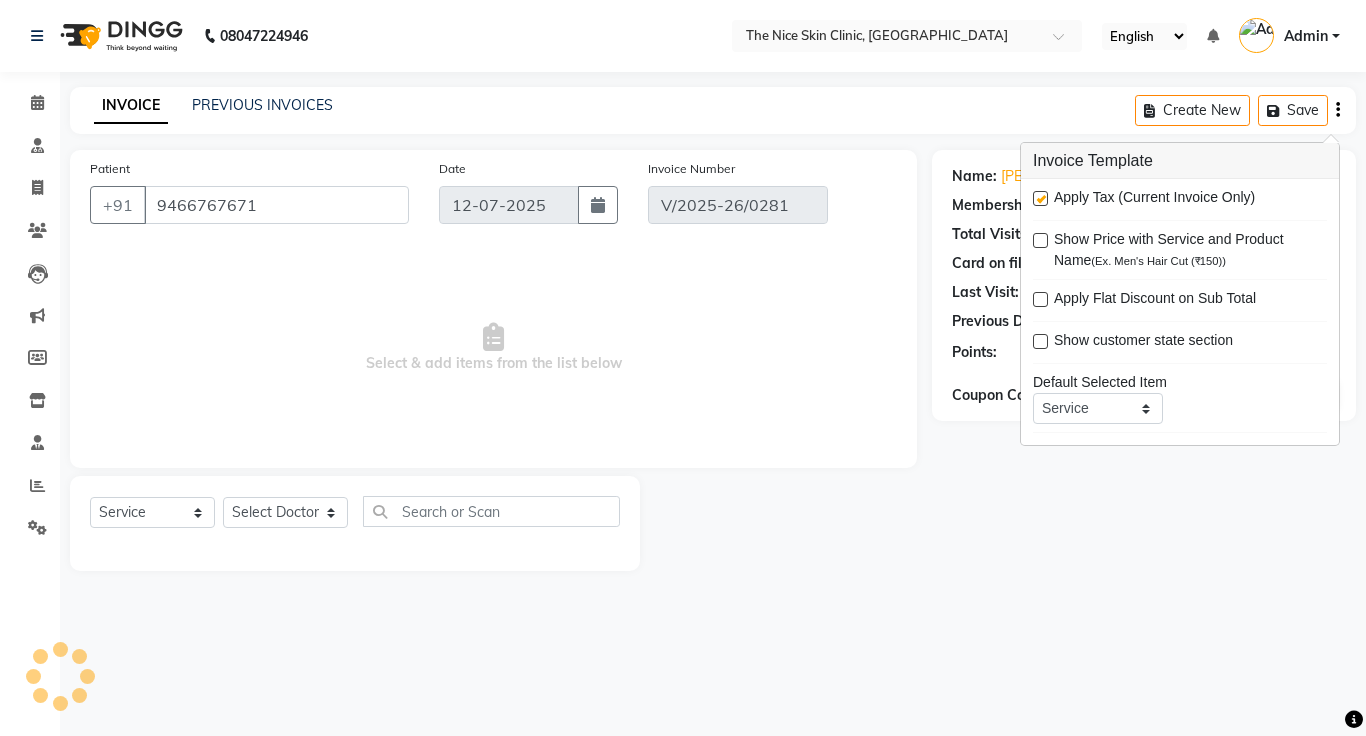 select on "select" 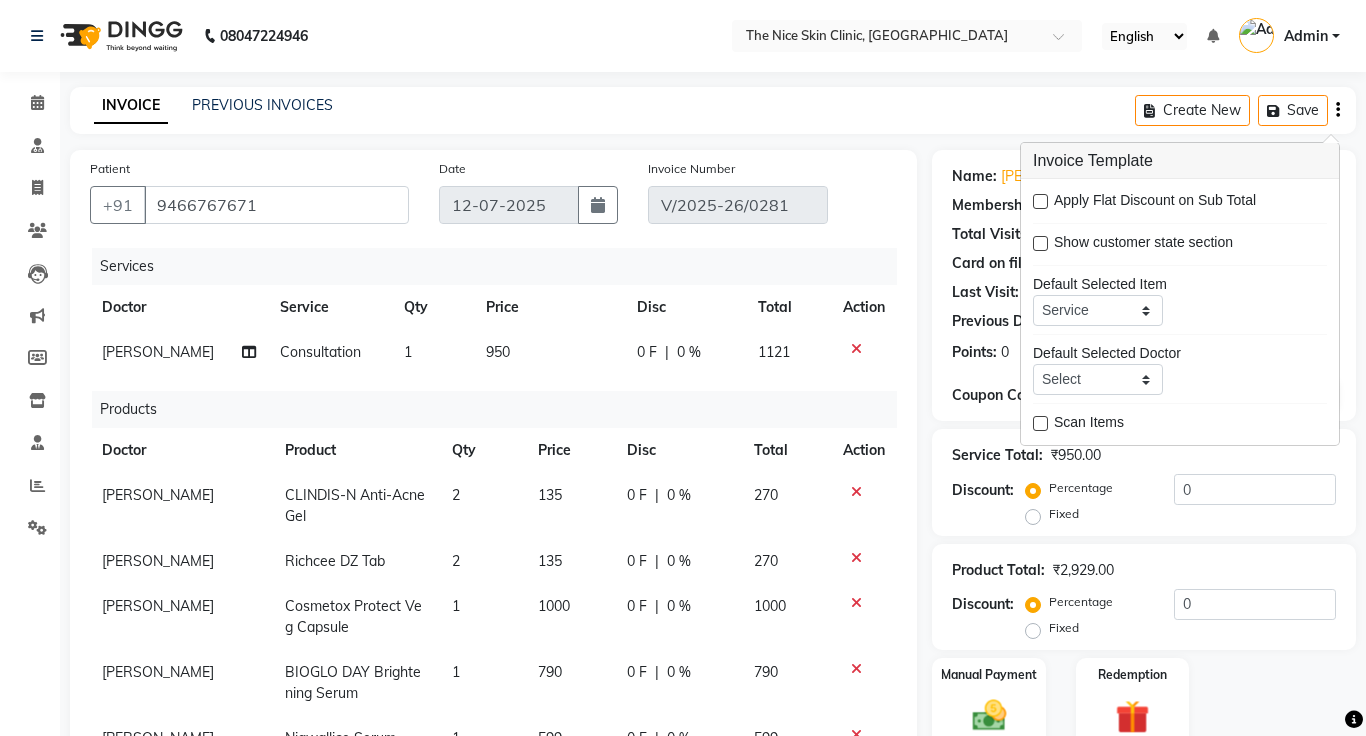 scroll, scrollTop: 0, scrollLeft: 0, axis: both 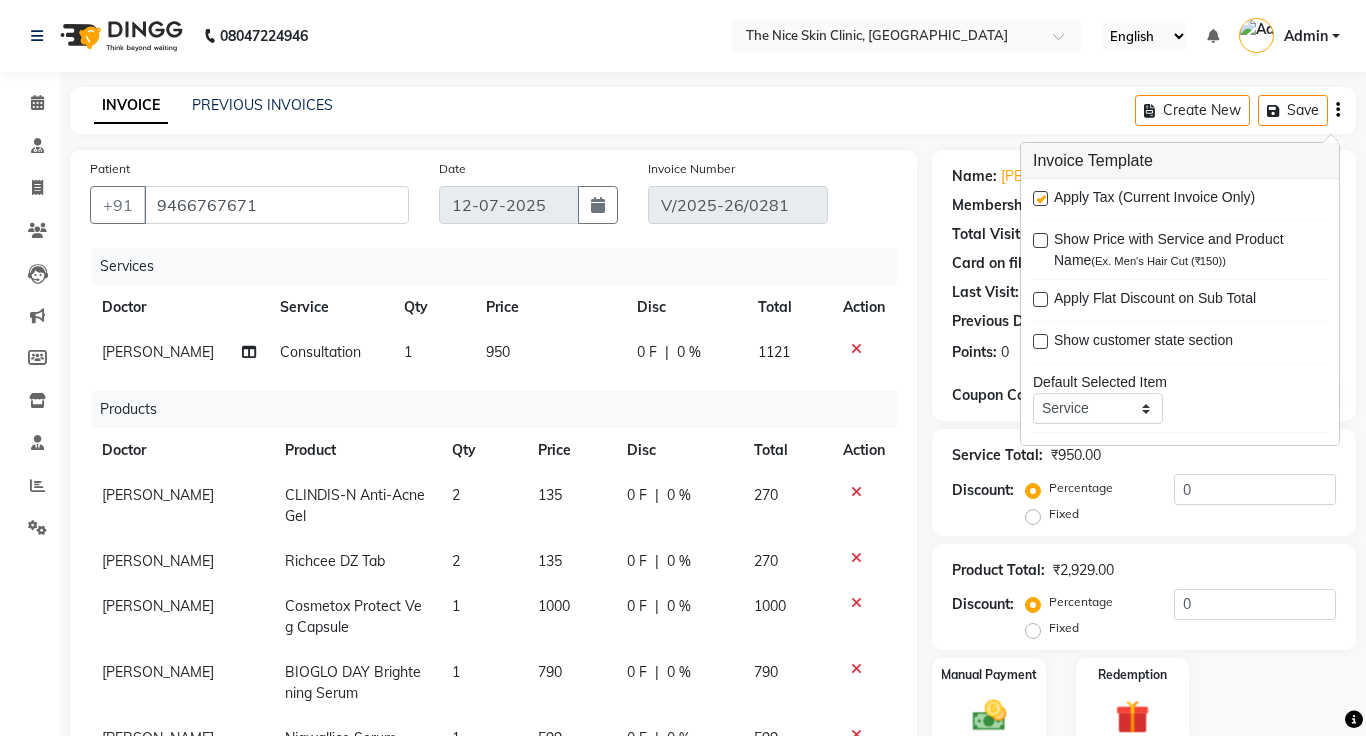 click at bounding box center [1040, 198] 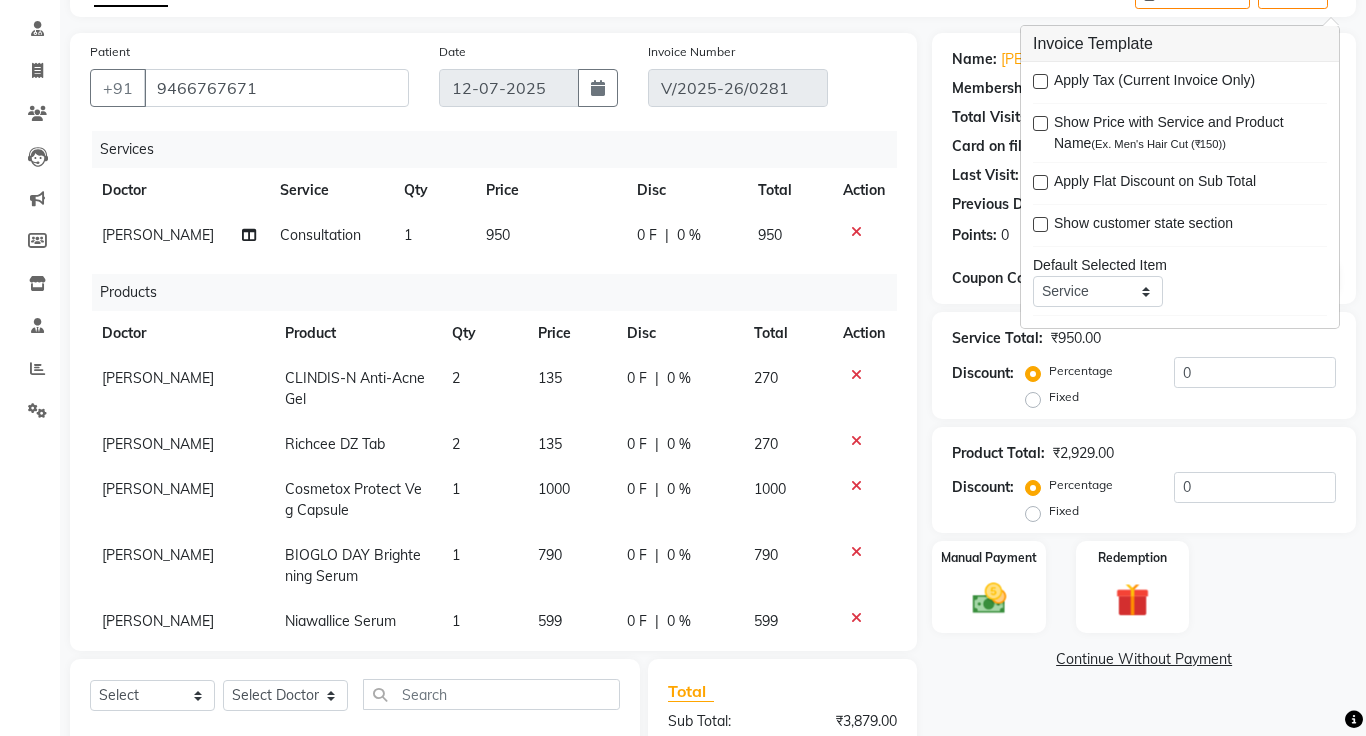 scroll, scrollTop: 322, scrollLeft: 0, axis: vertical 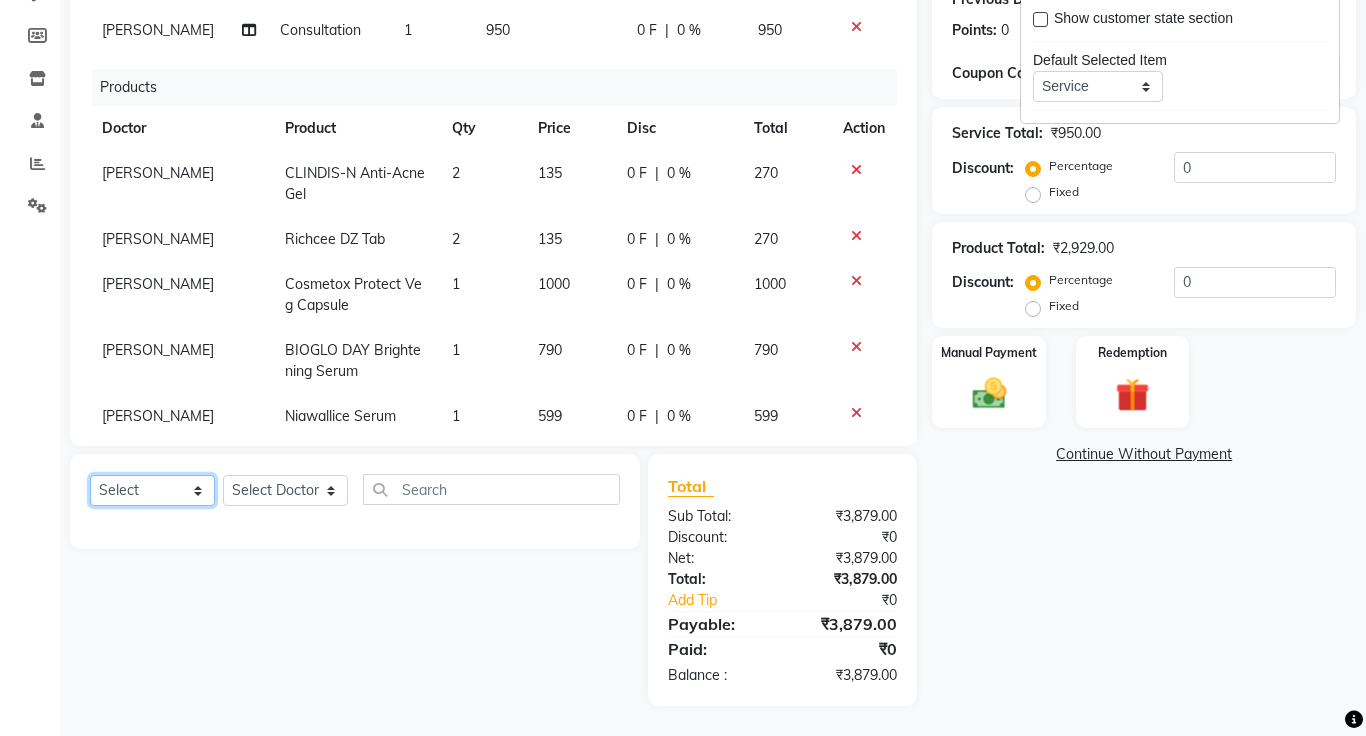 click on "Select  Service  Product  Membership  Package Voucher Prepaid Gift Card" 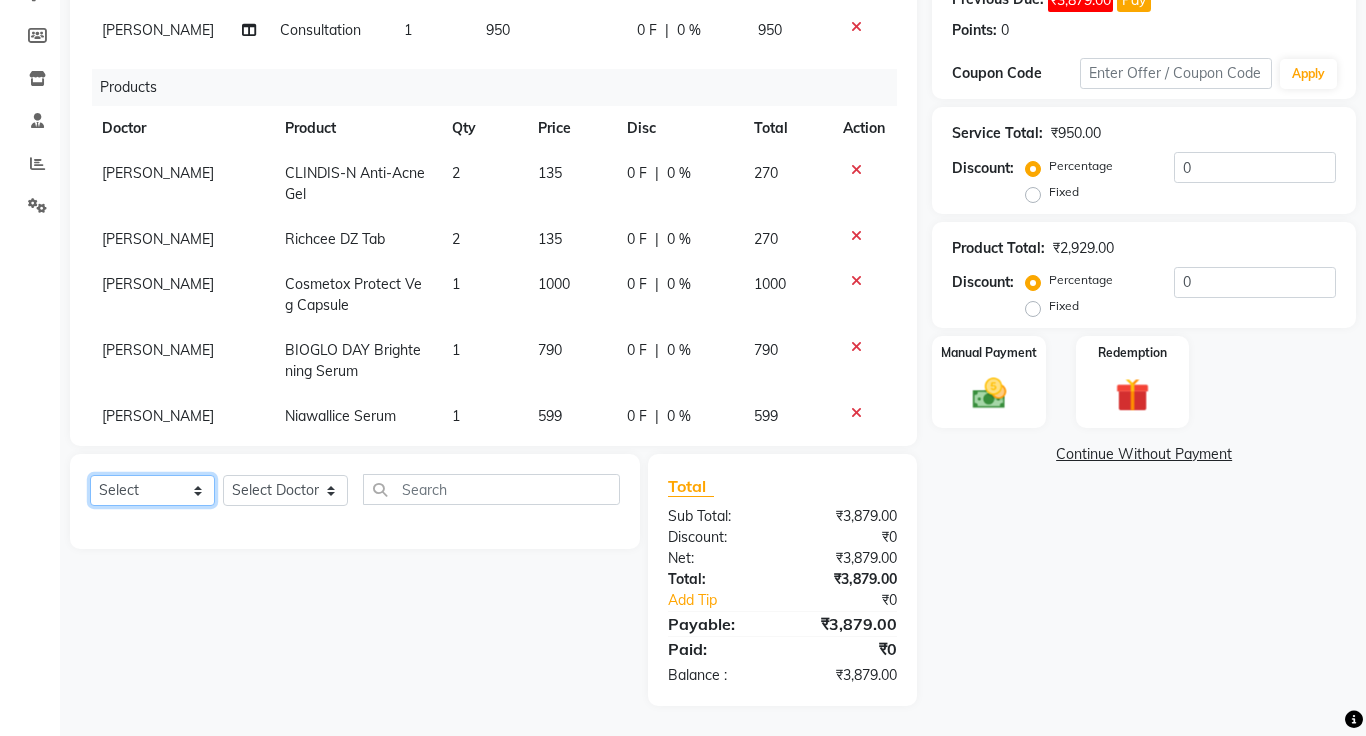 select on "product" 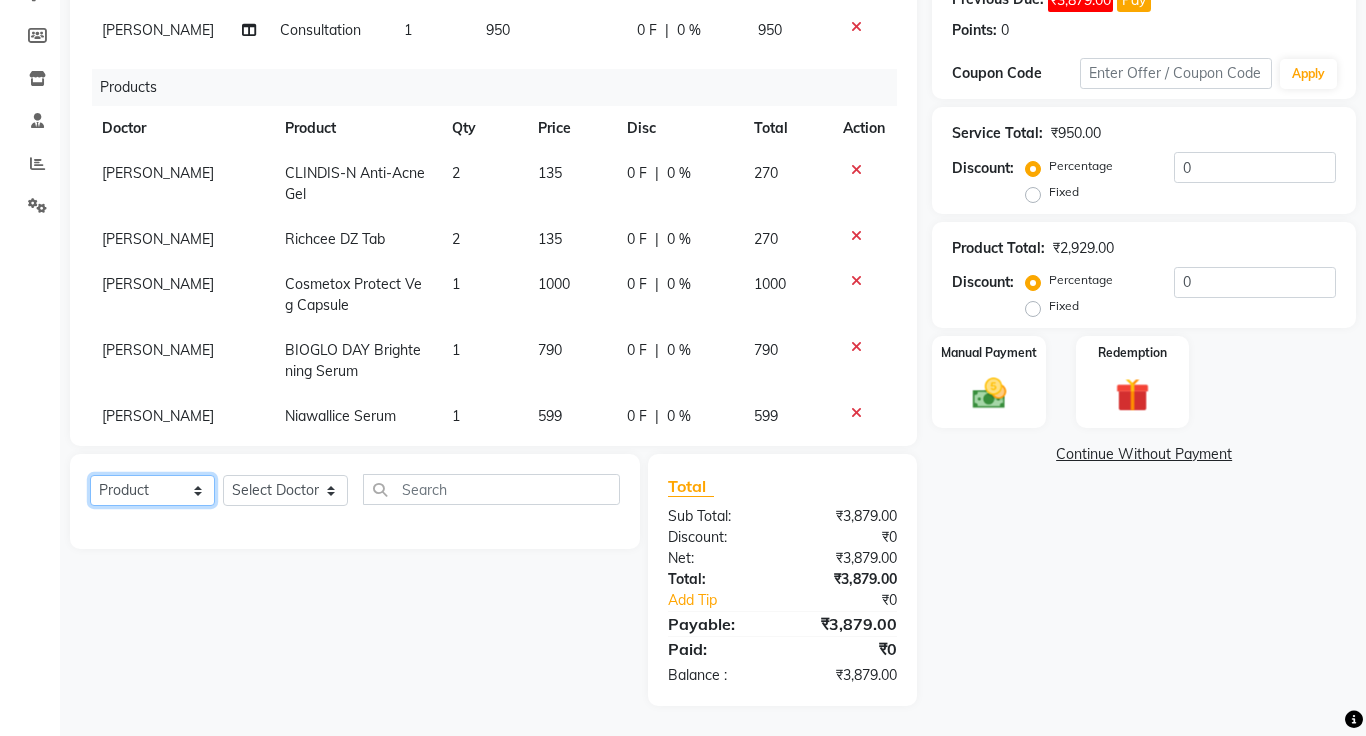 click on "Select  Service  Product  Membership  Package Voucher Prepaid Gift Card" 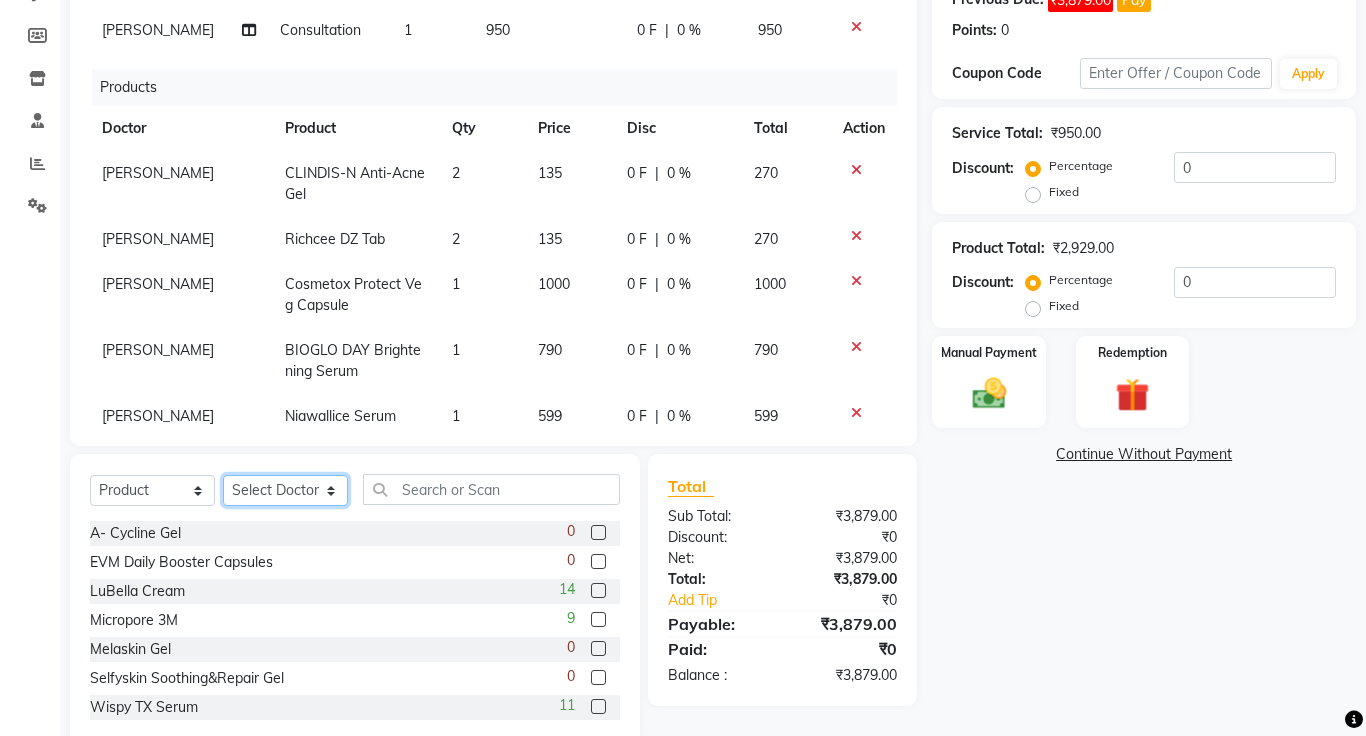 click on "Select Doctor [PERSON_NAME] [PERSON_NAME] DR. [PERSON_NAME] [PERSON_NAME]" 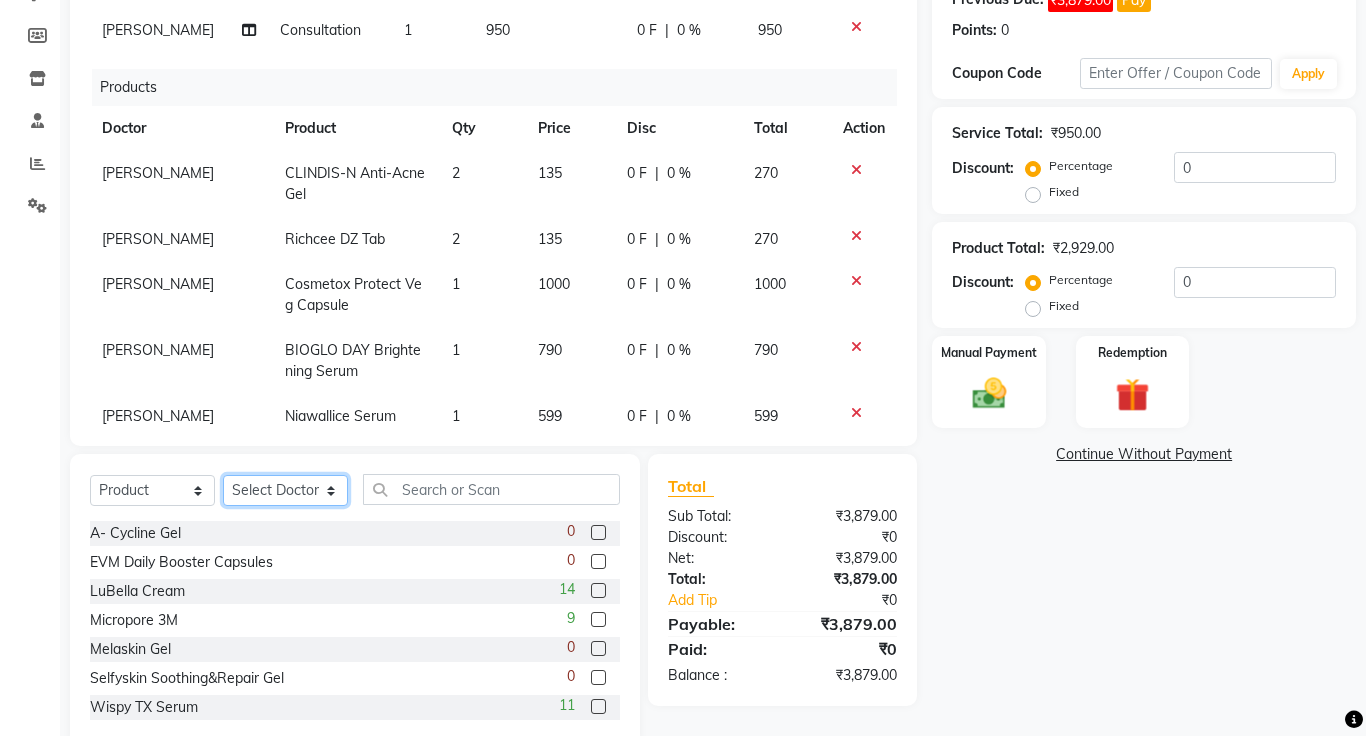 select on "1297" 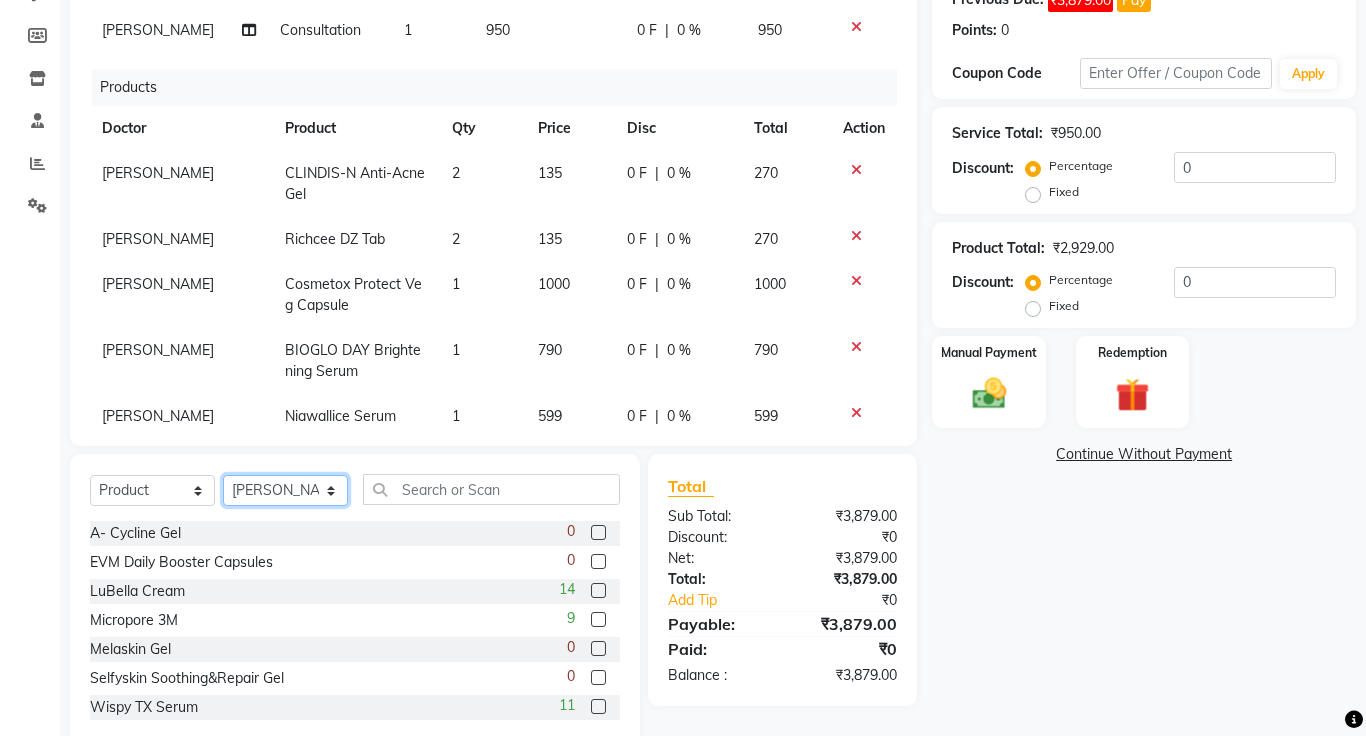 click on "Select Doctor [PERSON_NAME] [PERSON_NAME] DR. [PERSON_NAME] [PERSON_NAME]" 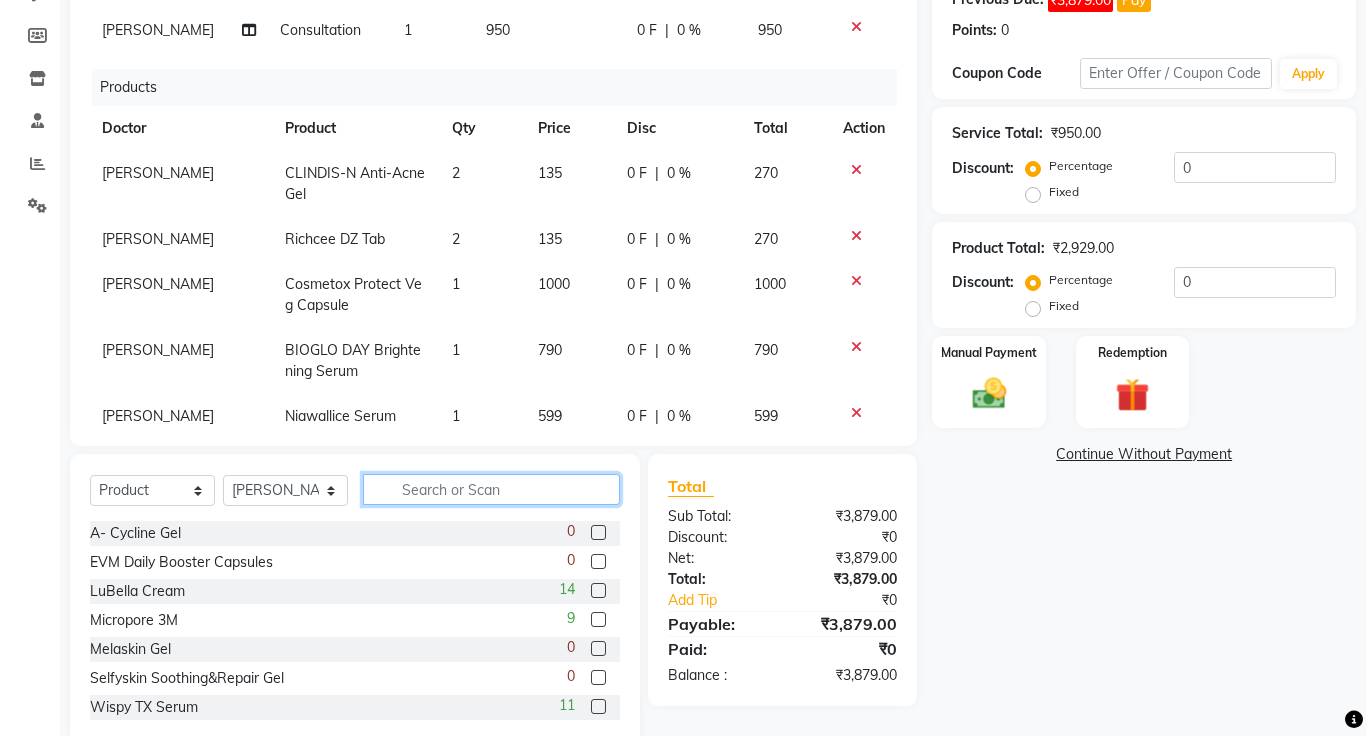 click 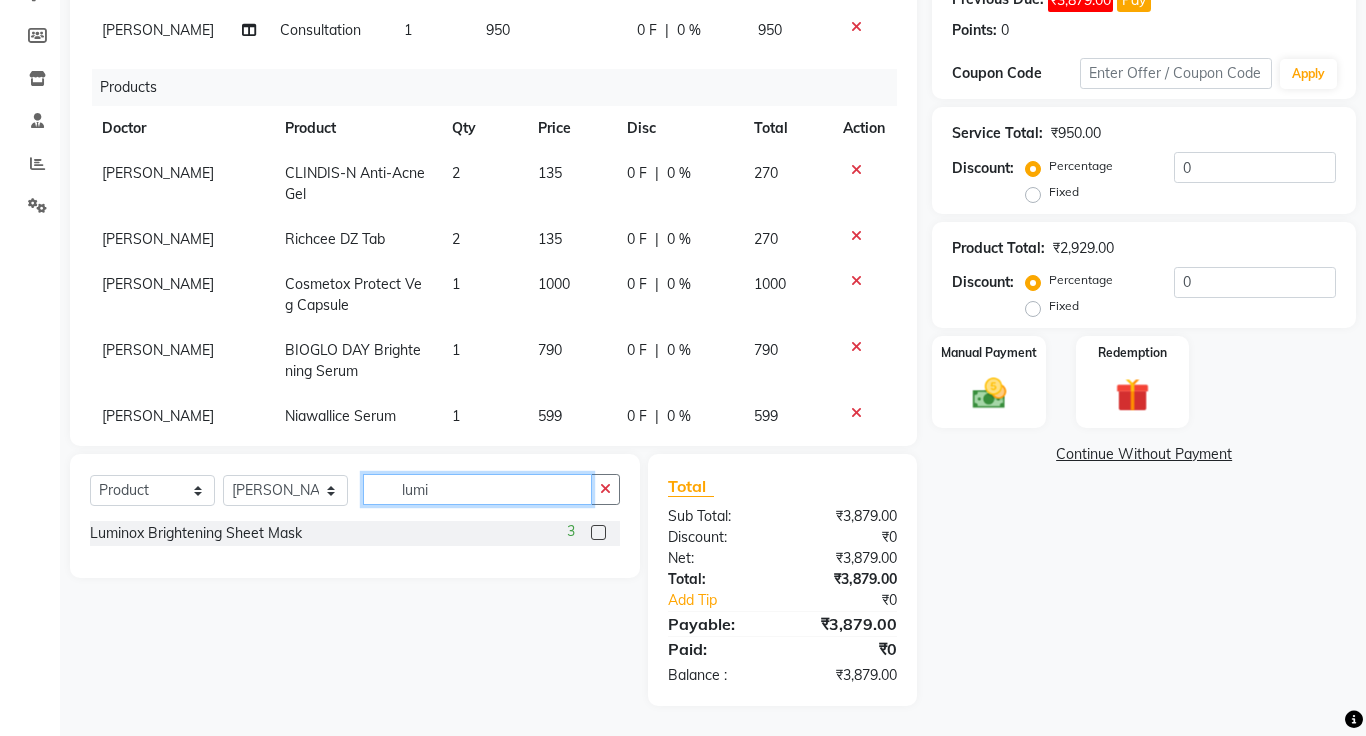 type on "lumi" 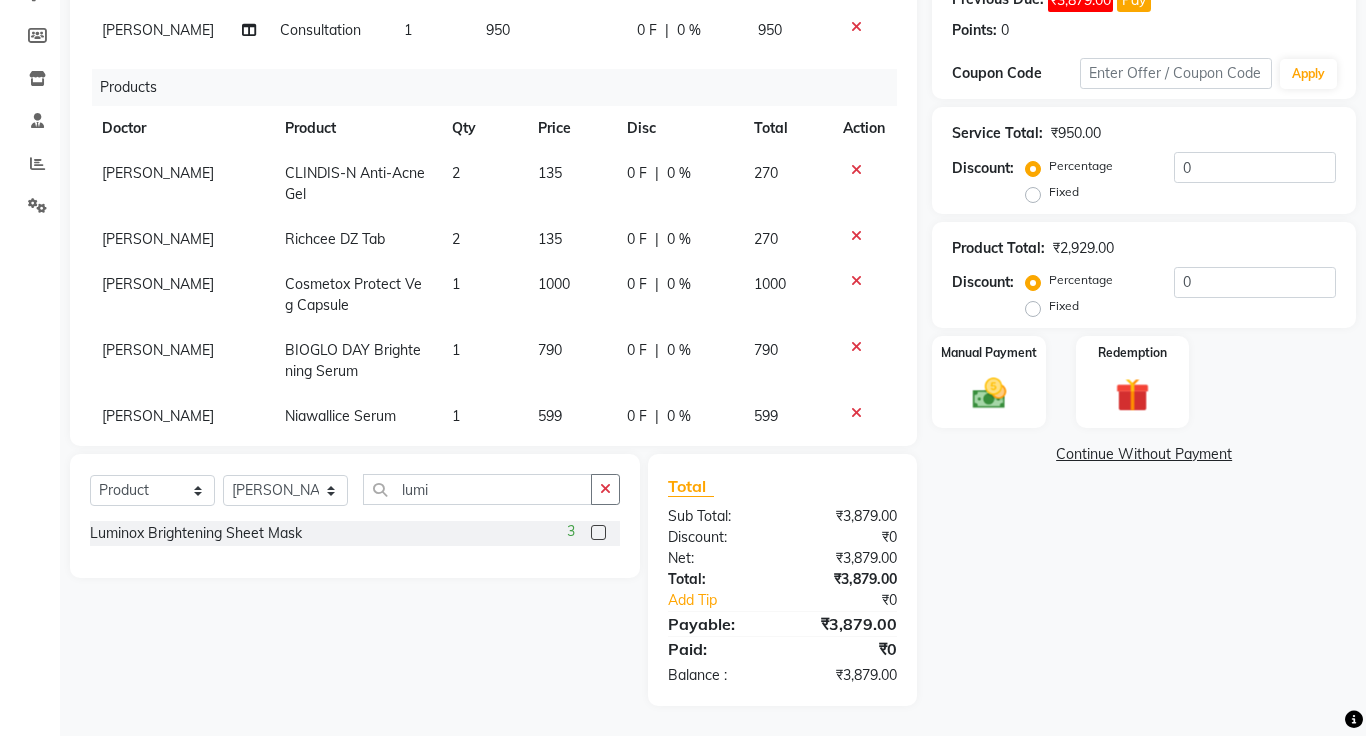 click 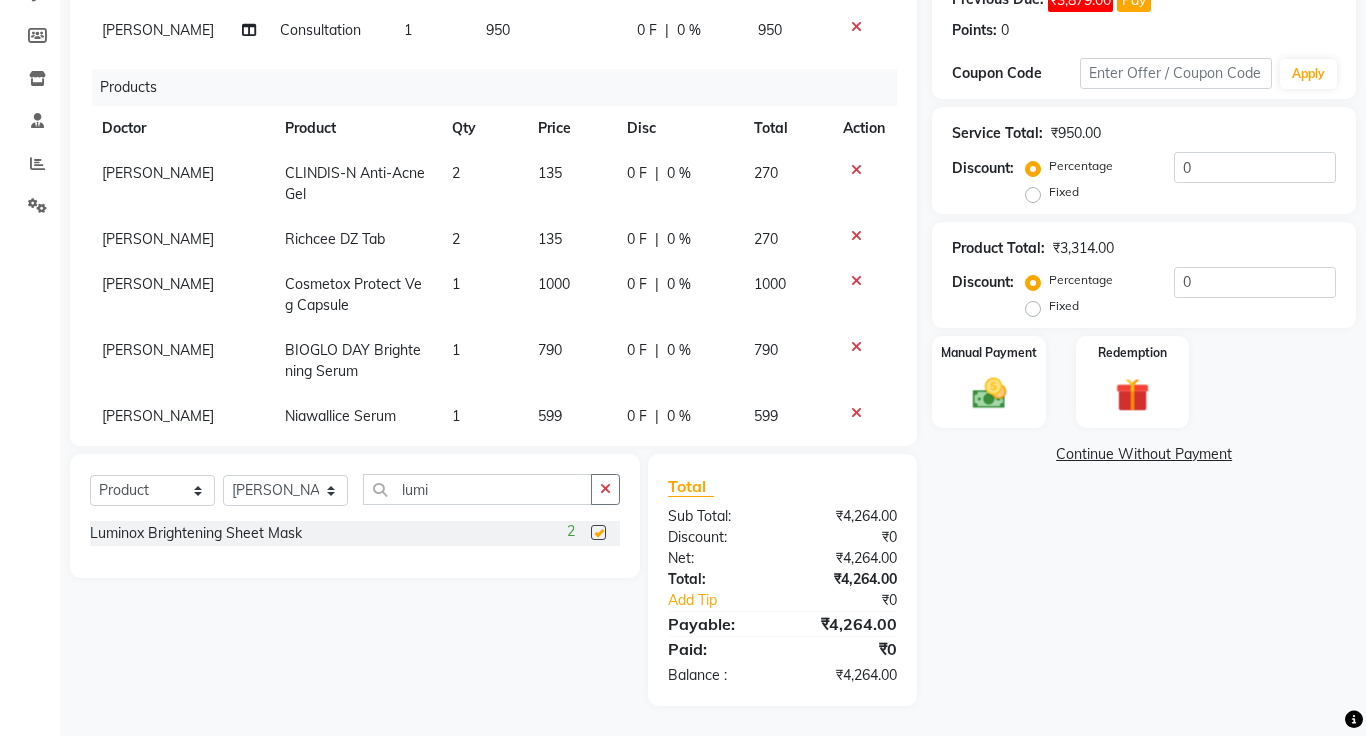 scroll, scrollTop: 95, scrollLeft: 0, axis: vertical 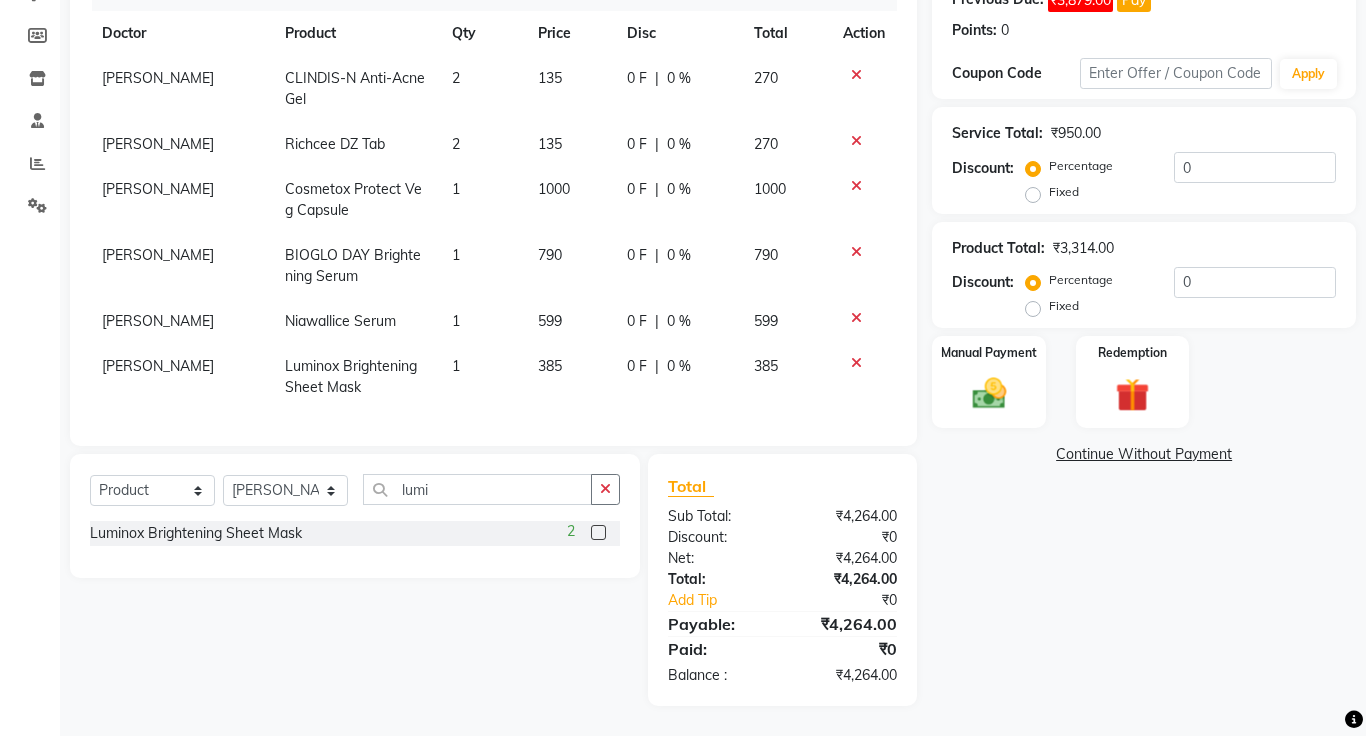 checkbox on "false" 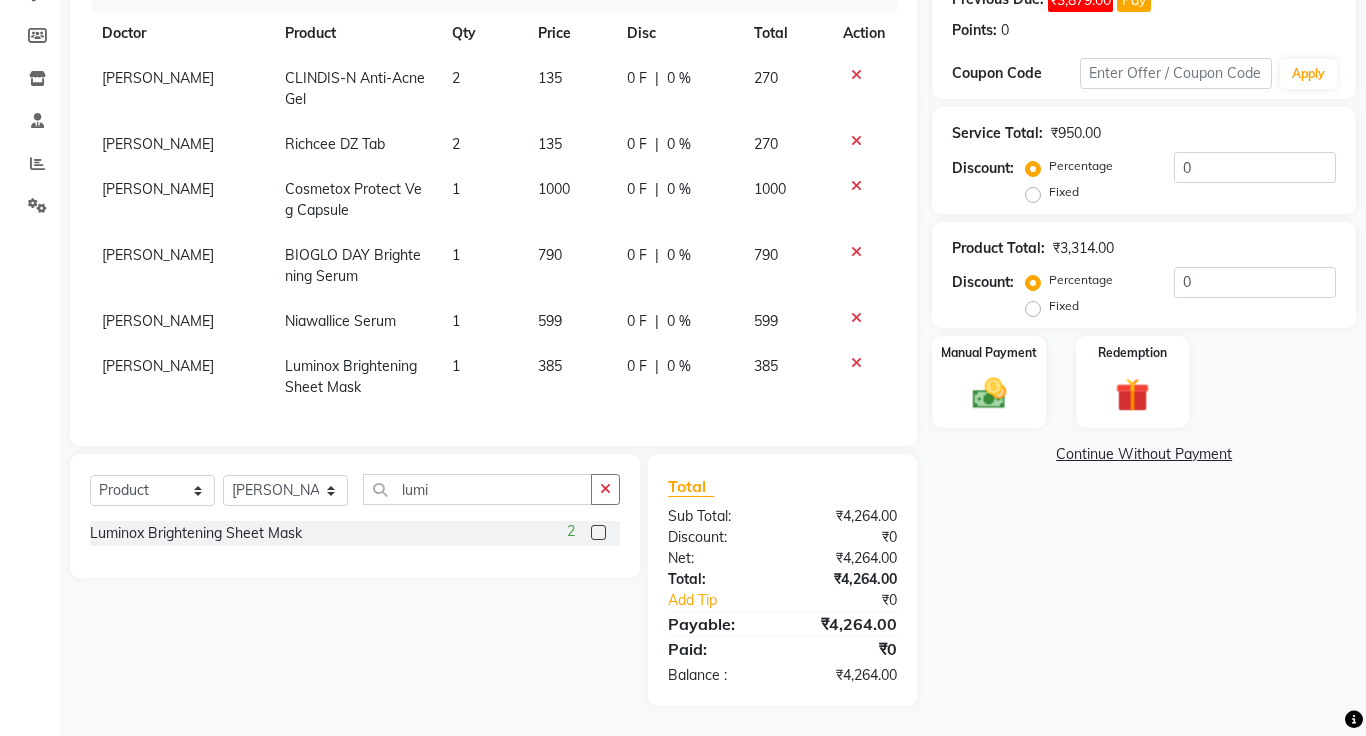click on "1" 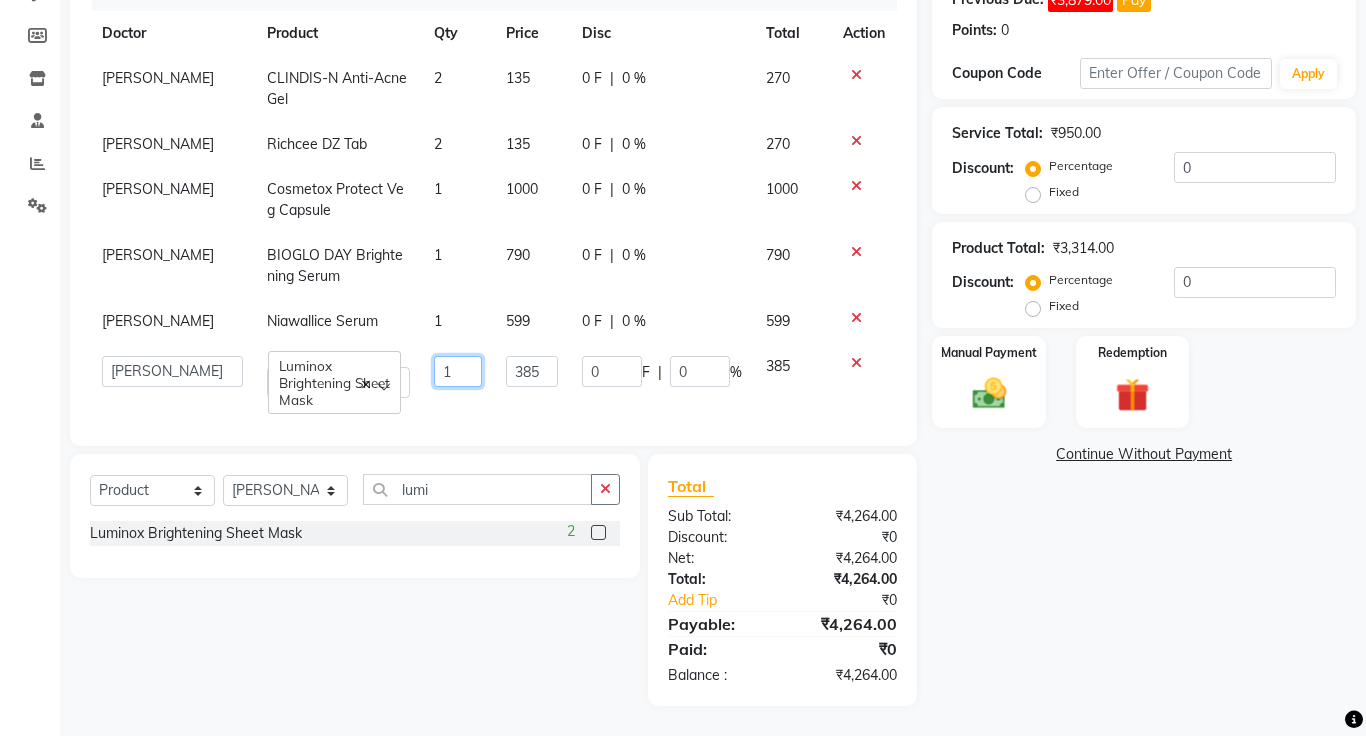 click on "1" 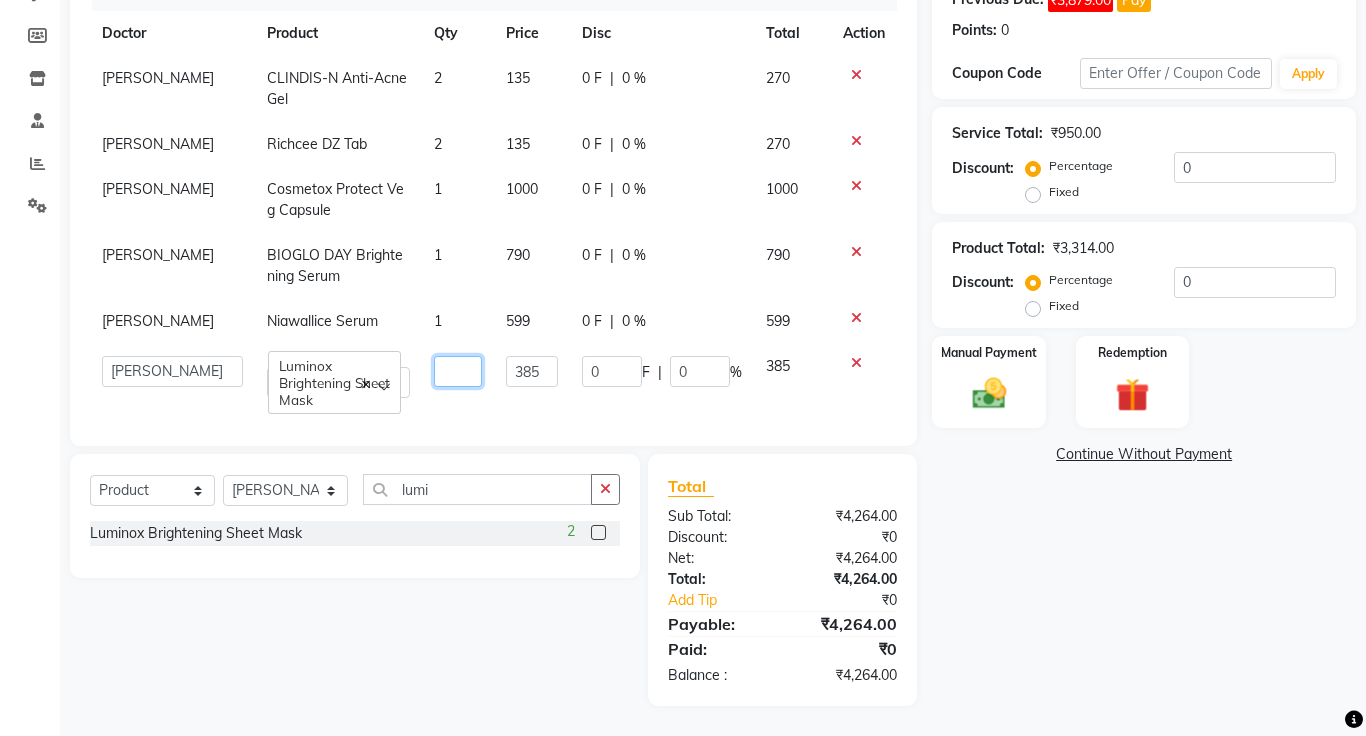 type on "2" 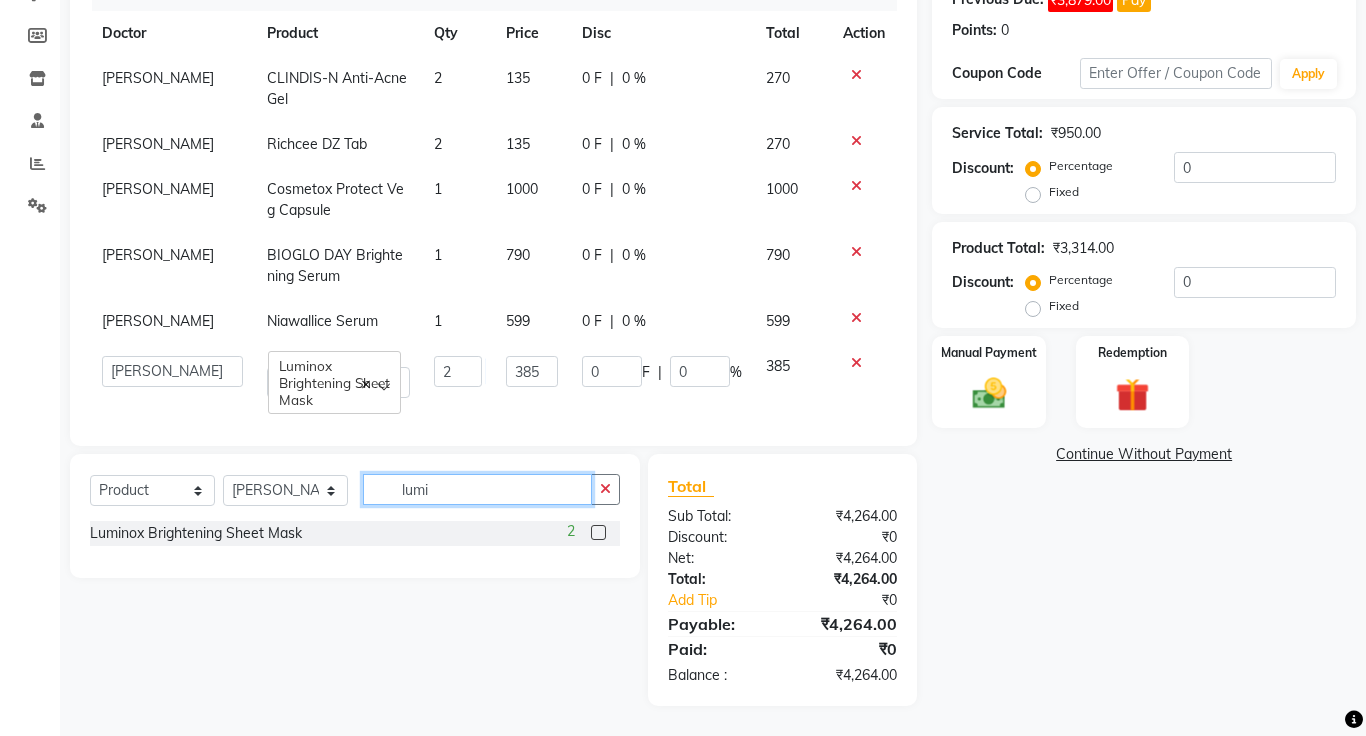 click on "lumi" 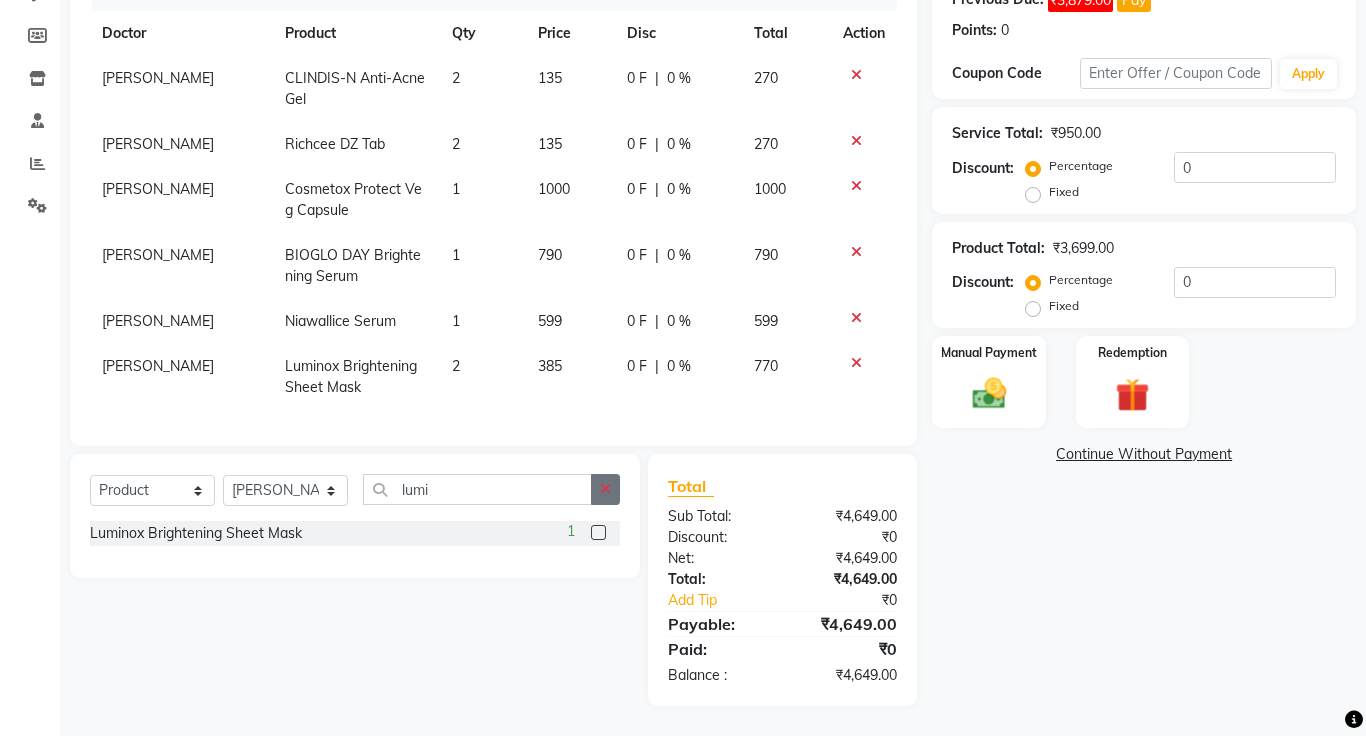 click 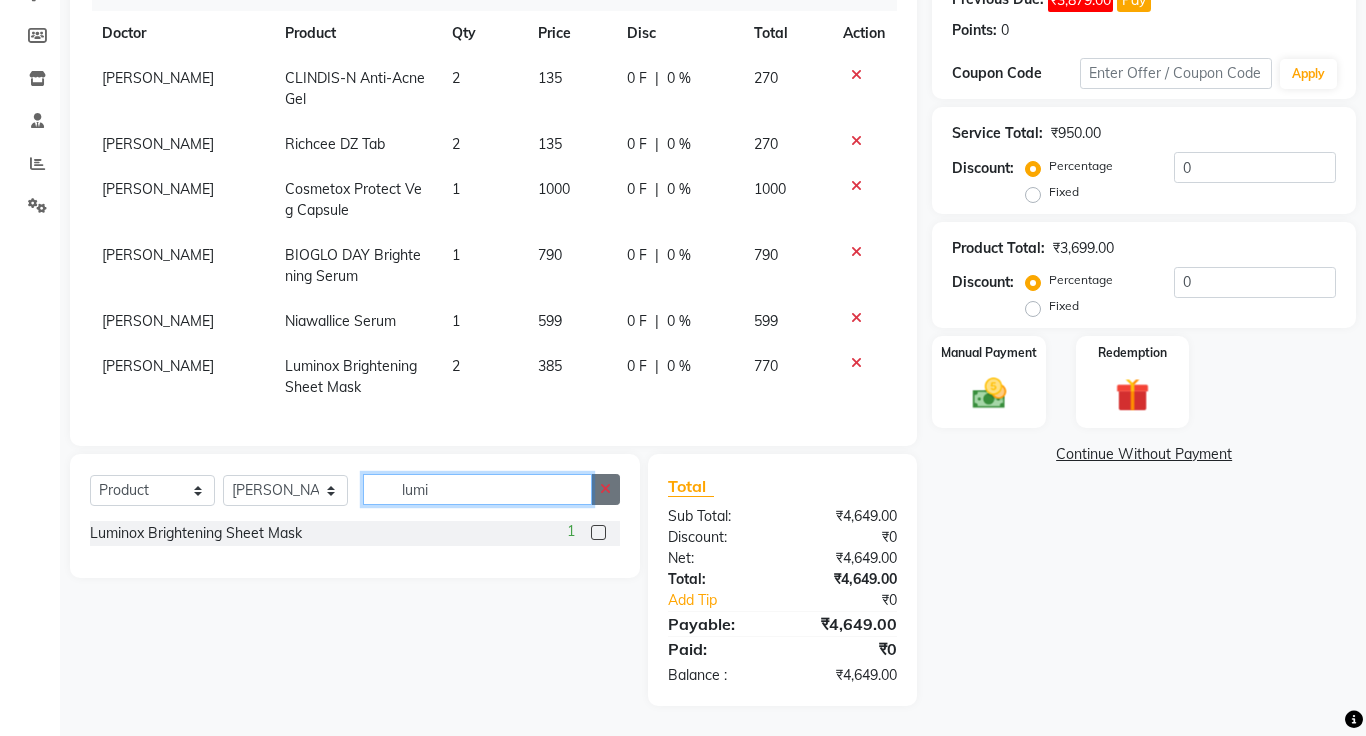 type 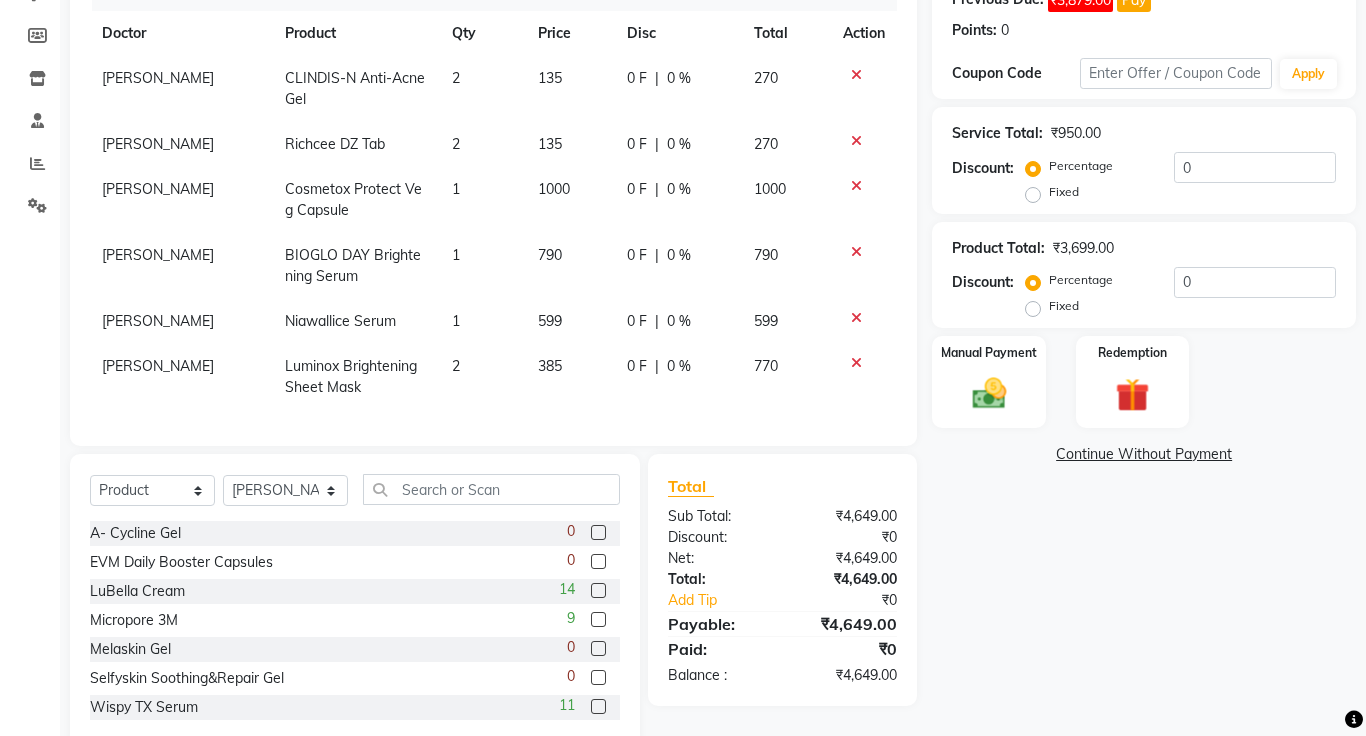 click on "Continue Without Payment" 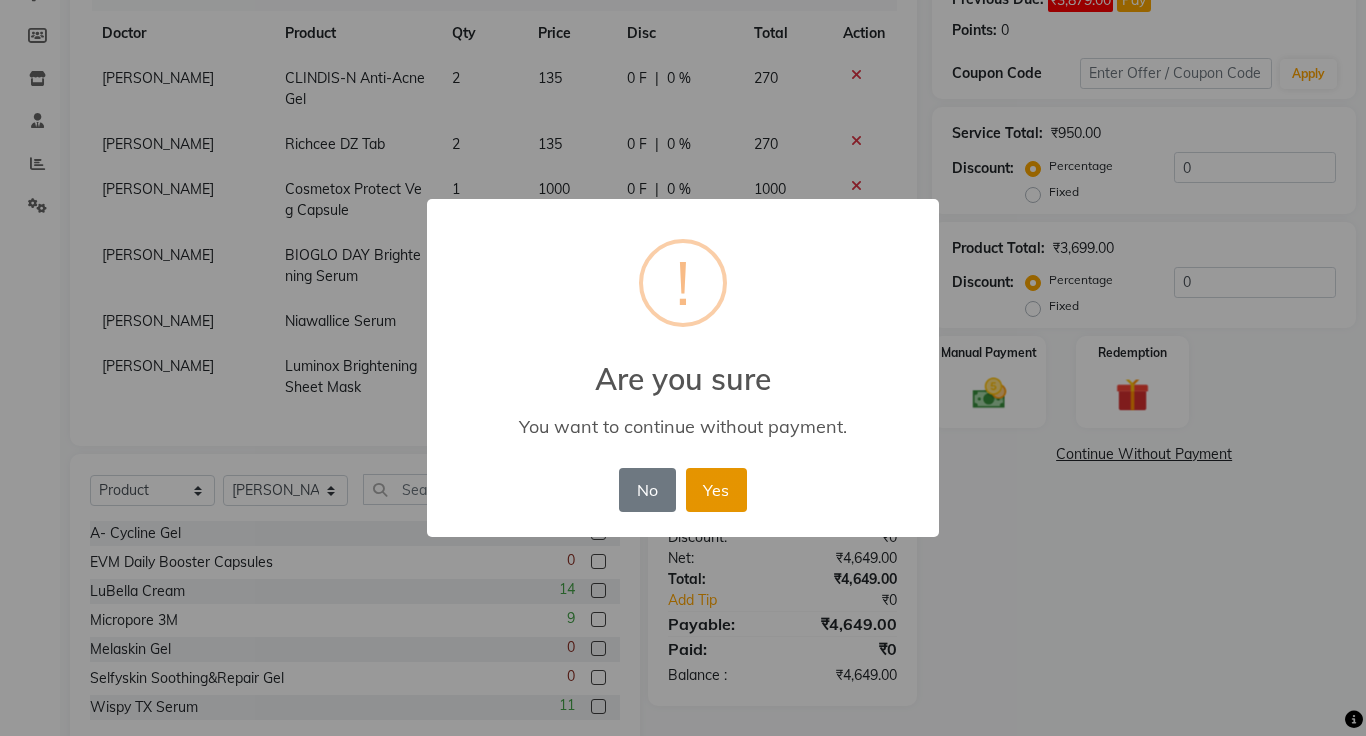 click on "Yes" at bounding box center [716, 490] 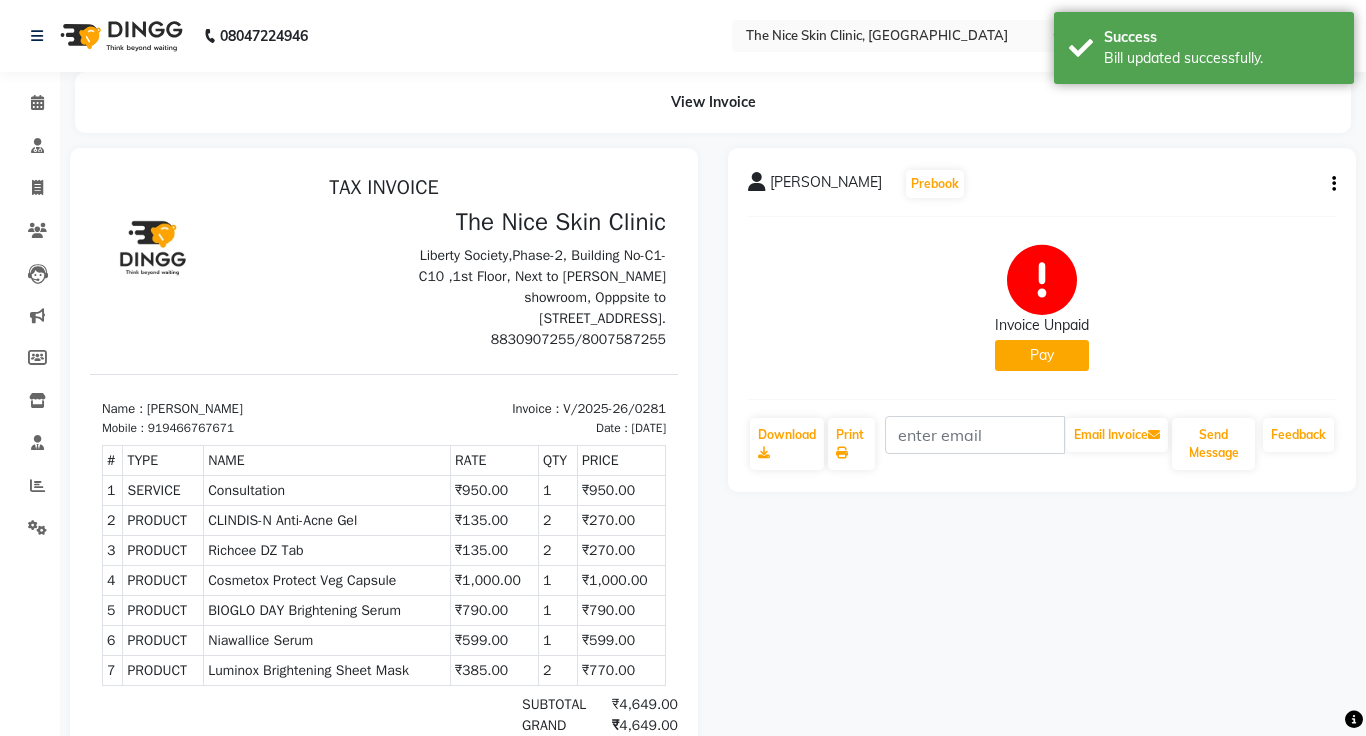 scroll, scrollTop: 0, scrollLeft: 0, axis: both 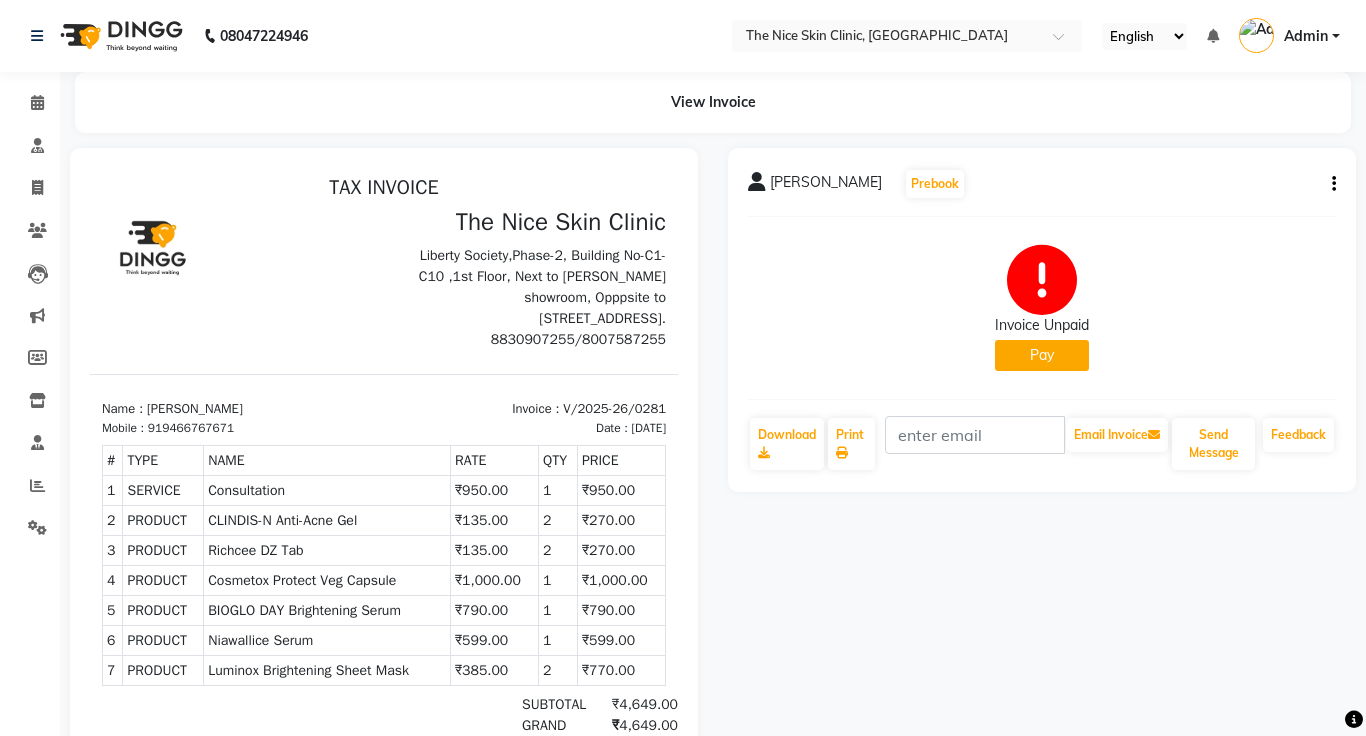 click 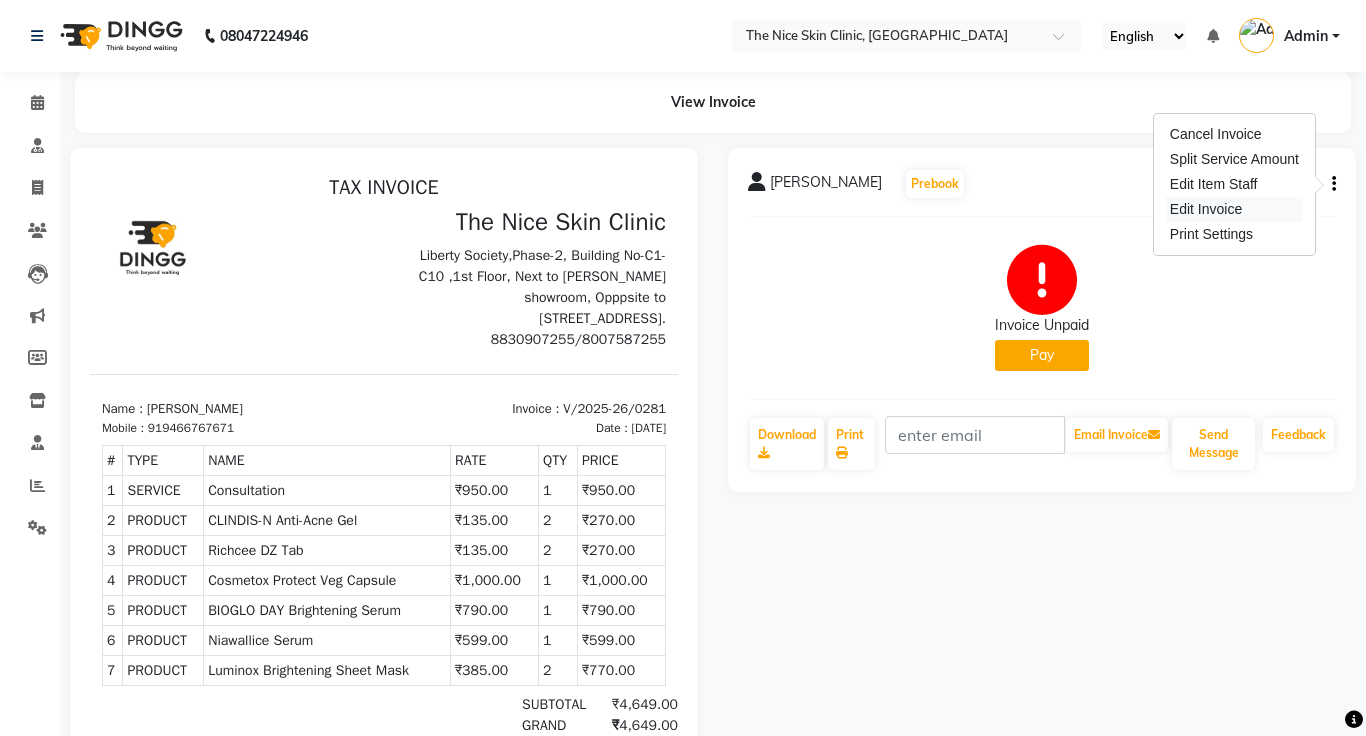 click on "Edit Invoice" at bounding box center (1234, 209) 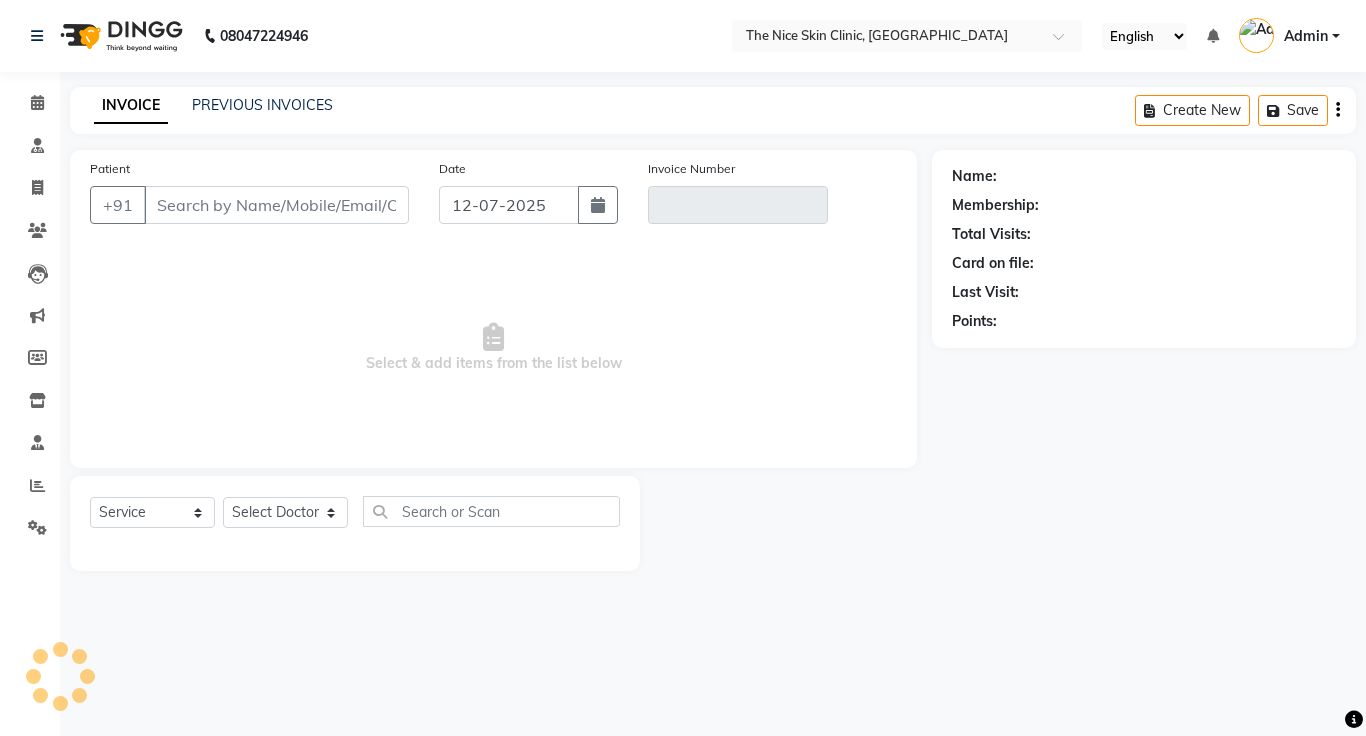 click 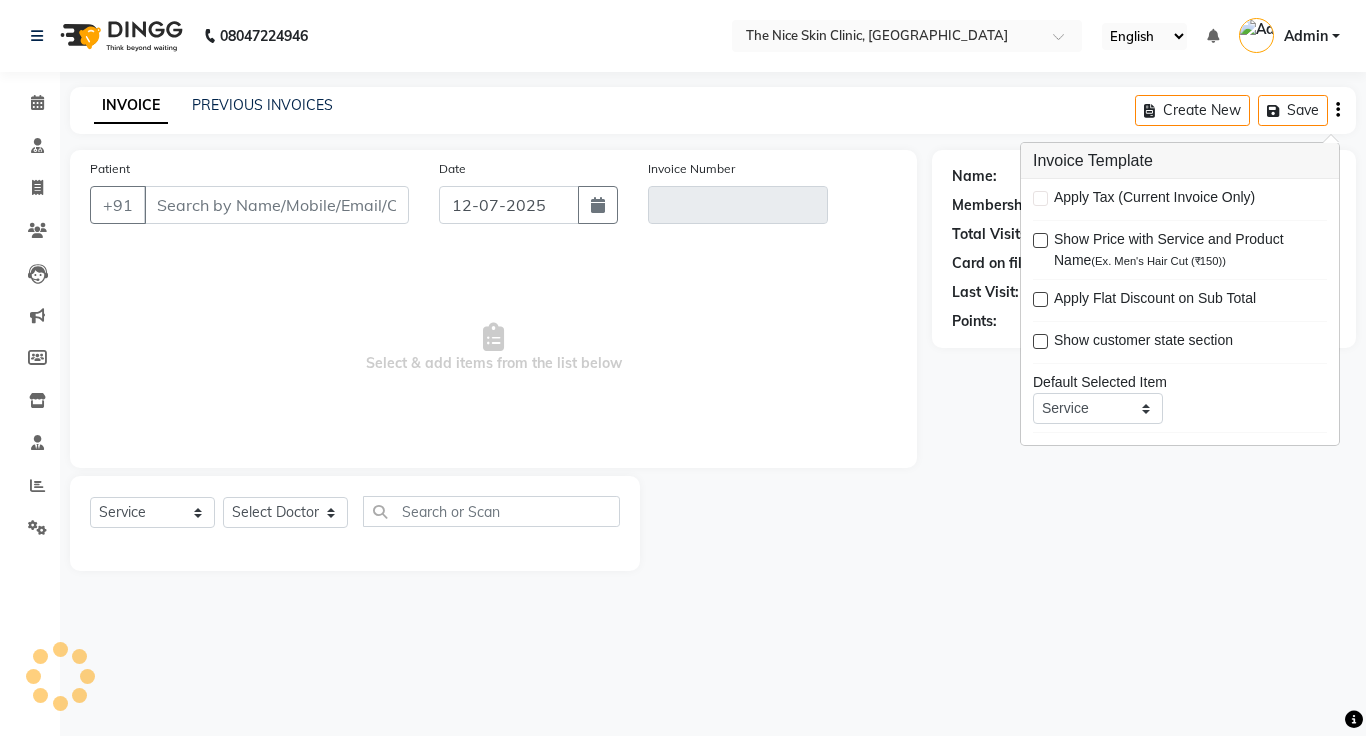 click on "Apply Tax (Current Invoice Only)" at bounding box center [1180, 199] 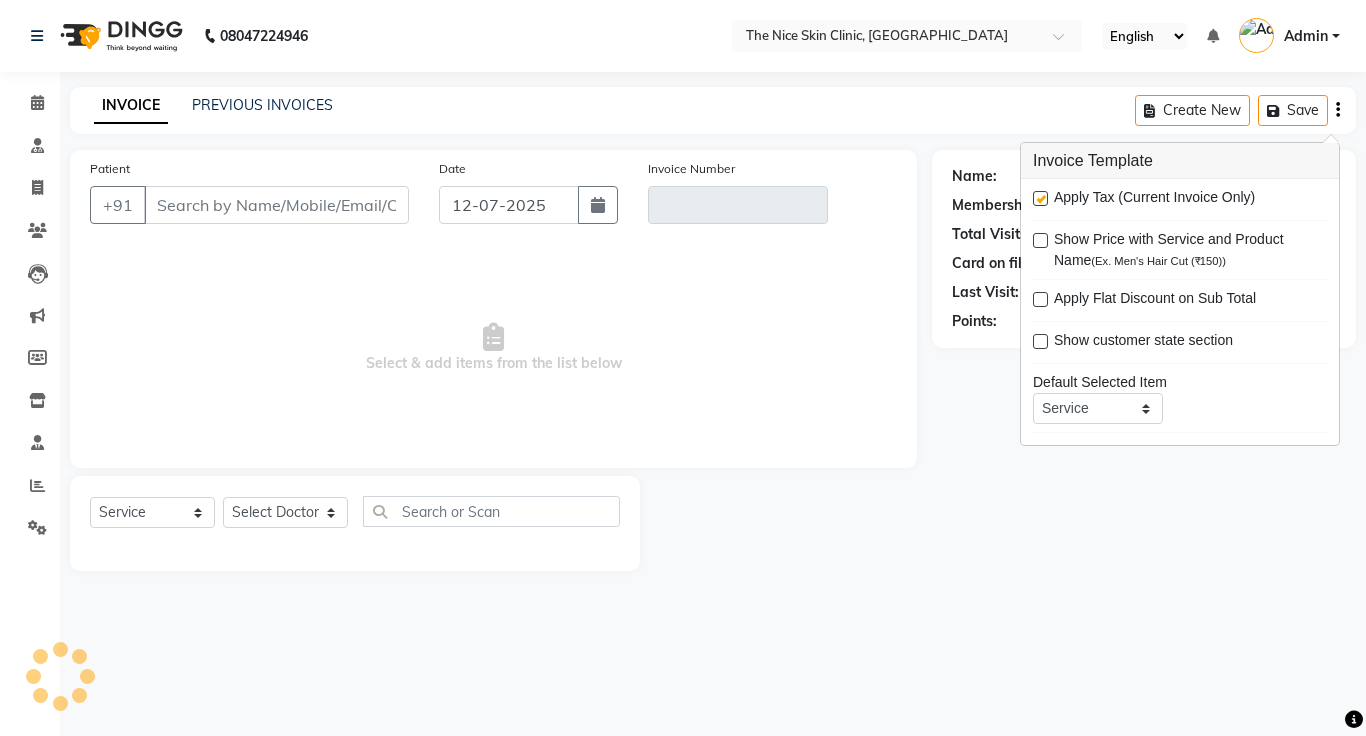 click at bounding box center [1040, 198] 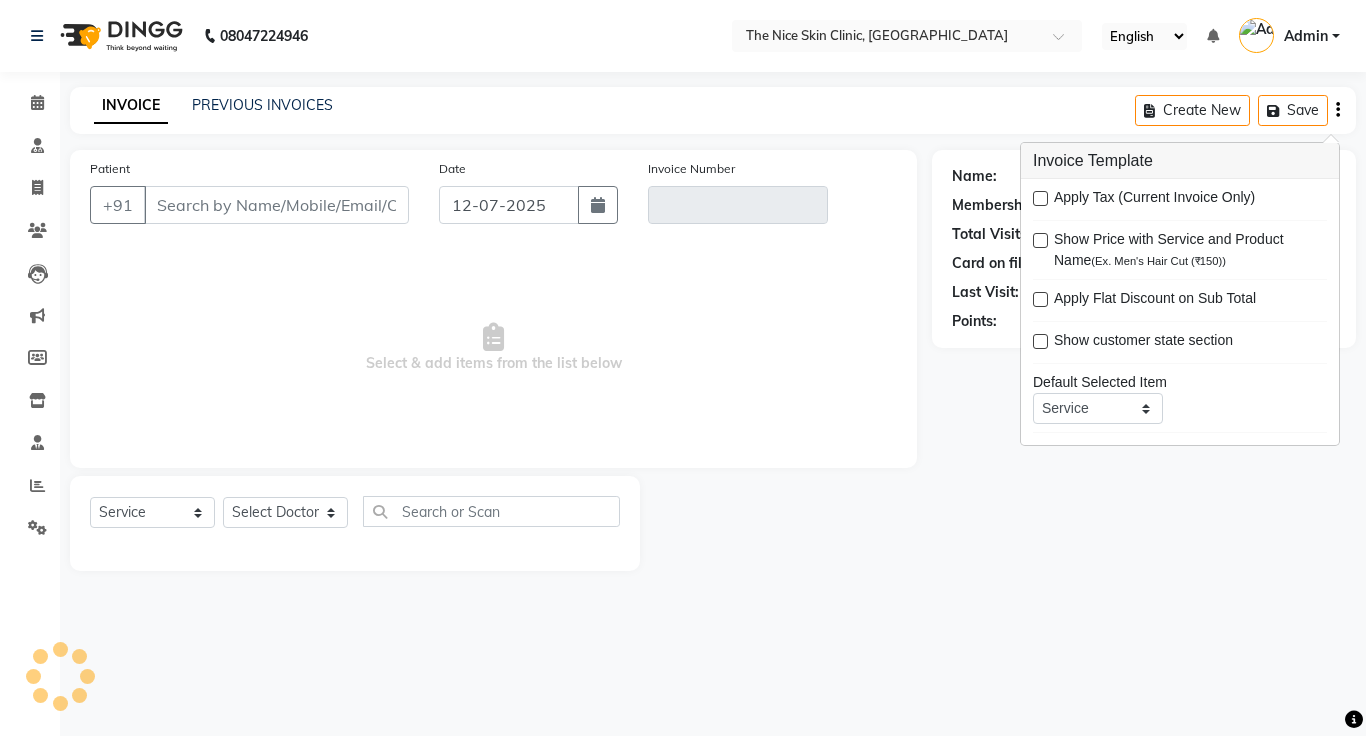 click on "INVOICE PREVIOUS INVOICES Create New   Save" 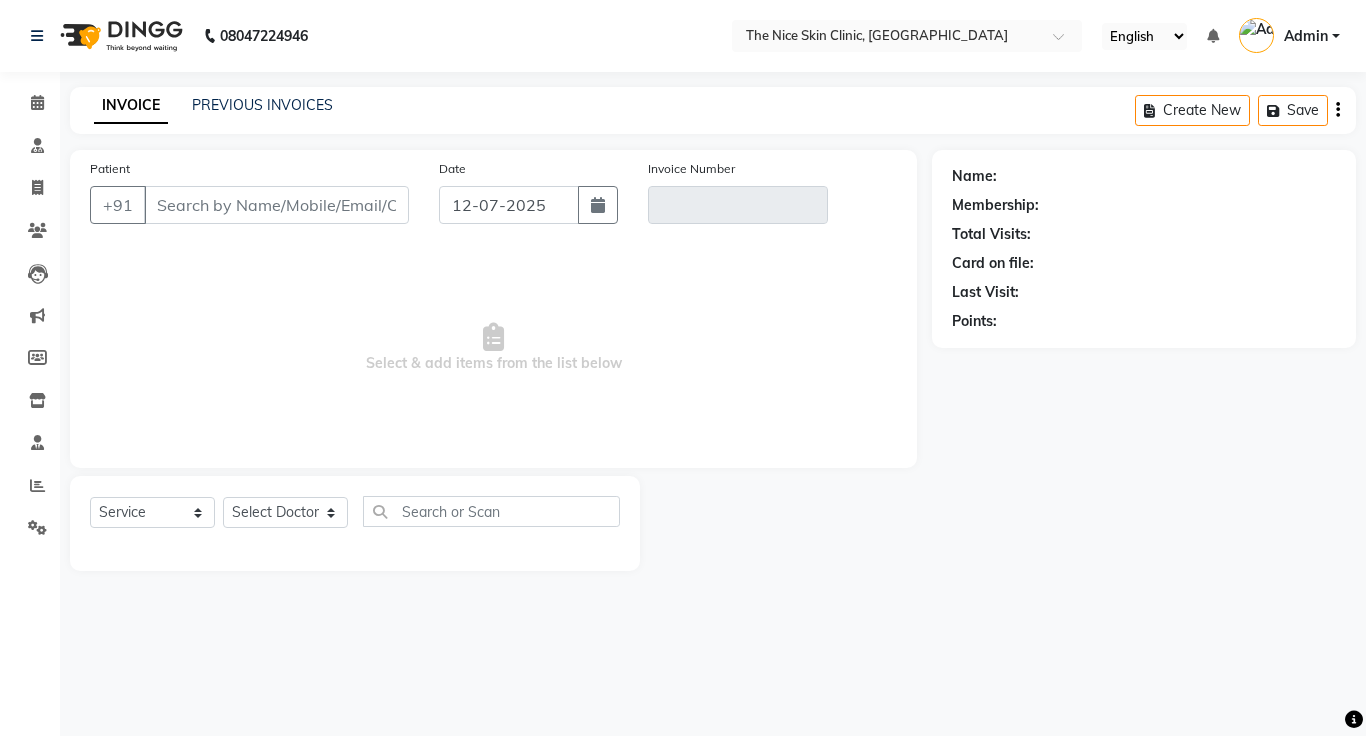 type on "9466767671" 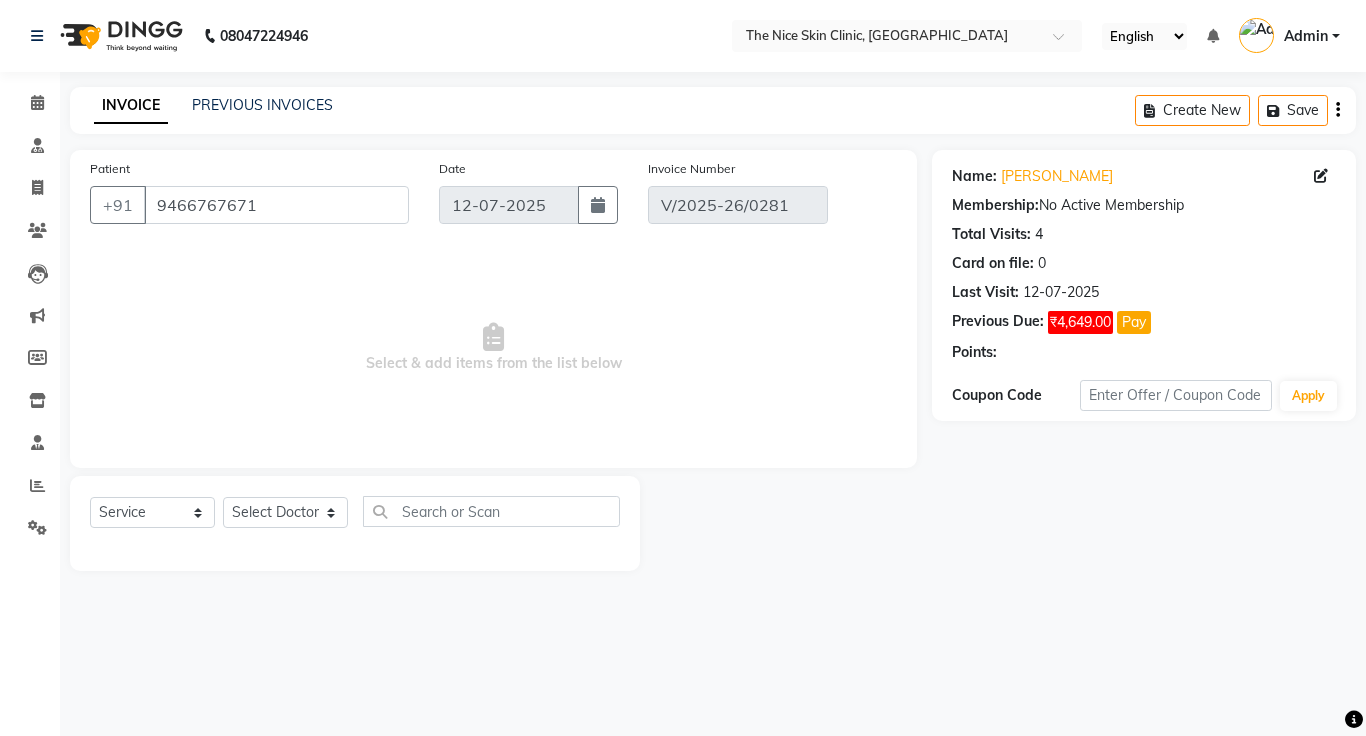 select on "select" 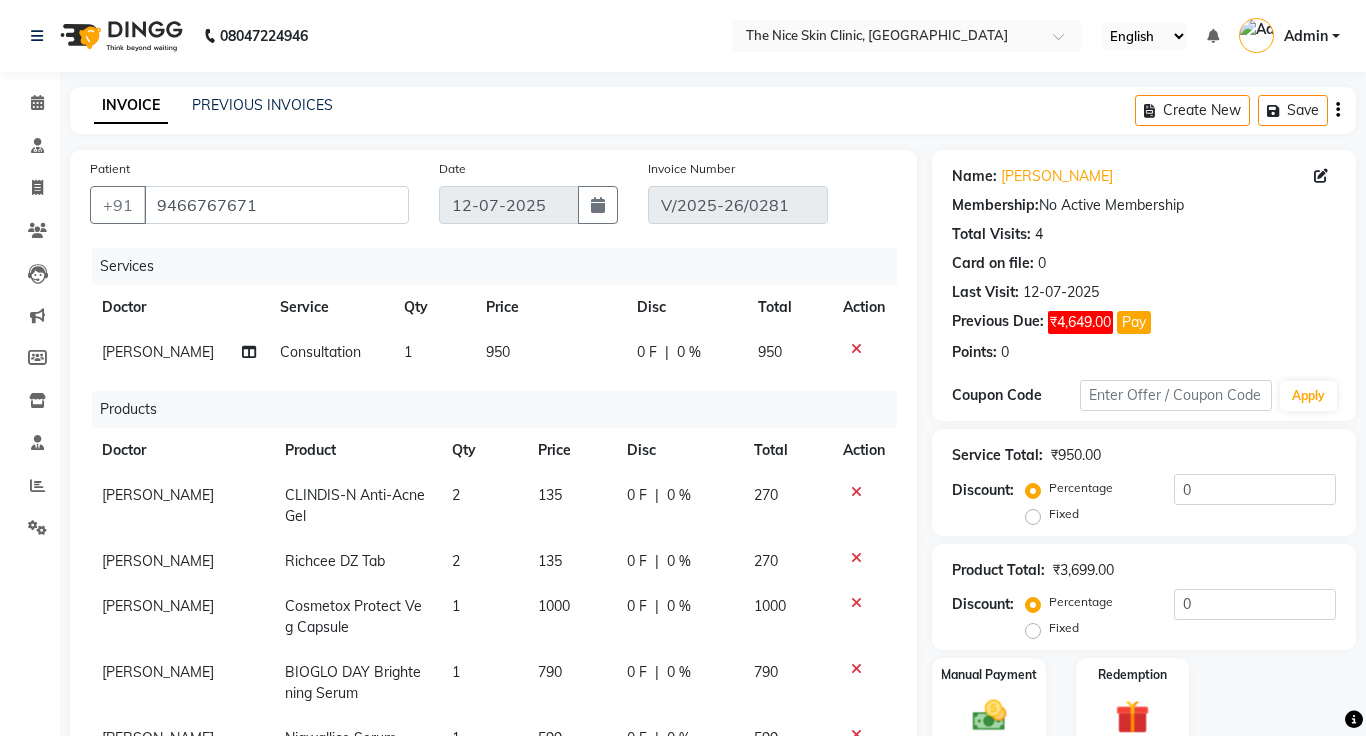 click on "INVOICE PREVIOUS INVOICES Create New   Save  Patient [PHONE_NUMBER] Date [DATE] Invoice Number V/2025-26/0281 Services Doctor Service Qty Price Disc Total Action [PERSON_NAME] Consultation 1 950 0 F | 0 % 950 Products Doctor Product Qty Price Disc Total Action [PERSON_NAME]-N Anti-Acne Gel 2 135 0 F | 0 % 270 [PERSON_NAME] Richcee DZ Tab 2 135 0 F | 0 % 270 [PERSON_NAME] Cosmetox Protect Veg Capsule 1 1000 0 F | 0 % 1000 [PERSON_NAME] BIOGLO DAY Brightening Serum 1 790 0 F | 0 % 790 [PERSON_NAME] Niawallice Serum 1 599 0 F | 0 % 599 [PERSON_NAME] Luminox Brightening Sheet Mask 2 385 0 F | 0 % 770 Select  Service  Product  Membership  Package Voucher Prepaid Gift Card  Select Doctor [PERSON_NAME] [PERSON_NAME] DR. [PERSON_NAME] [PERSON_NAME] Total Sub Total: ₹4,649.00 Discount: ₹0 Net: ₹4,649.00 Total: ₹4,649.00 Add Tip ₹0 Payable: ₹4,649.00 Paid: ₹0 Balance   : ₹4,649.00 Name: [PERSON_NAME] Membership:  No Active Membership  Total Visits:  4 Card on file:  0 Last Visit:   [DATE] Previous Due:  Pay 0" 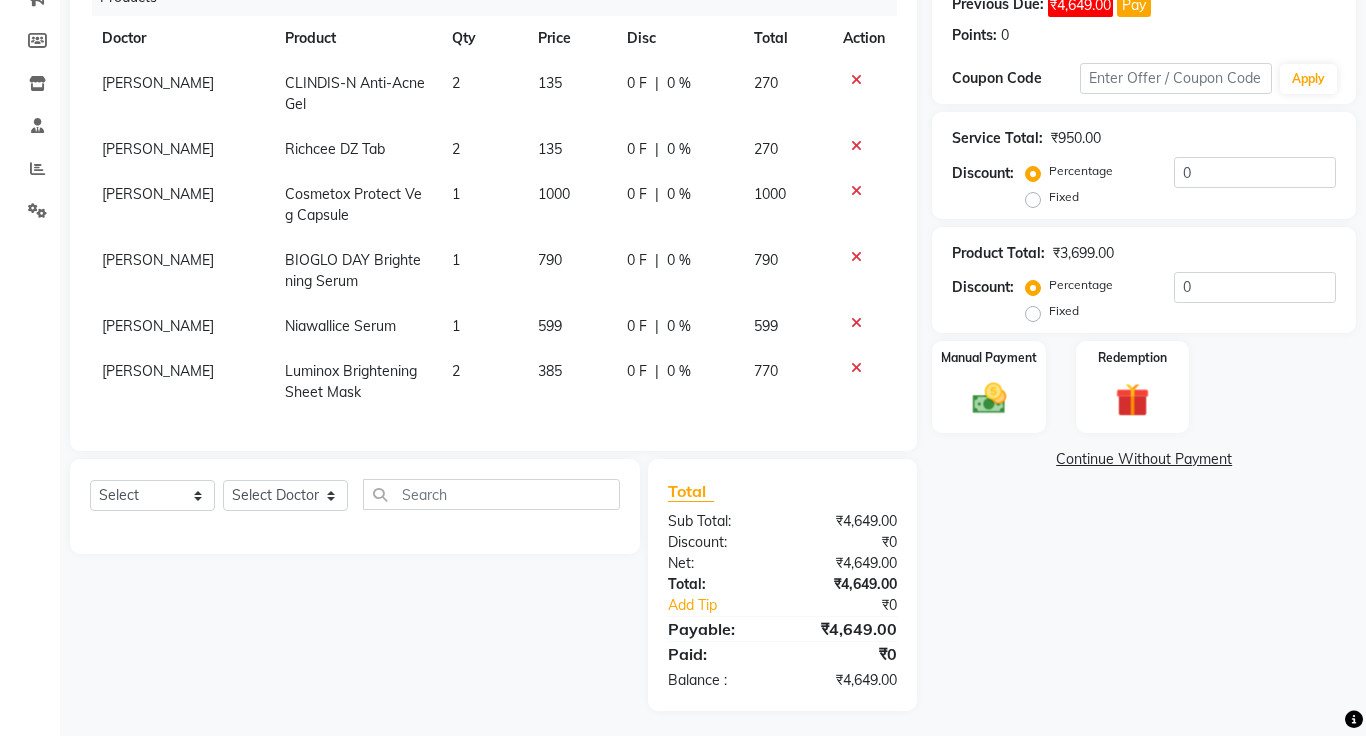 scroll, scrollTop: 322, scrollLeft: 0, axis: vertical 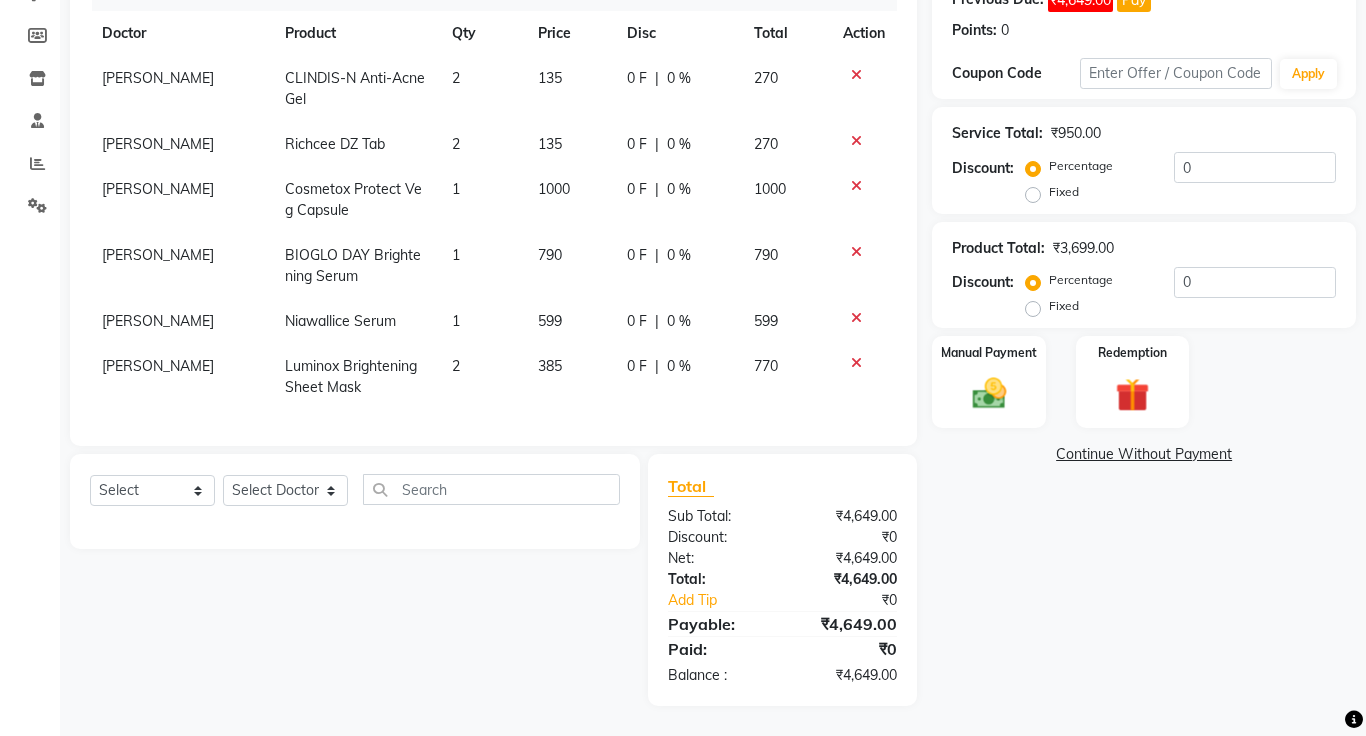 click on "2" 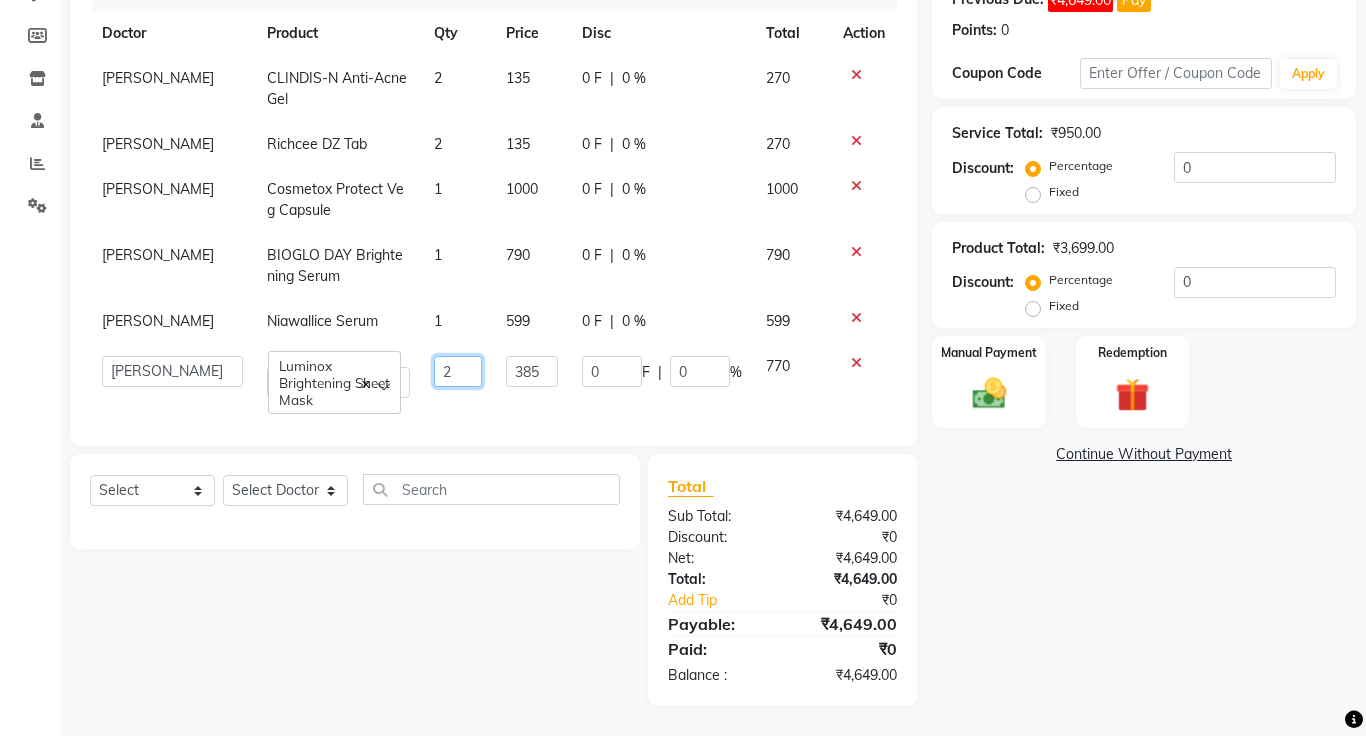 click on "2" 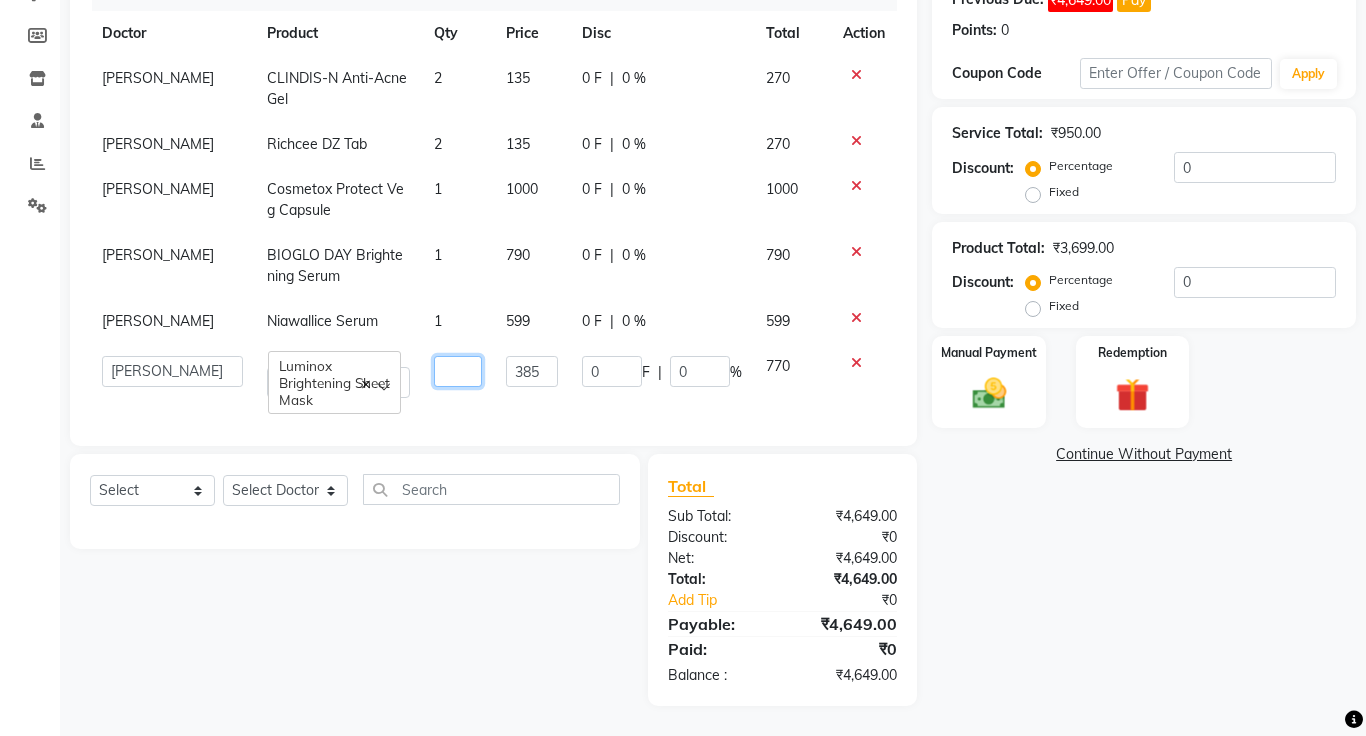 type on "1" 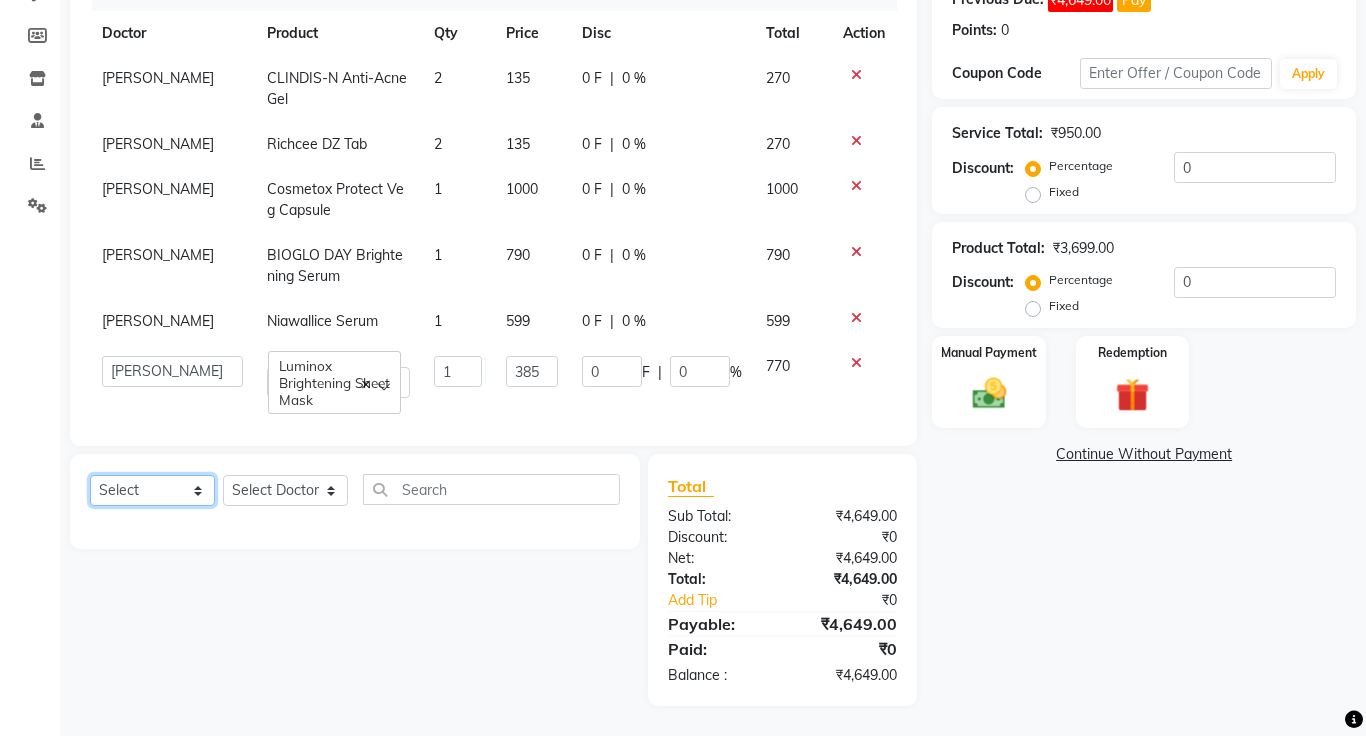click on "Select  Service  Product  Membership  Package Voucher Prepaid Gift Card" 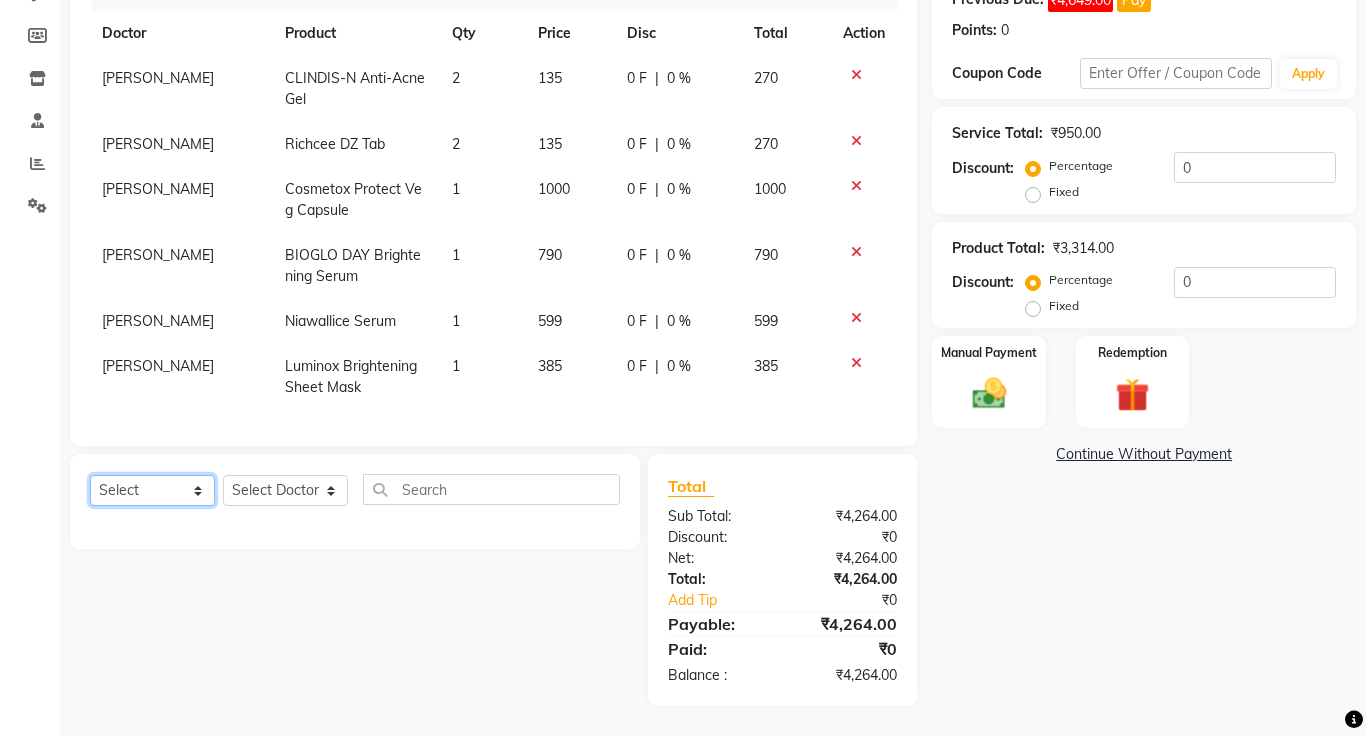 select on "product" 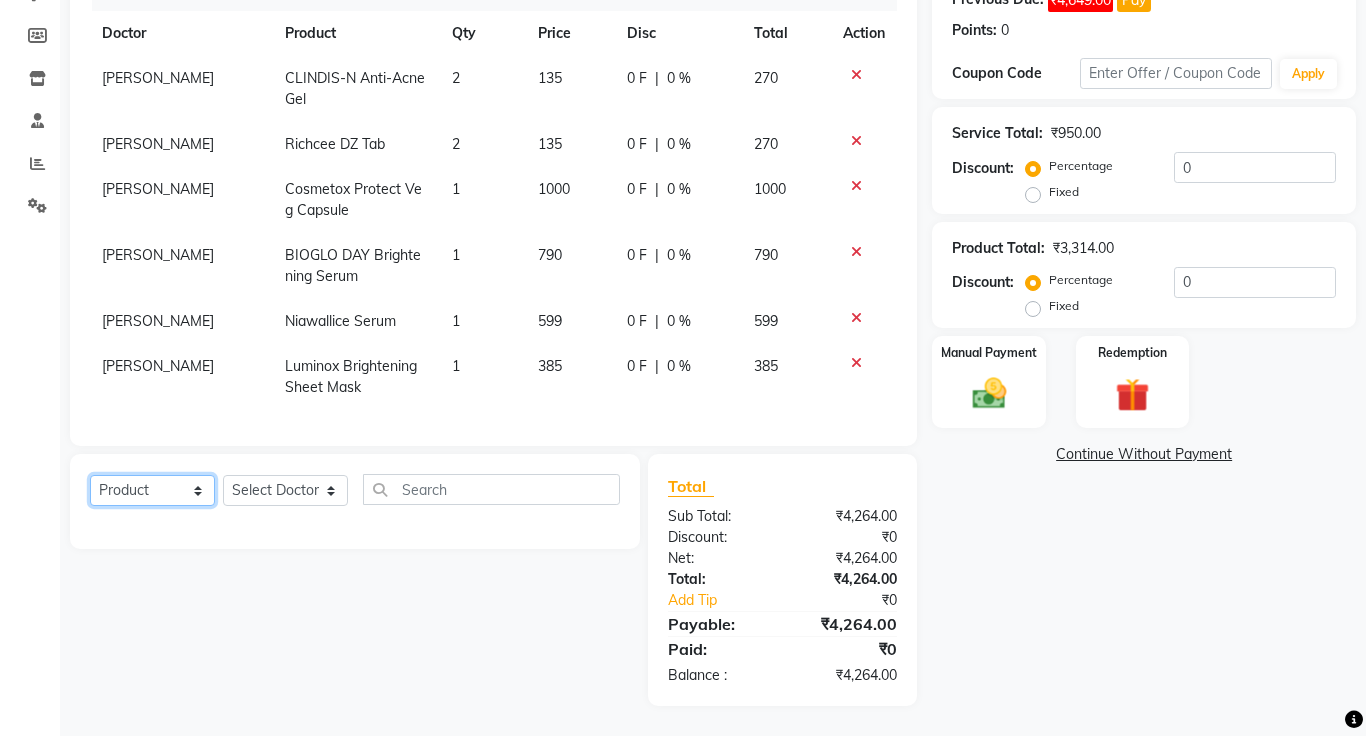 click on "Select  Service  Product  Membership  Package Voucher Prepaid Gift Card" 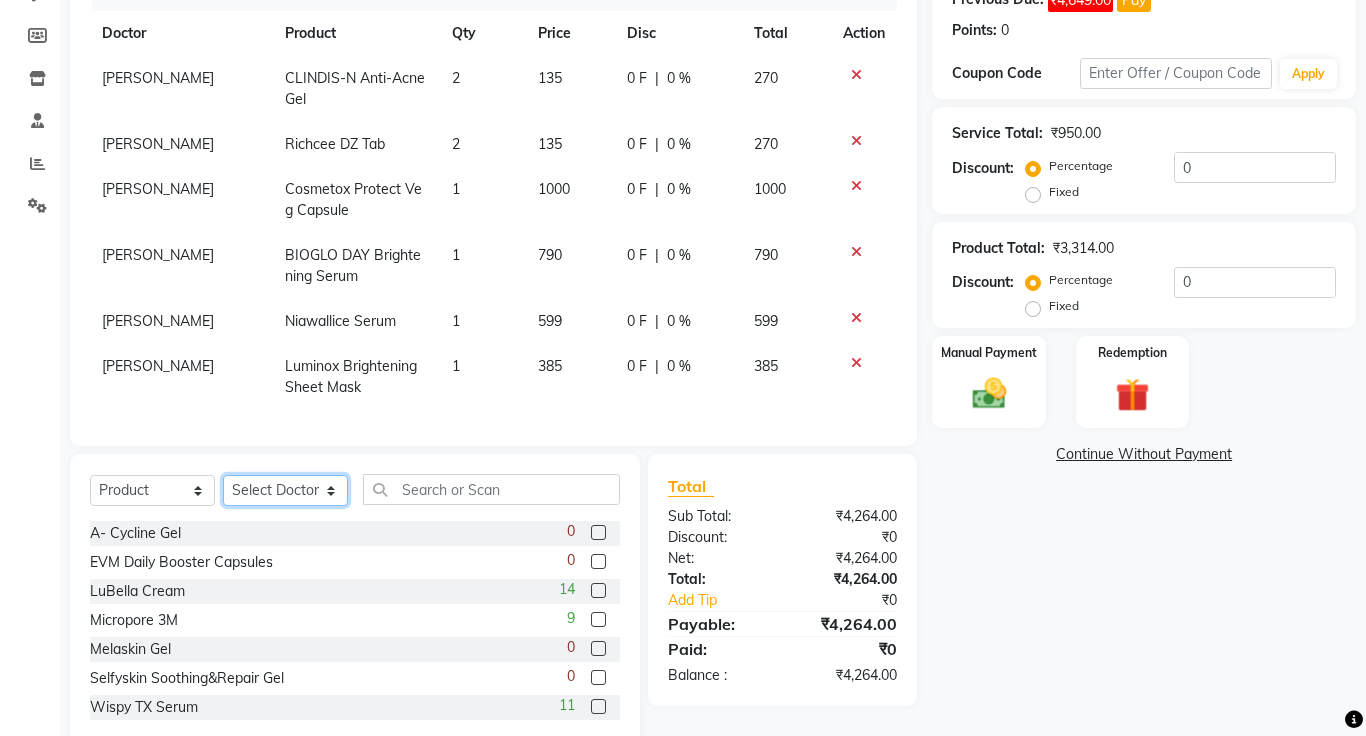 click on "Select Doctor [PERSON_NAME] [PERSON_NAME] DR. [PERSON_NAME] [PERSON_NAME]" 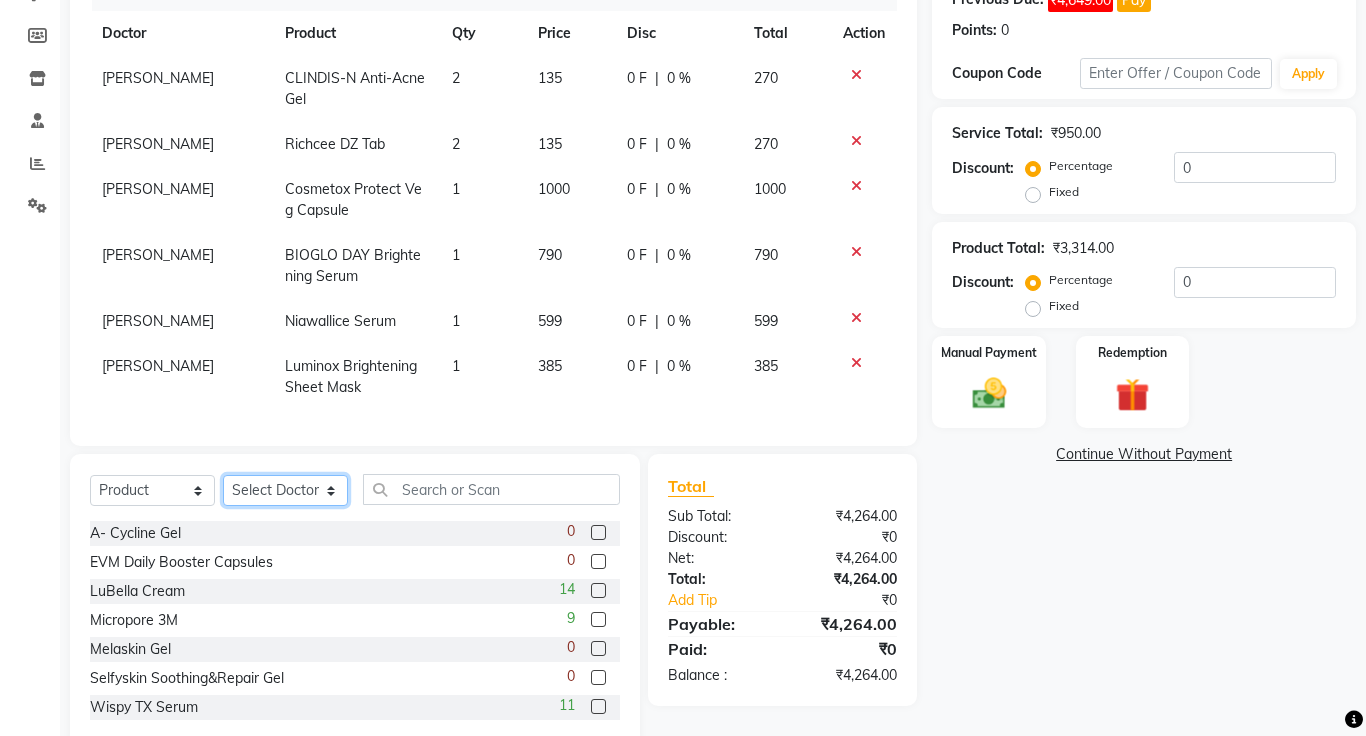 select on "1297" 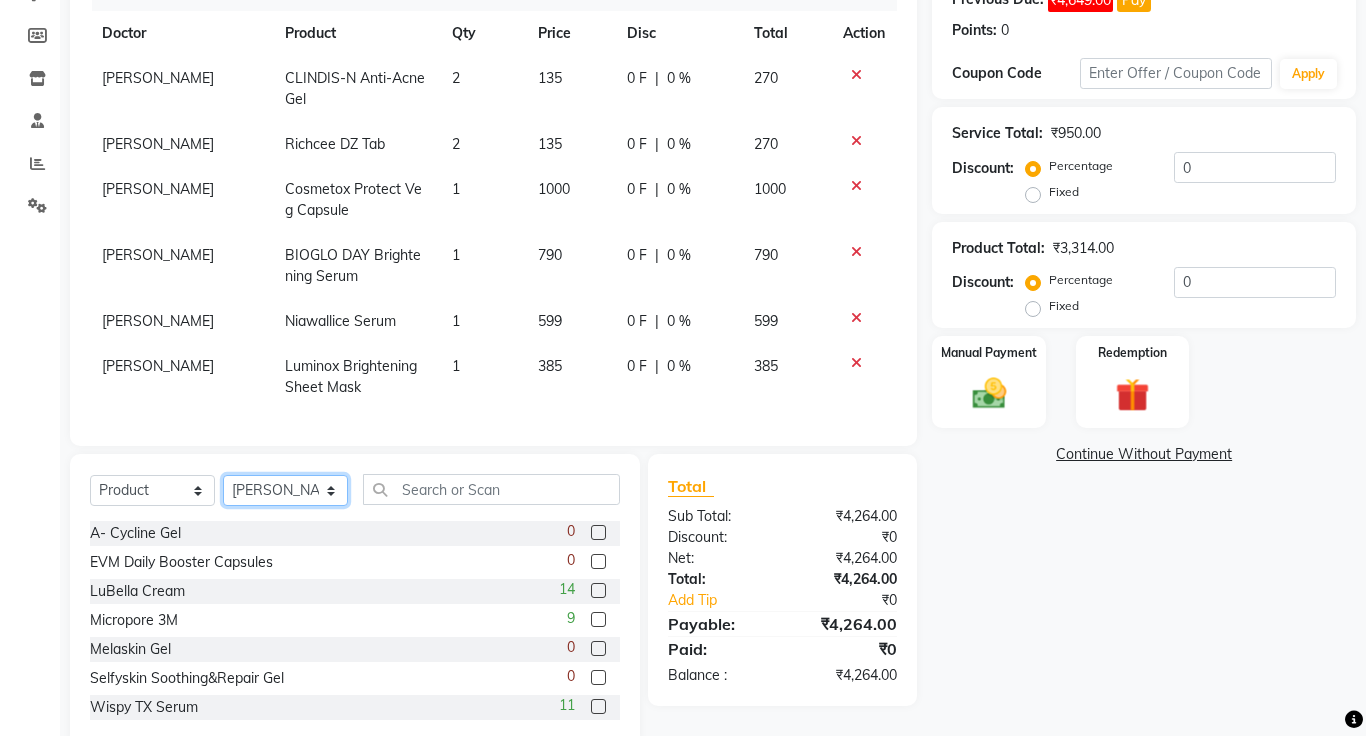 click on "Select Doctor [PERSON_NAME] [PERSON_NAME] DR. [PERSON_NAME] [PERSON_NAME]" 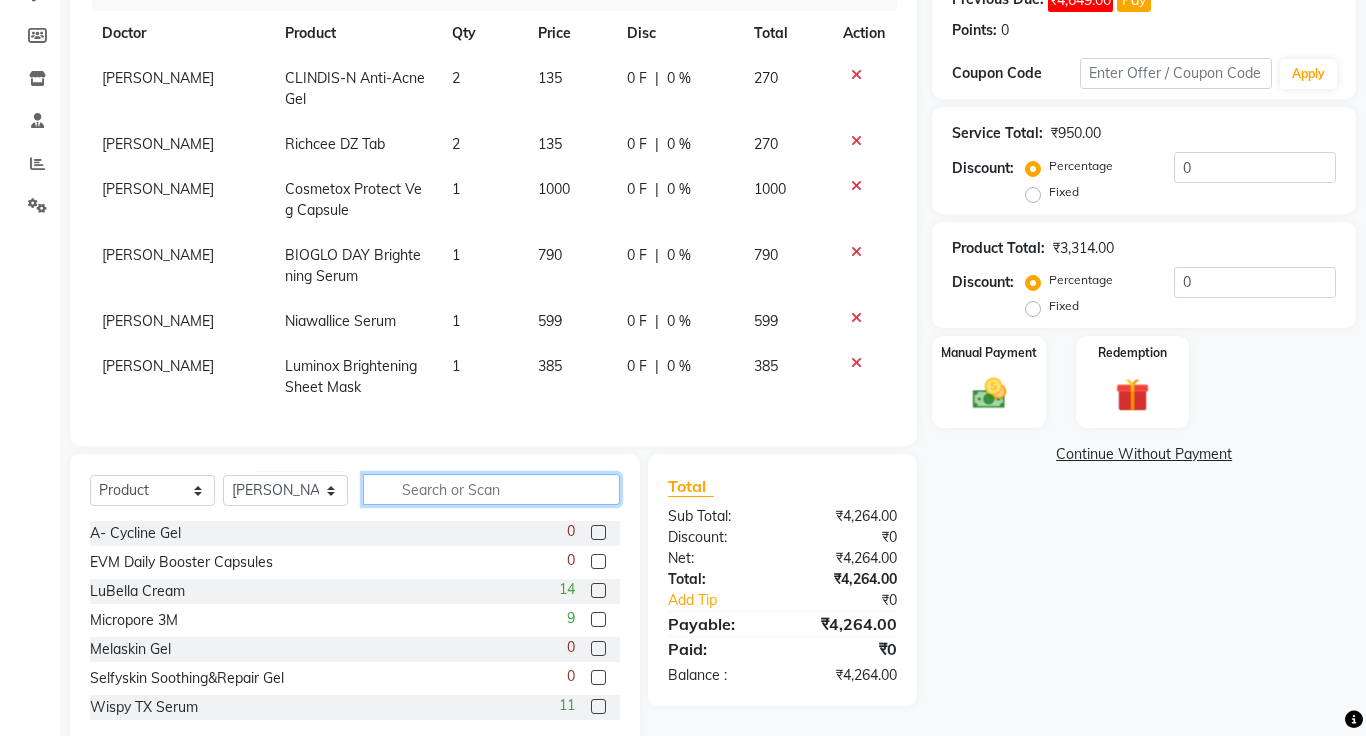 click 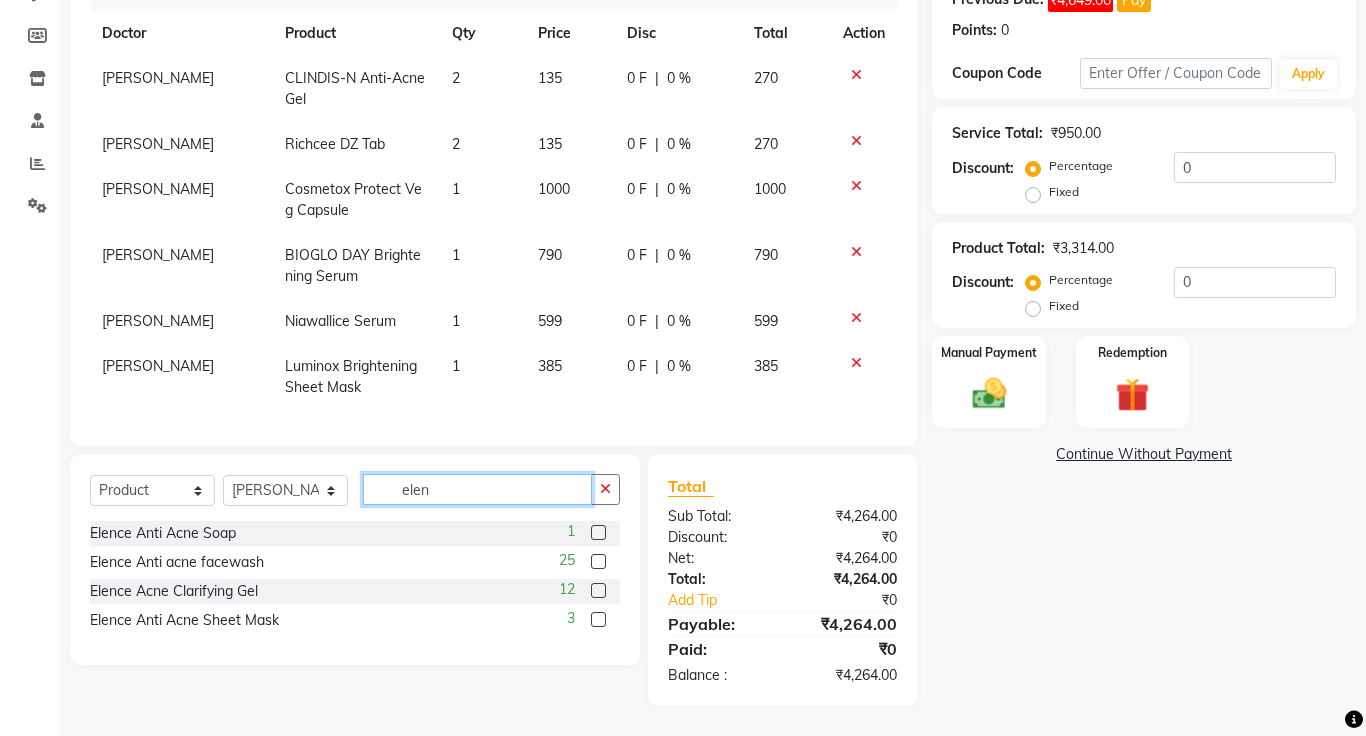 type on "elen" 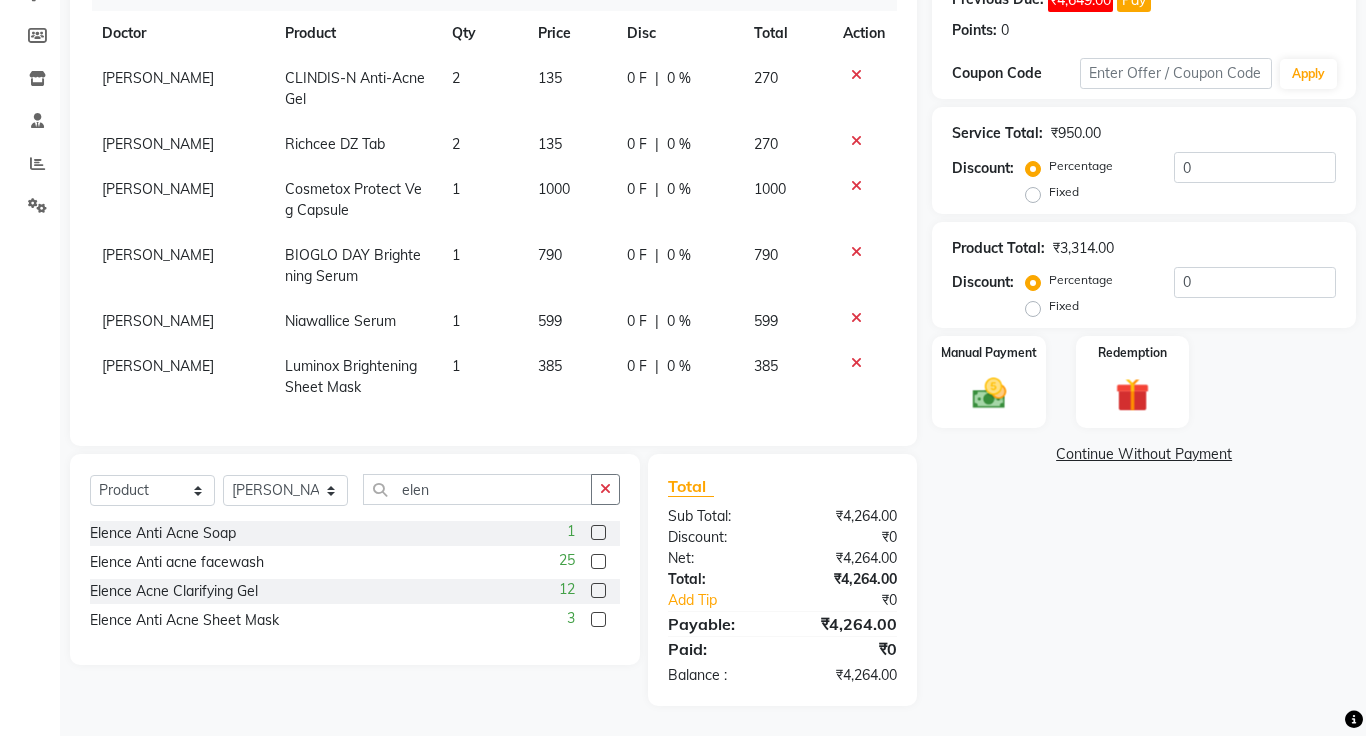 click 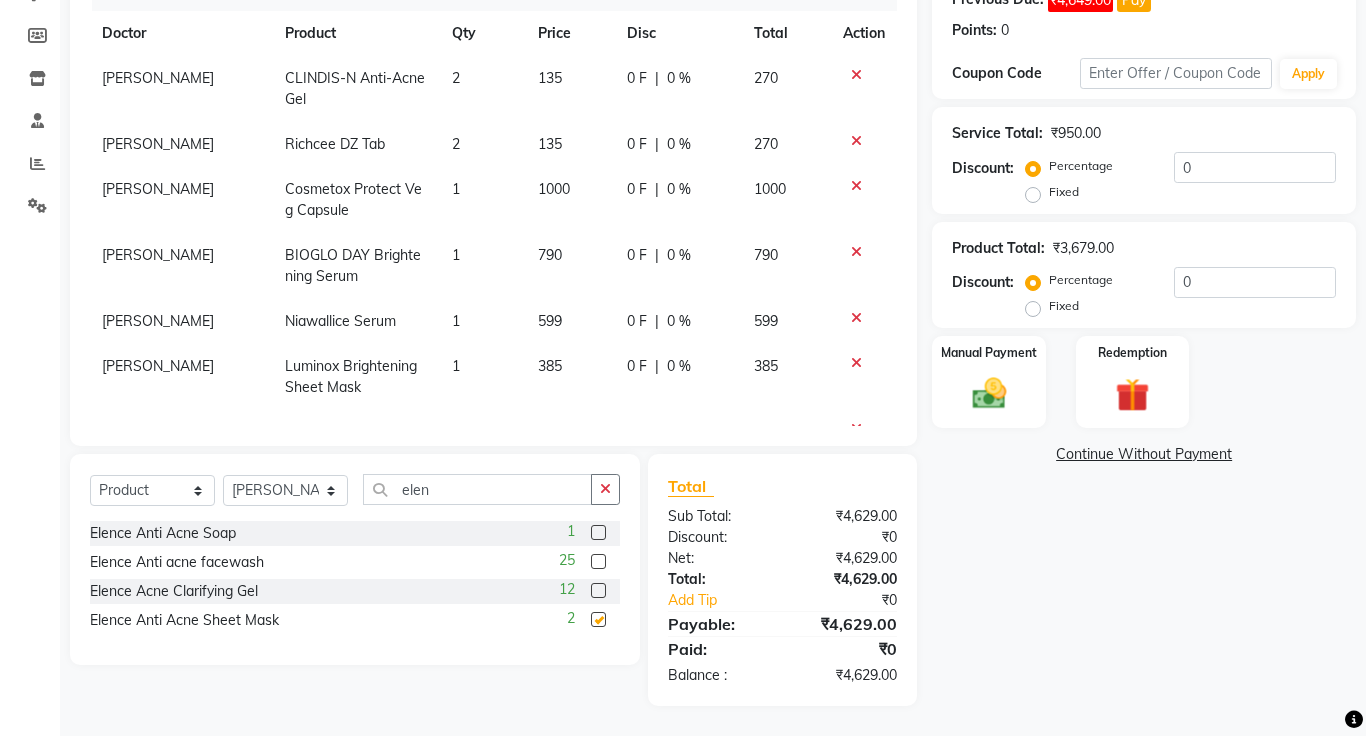 checkbox on "false" 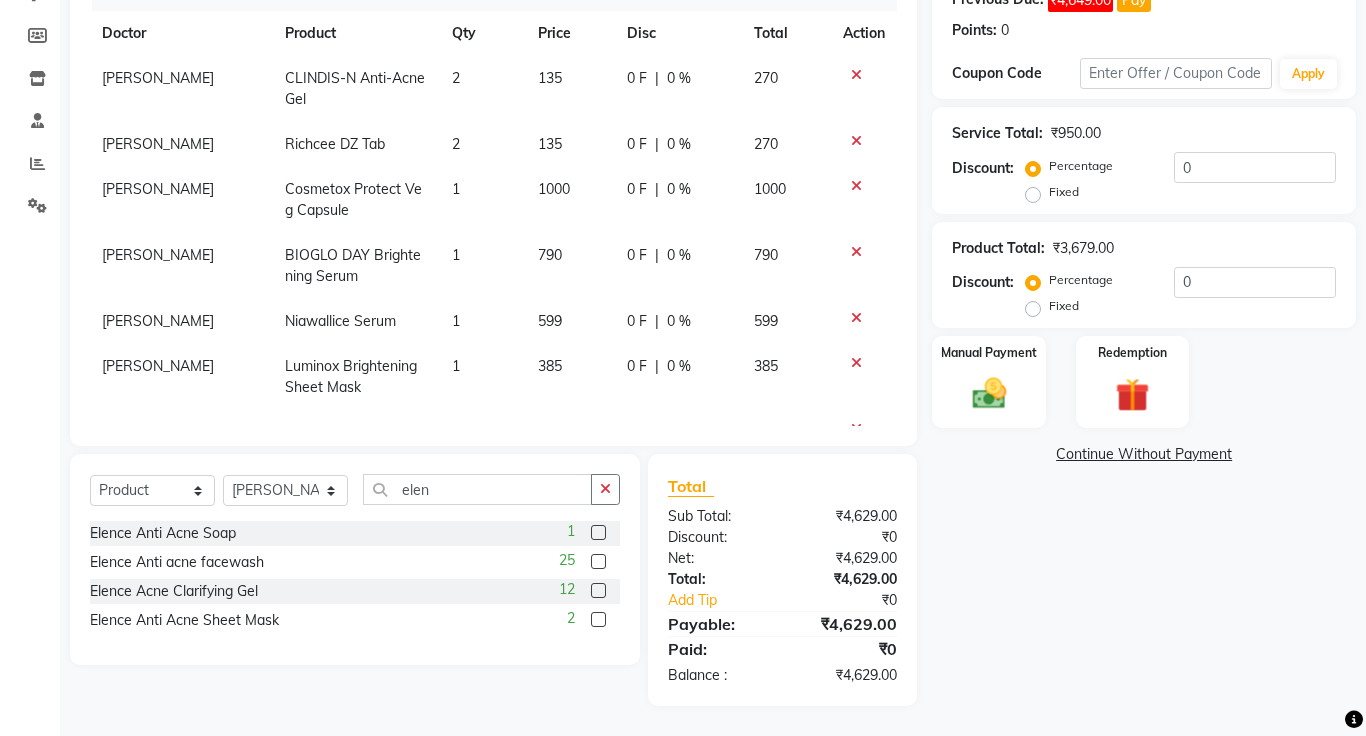 scroll, scrollTop: 161, scrollLeft: 0, axis: vertical 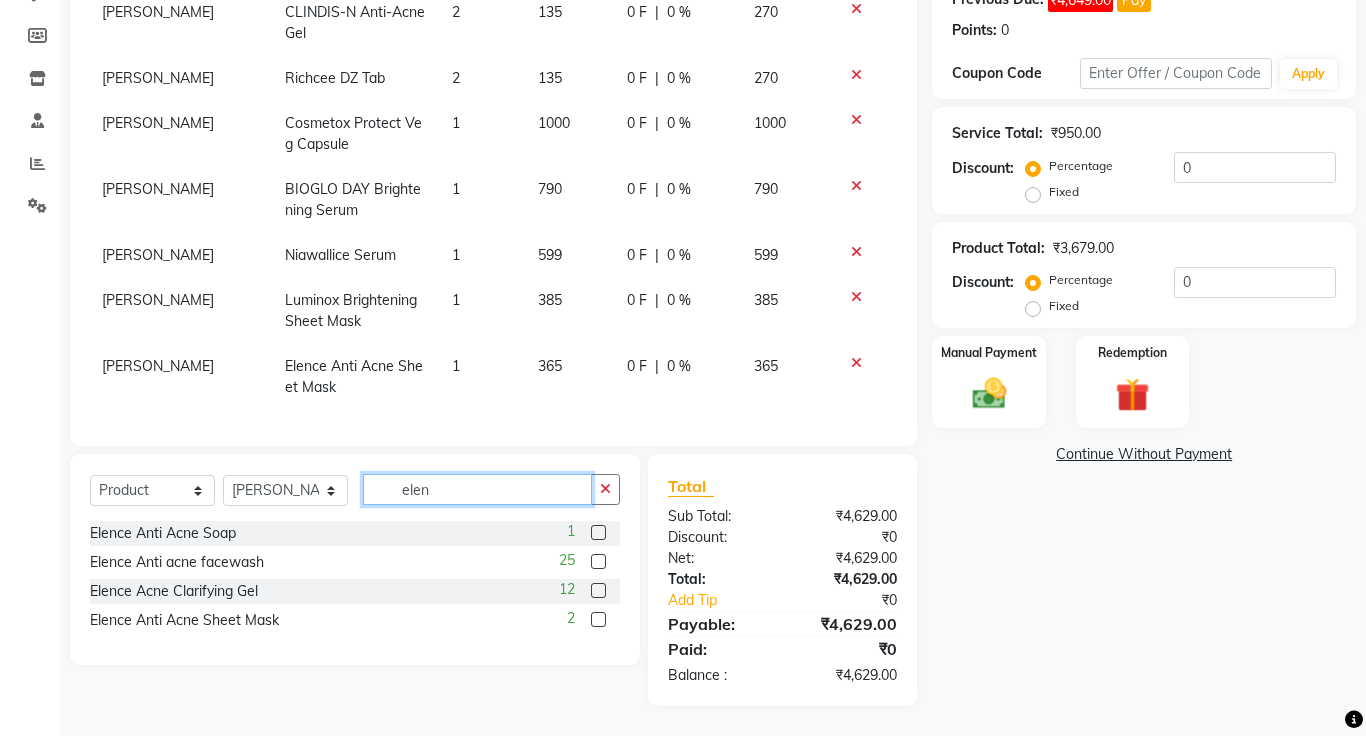 click on "elen" 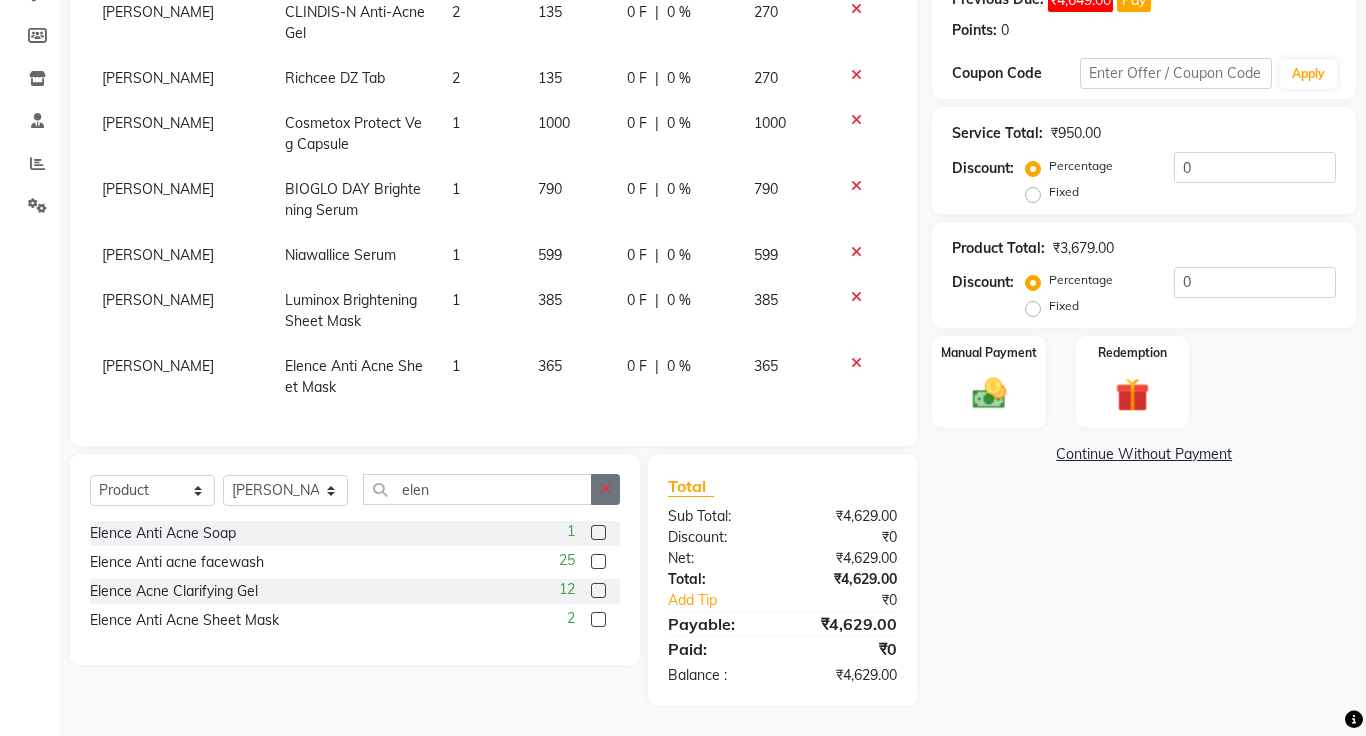 click 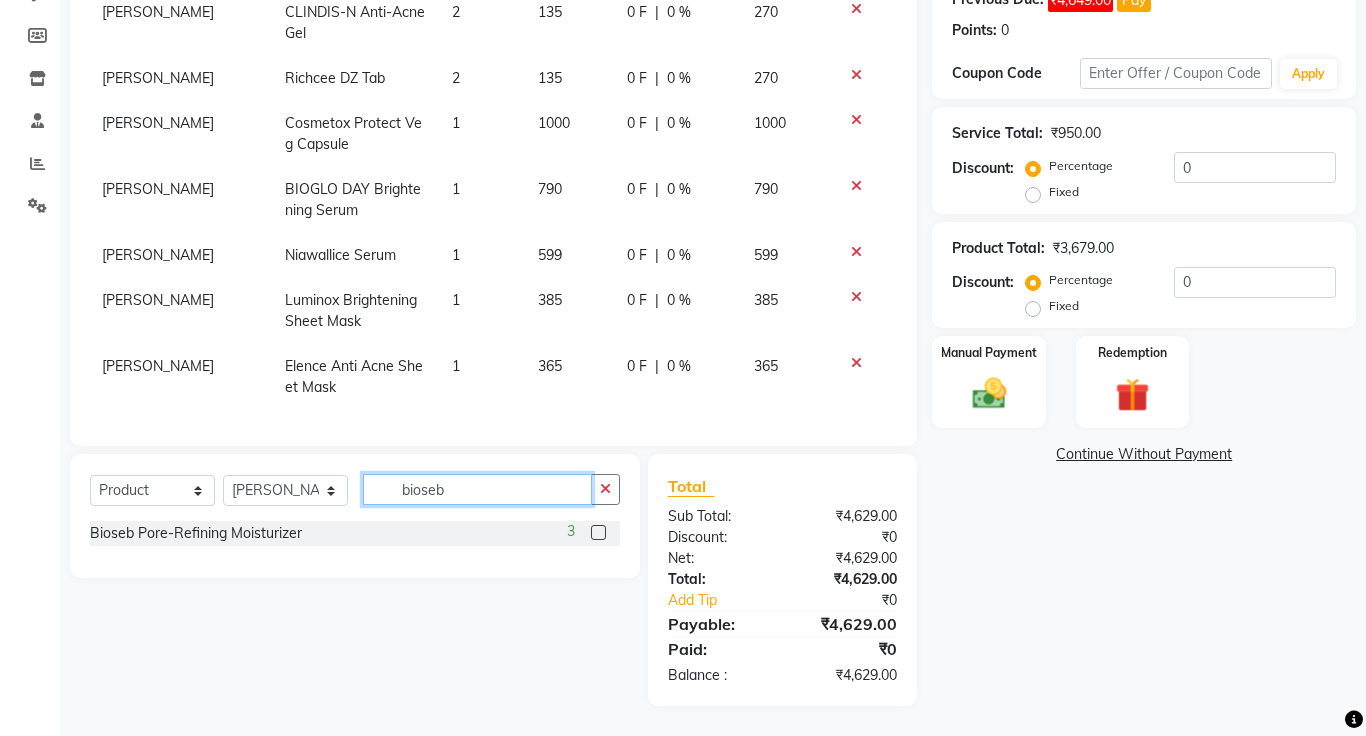 type on "bioseb" 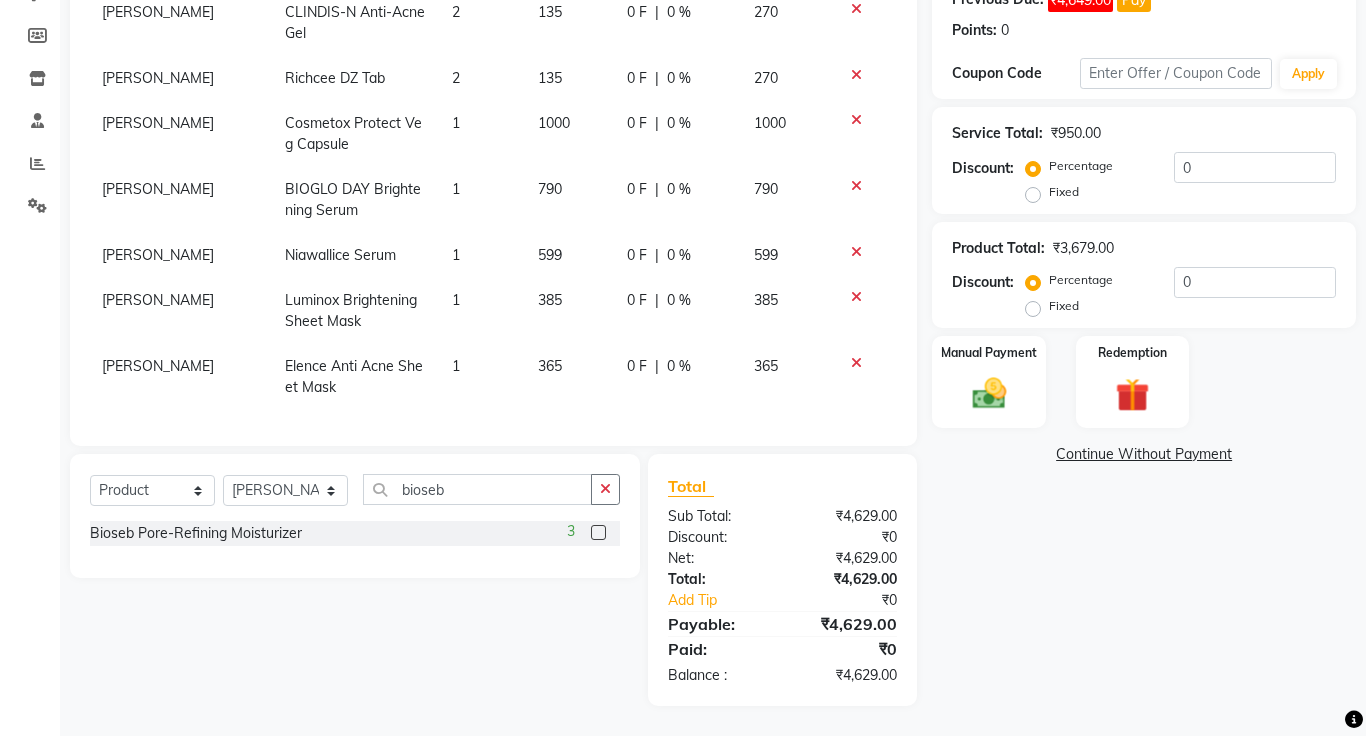 click 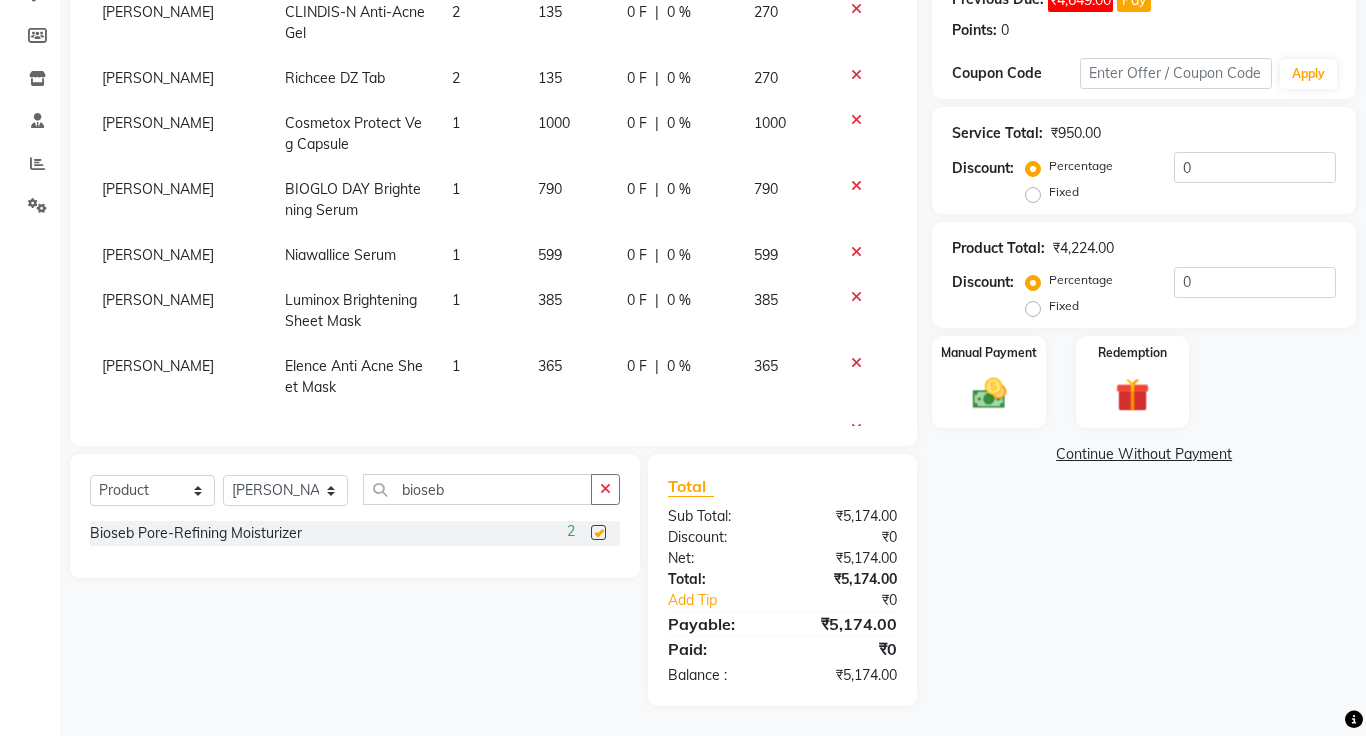 checkbox on "false" 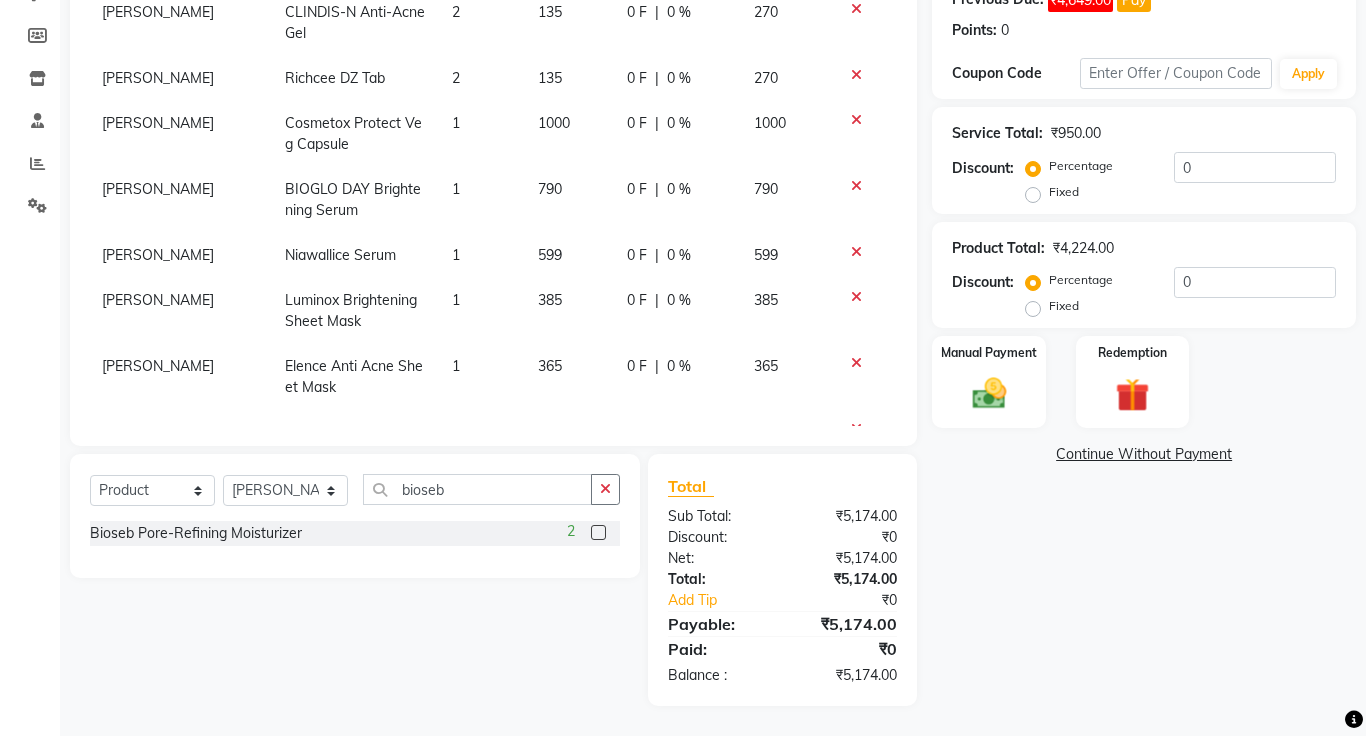 scroll, scrollTop: 227, scrollLeft: 0, axis: vertical 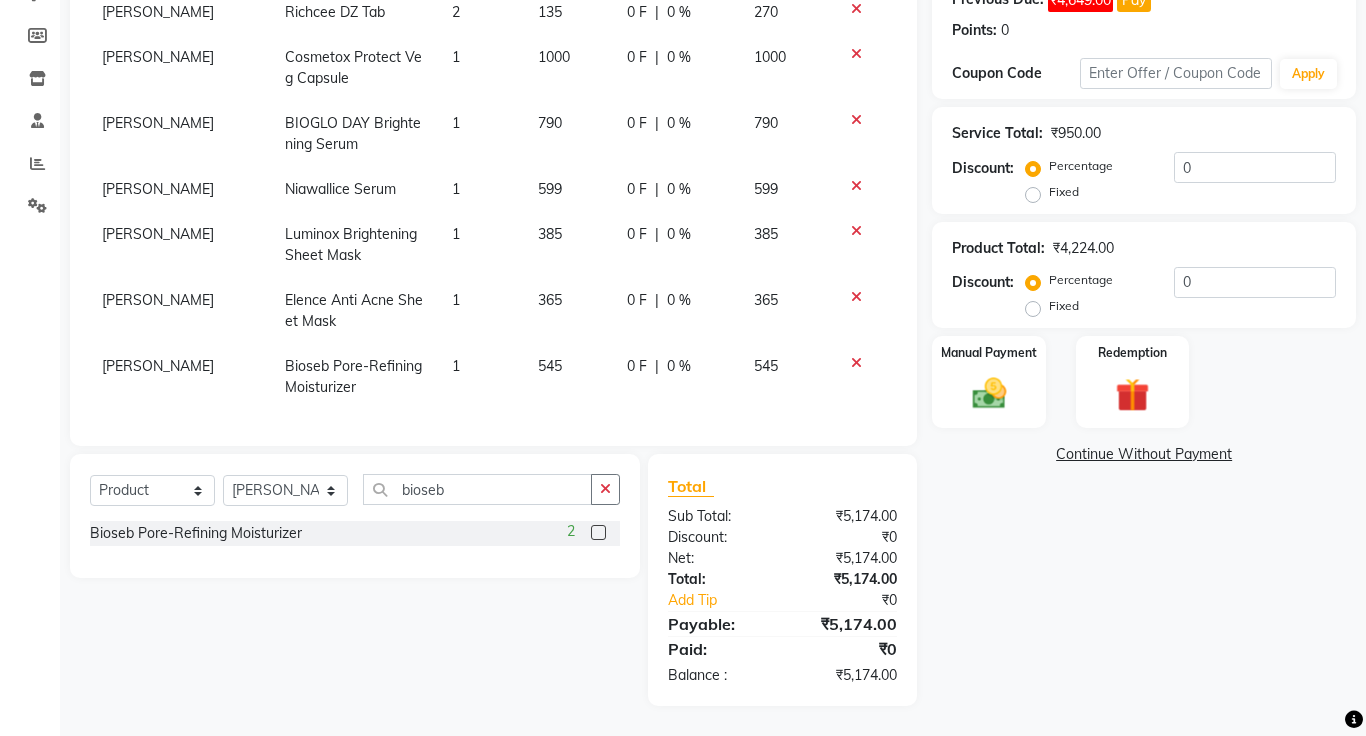 click on "1" 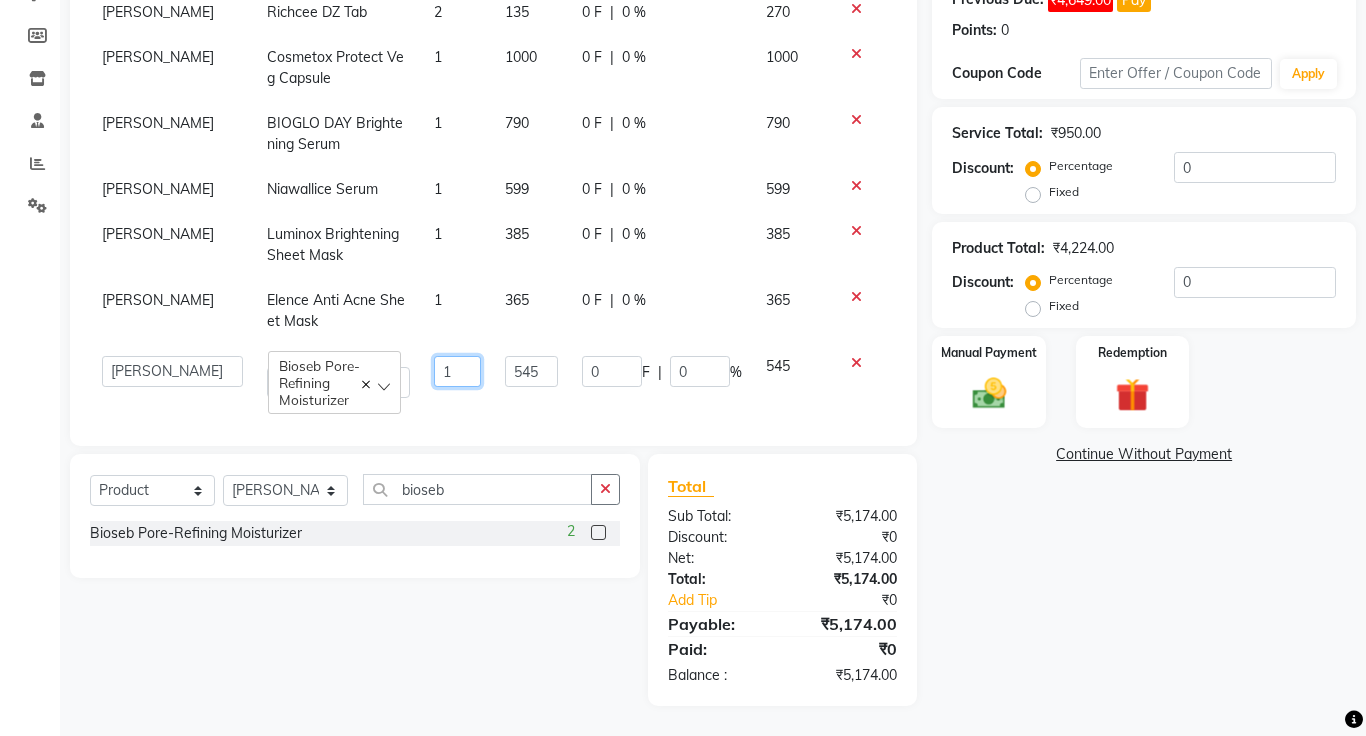 click on "1" 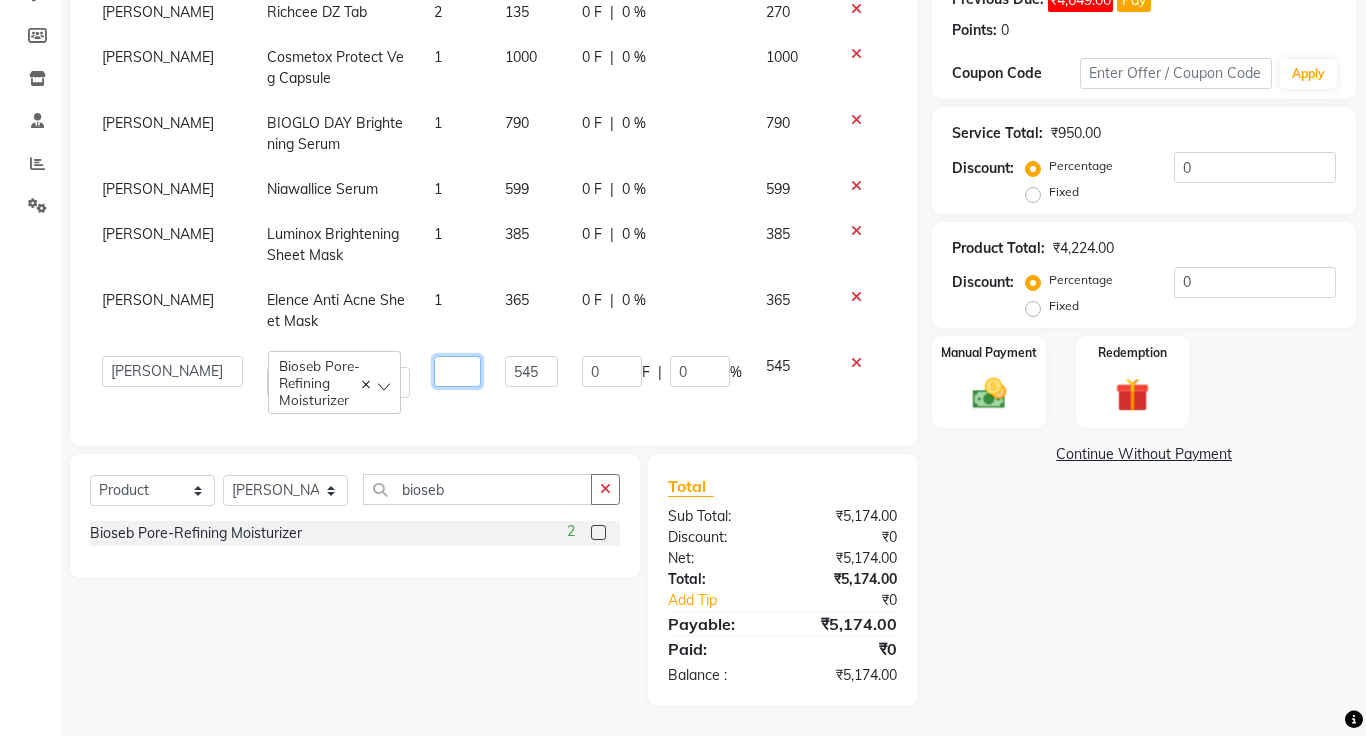 type on "2" 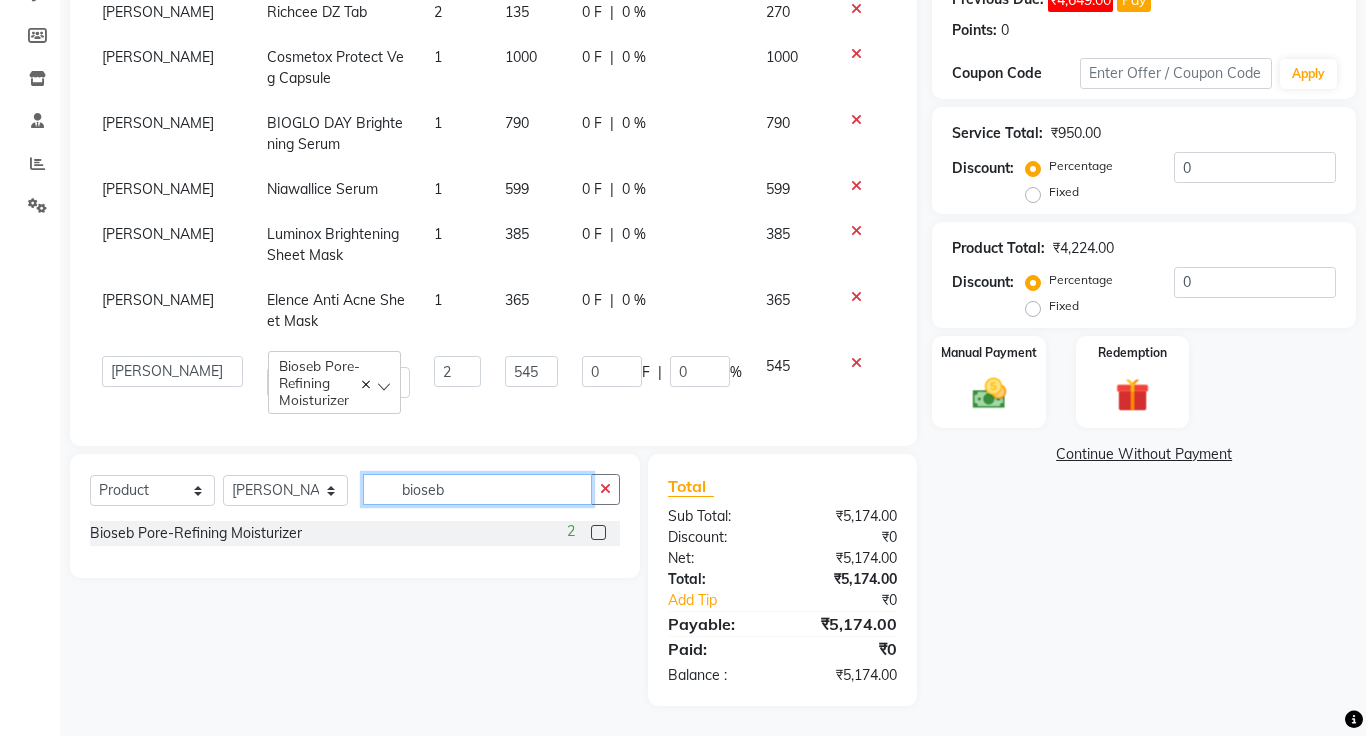 click on "bioseb" 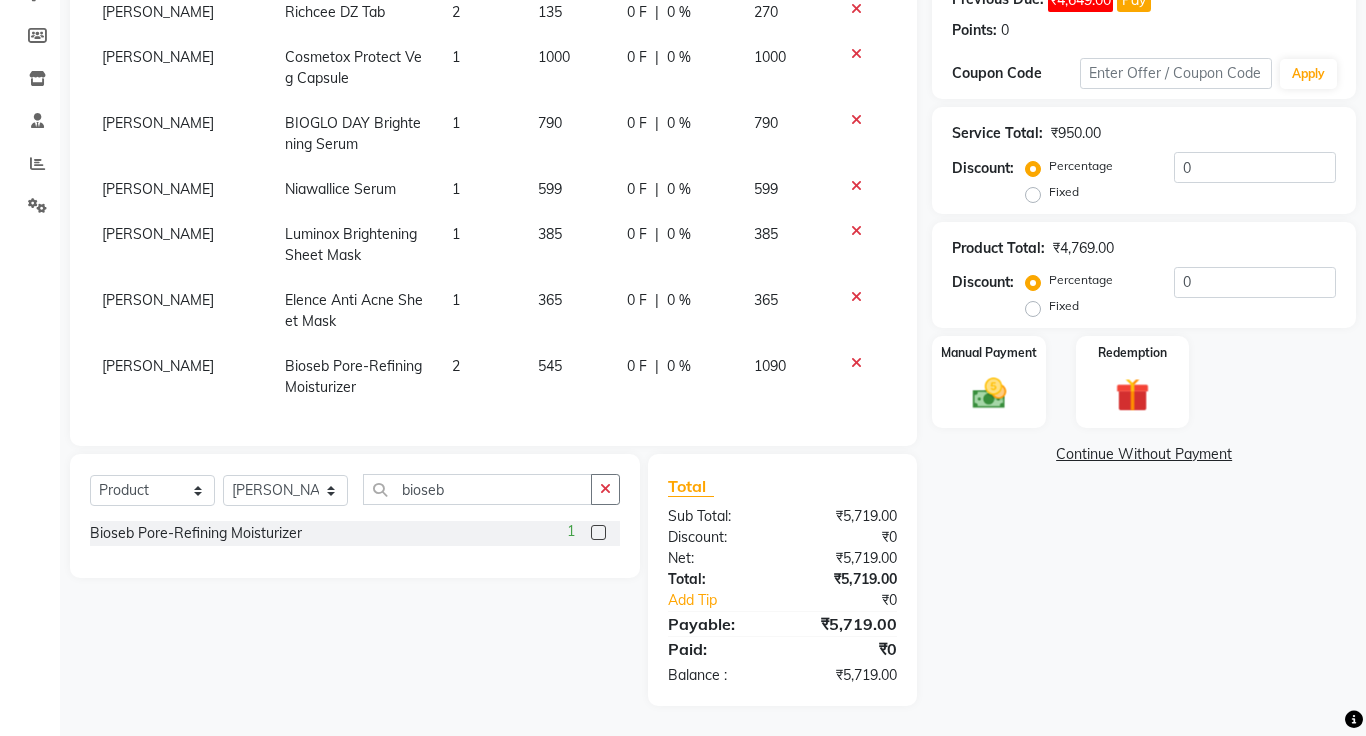 click on "2" 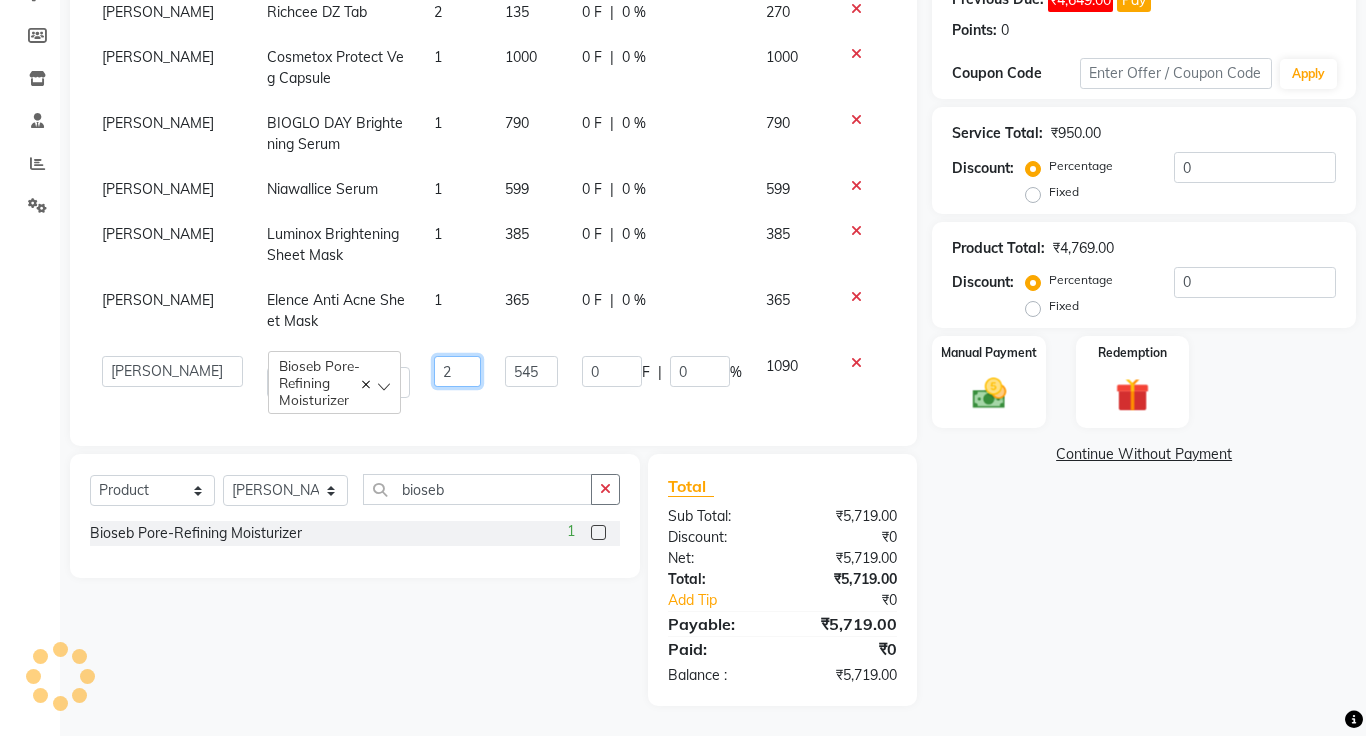 click on "2" 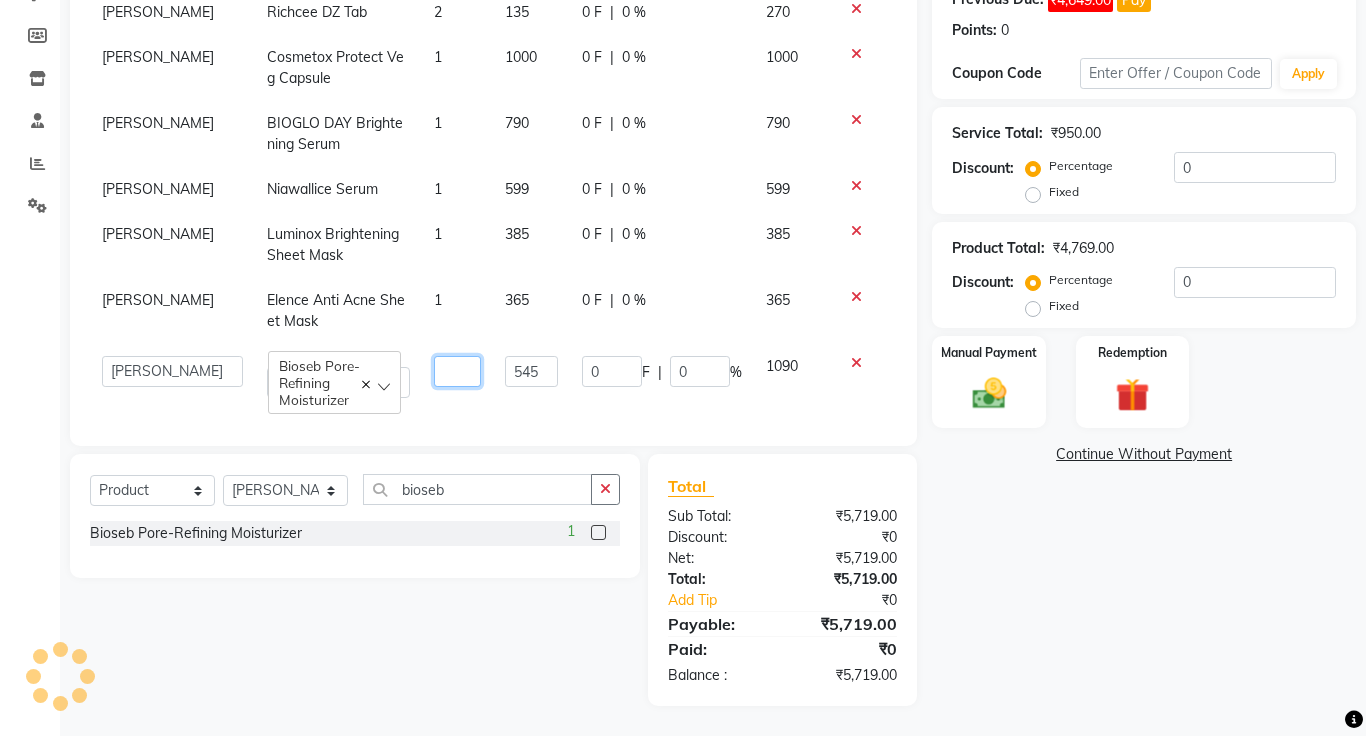 type on "1" 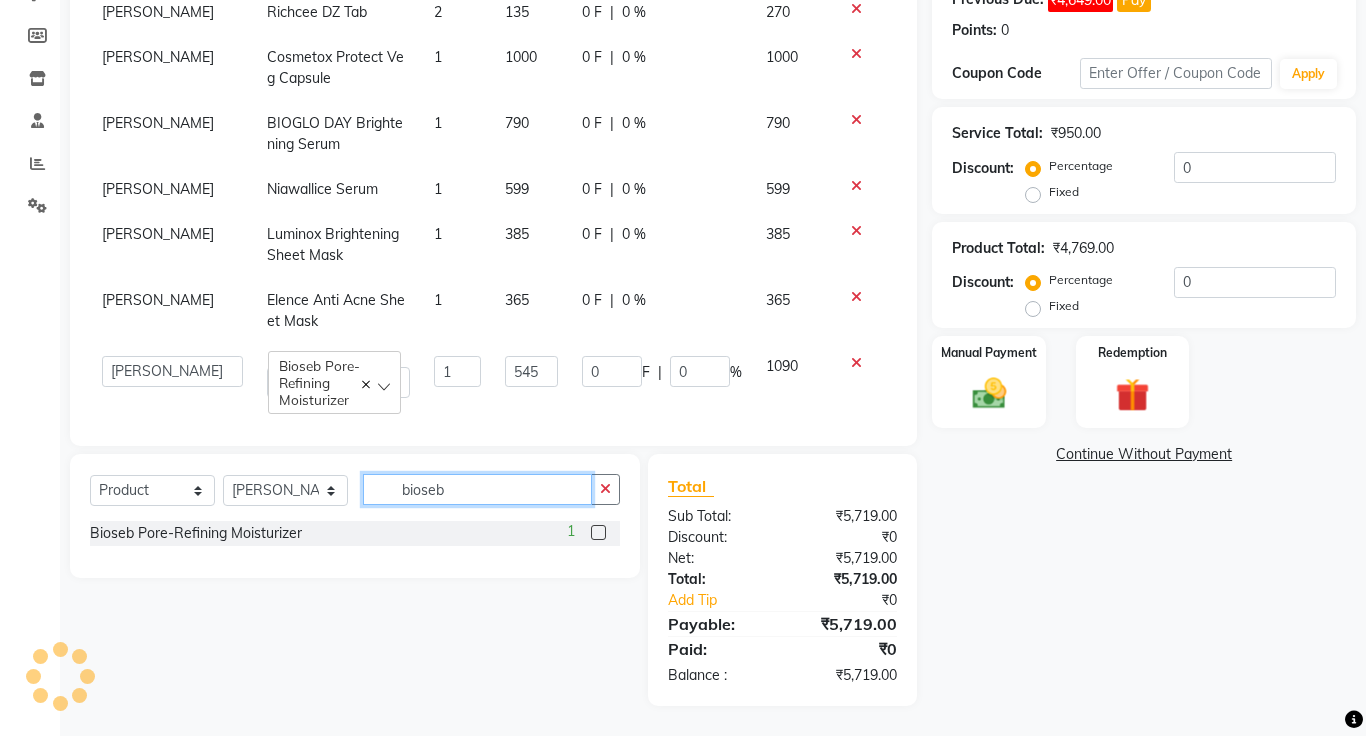 click on "bioseb" 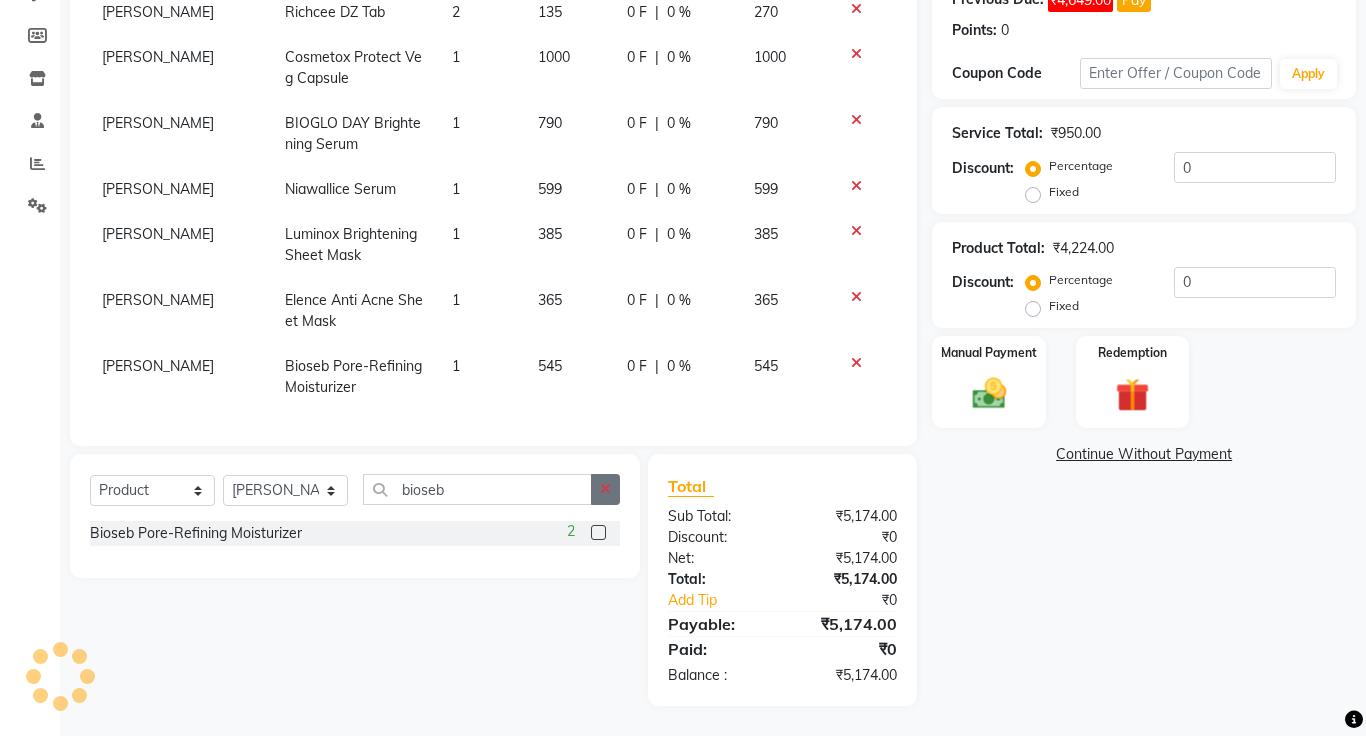 click 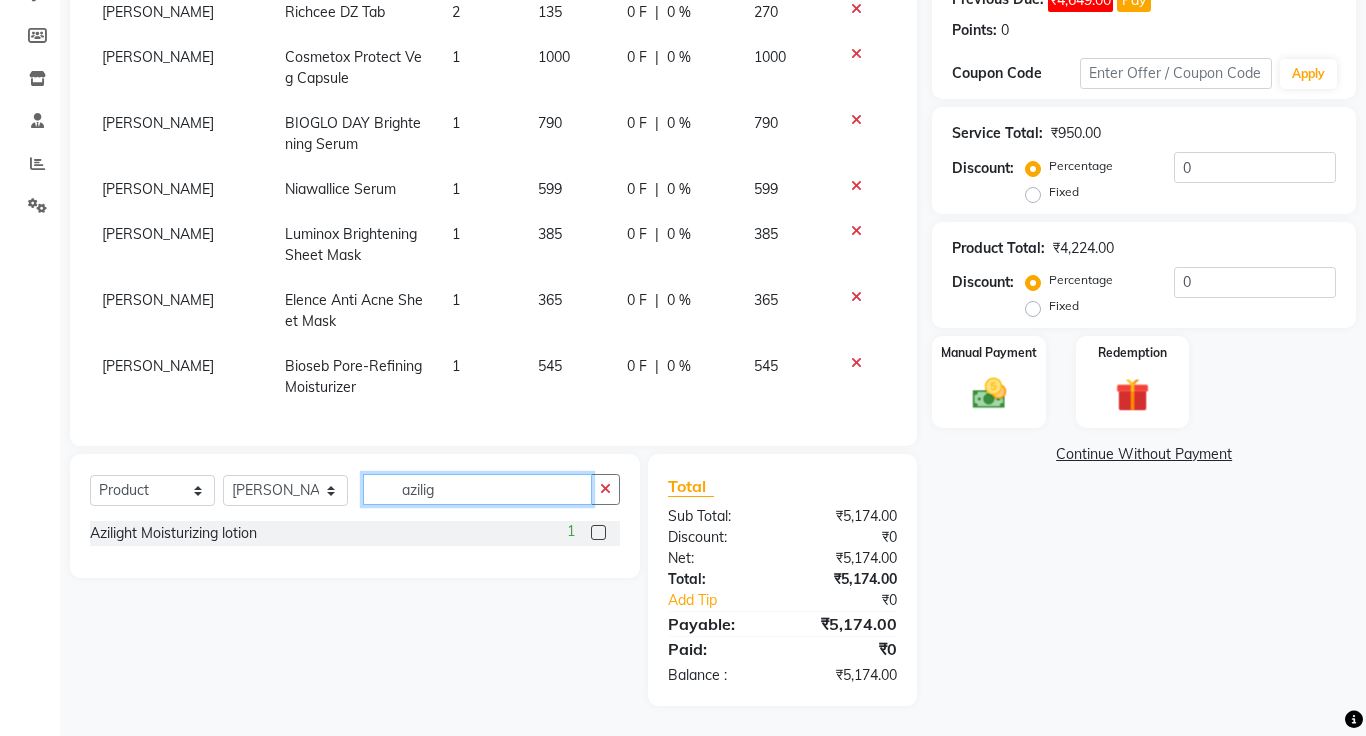 type on "azilig" 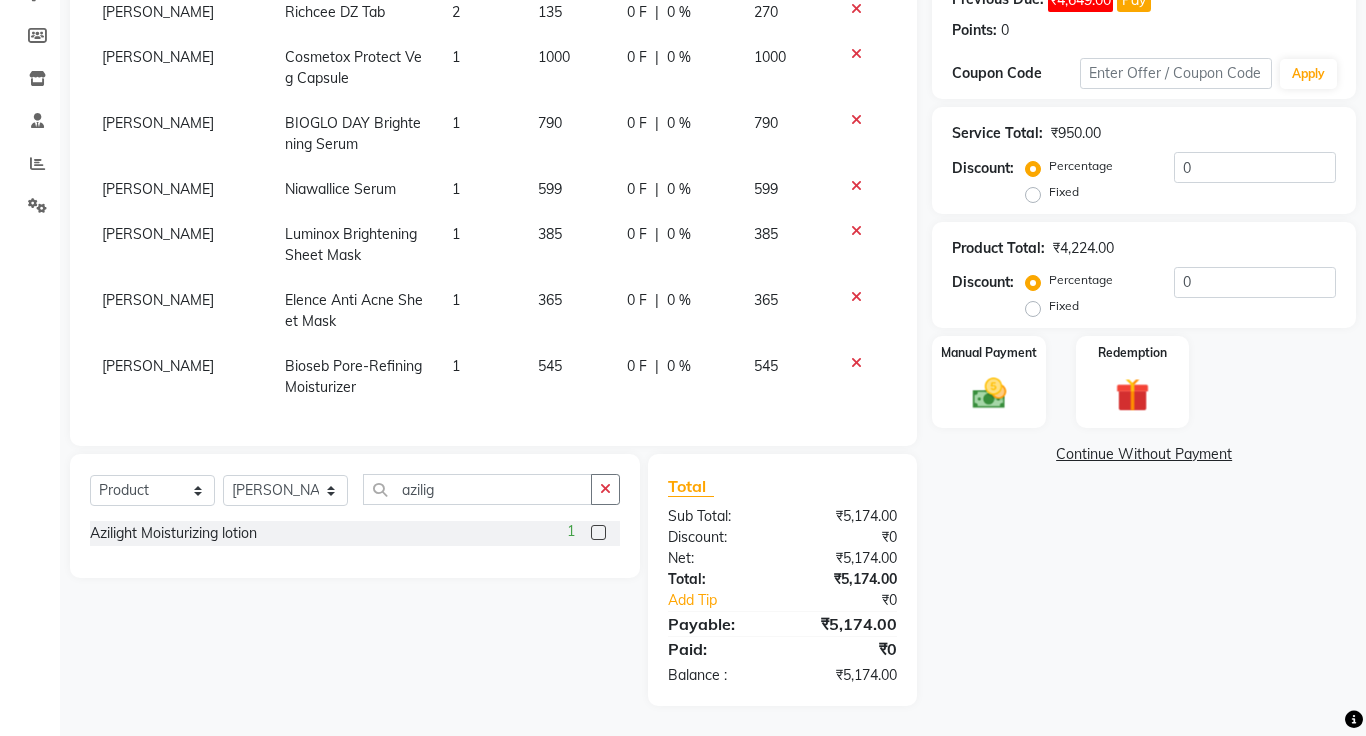 click 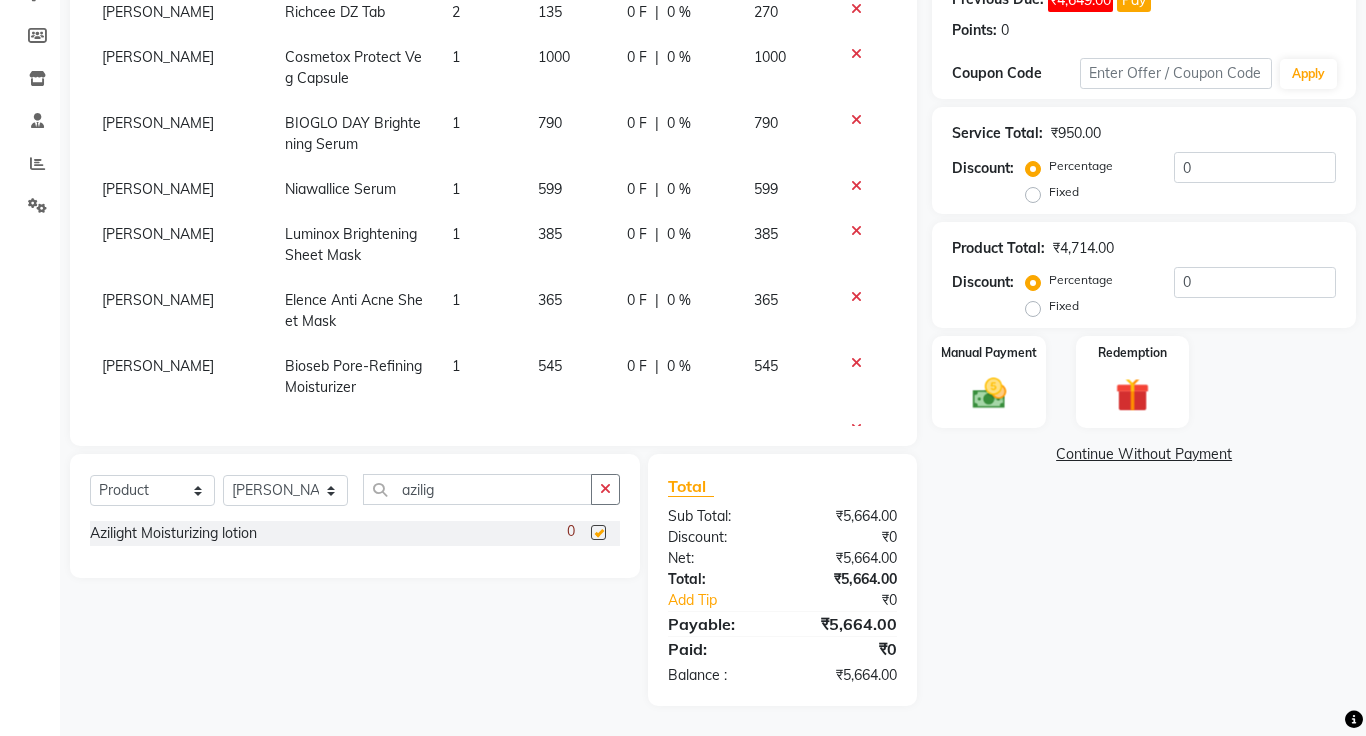 checkbox on "false" 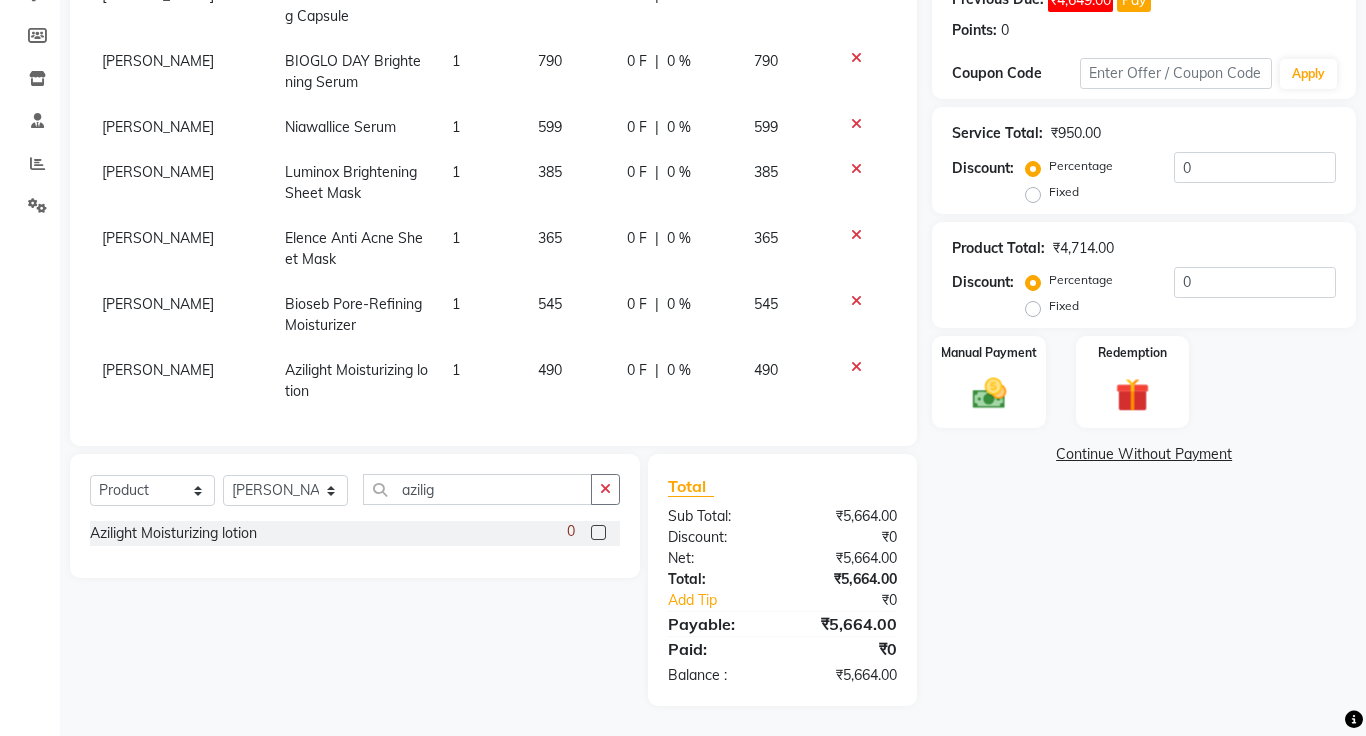 scroll, scrollTop: 293, scrollLeft: 0, axis: vertical 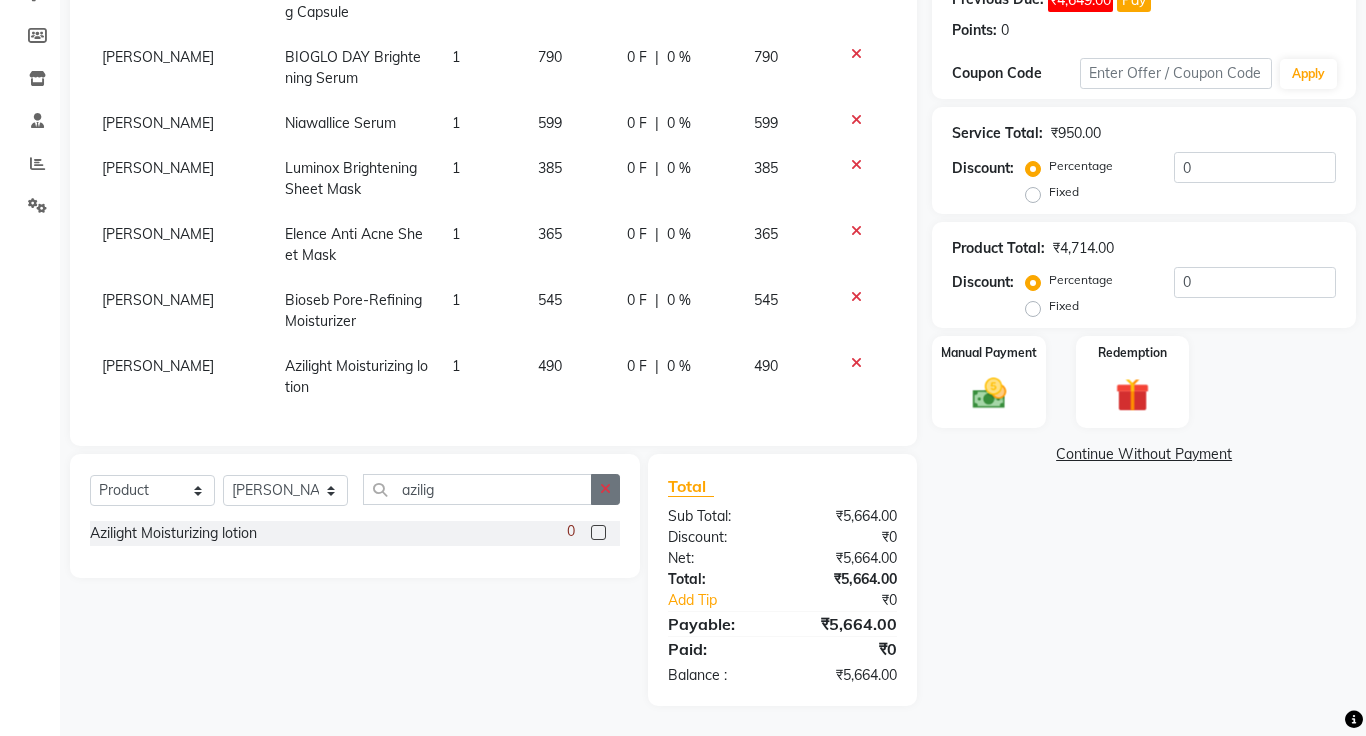 click 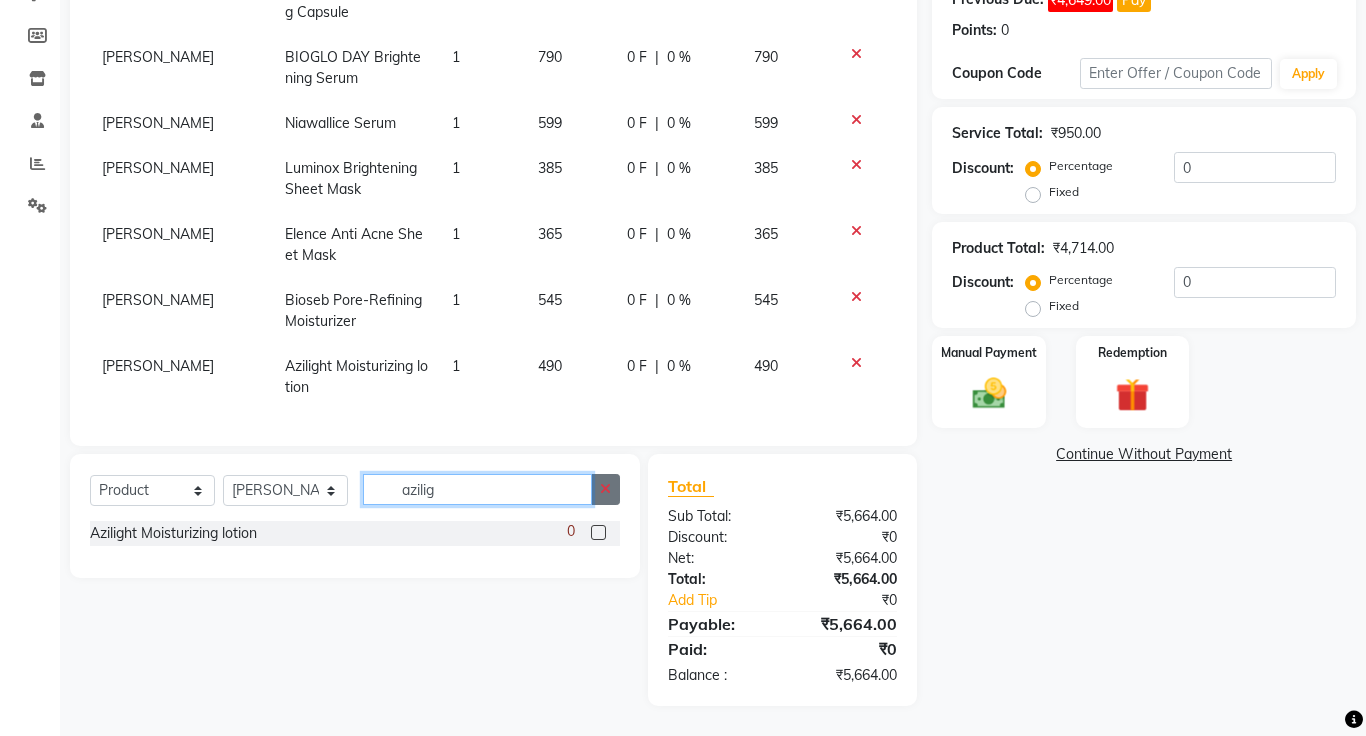 type 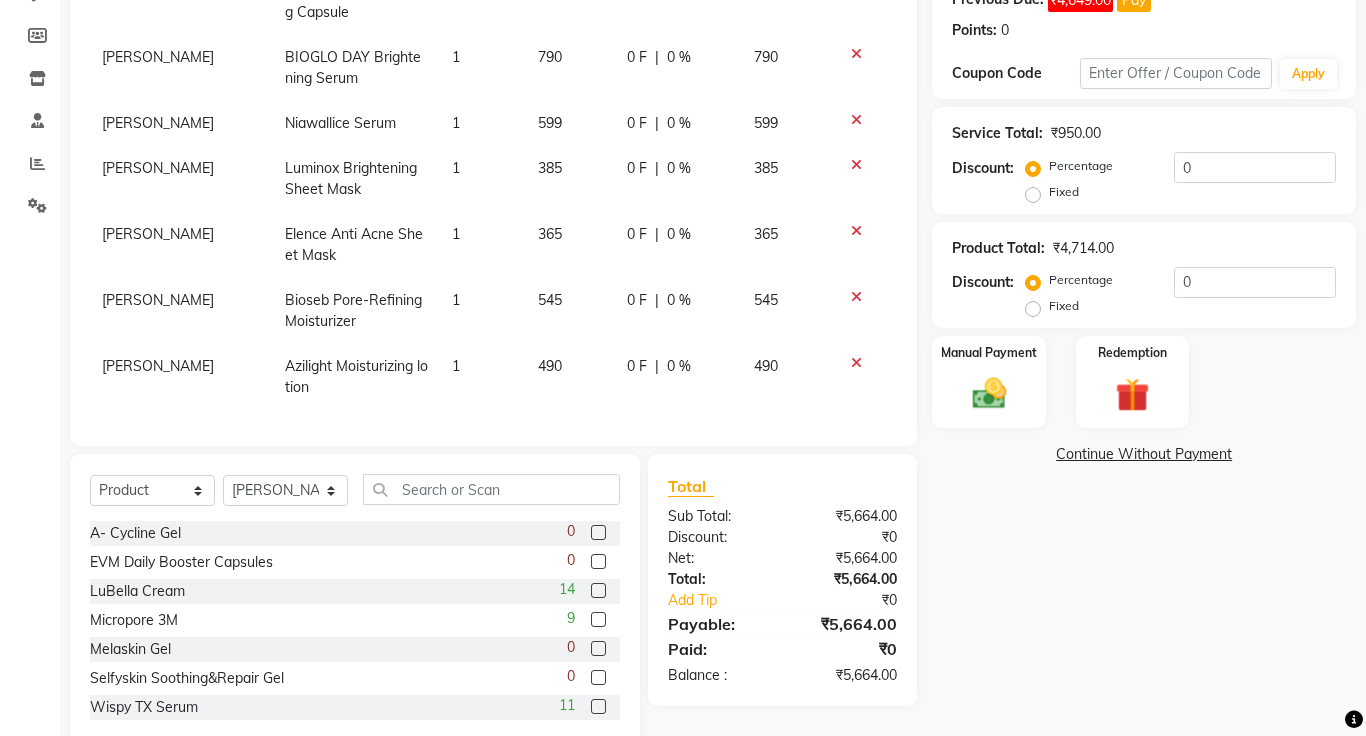 click on "Continue Without Payment" 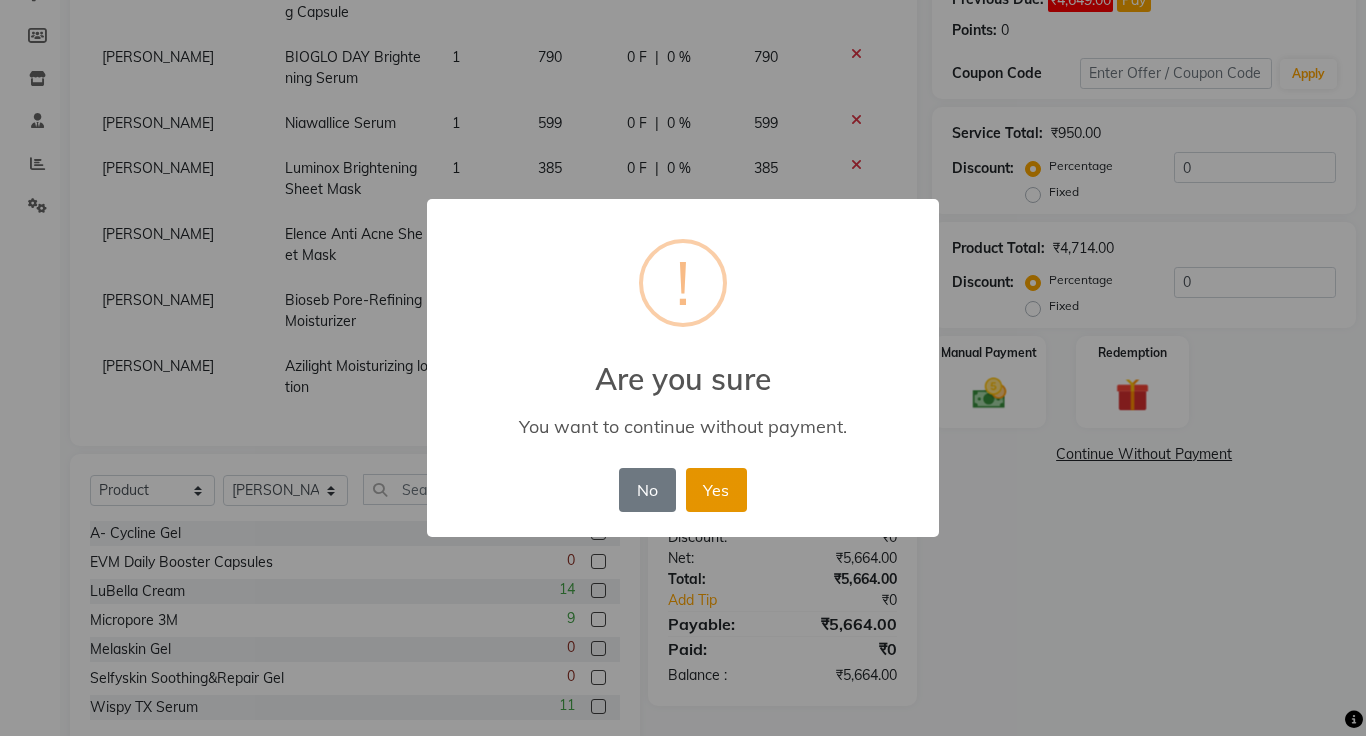 click on "Yes" at bounding box center (716, 490) 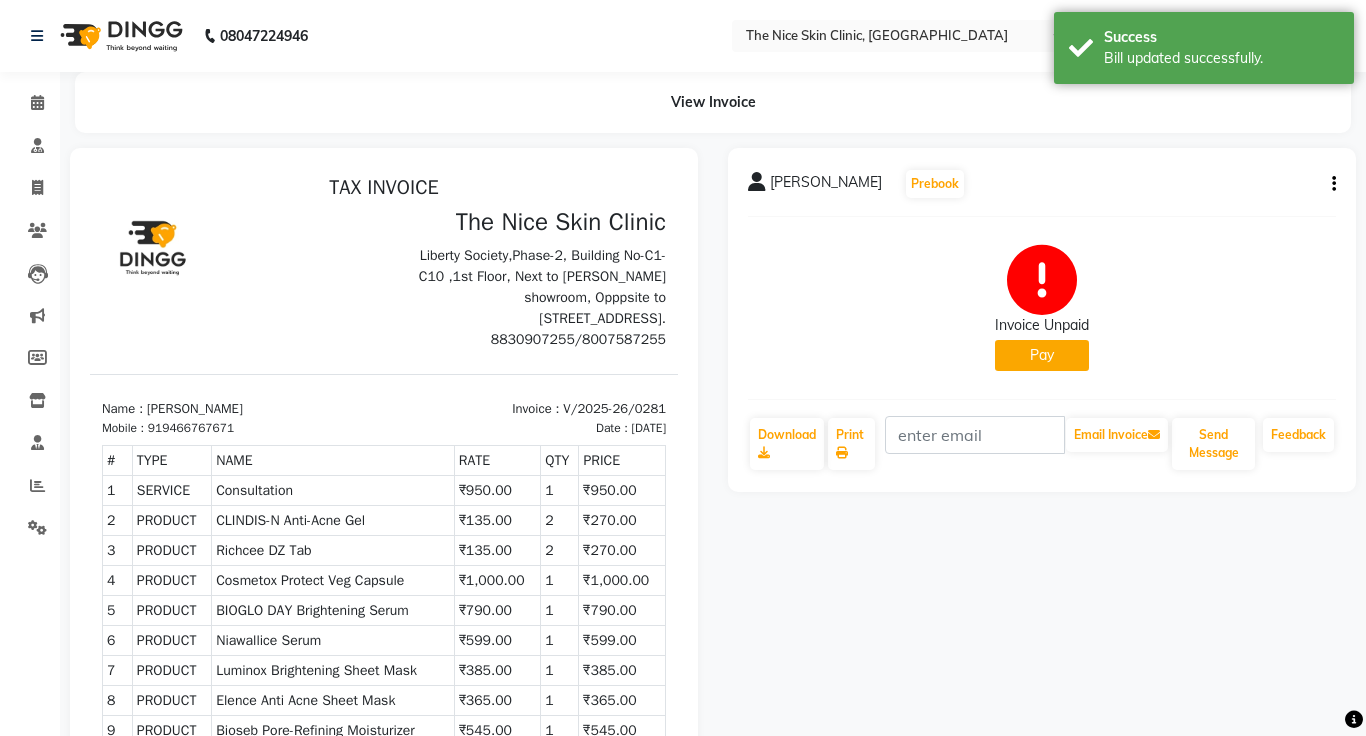 scroll, scrollTop: 0, scrollLeft: 0, axis: both 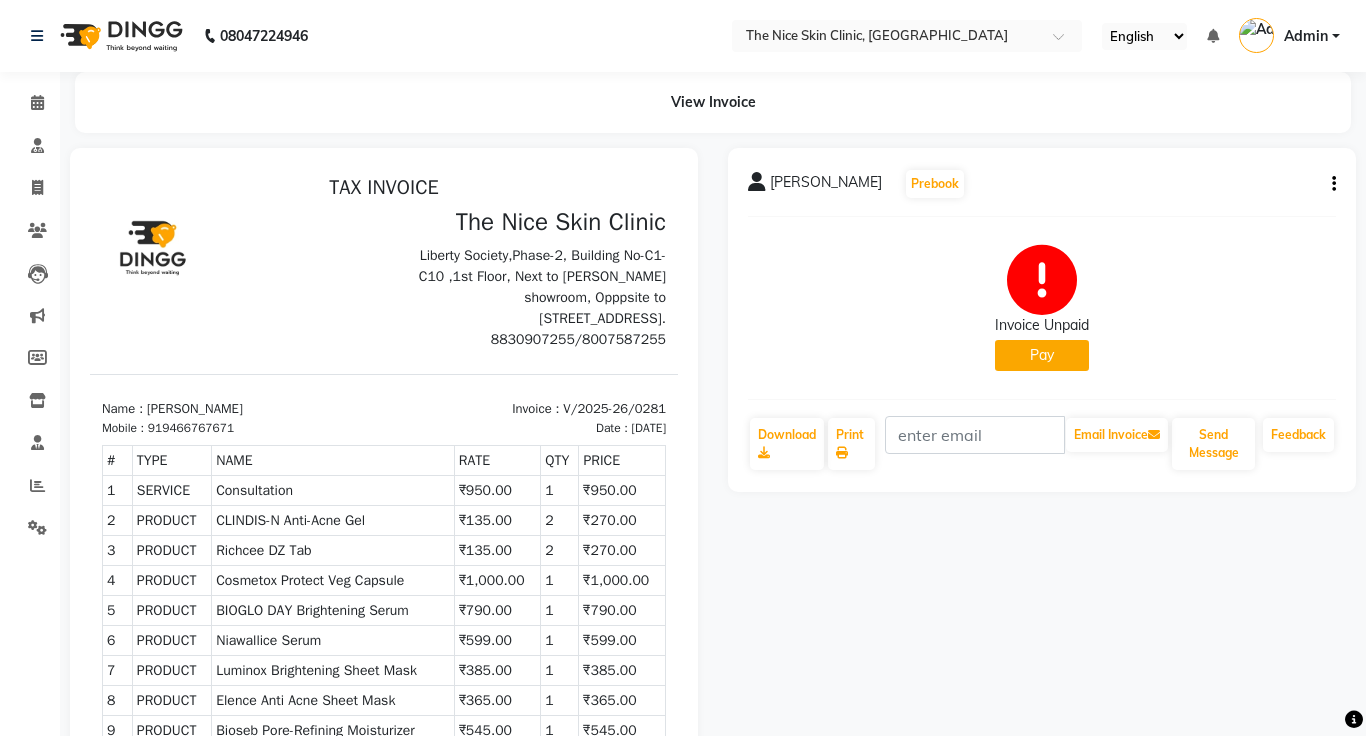 click 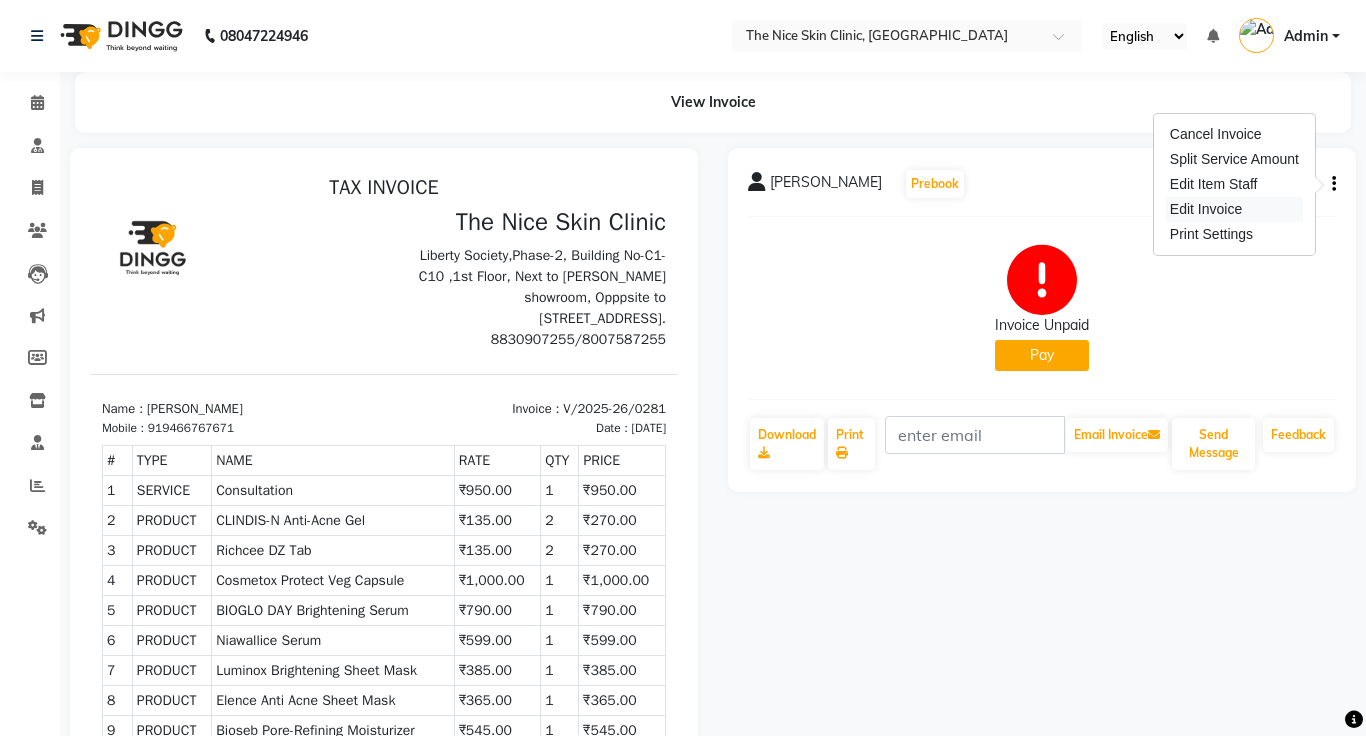 click on "Edit Invoice" at bounding box center [1234, 209] 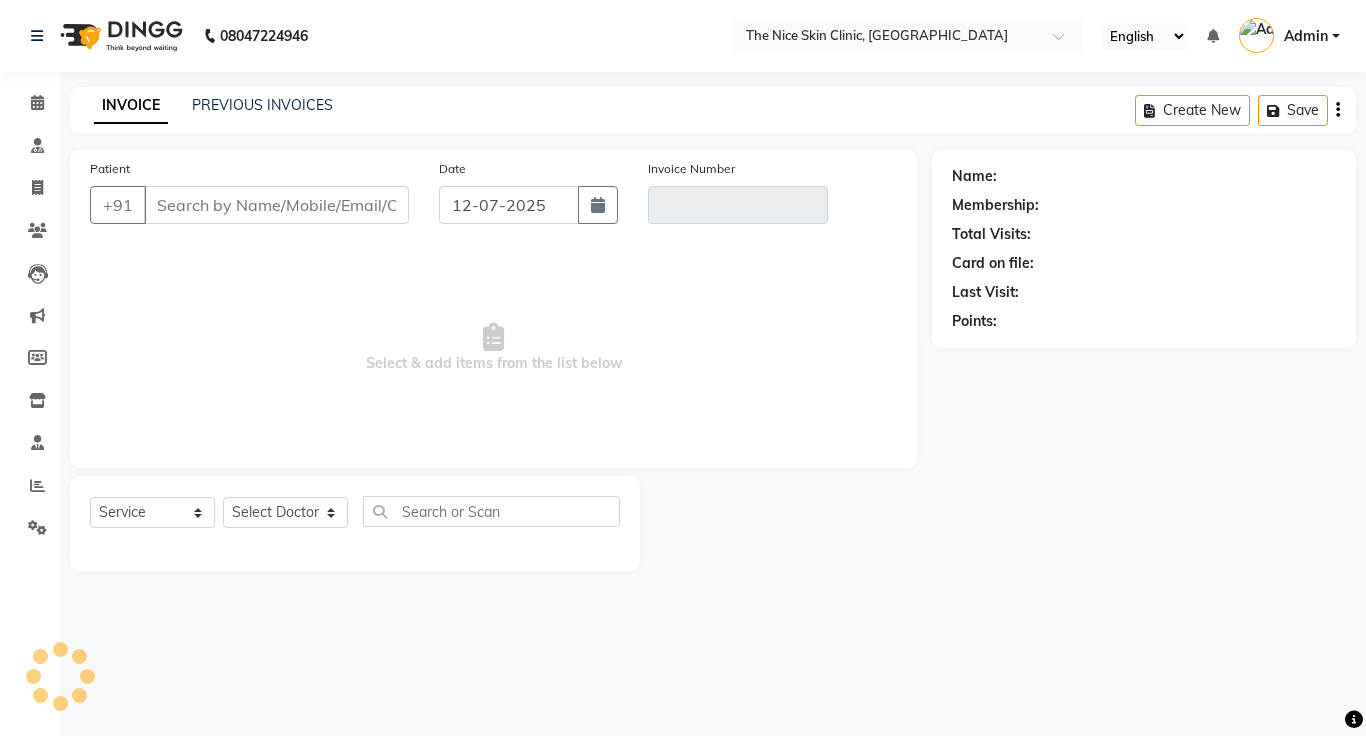 click 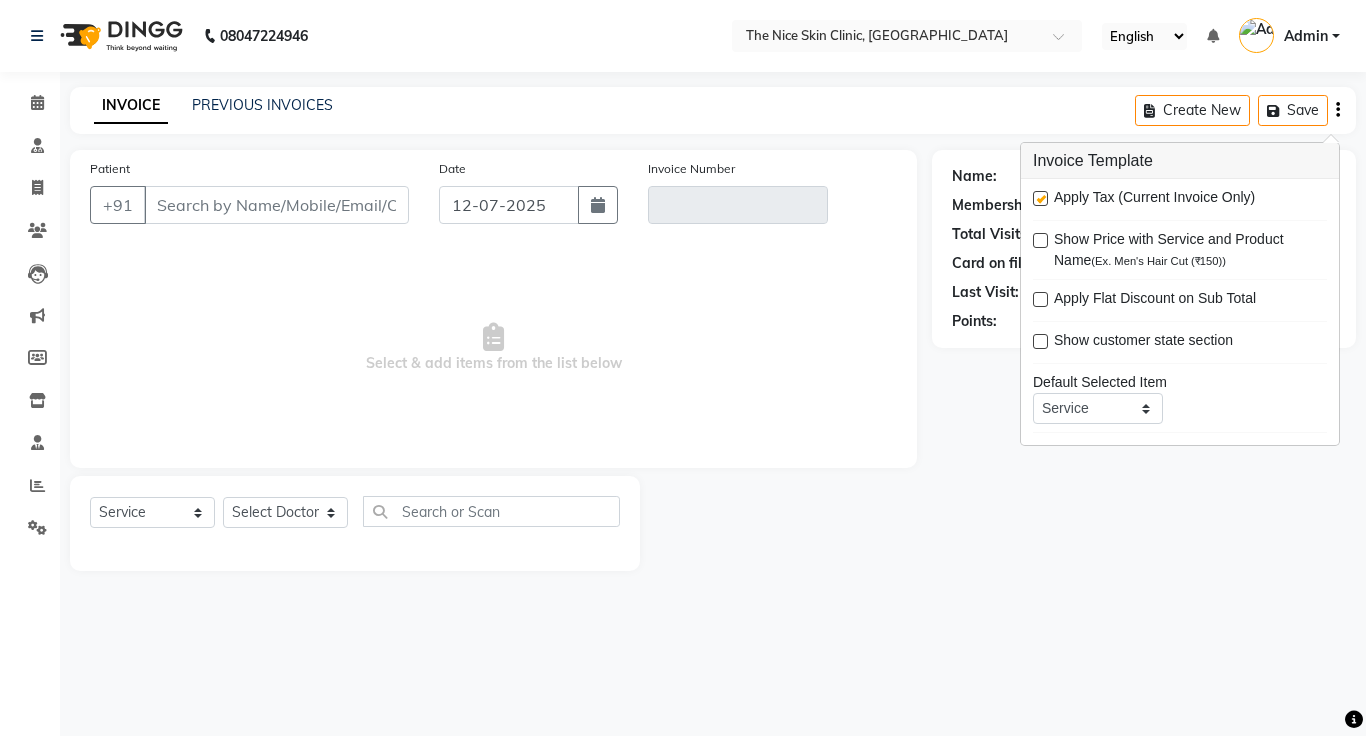 click at bounding box center (1040, 198) 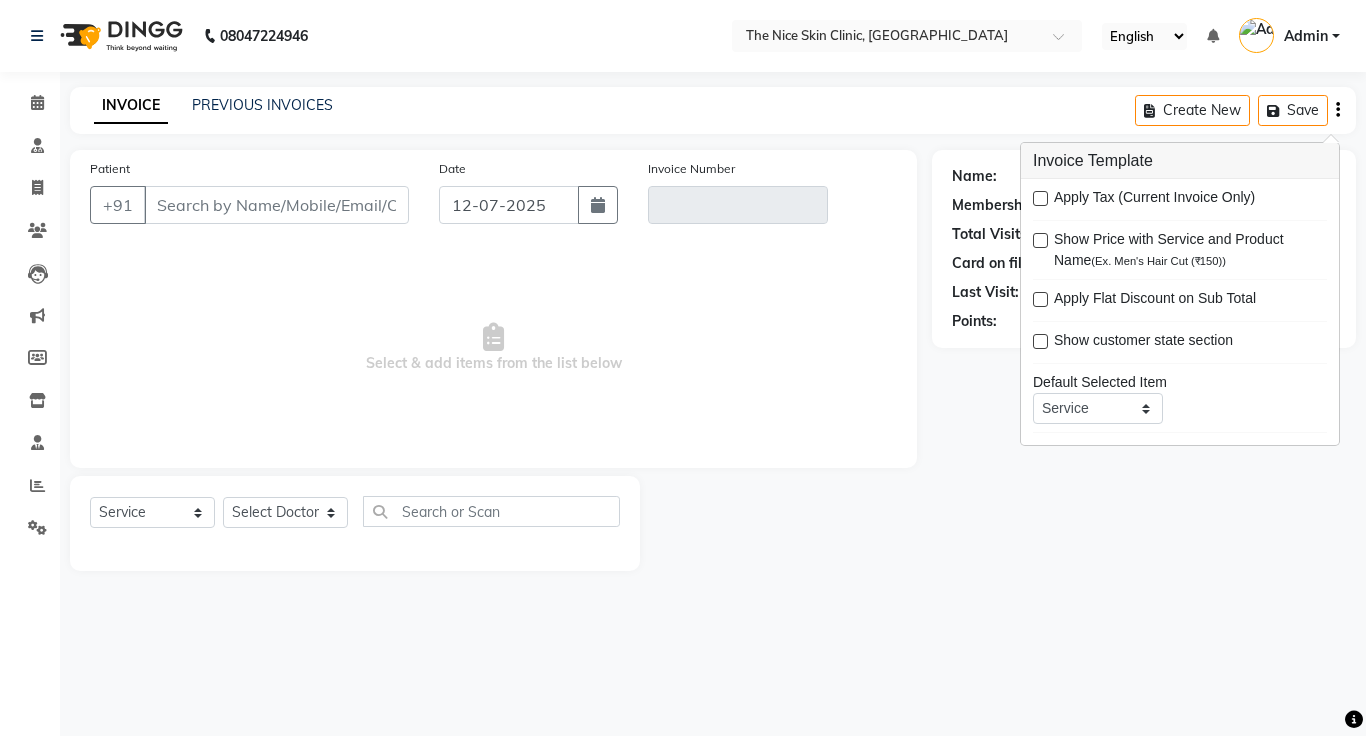 click on "Invoice Template" at bounding box center (1180, 161) 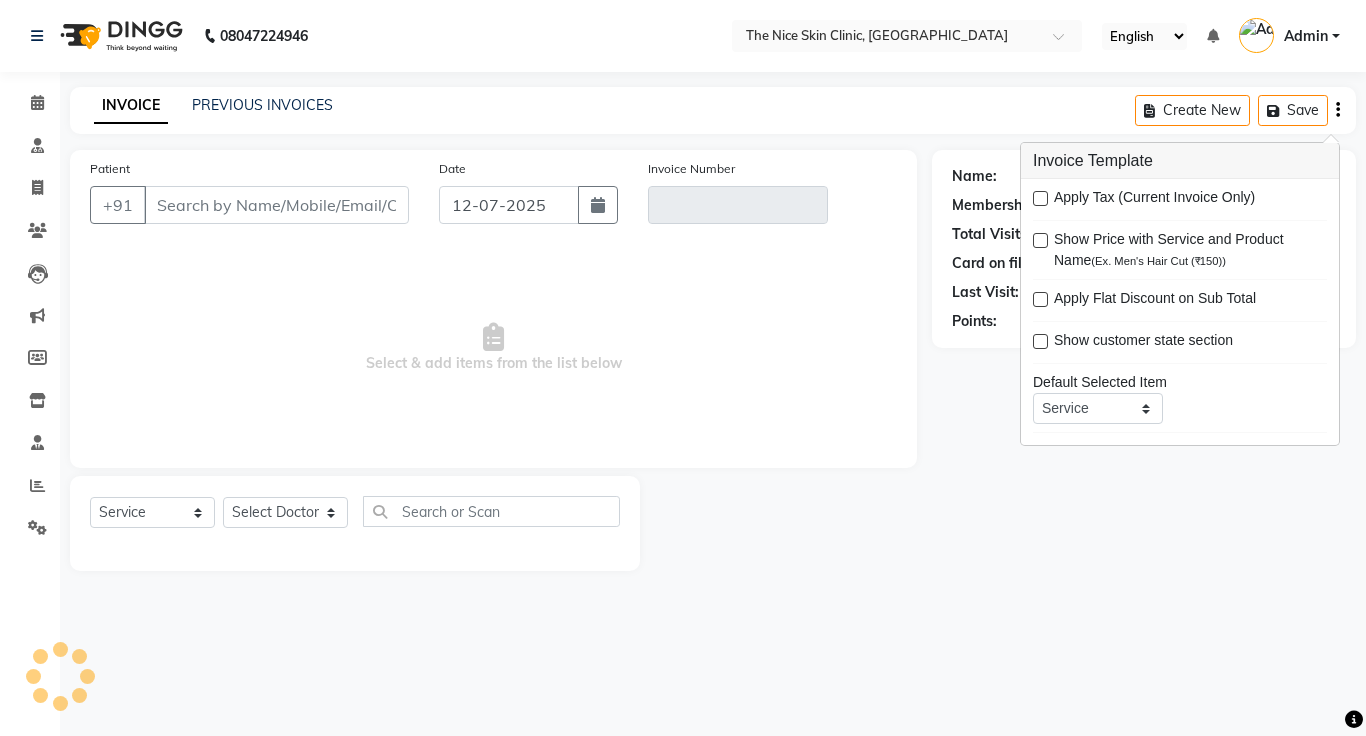 type on "9466767671" 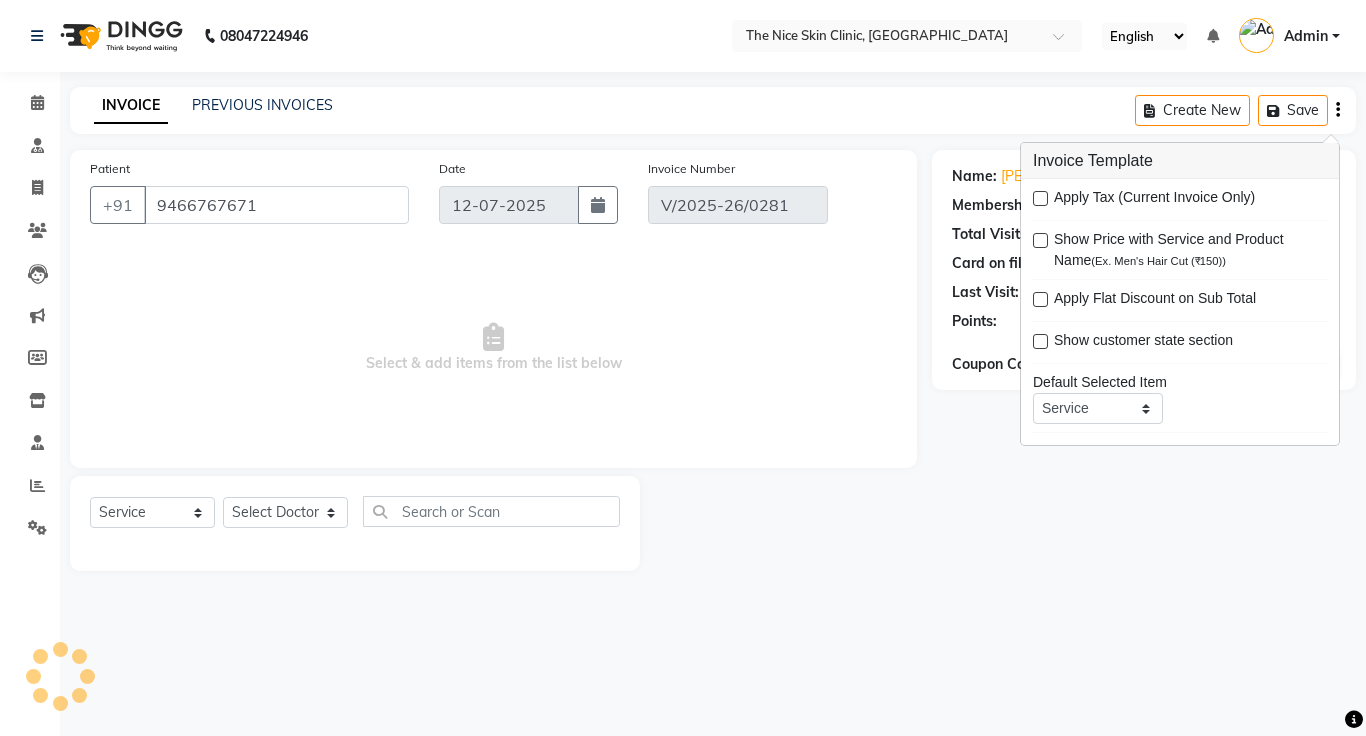 click on "INVOICE PREVIOUS INVOICES Create New   Save" 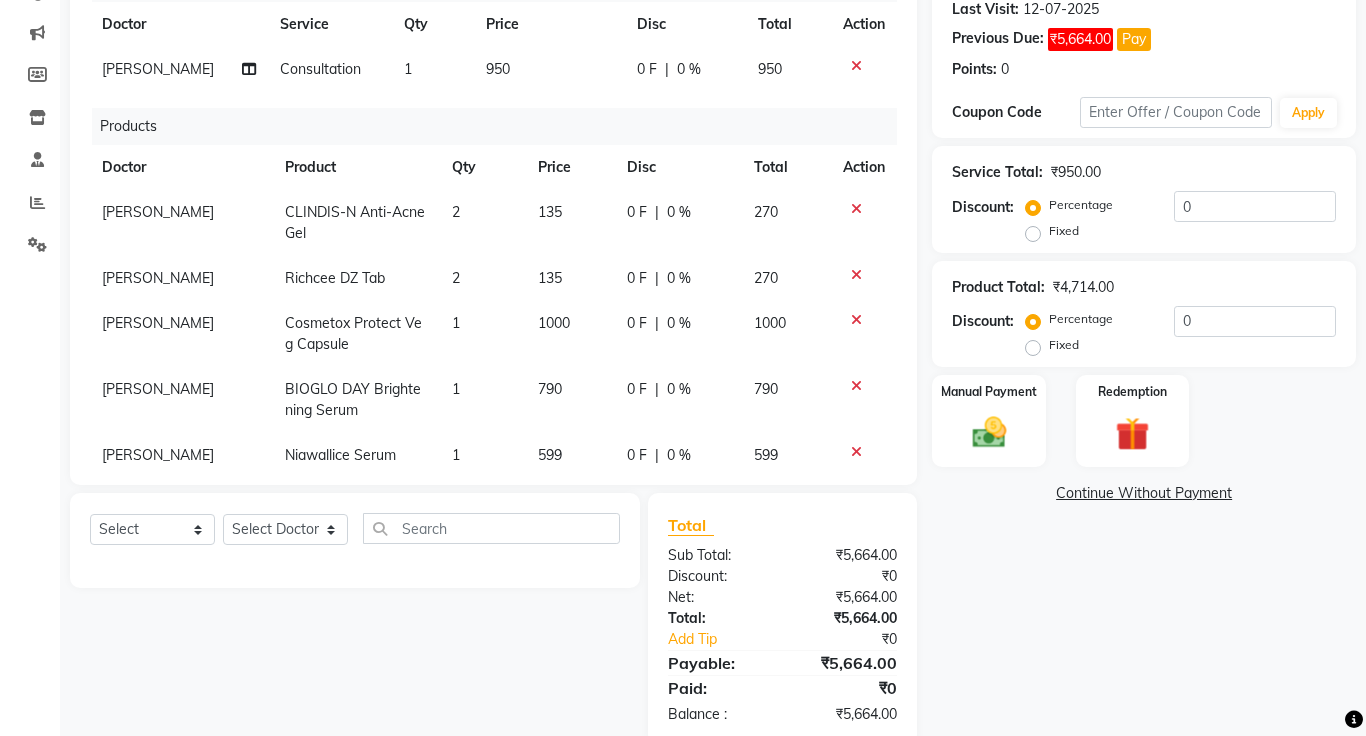 scroll, scrollTop: 287, scrollLeft: 0, axis: vertical 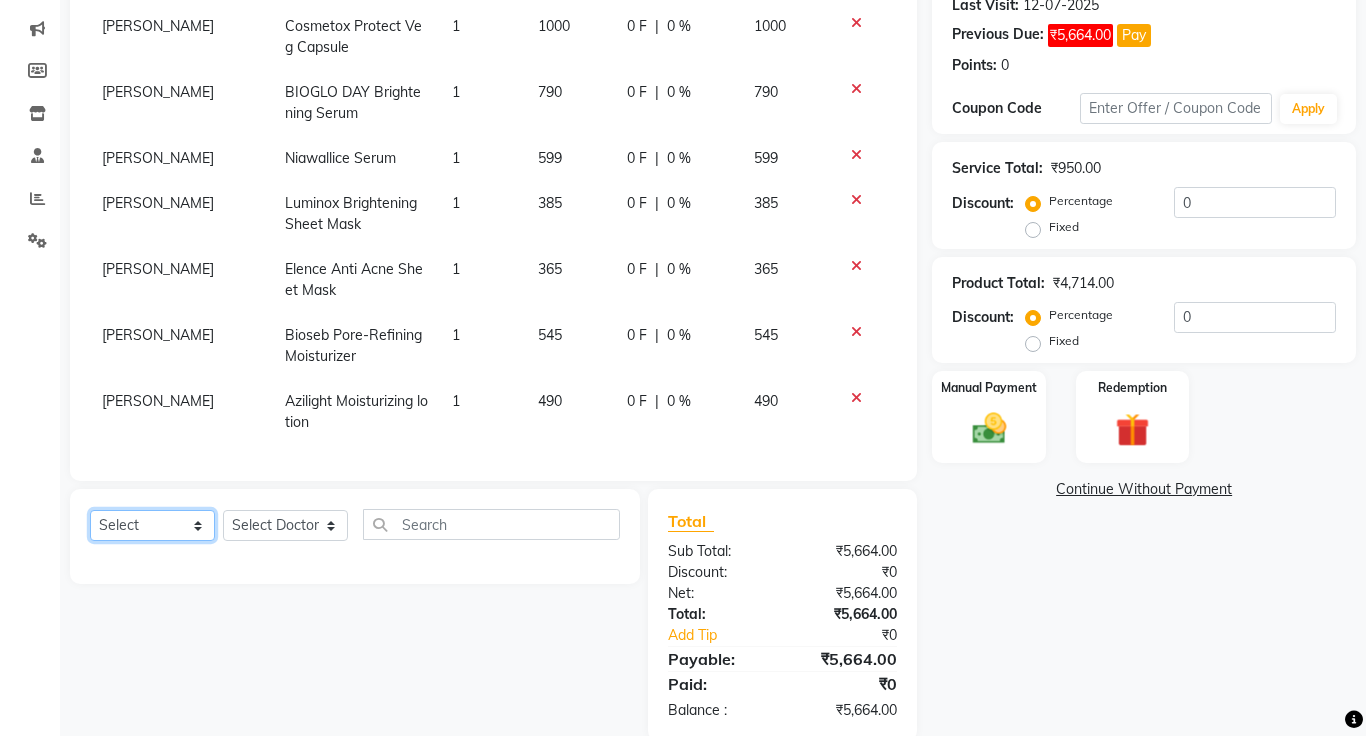 click on "Select  Service  Product  Membership  Package Voucher Prepaid Gift Card" 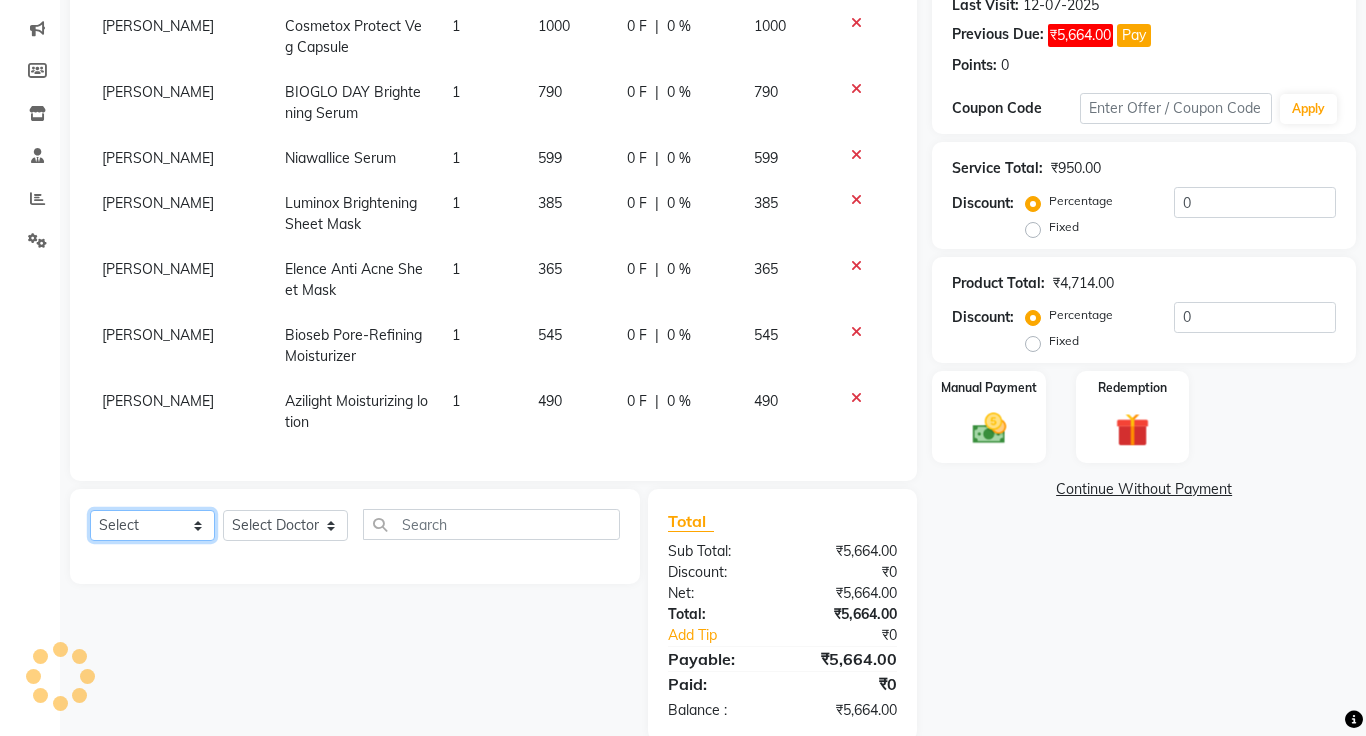 select on "product" 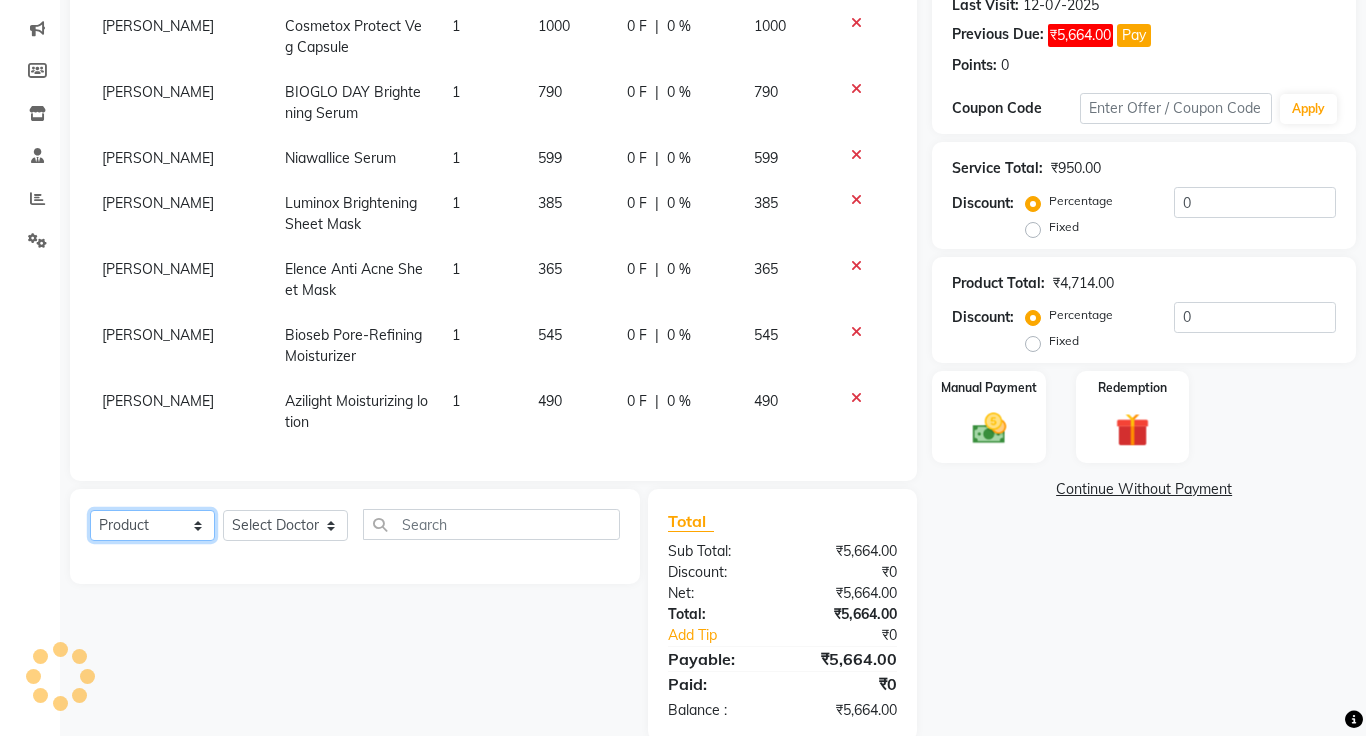 click on "Select  Service  Product  Membership  Package Voucher Prepaid Gift Card" 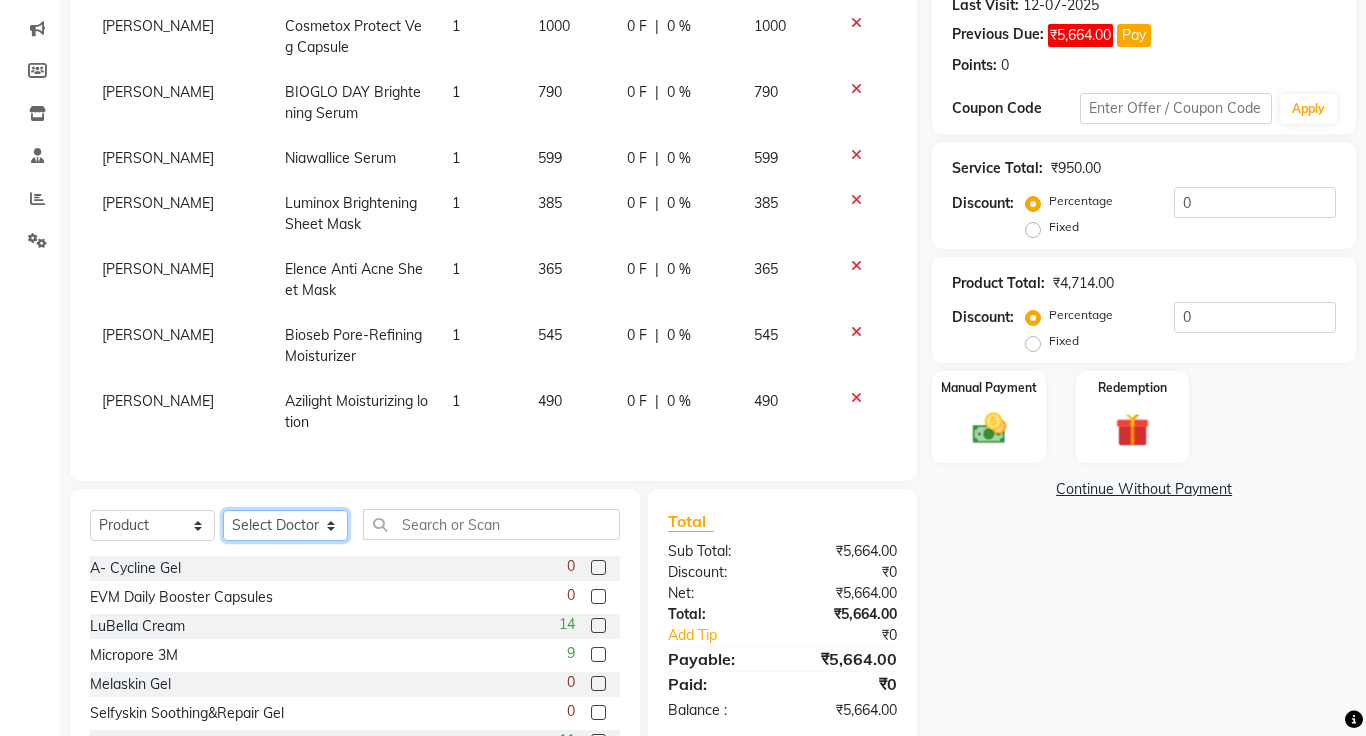 click on "Select Doctor [PERSON_NAME] [PERSON_NAME] DR. [PERSON_NAME] [PERSON_NAME]" 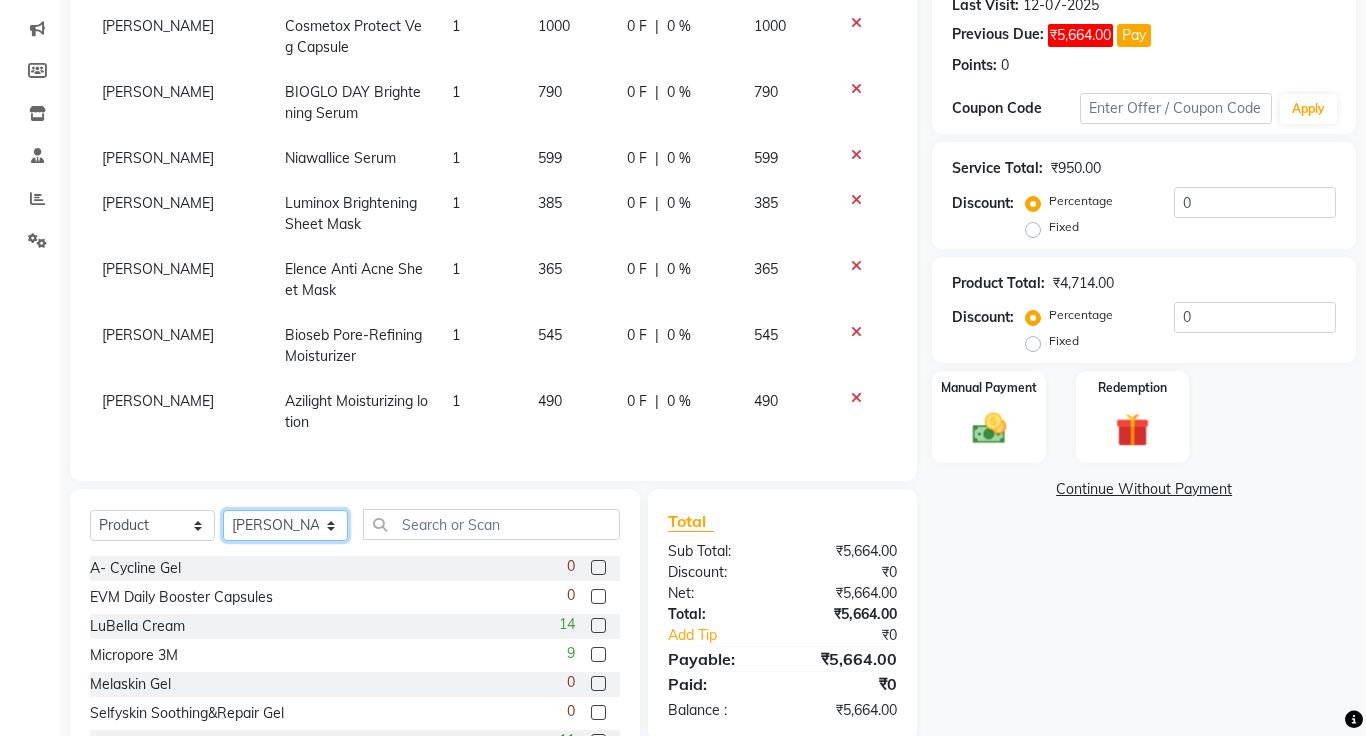 click on "Select Doctor [PERSON_NAME] [PERSON_NAME] DR. [PERSON_NAME] [PERSON_NAME]" 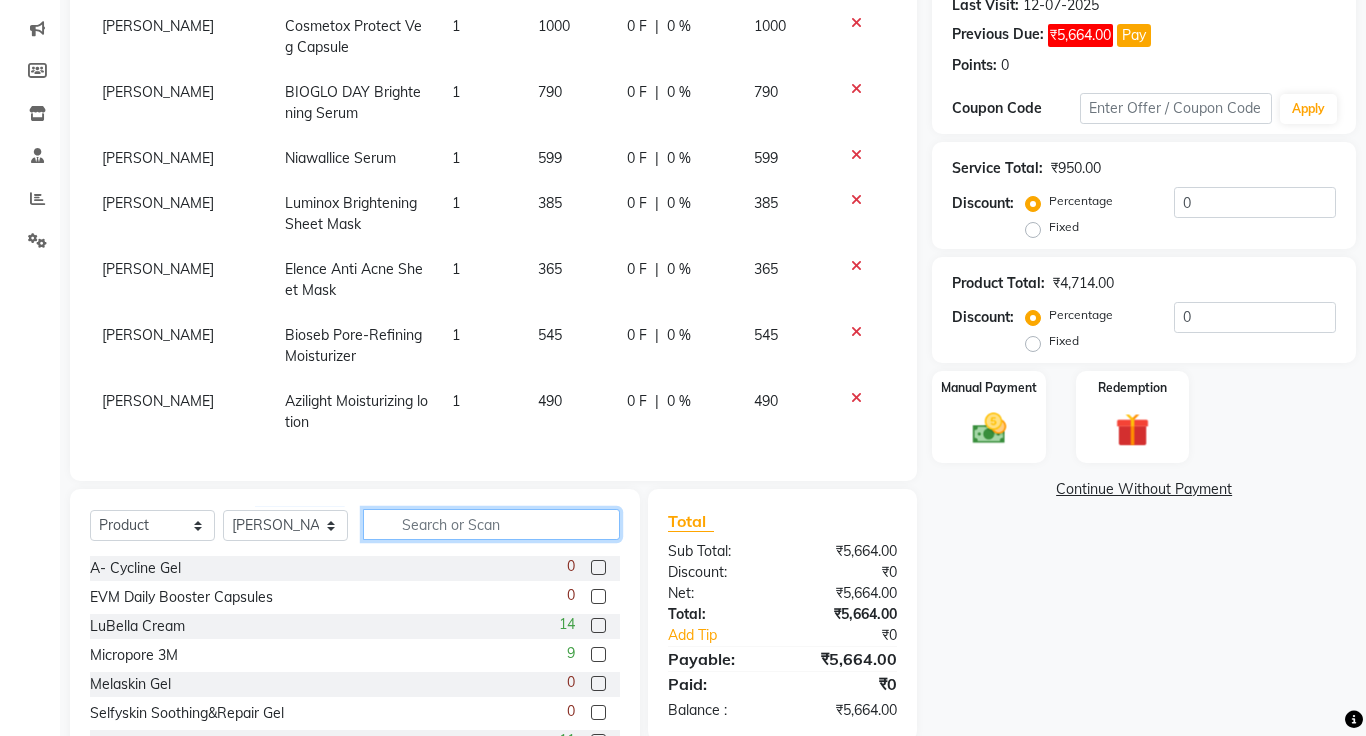 click 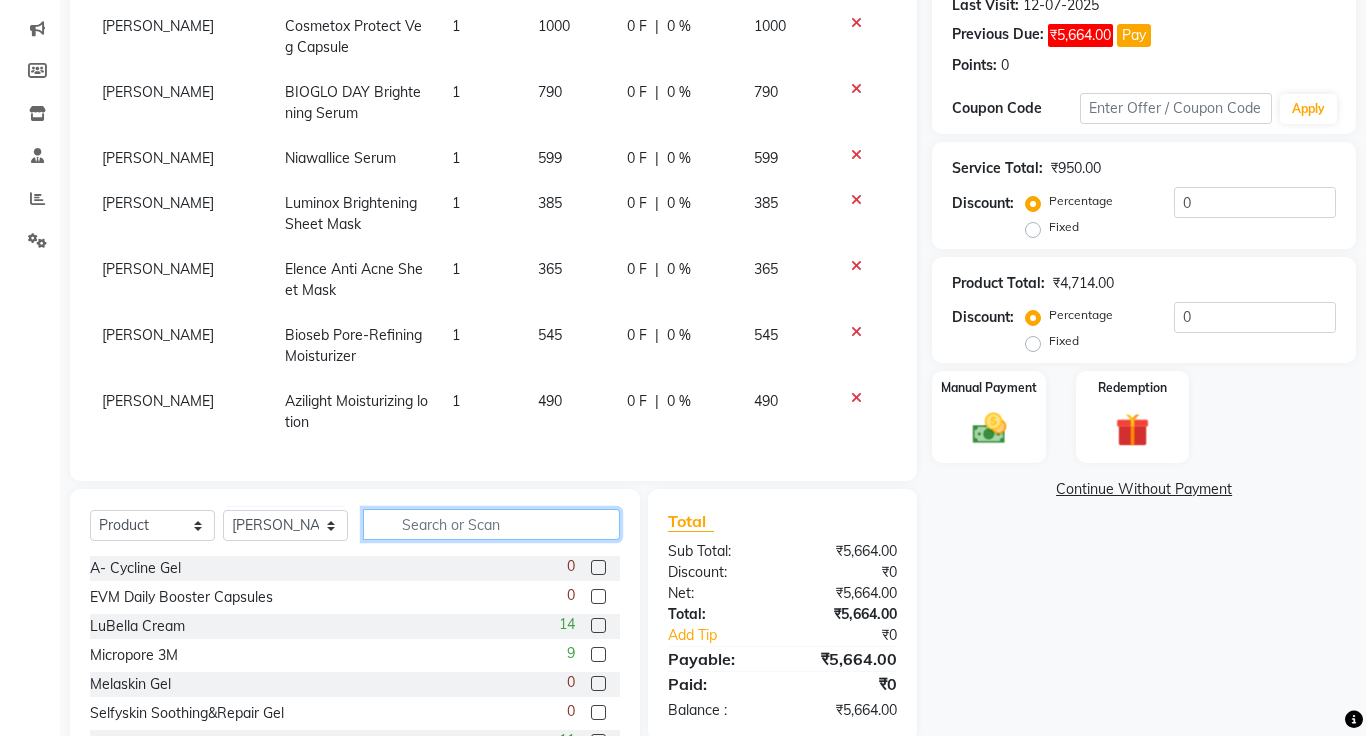 click 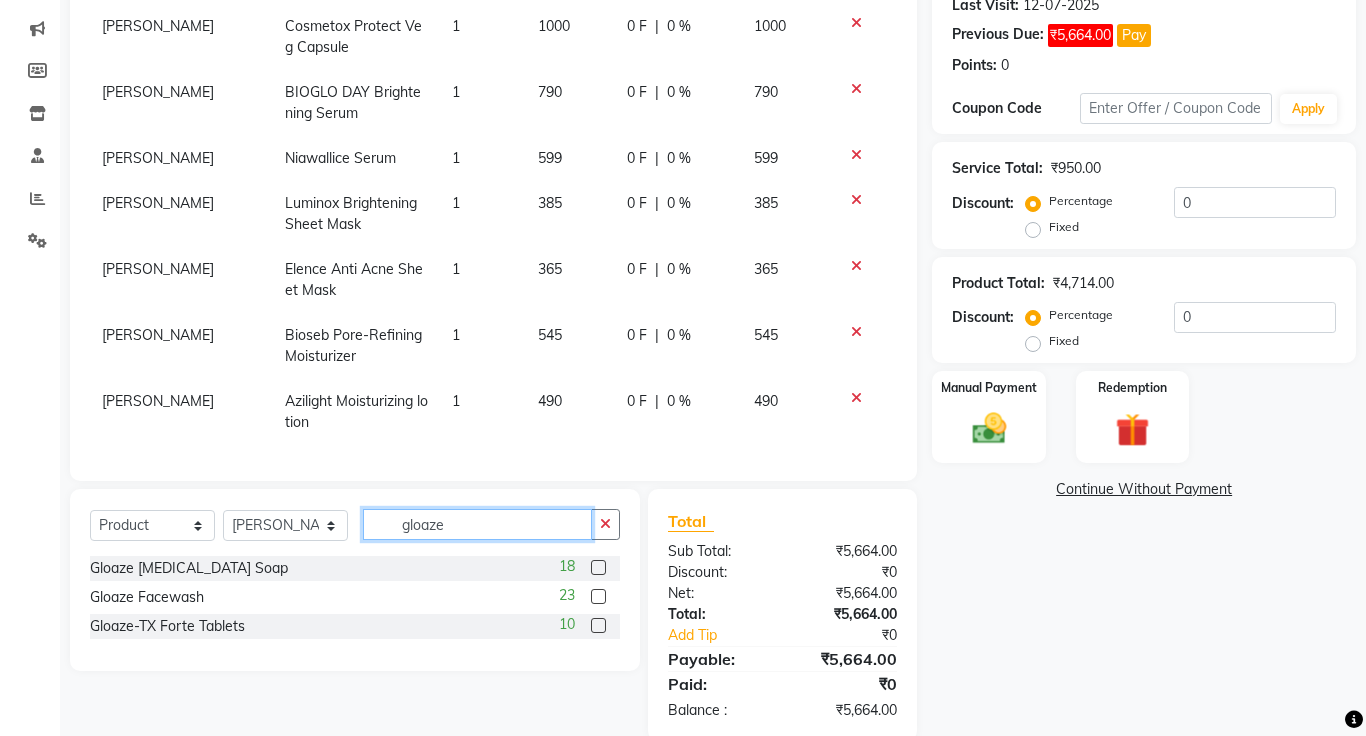 type on "gloaze" 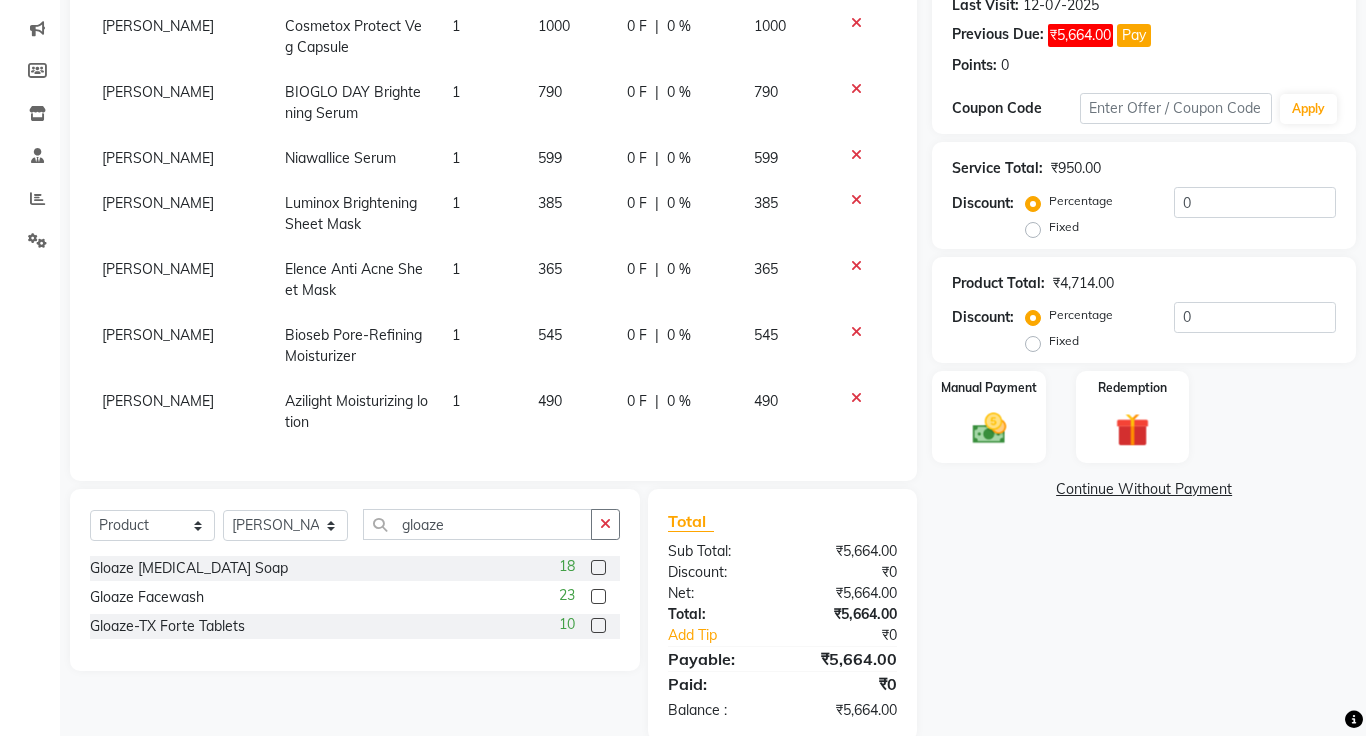 click 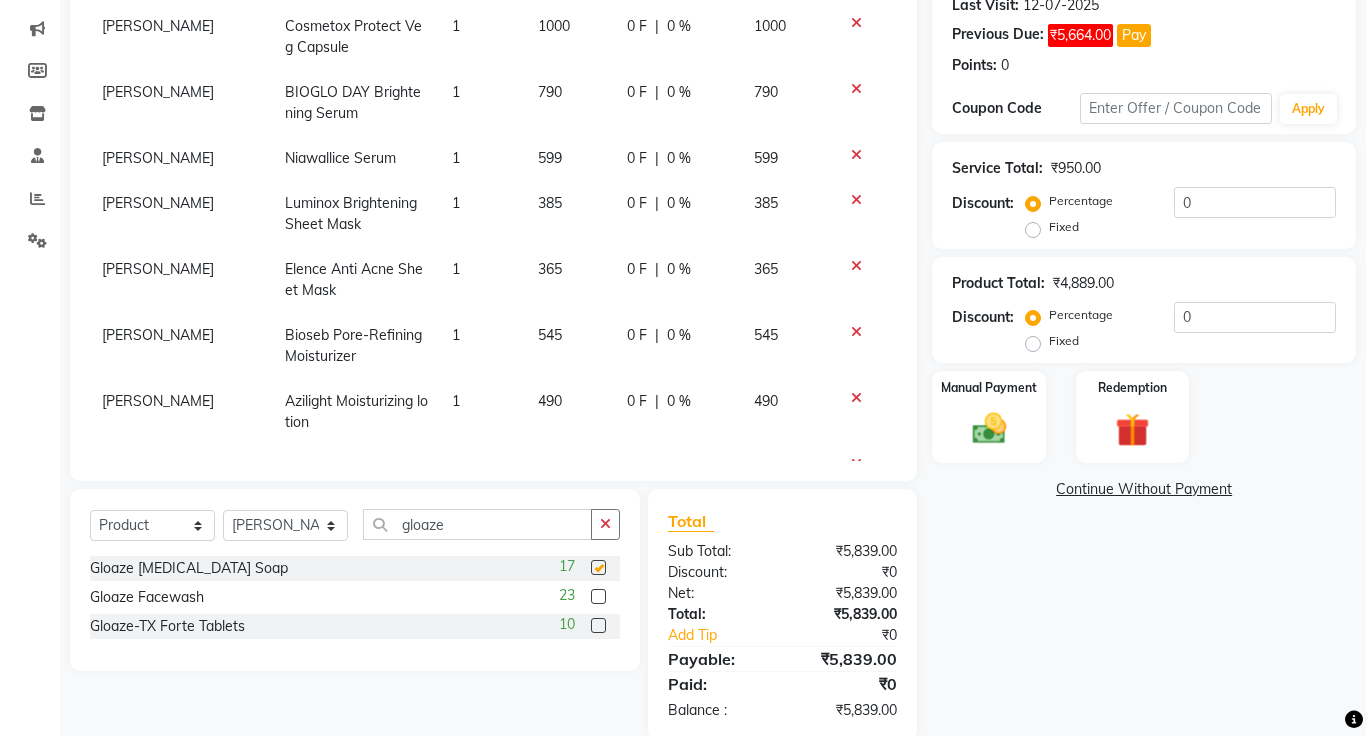 checkbox on "false" 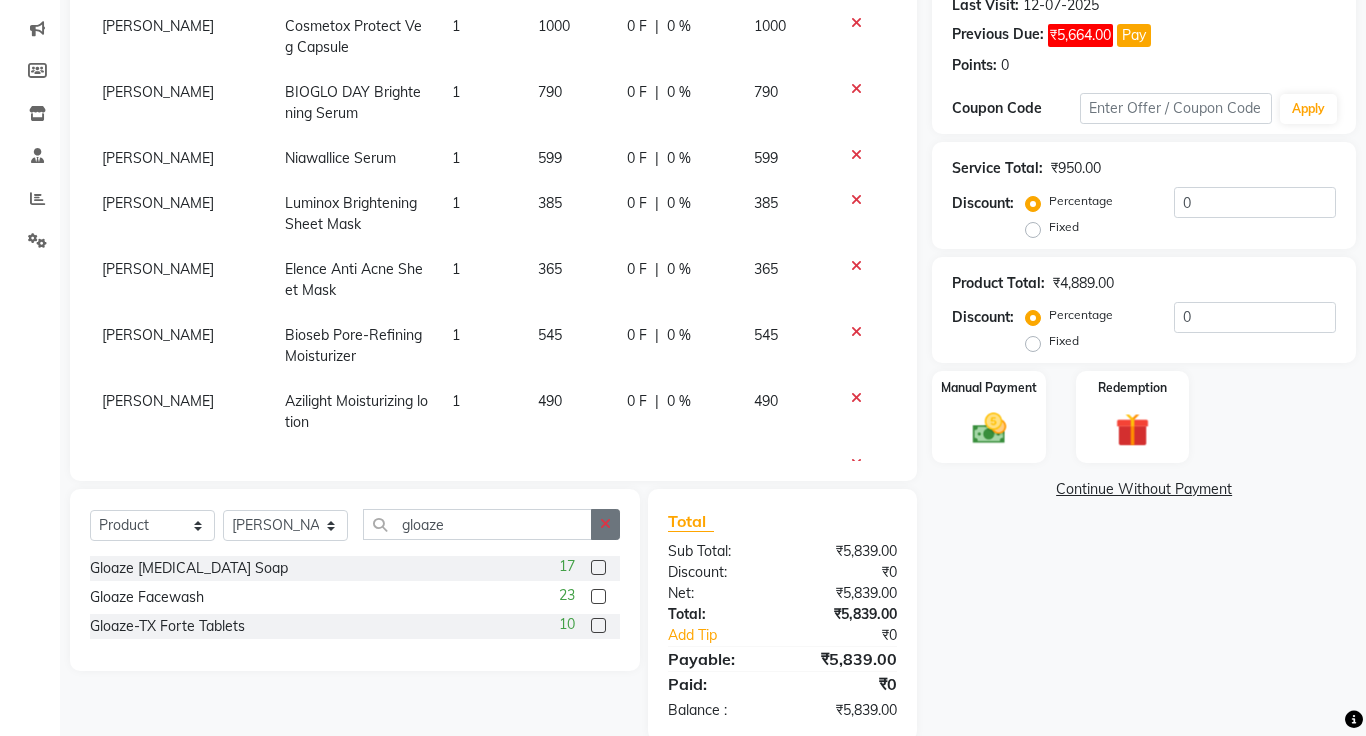 click 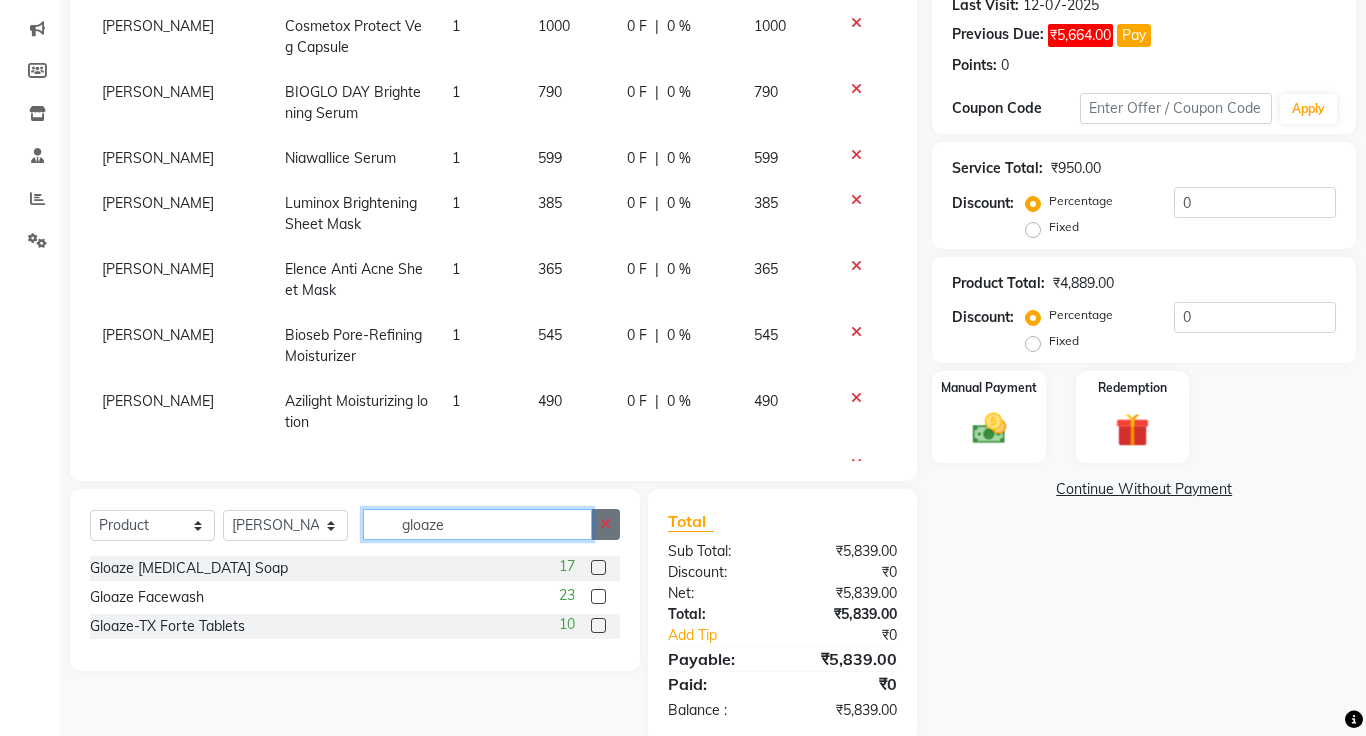 type 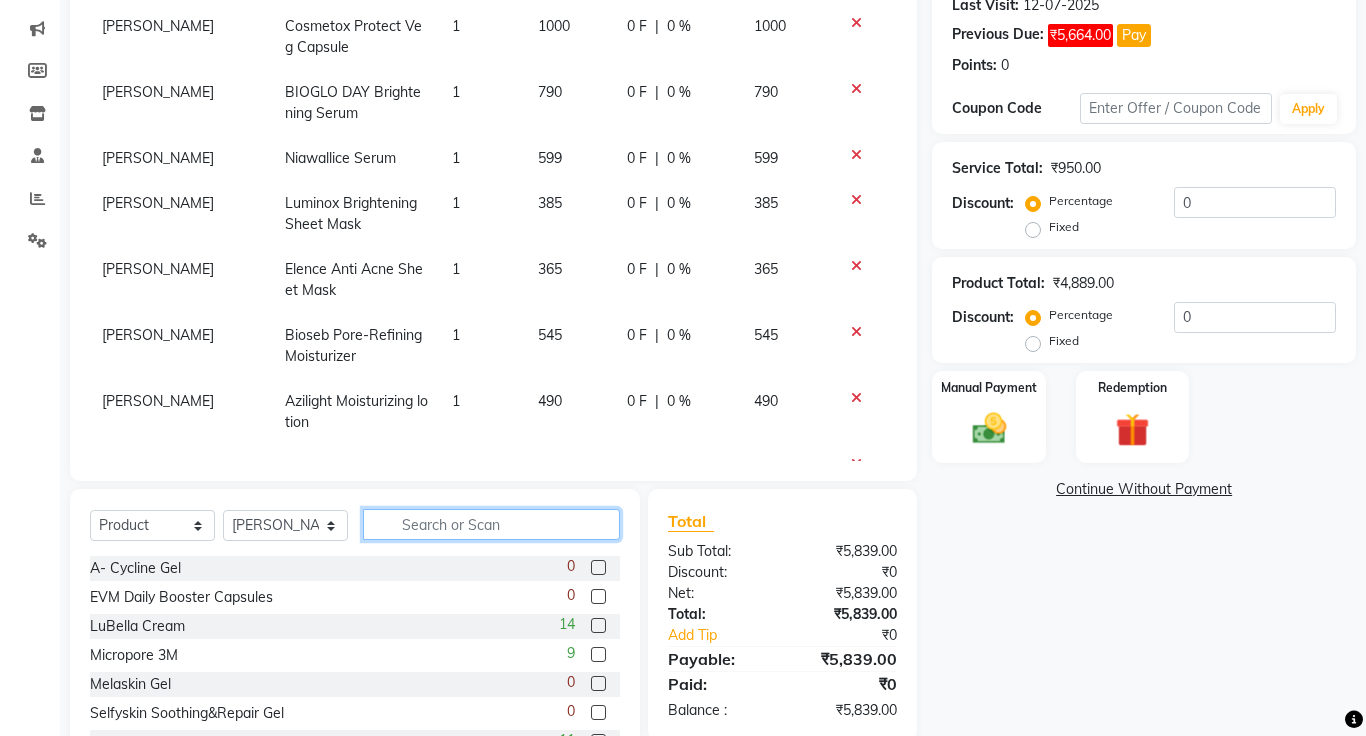 scroll, scrollTop: 359, scrollLeft: 0, axis: vertical 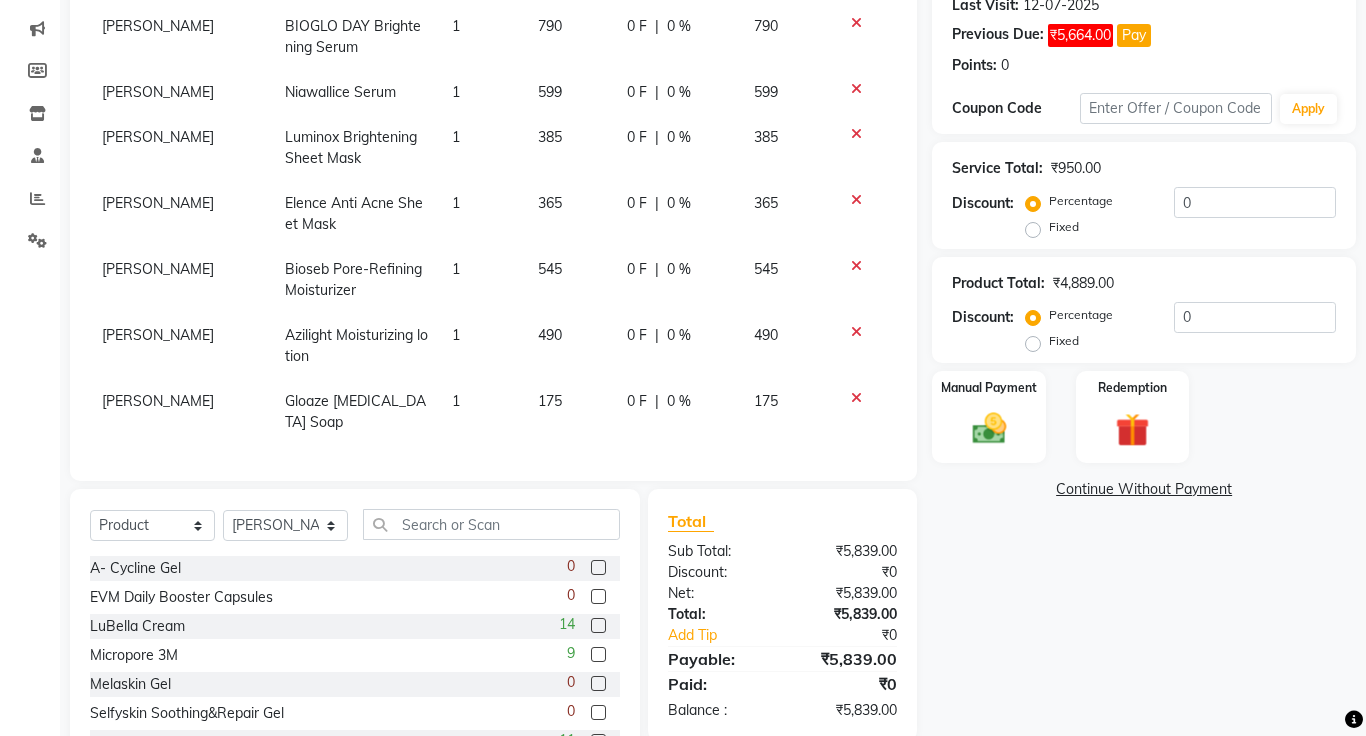 click on "Continue Without Payment" 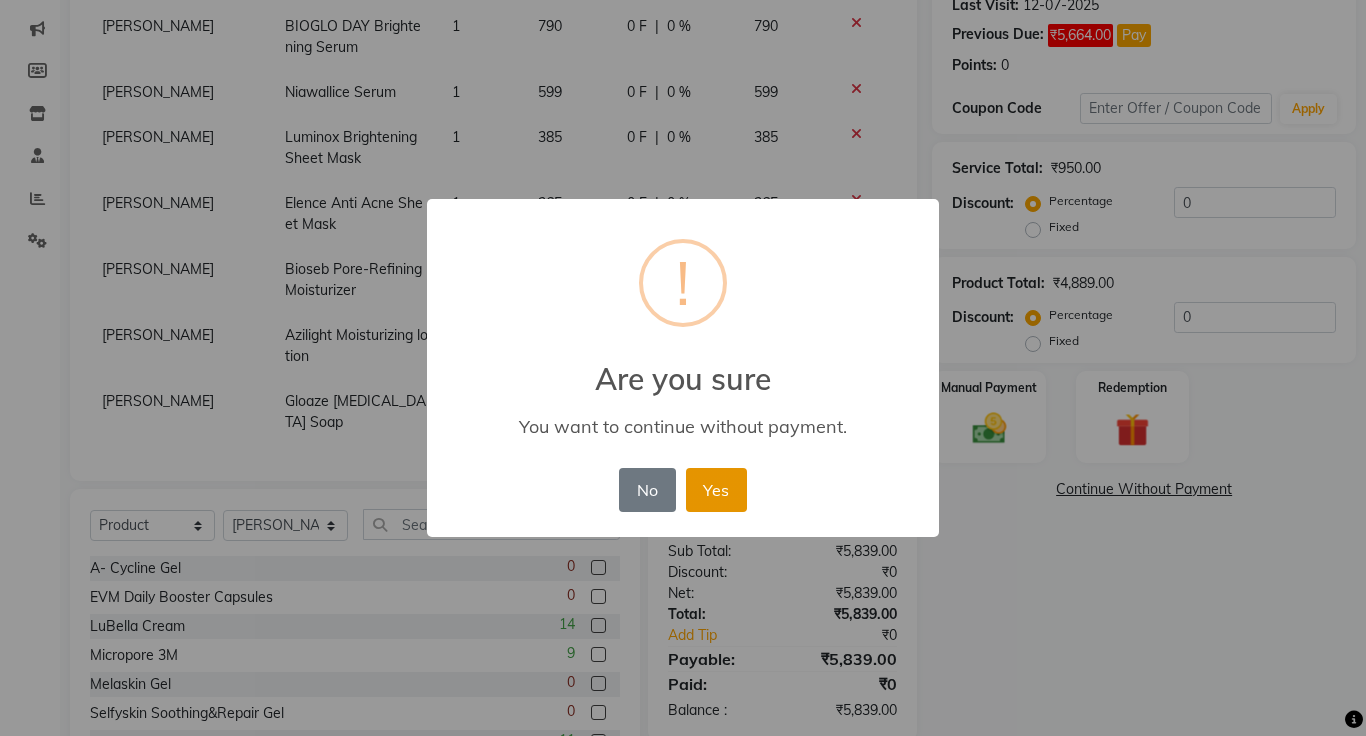 click on "Yes" at bounding box center [716, 490] 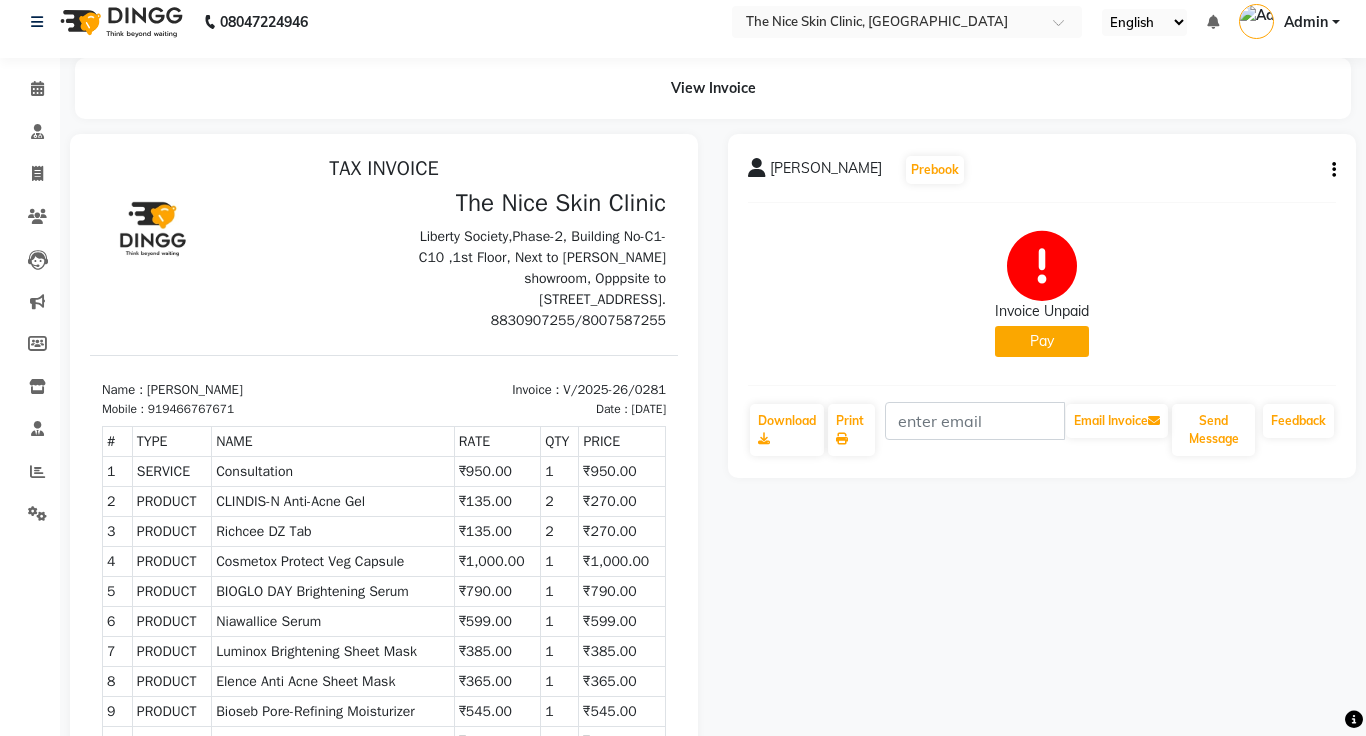 scroll, scrollTop: 5, scrollLeft: 0, axis: vertical 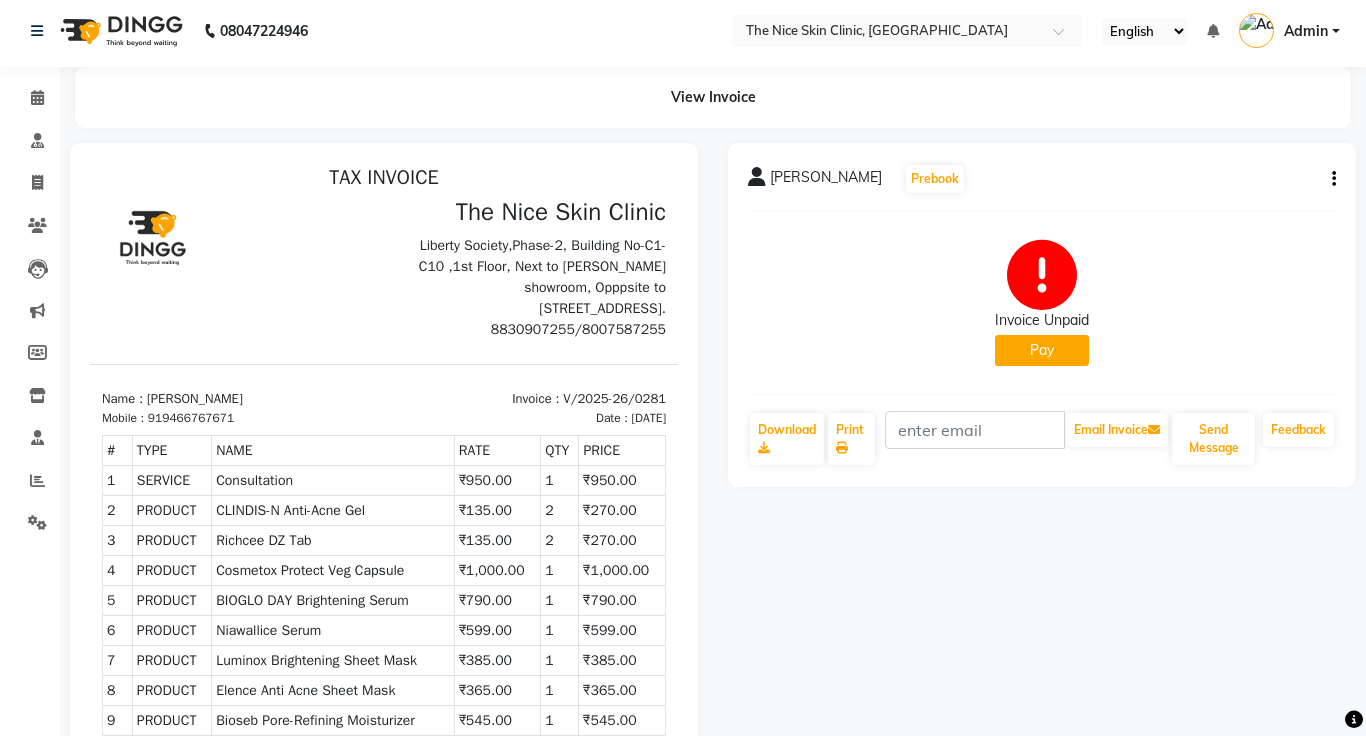 click 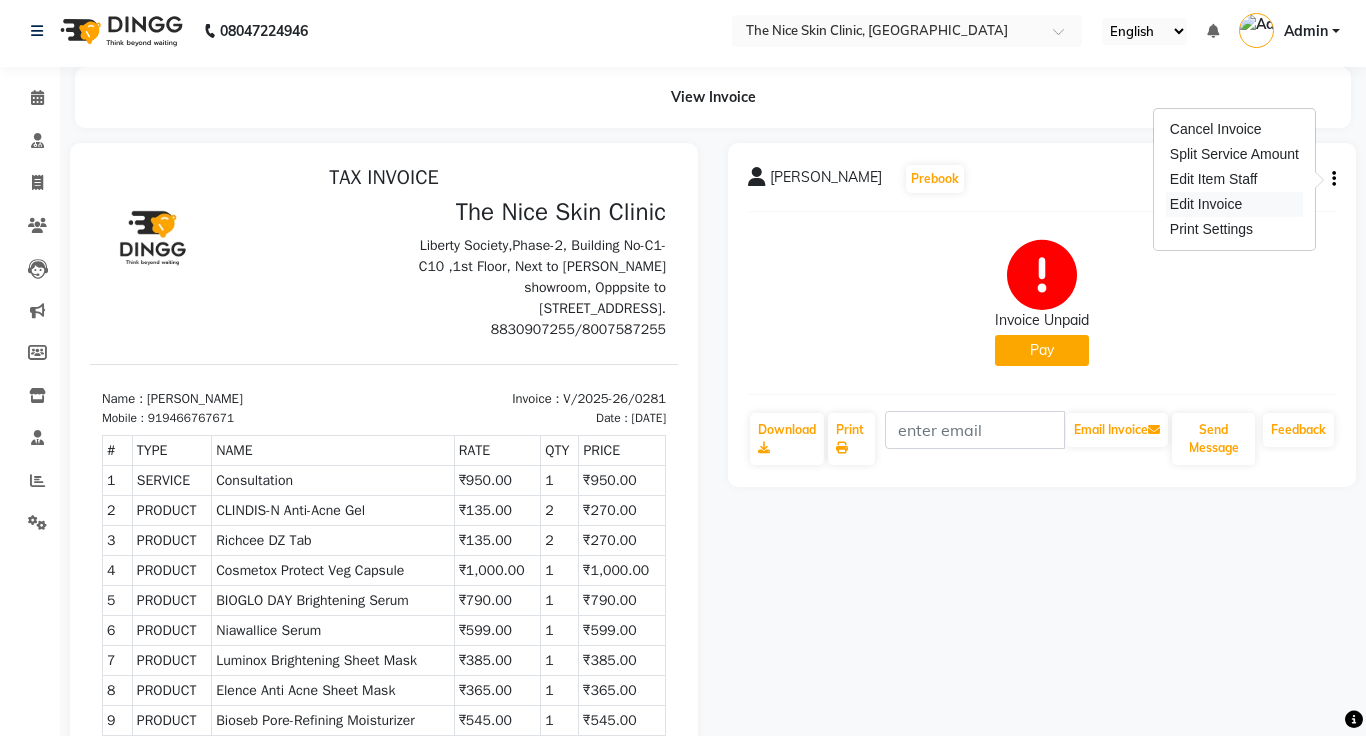 click on "Edit Invoice" at bounding box center (1234, 204) 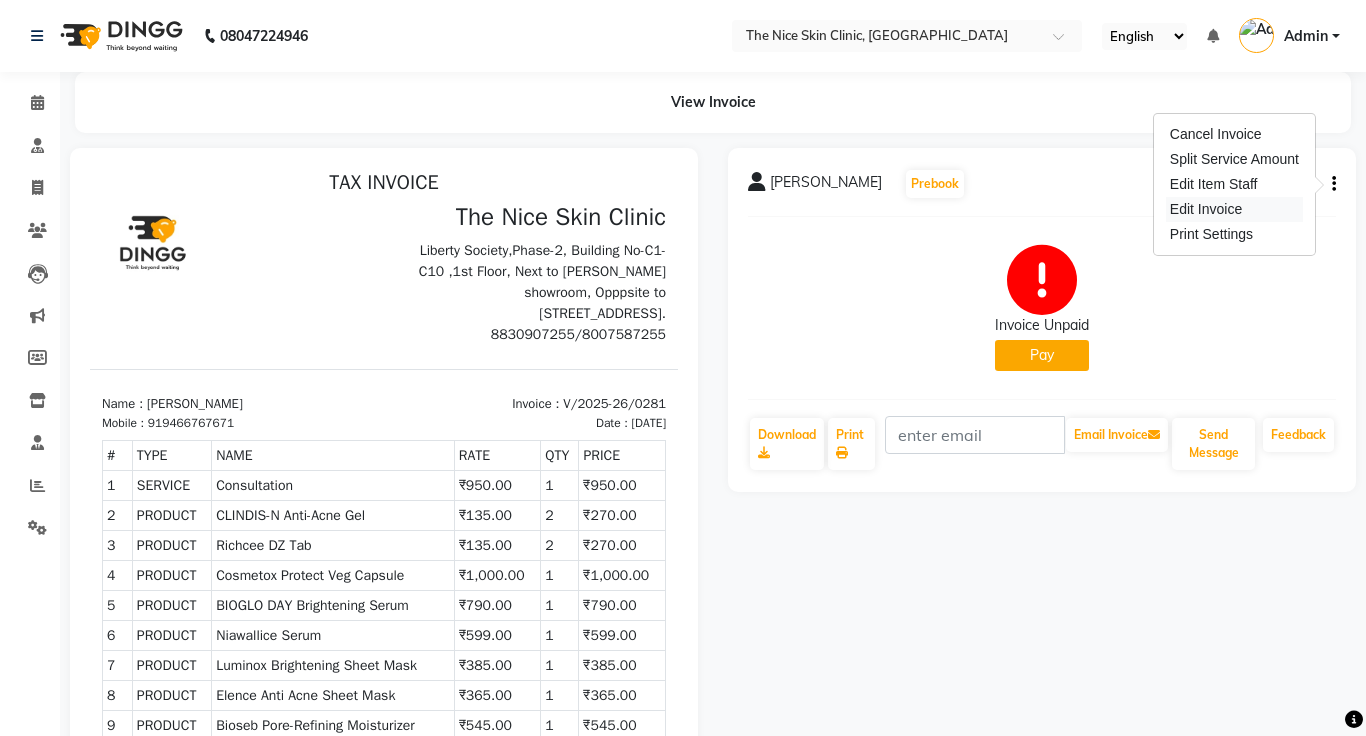 select on "service" 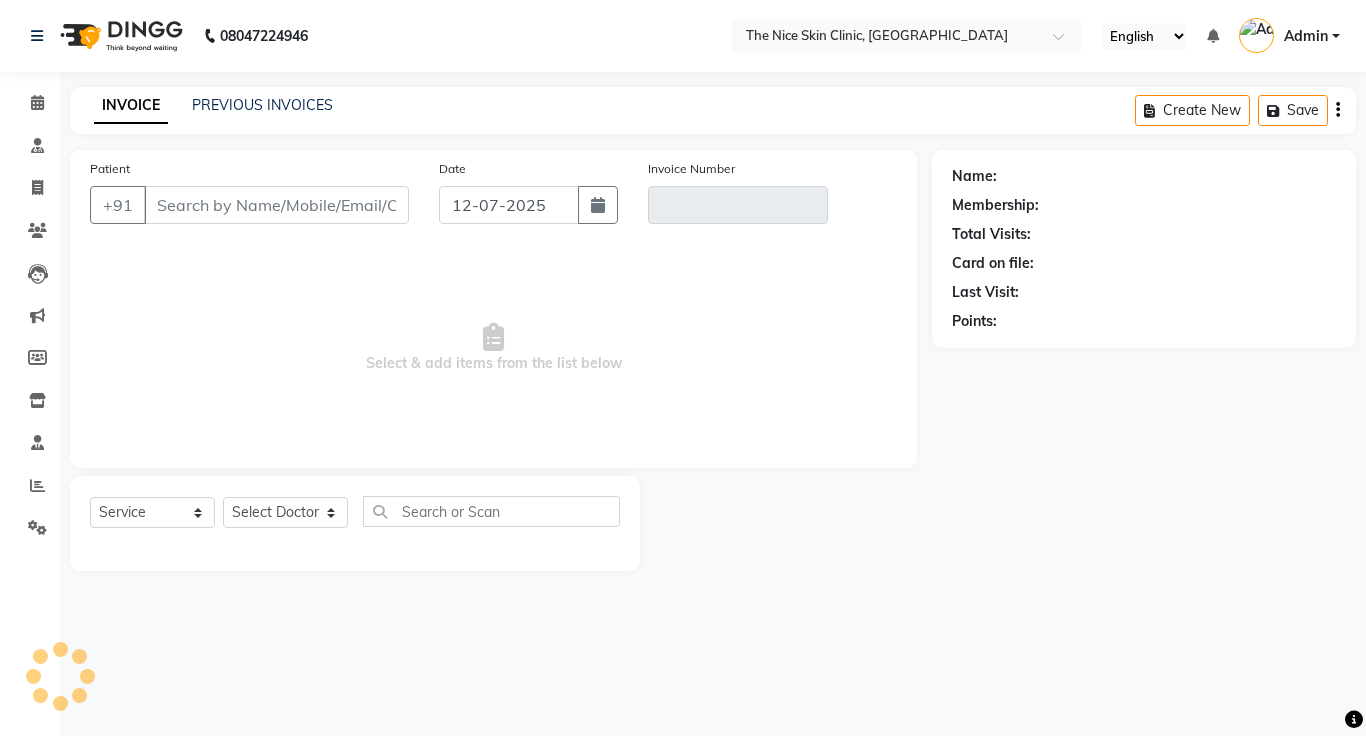 click 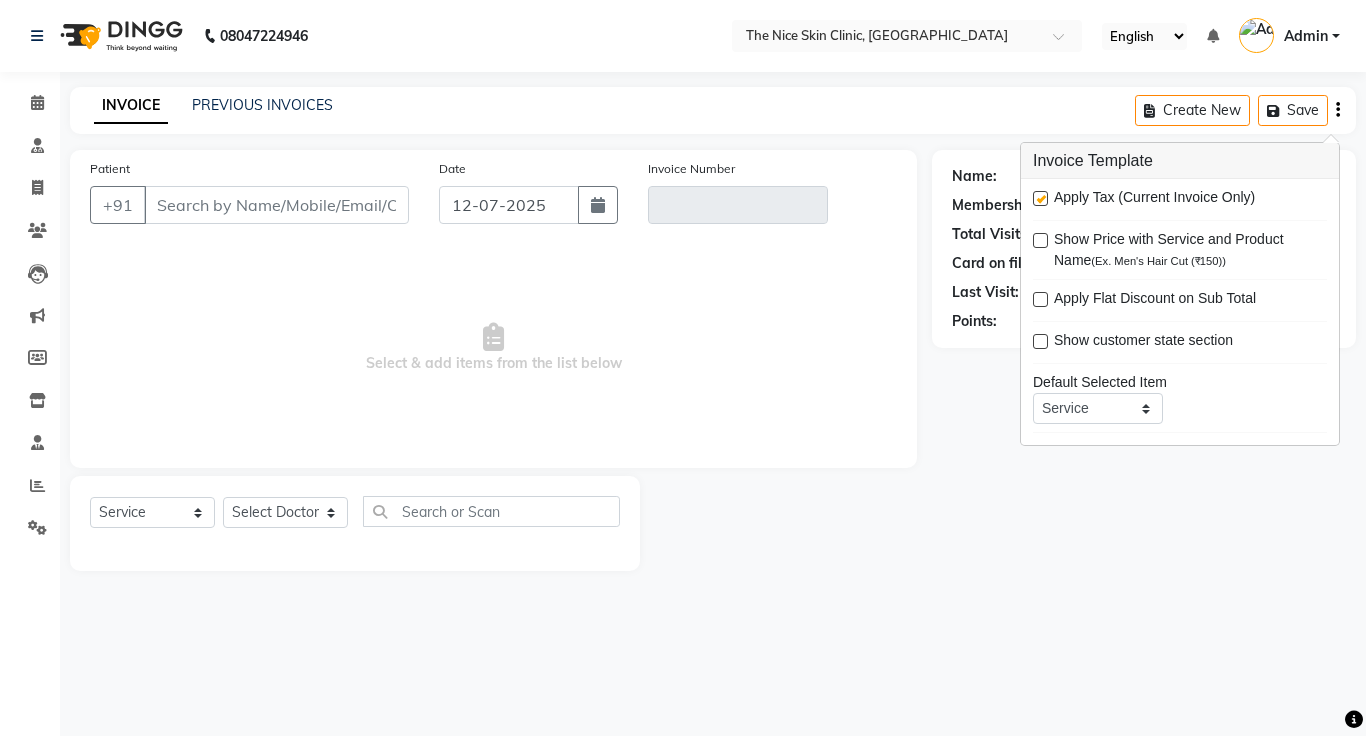 click at bounding box center [1040, 198] 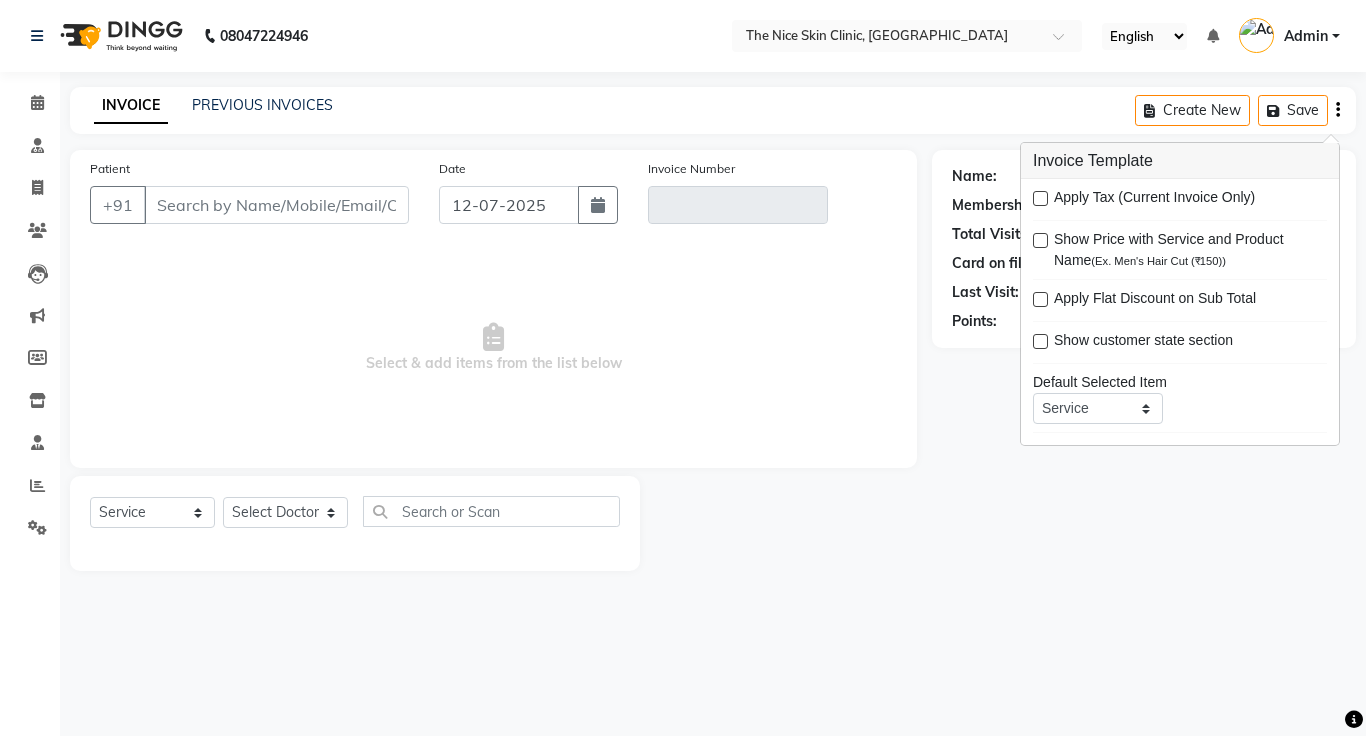 click on "INVOICE PREVIOUS INVOICES Create New   Save" 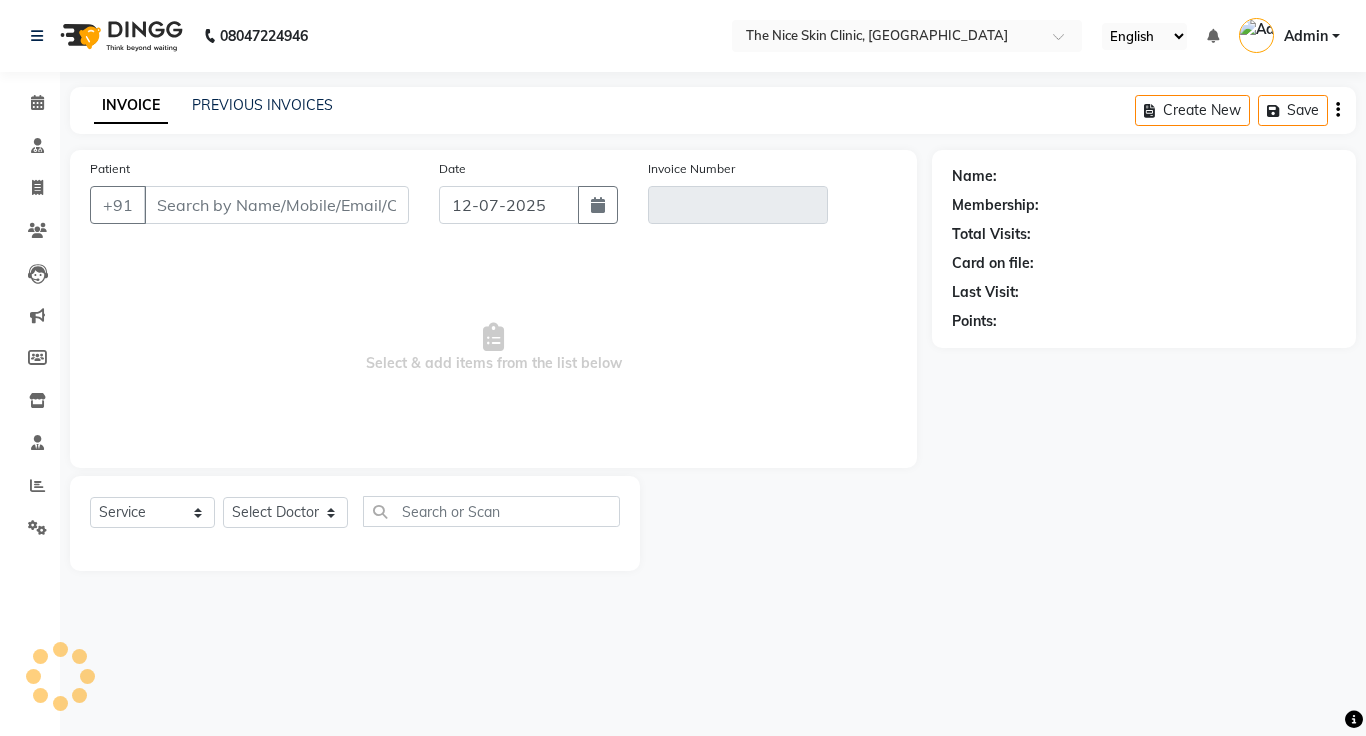 type on "9466767671" 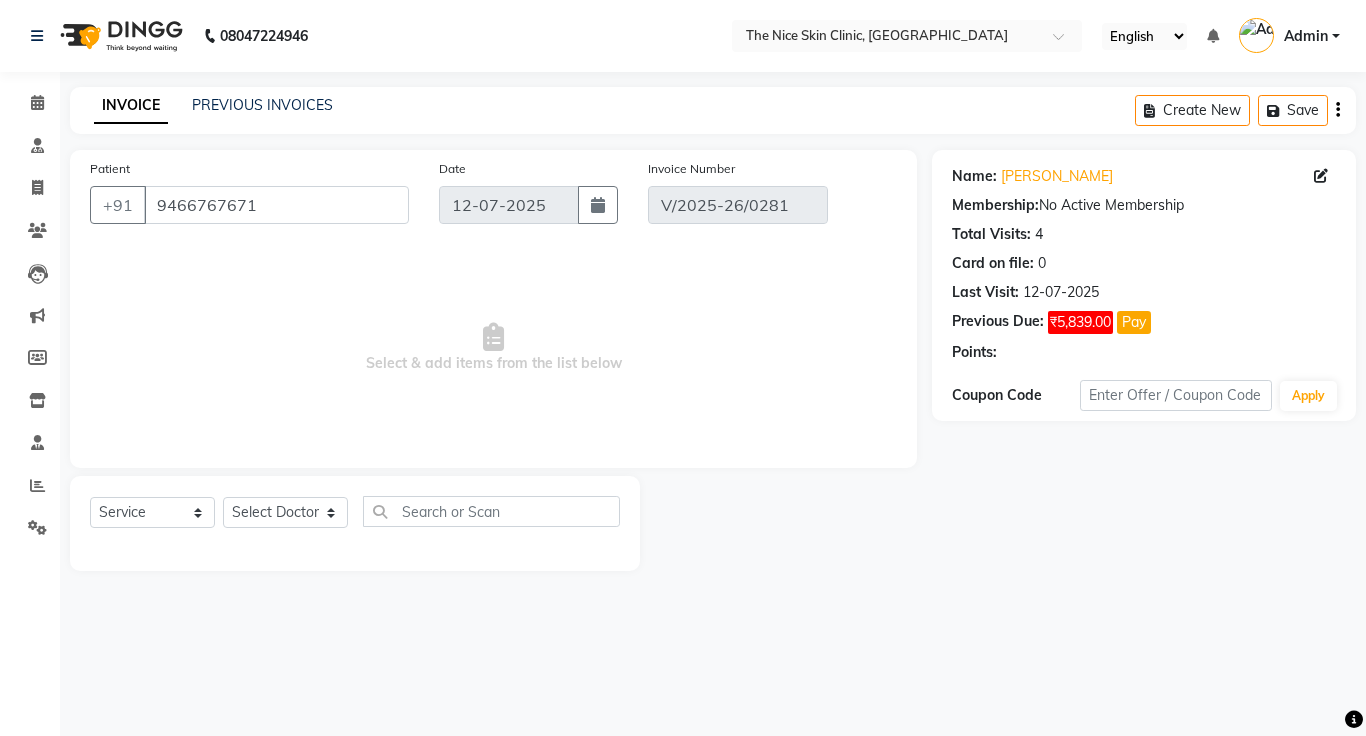 select on "select" 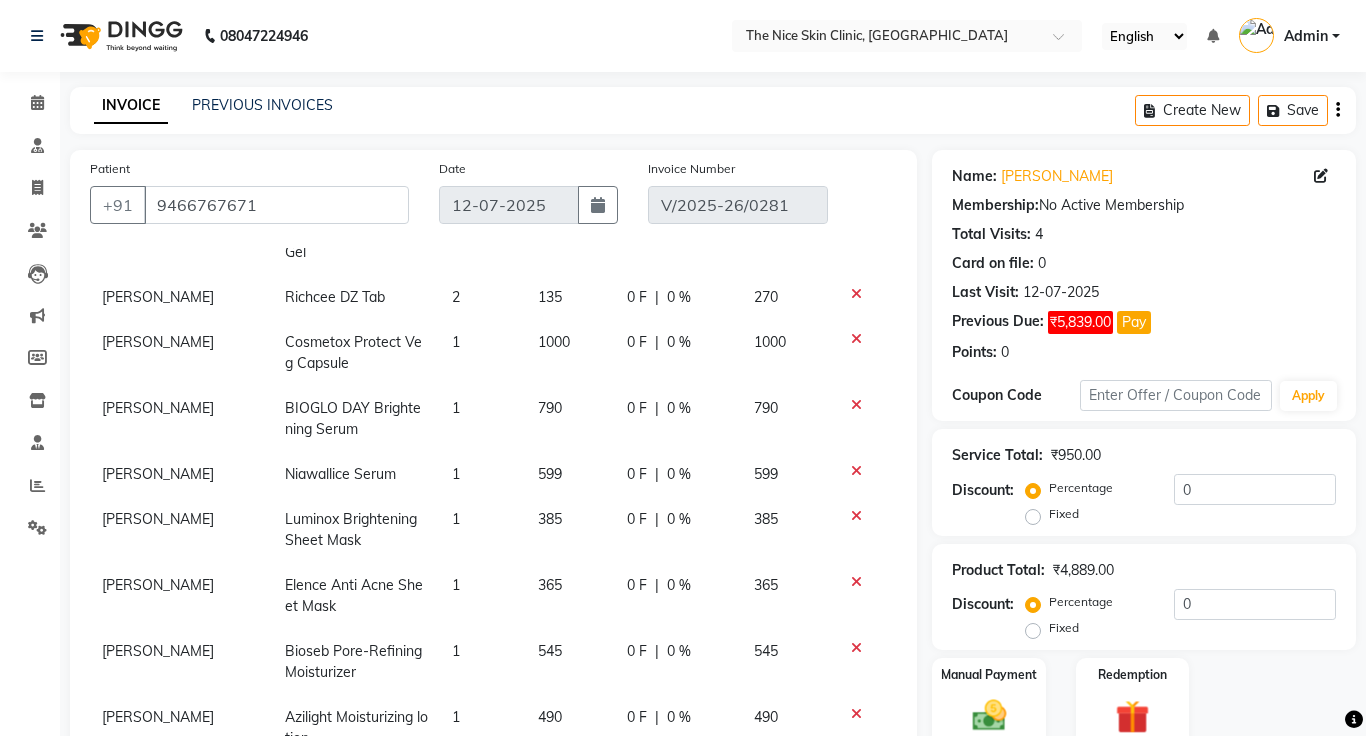 scroll, scrollTop: 359, scrollLeft: 0, axis: vertical 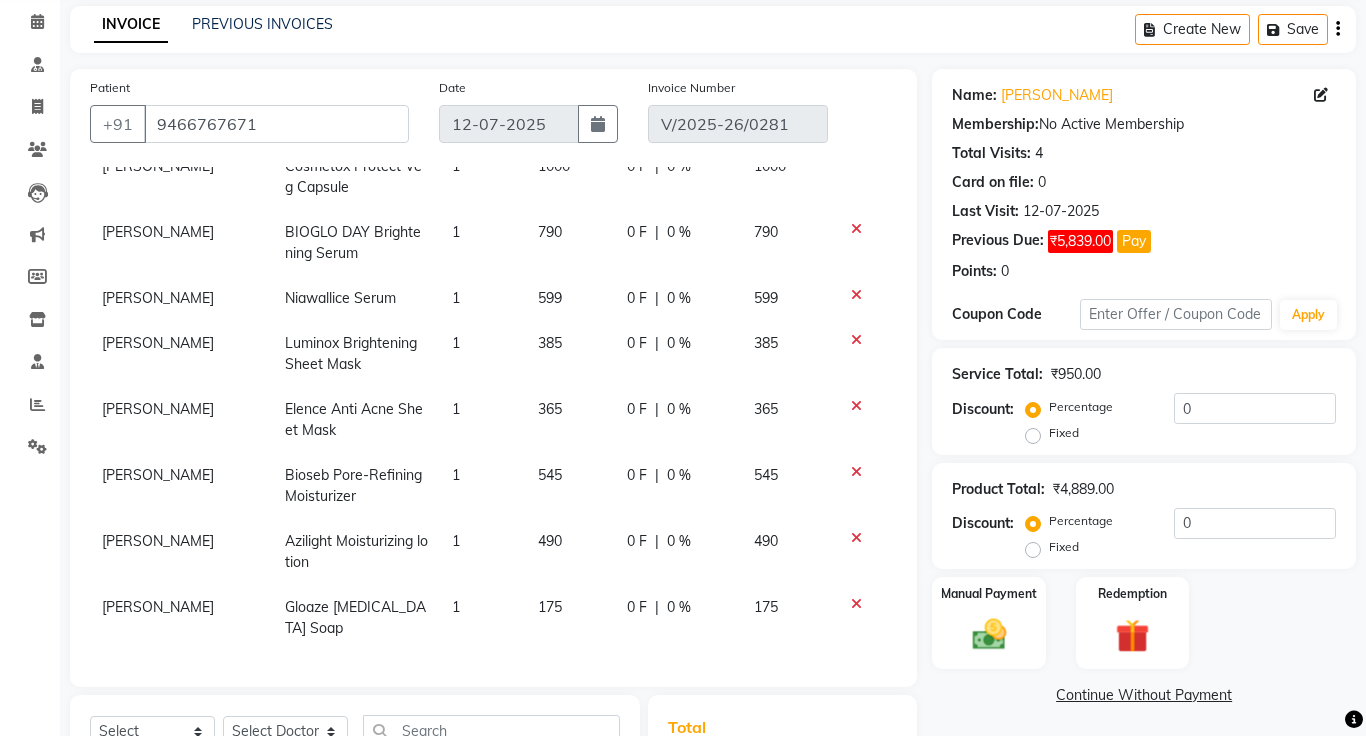 click 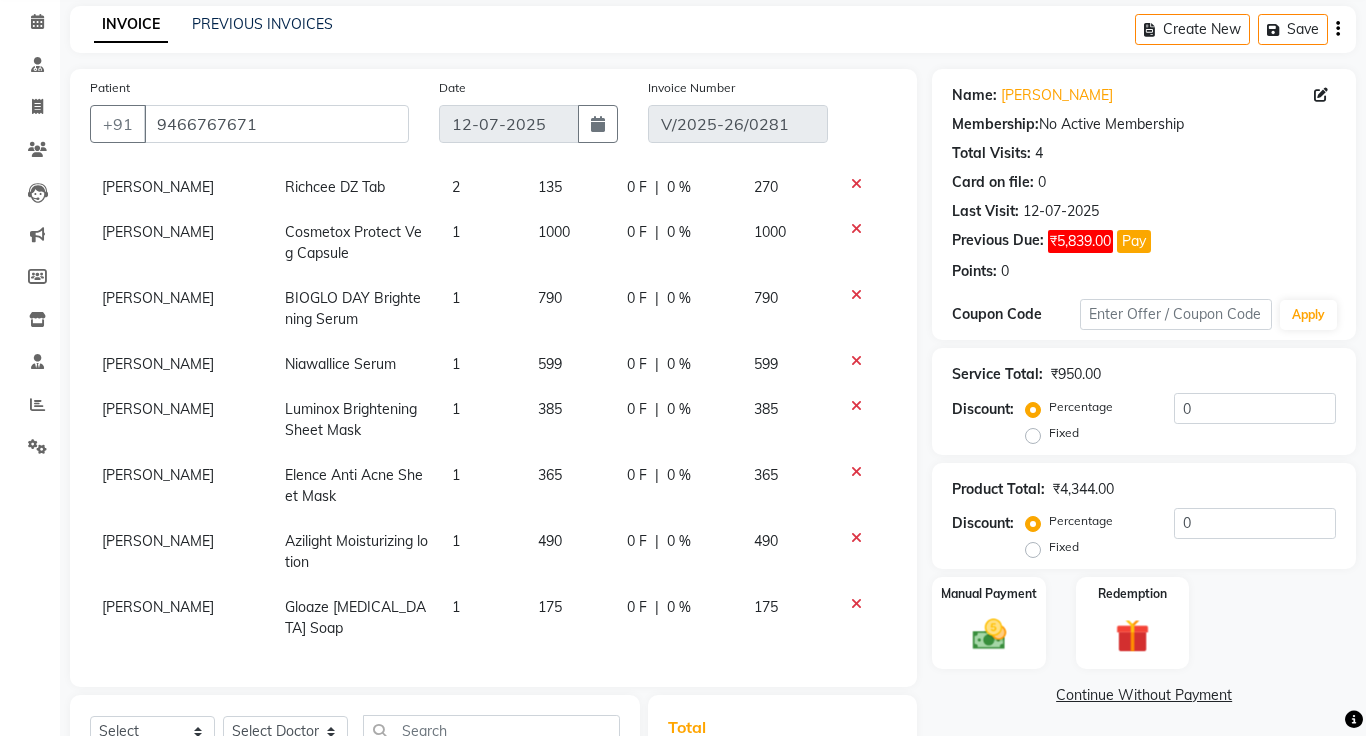 scroll, scrollTop: 293, scrollLeft: 0, axis: vertical 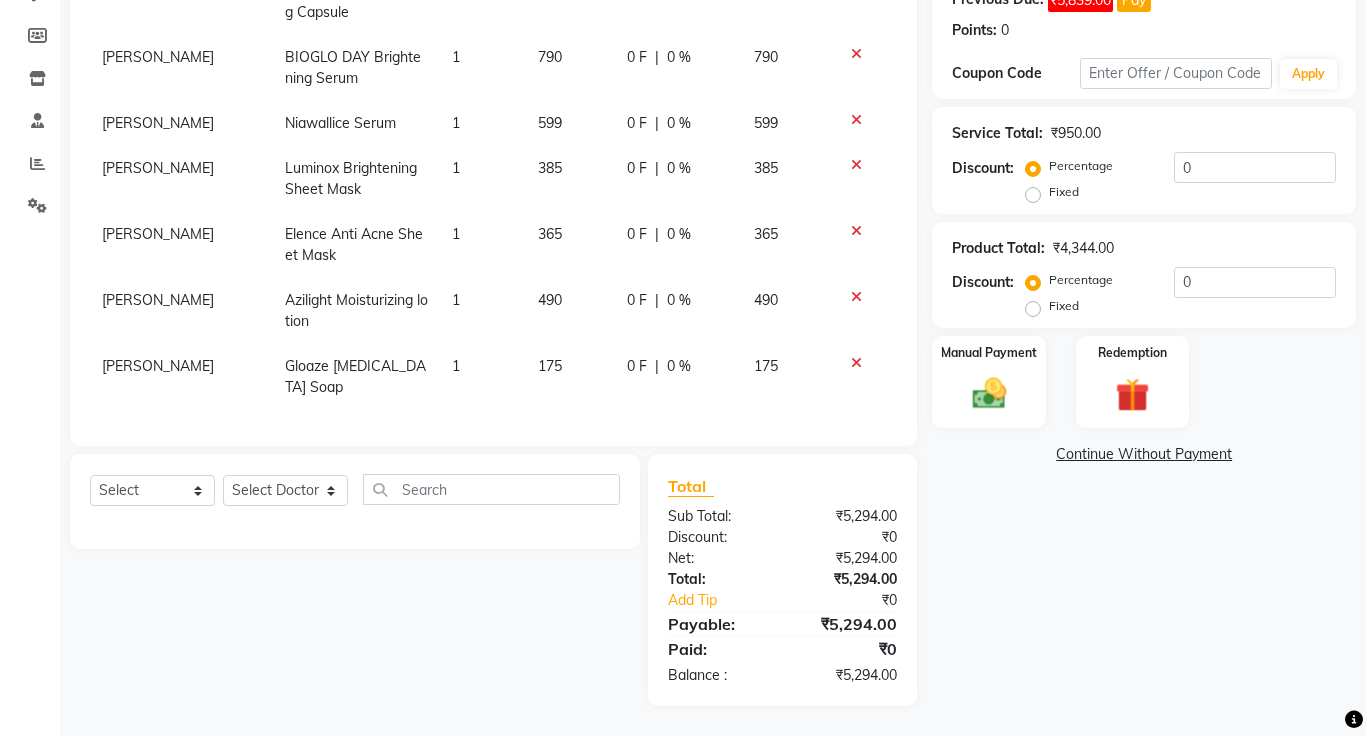 click on "Continue Without Payment" 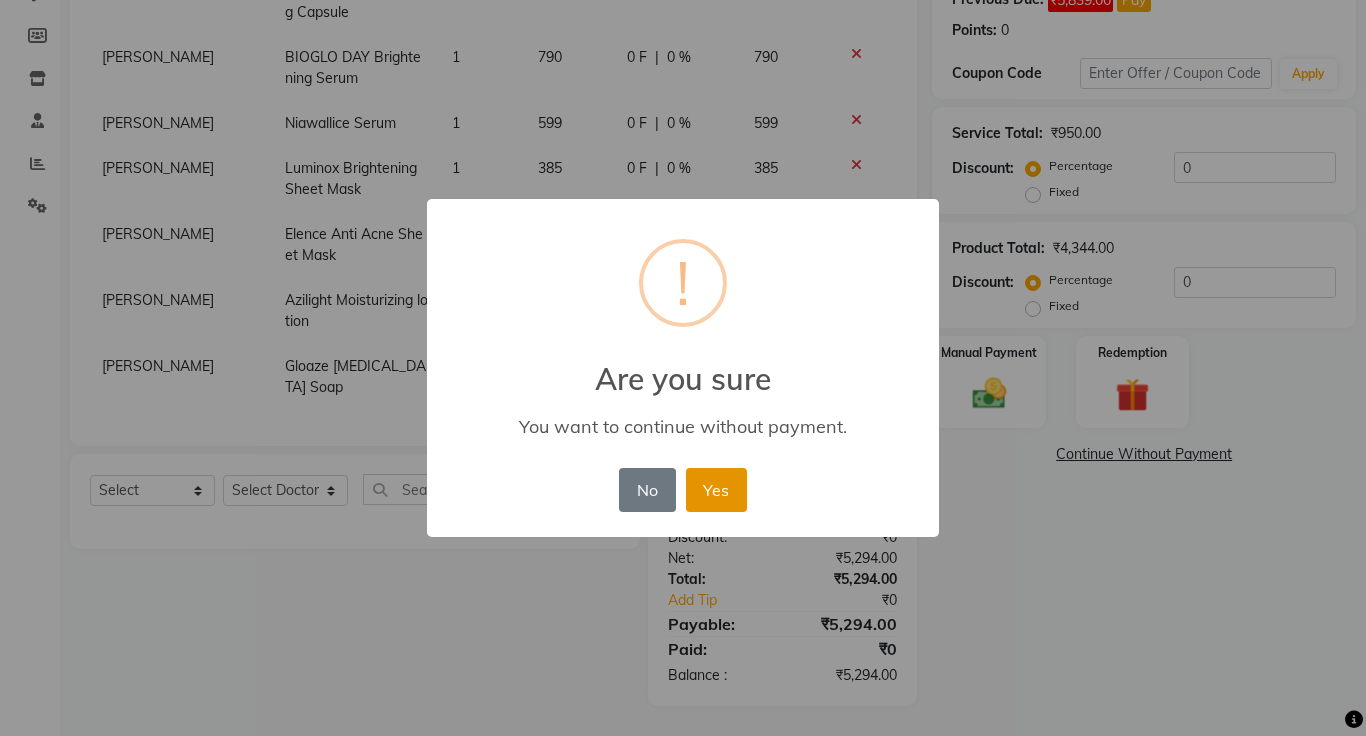 click on "Yes" at bounding box center [716, 490] 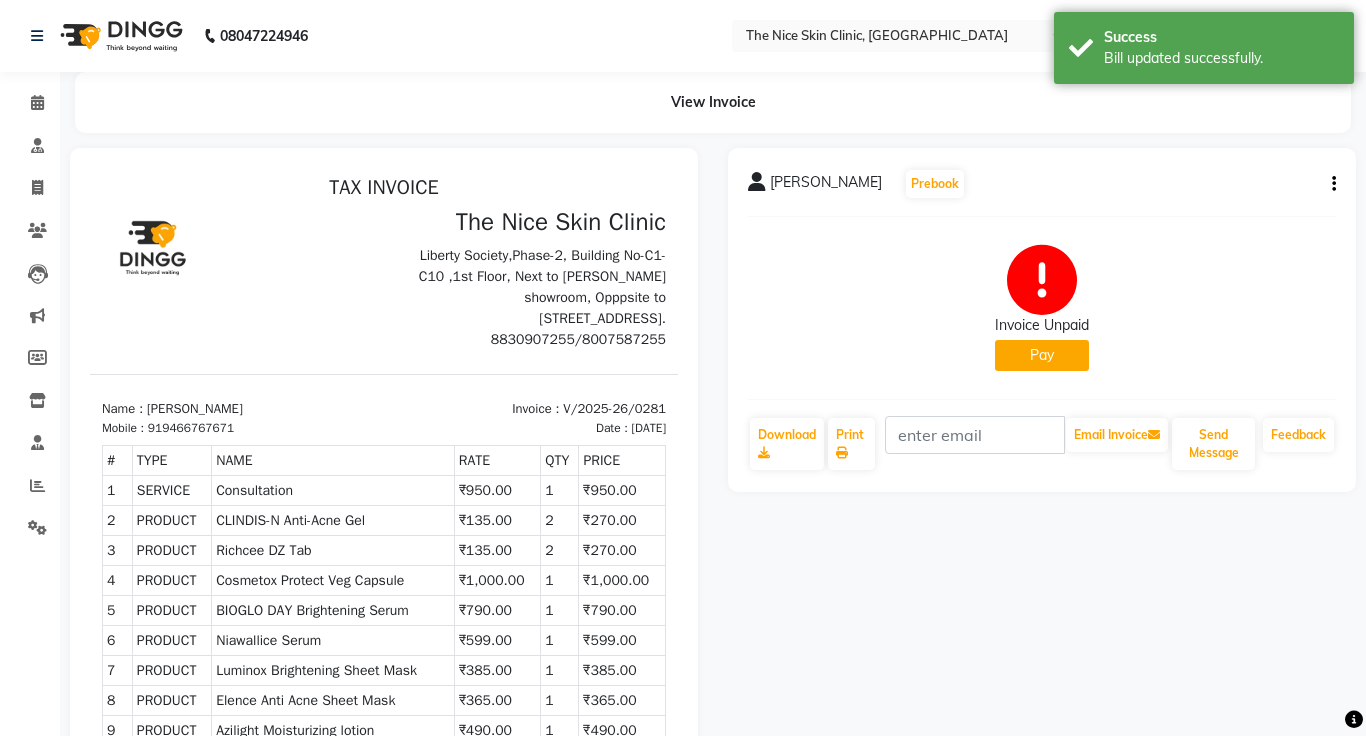 scroll, scrollTop: 243, scrollLeft: 0, axis: vertical 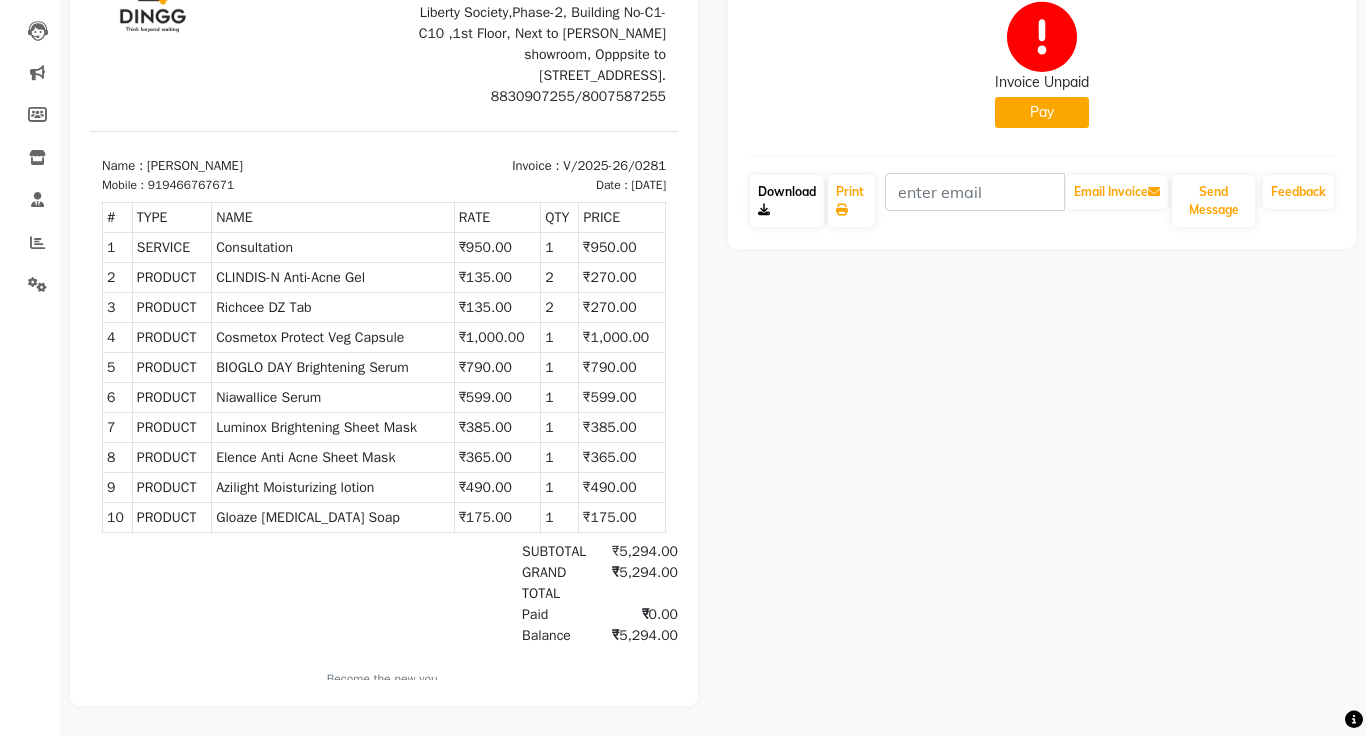 click on "Download" 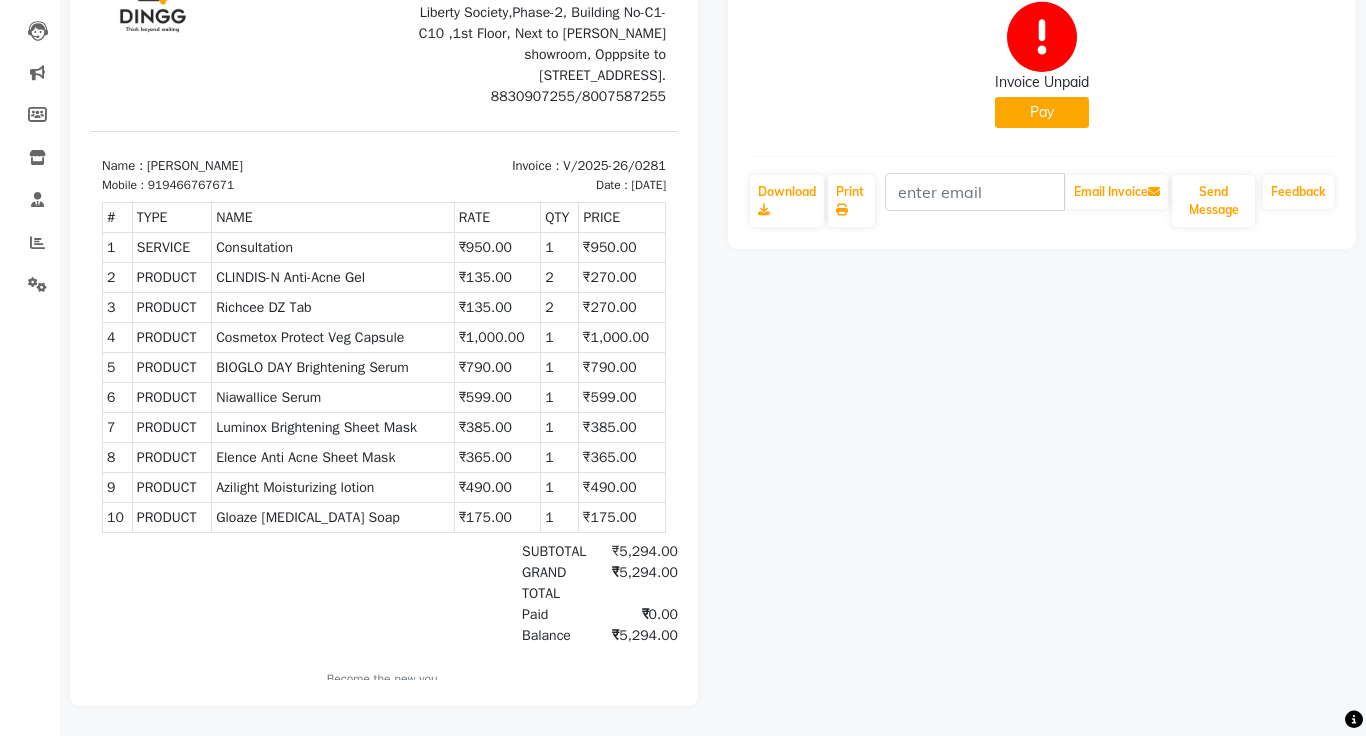 click on "Pay" 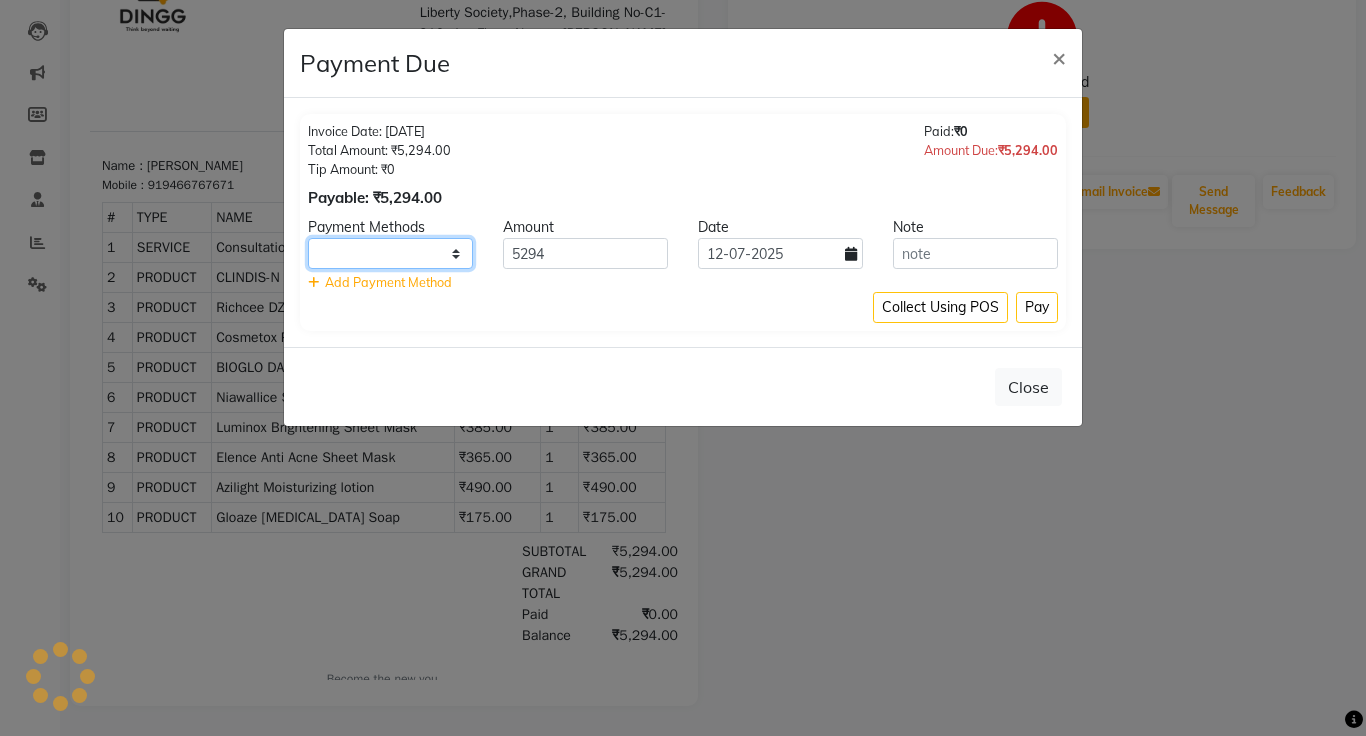 click 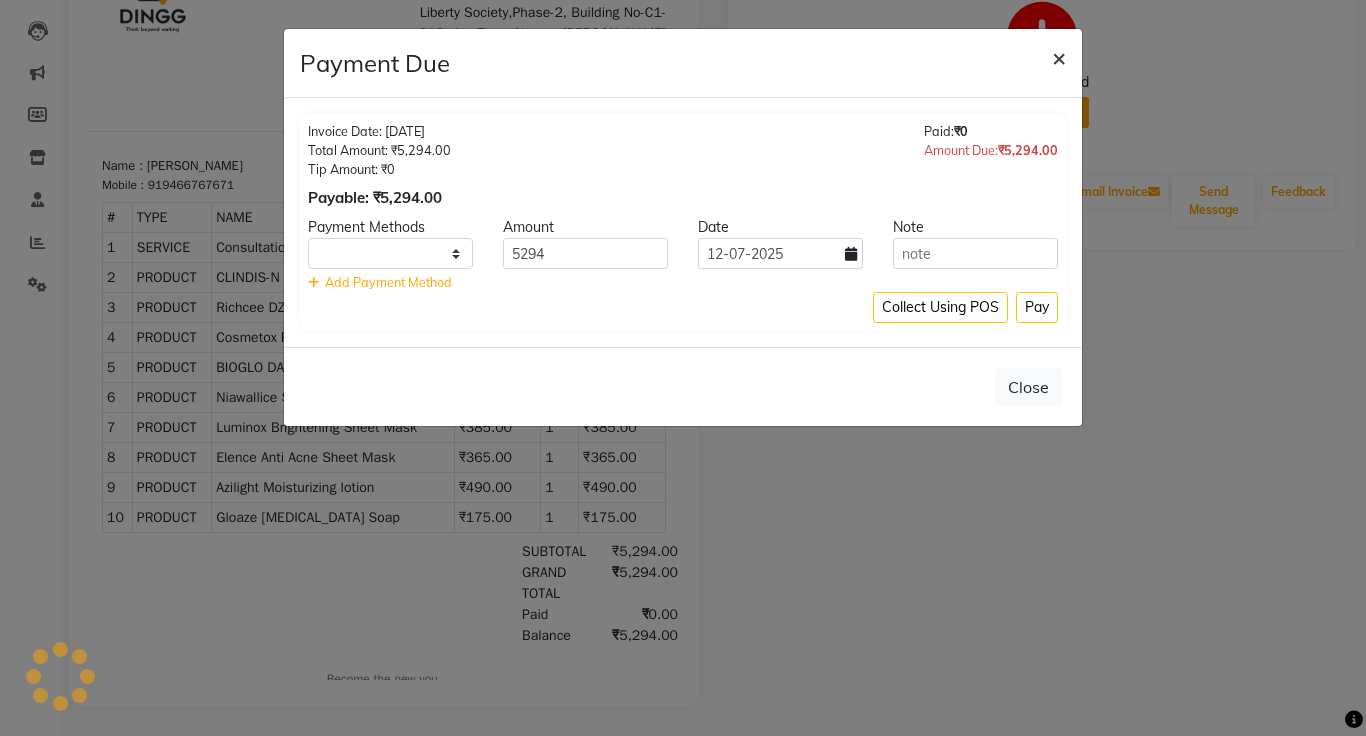 click on "×" 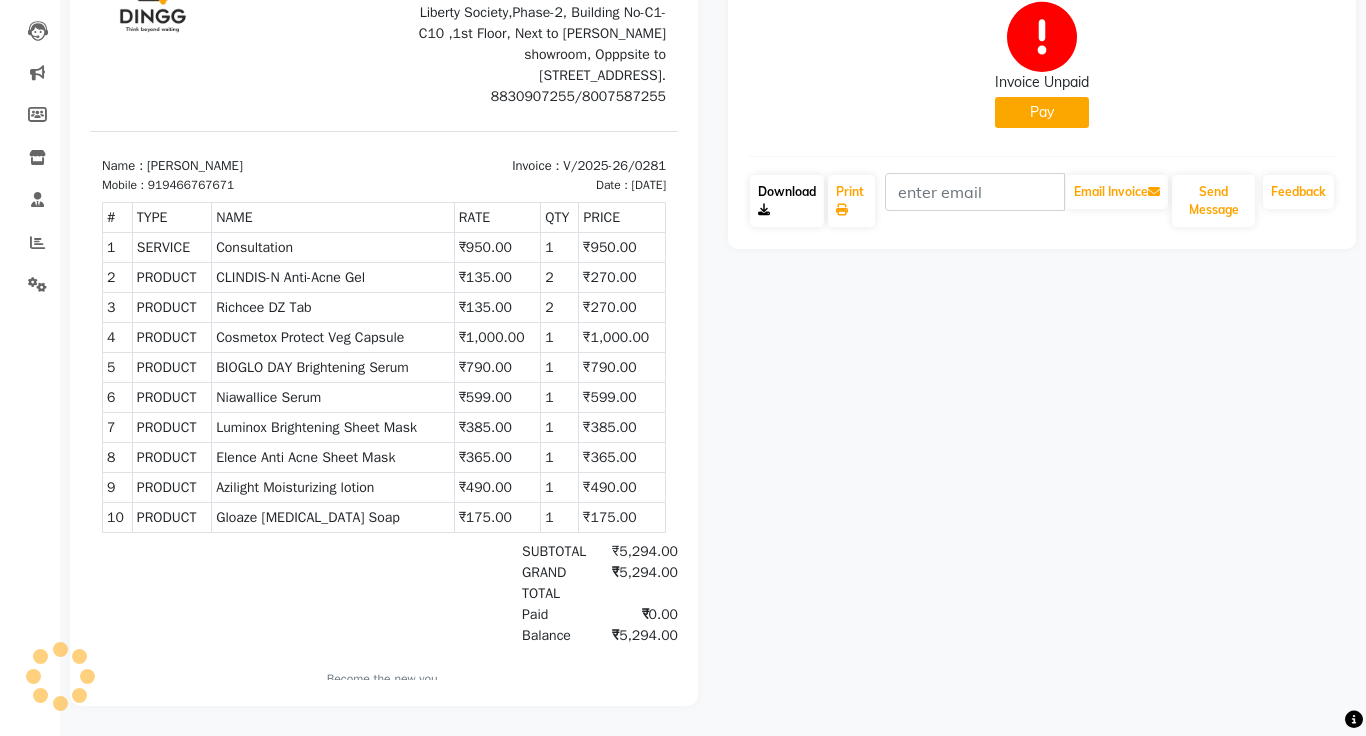 click on "Download" 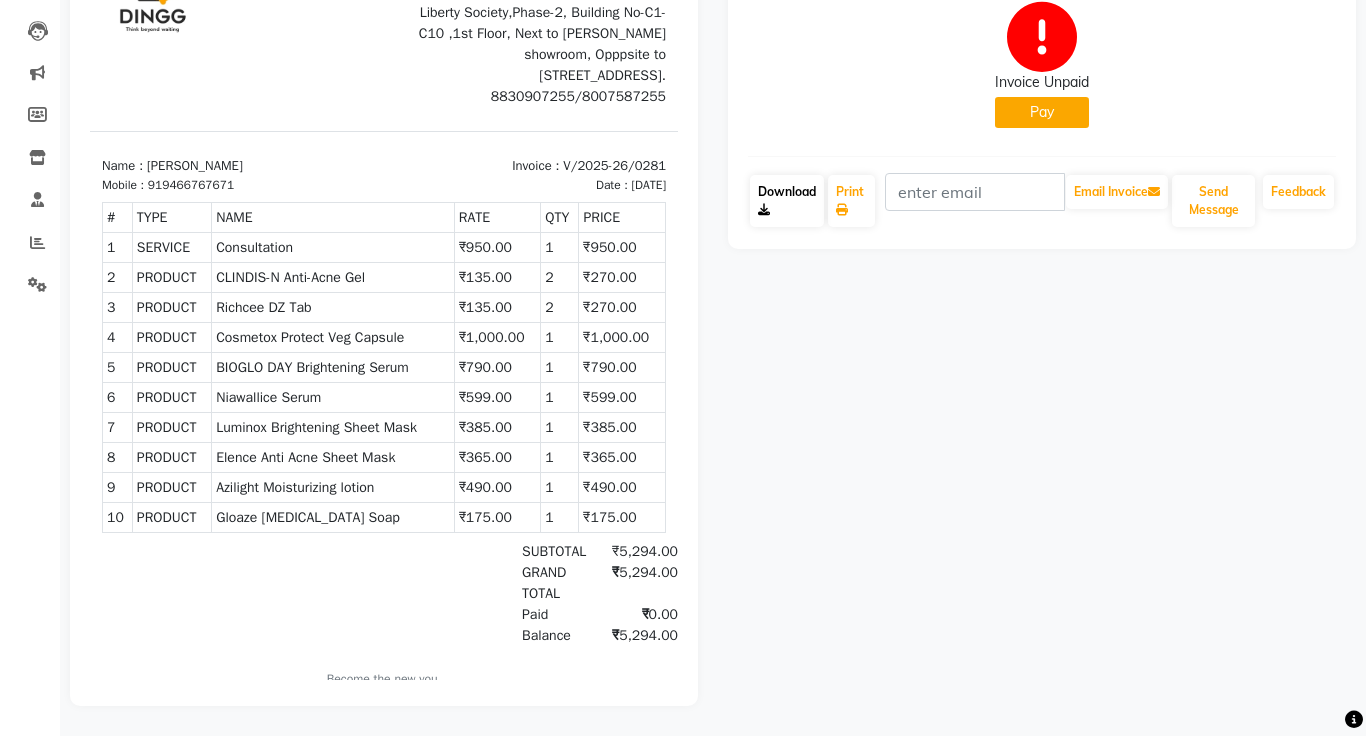 click on "Download" 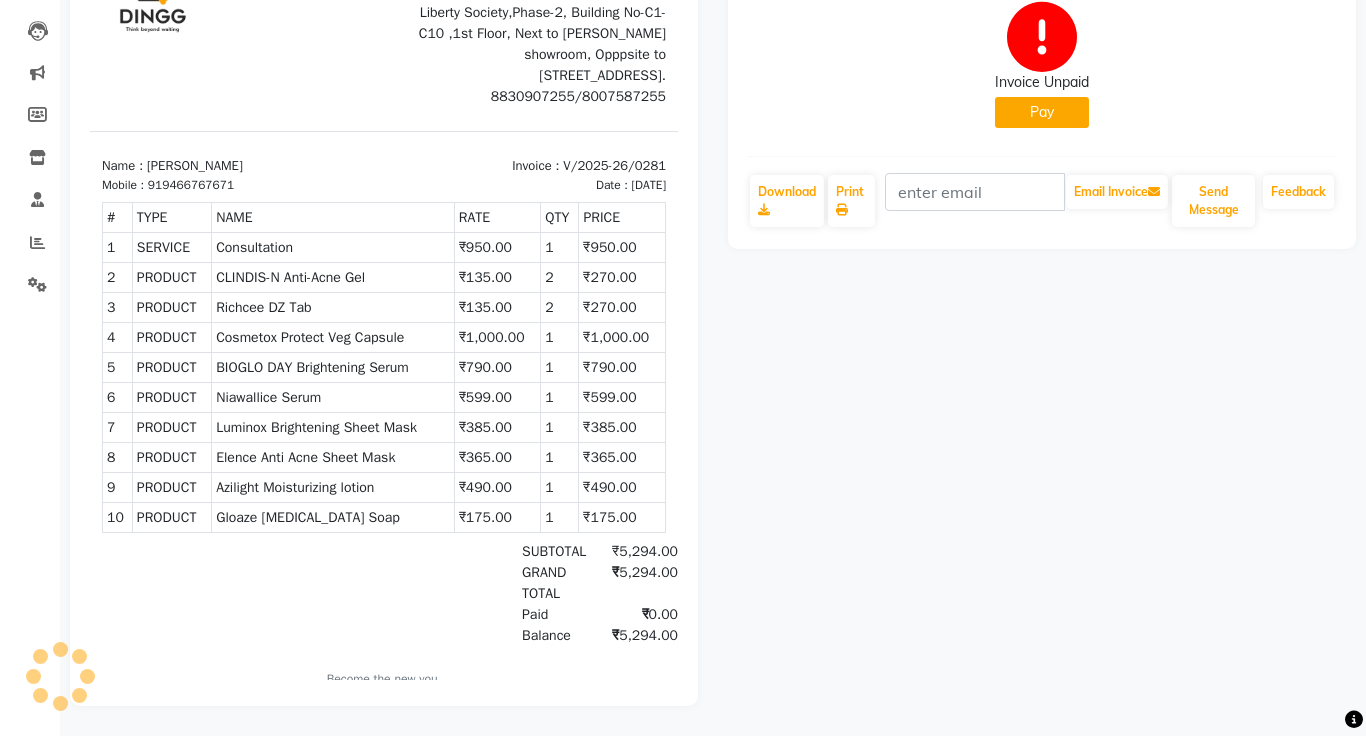 click on "Pay" 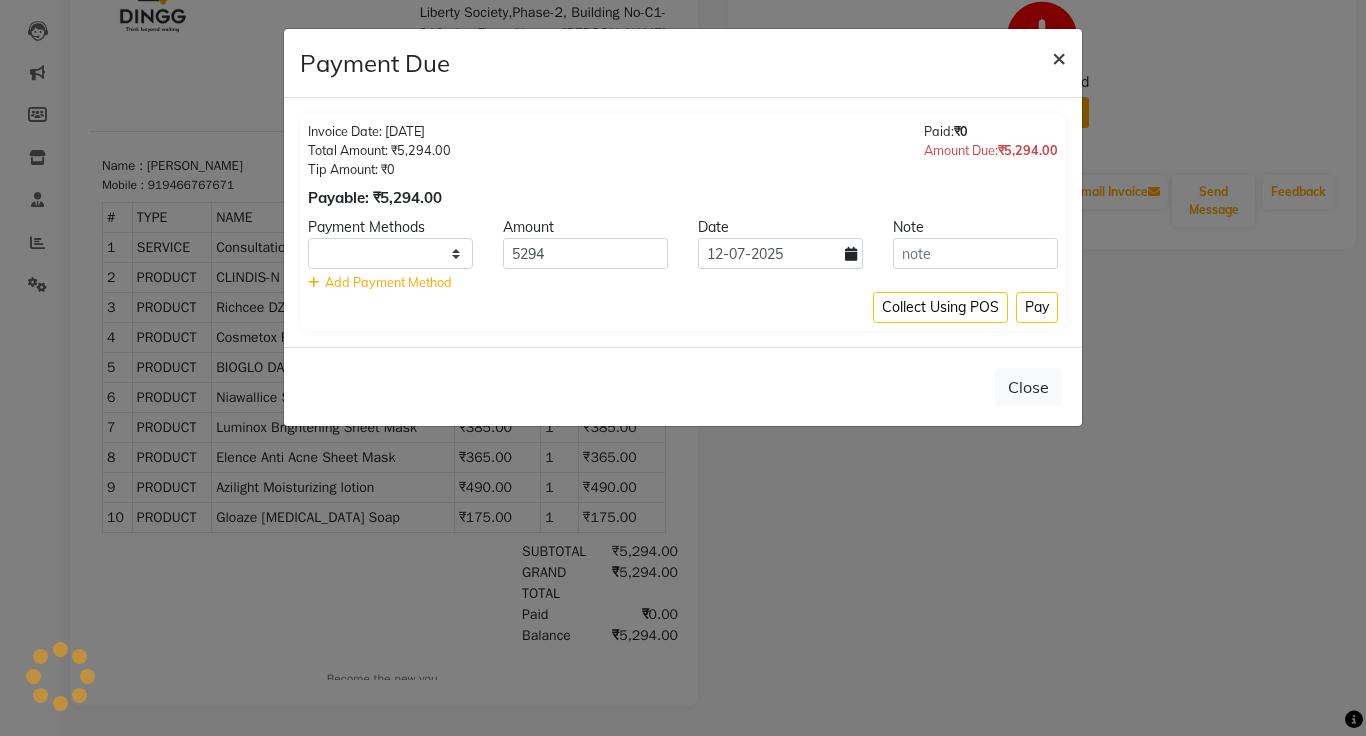 click on "×" 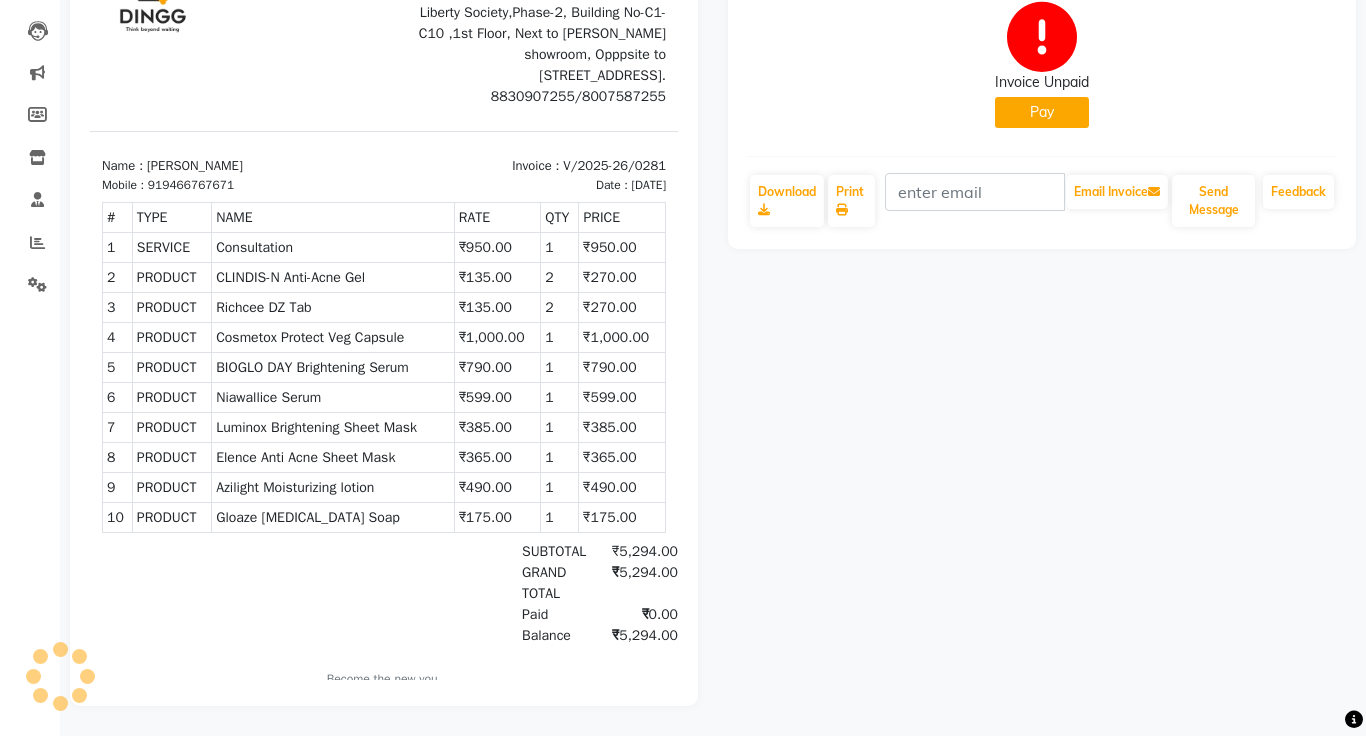 click on "Pay" 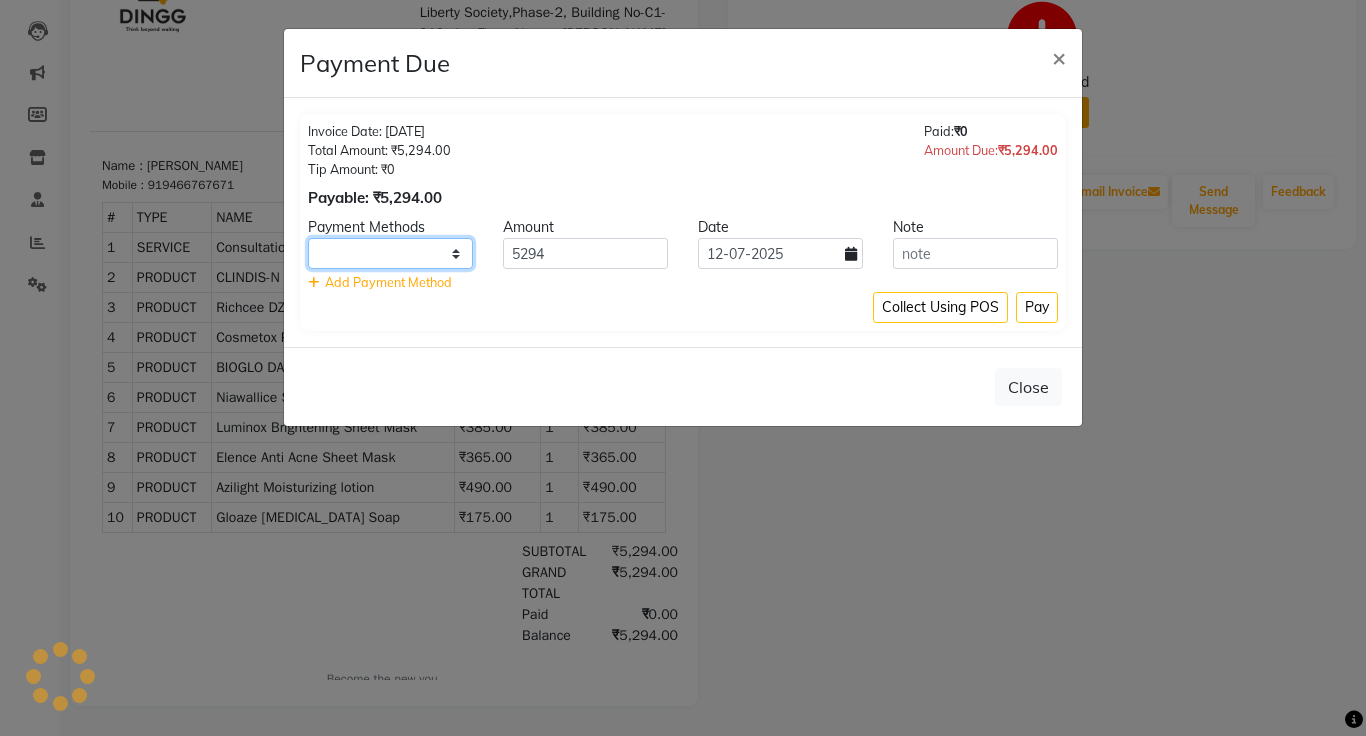 click 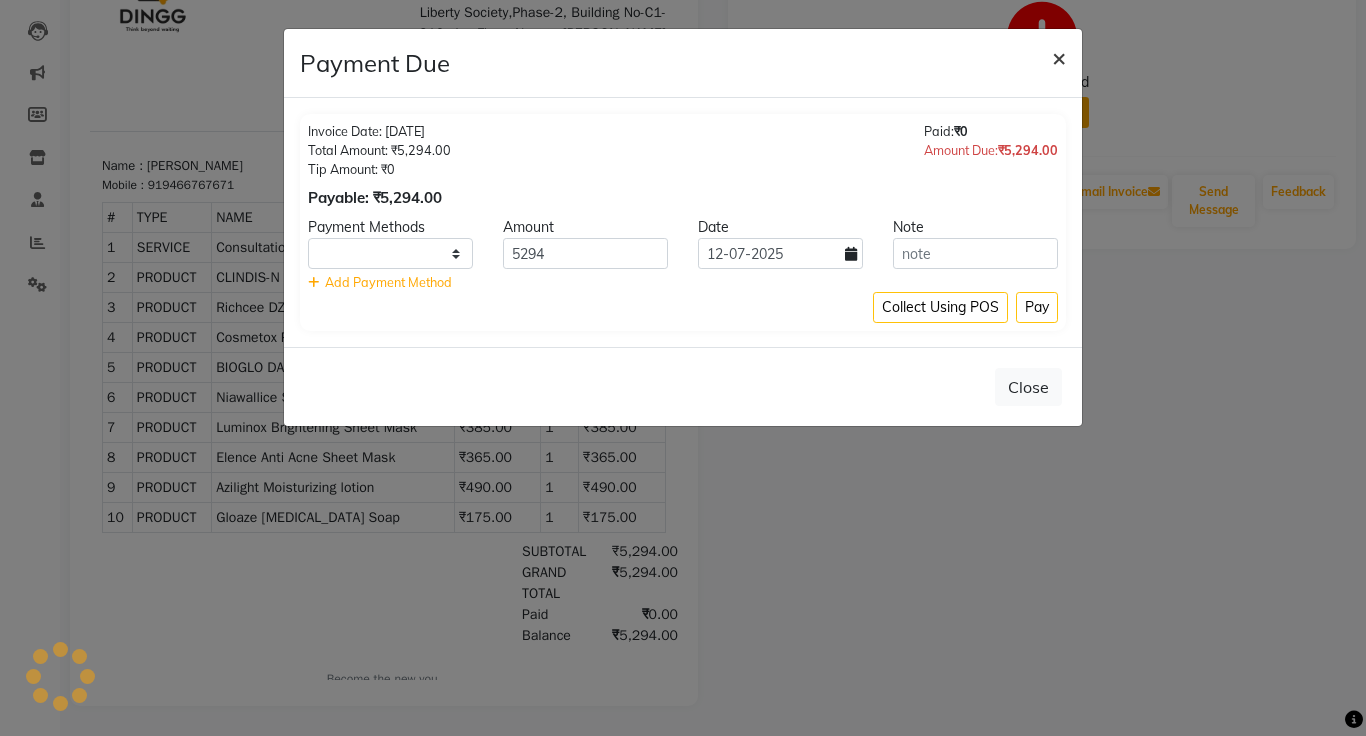 click on "×" 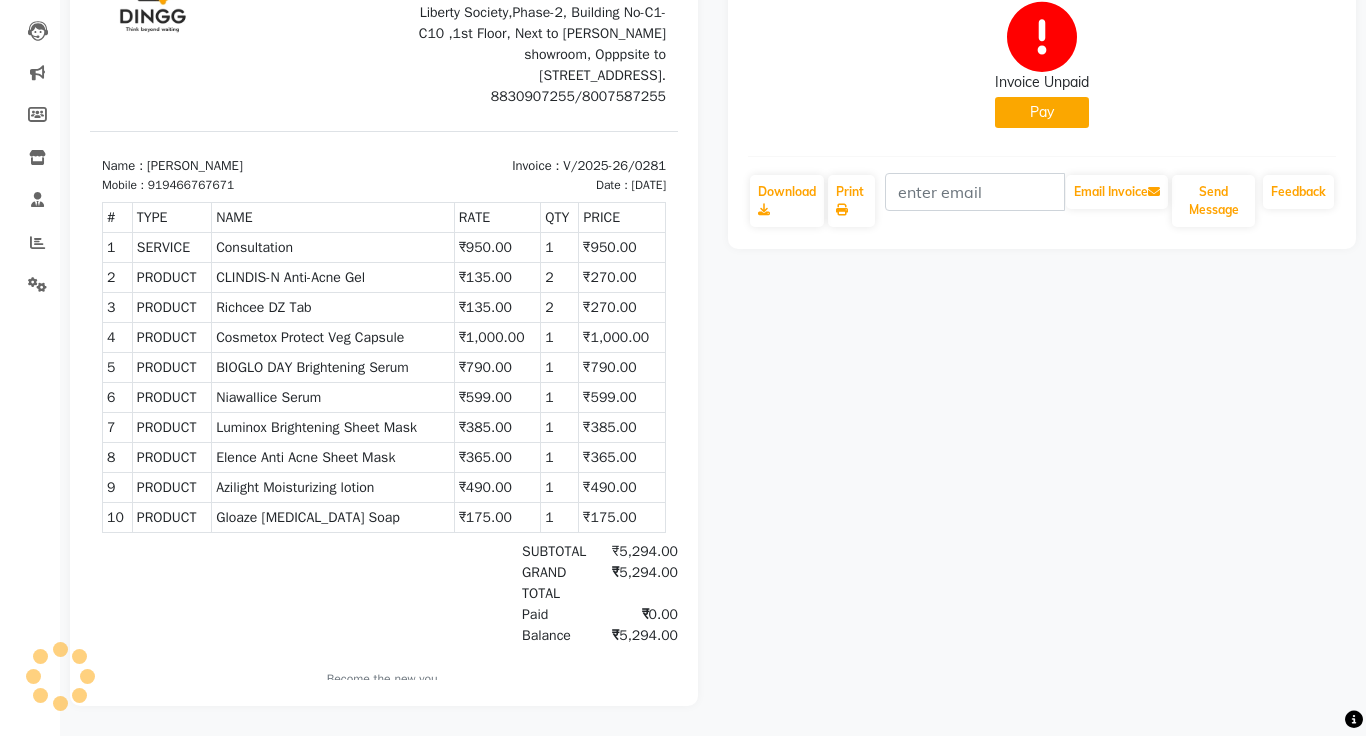 click on "Pay" 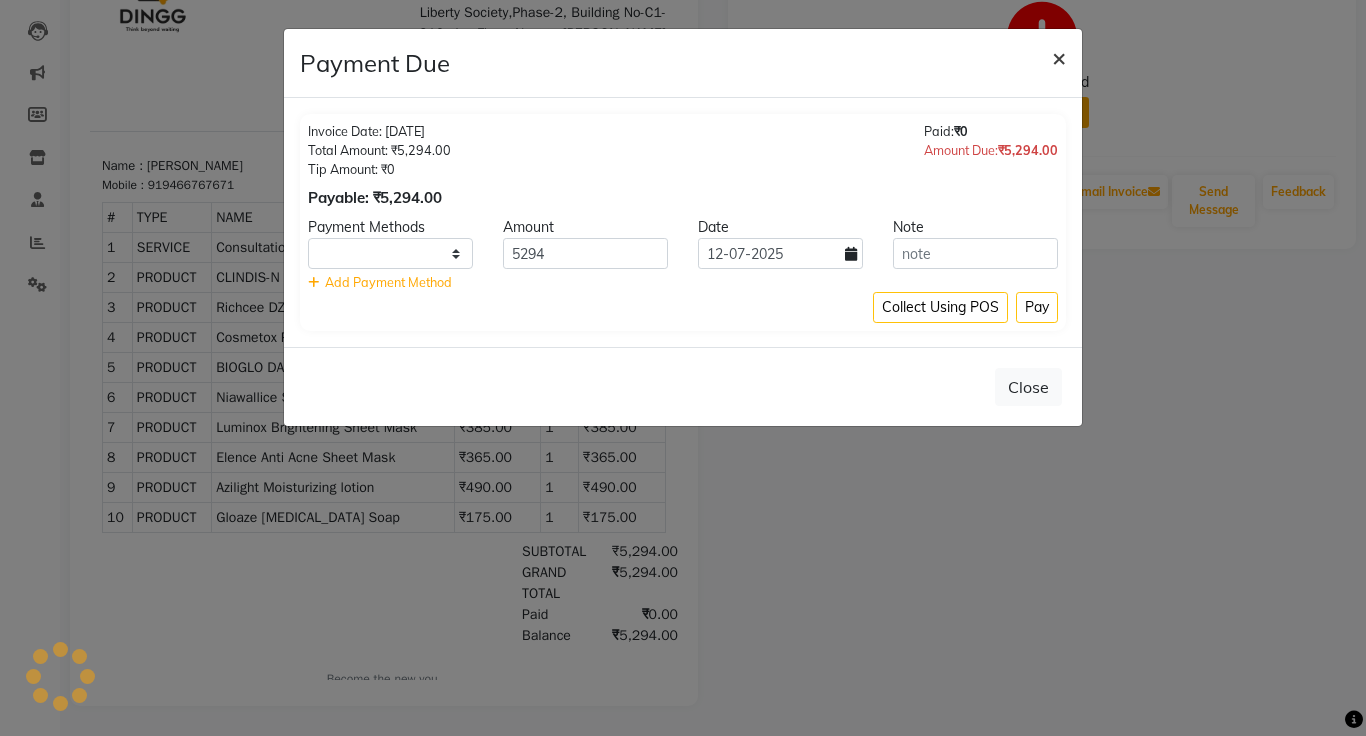 click on "×" 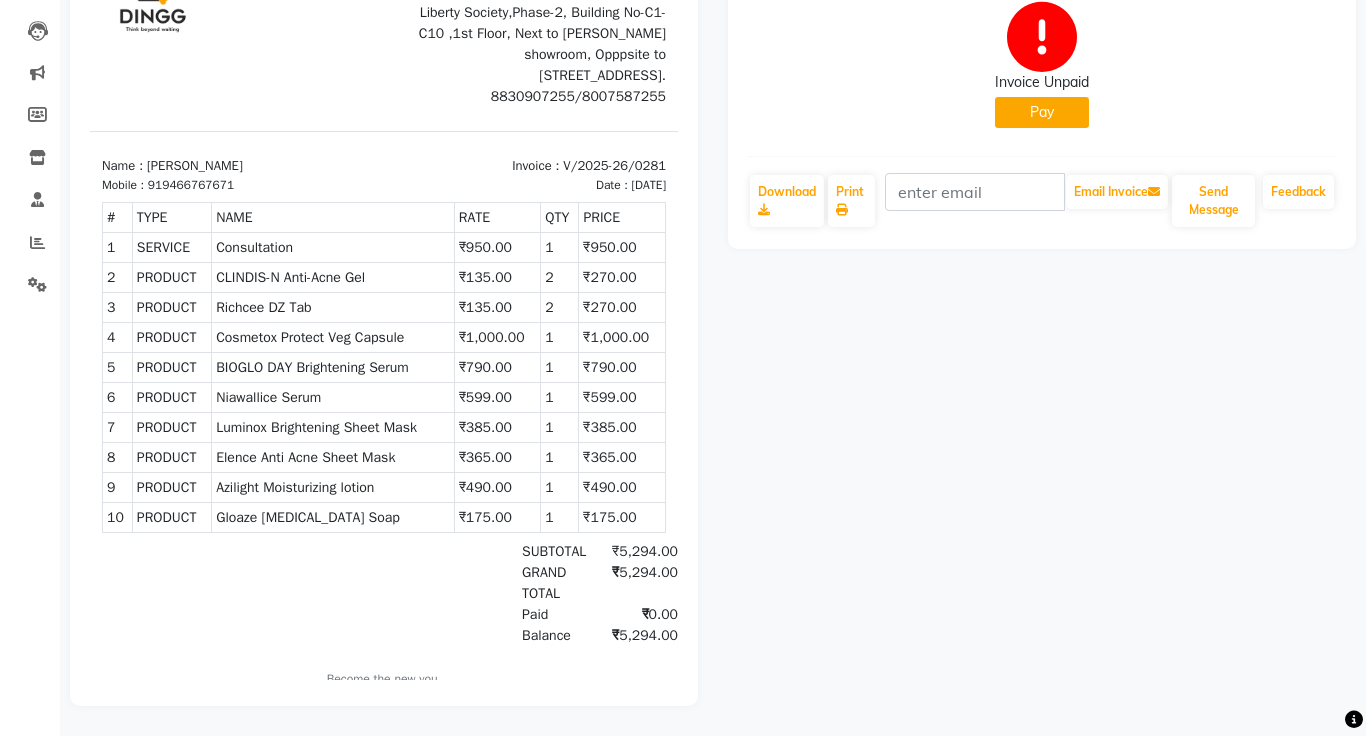 click on "[PERSON_NAME]  Prebook   Invoice Unpaid   Pay  Download  Print   Email Invoice   Send Message Feedback" 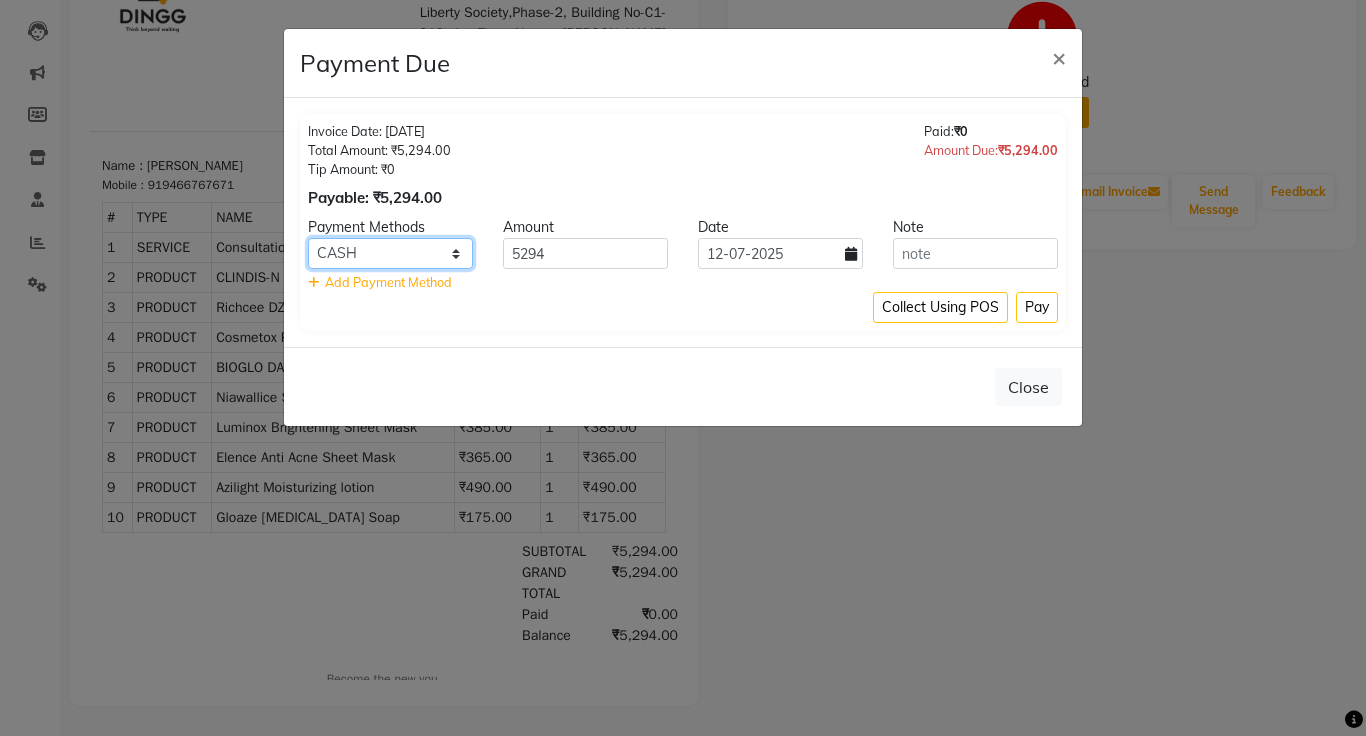 click on "Master Card Bank BharatPay Card Other Cards GPay Visa Card PayTM CASH ONLINE PhonePe UPI UPI BharatPay CARD" 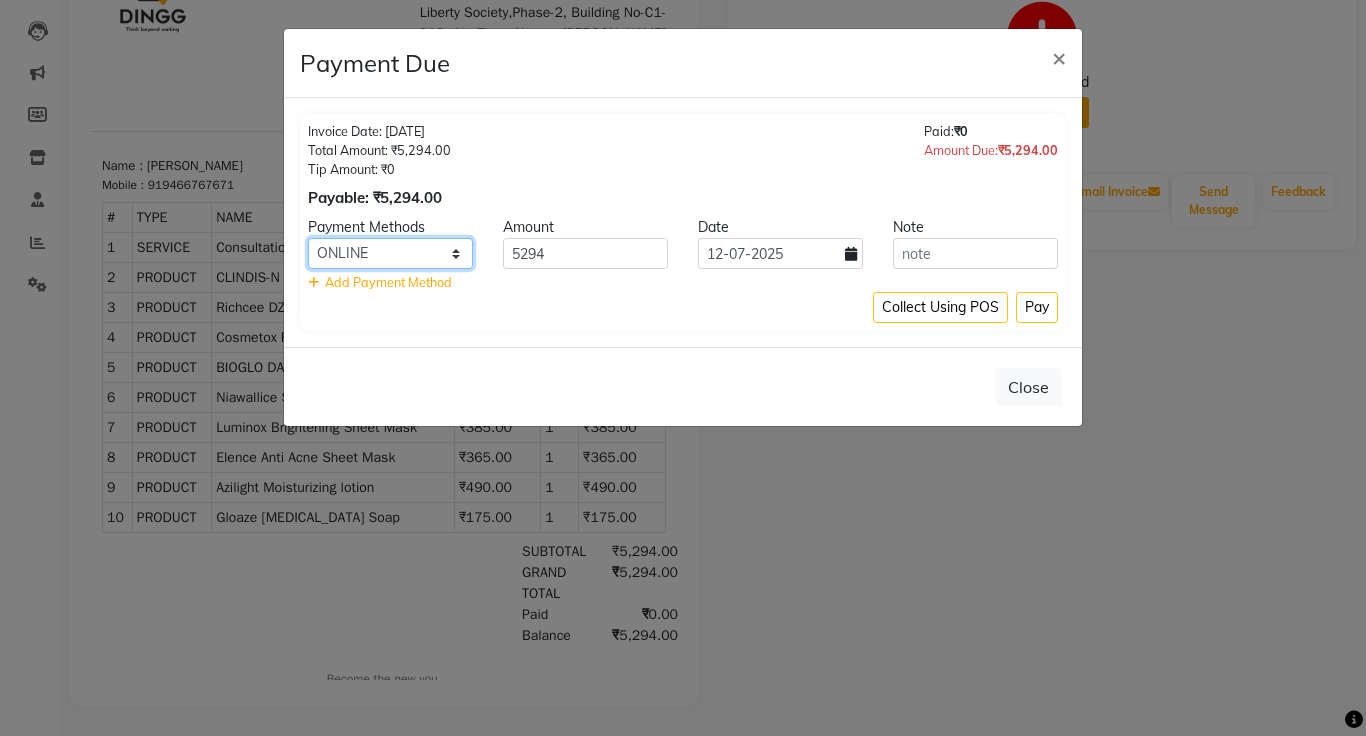 click on "Master Card Bank BharatPay Card Other Cards GPay Visa Card PayTM CASH ONLINE PhonePe UPI UPI BharatPay CARD" 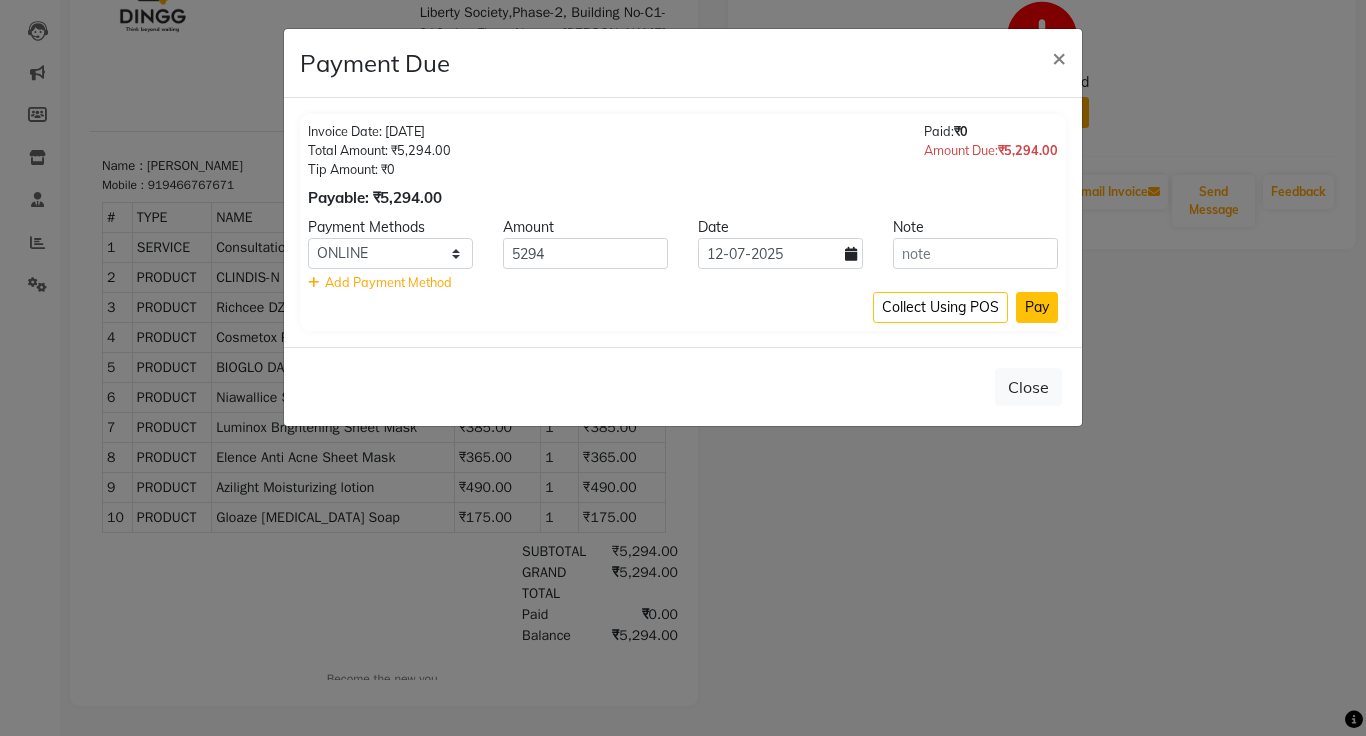 click on "Pay" 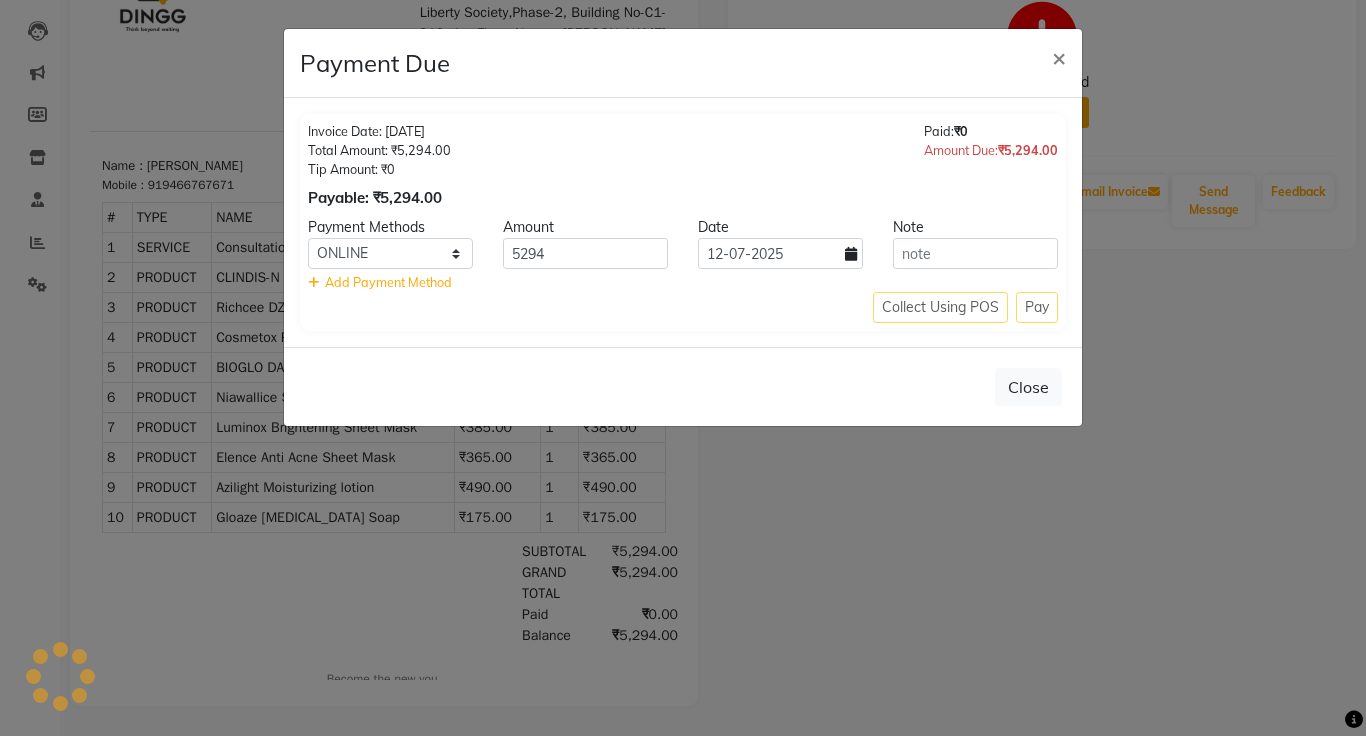 click on "Collect Using POS Pay" 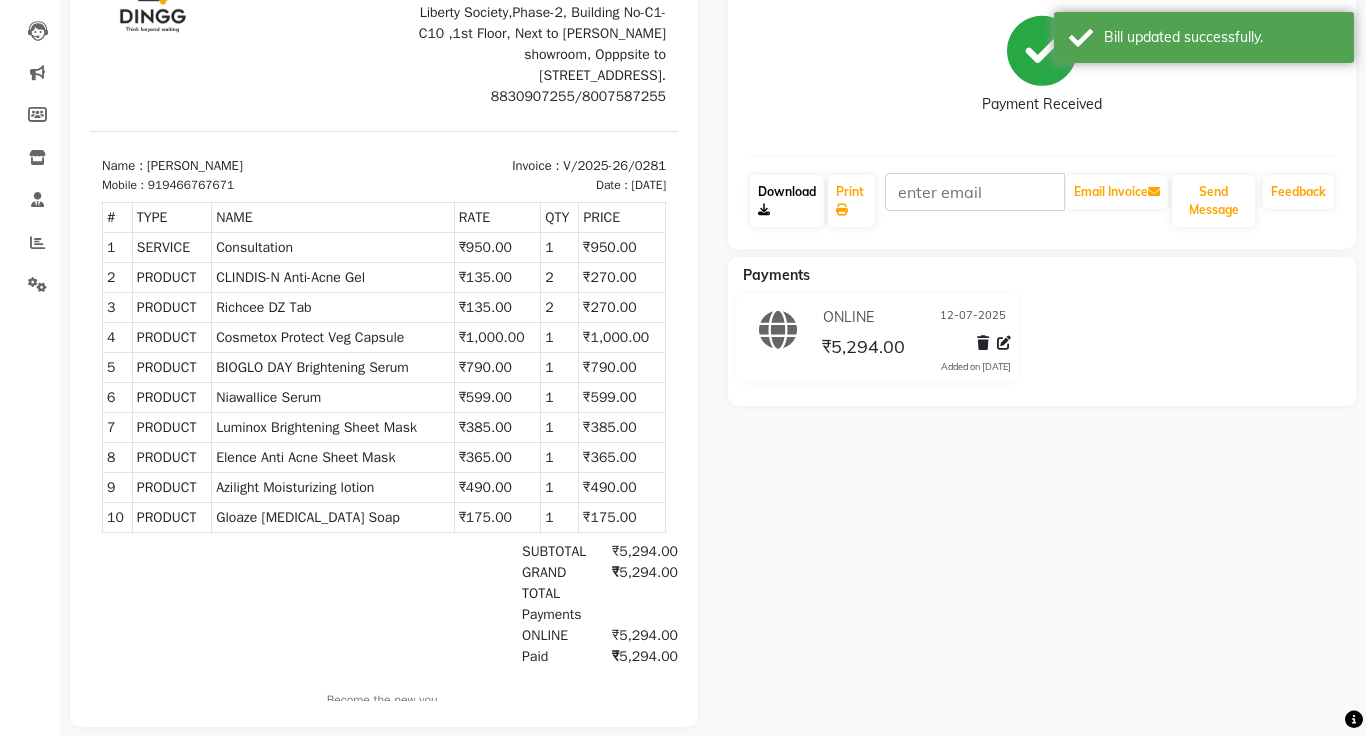 click on "Download" 